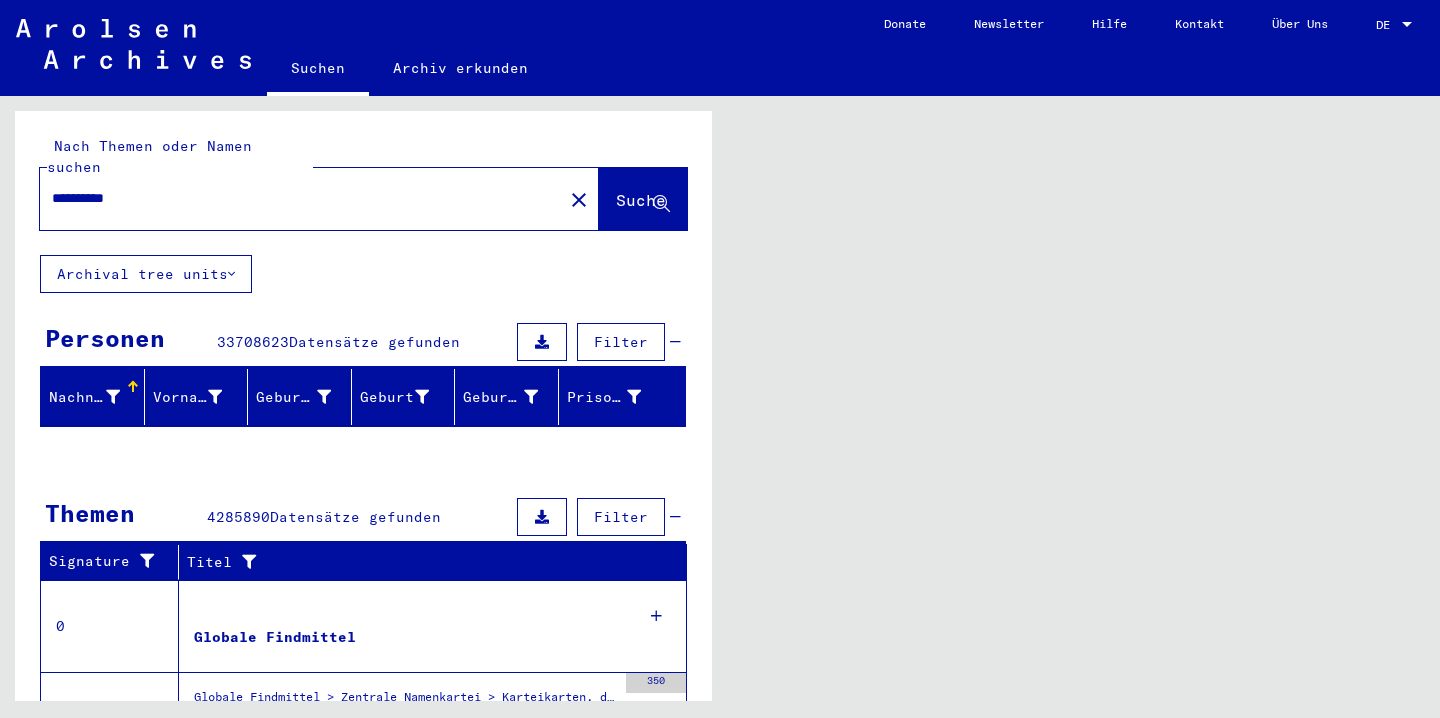 scroll, scrollTop: 0, scrollLeft: 0, axis: both 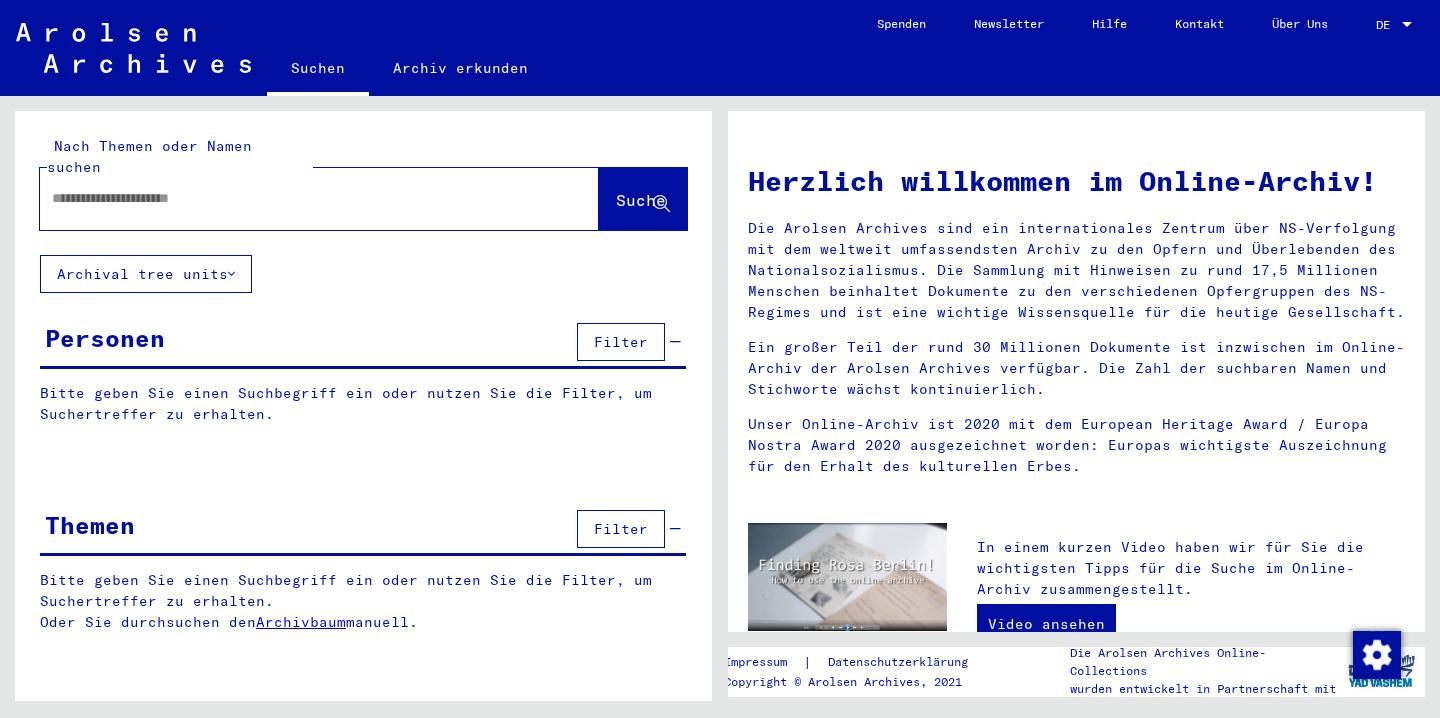 type on "**********" 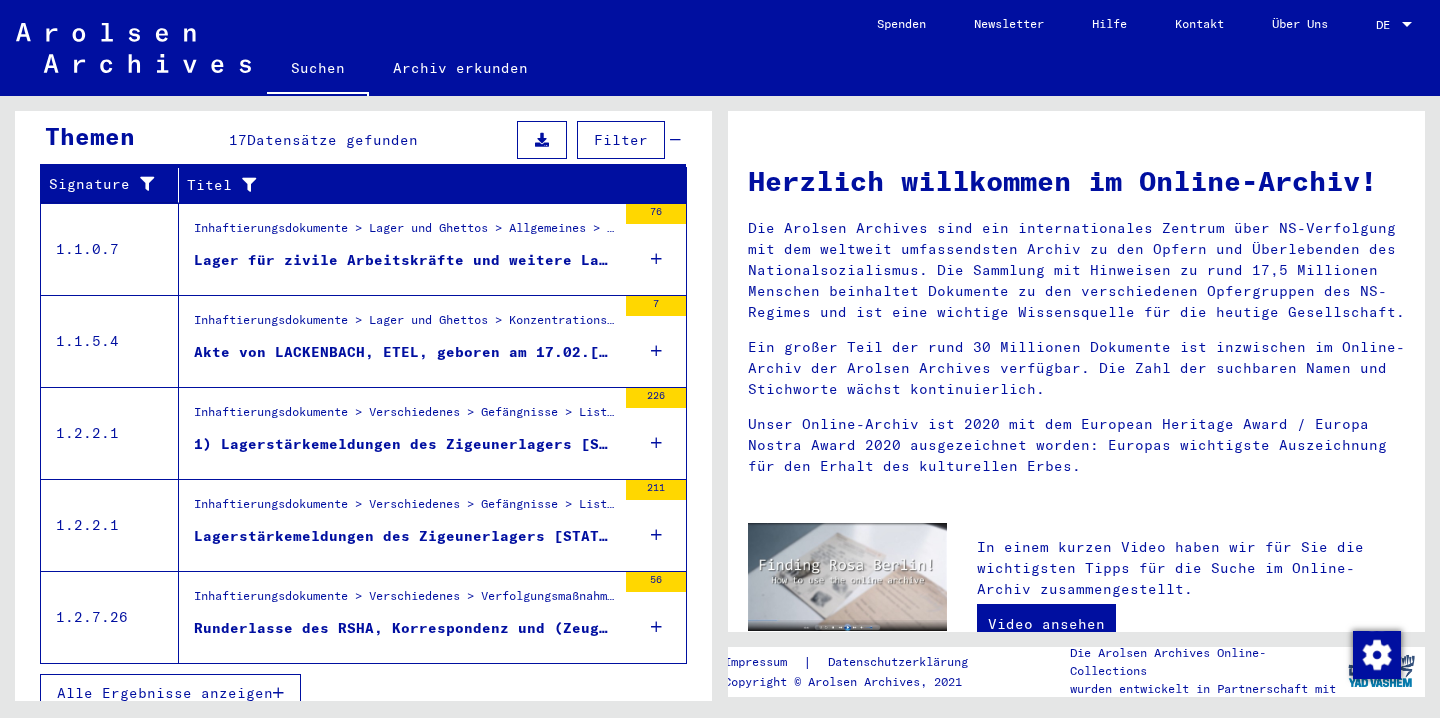 scroll, scrollTop: 678, scrollLeft: 0, axis: vertical 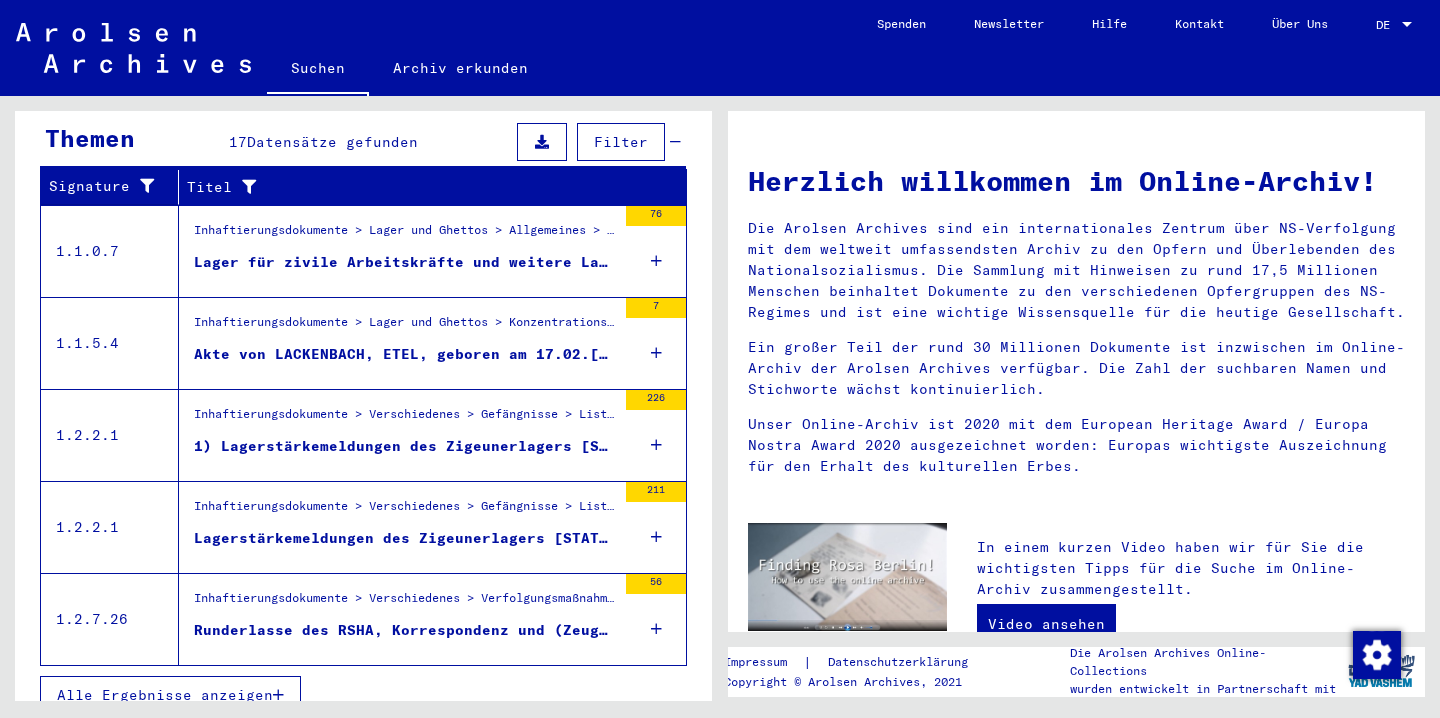 click on "Lager für zivile Arbeitskräfte und weitere Lager in Österreich" at bounding box center (405, 262) 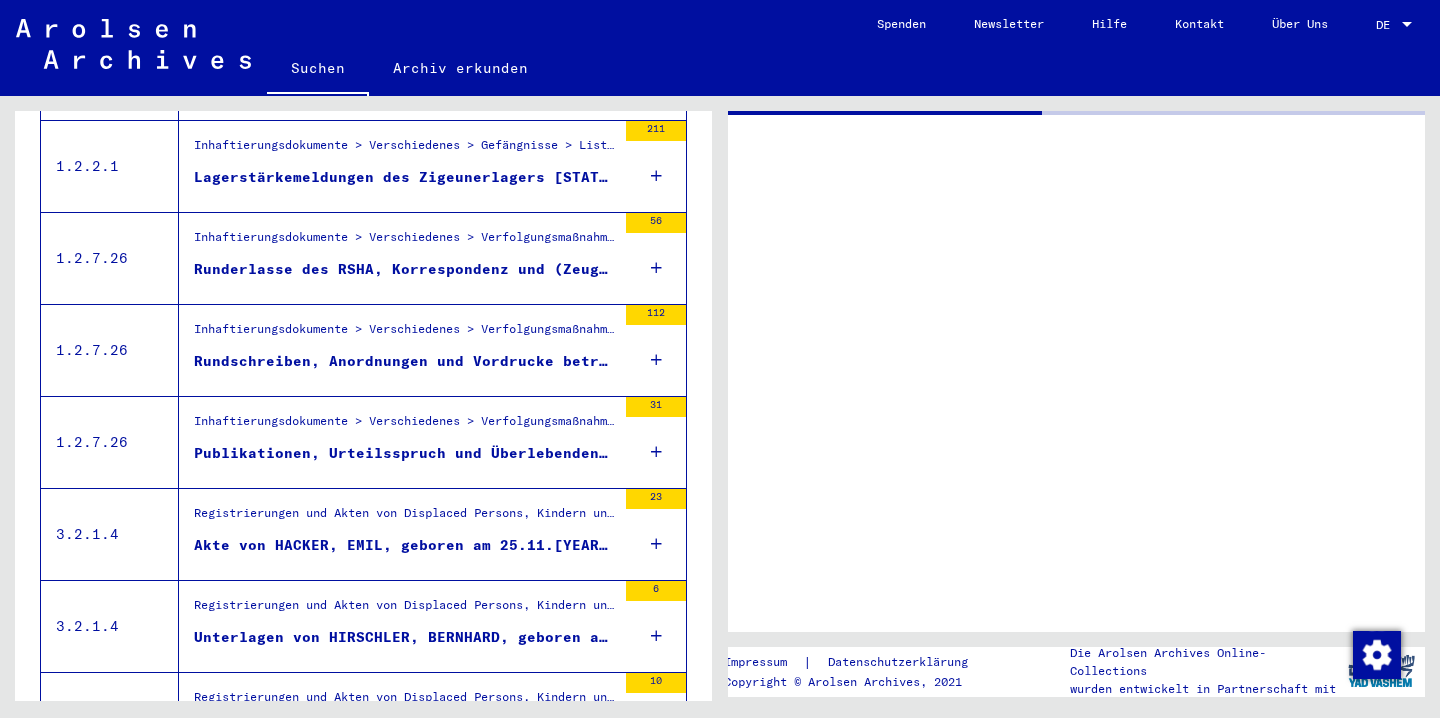 scroll, scrollTop: 317, scrollLeft: 0, axis: vertical 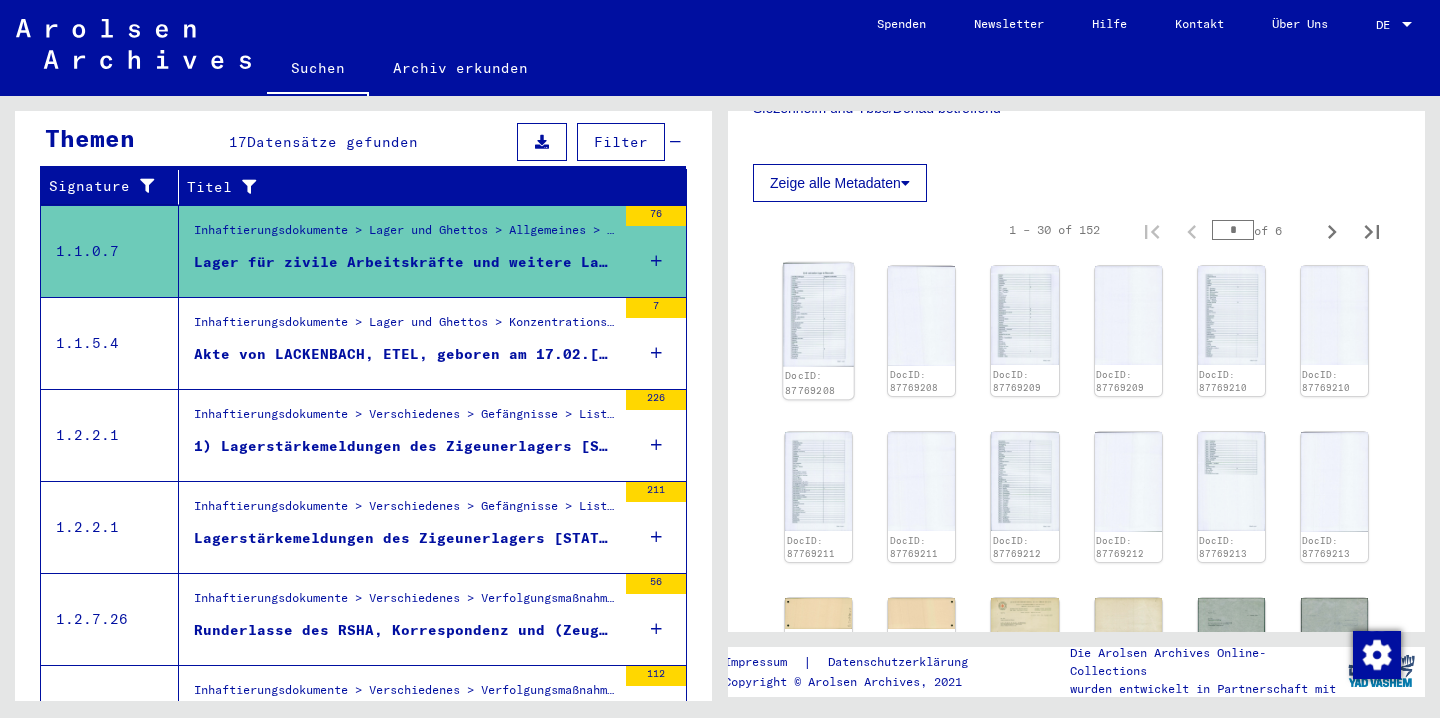 click 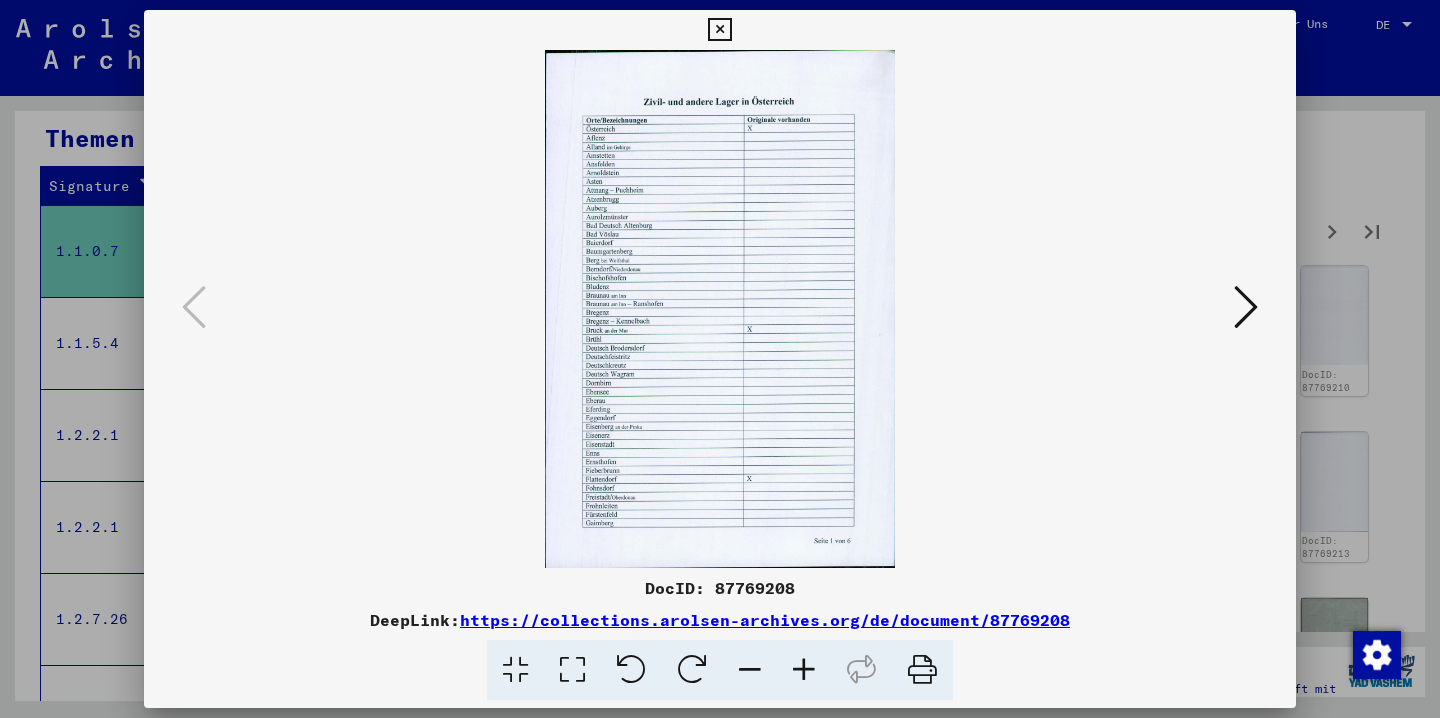 click at bounding box center (1246, 307) 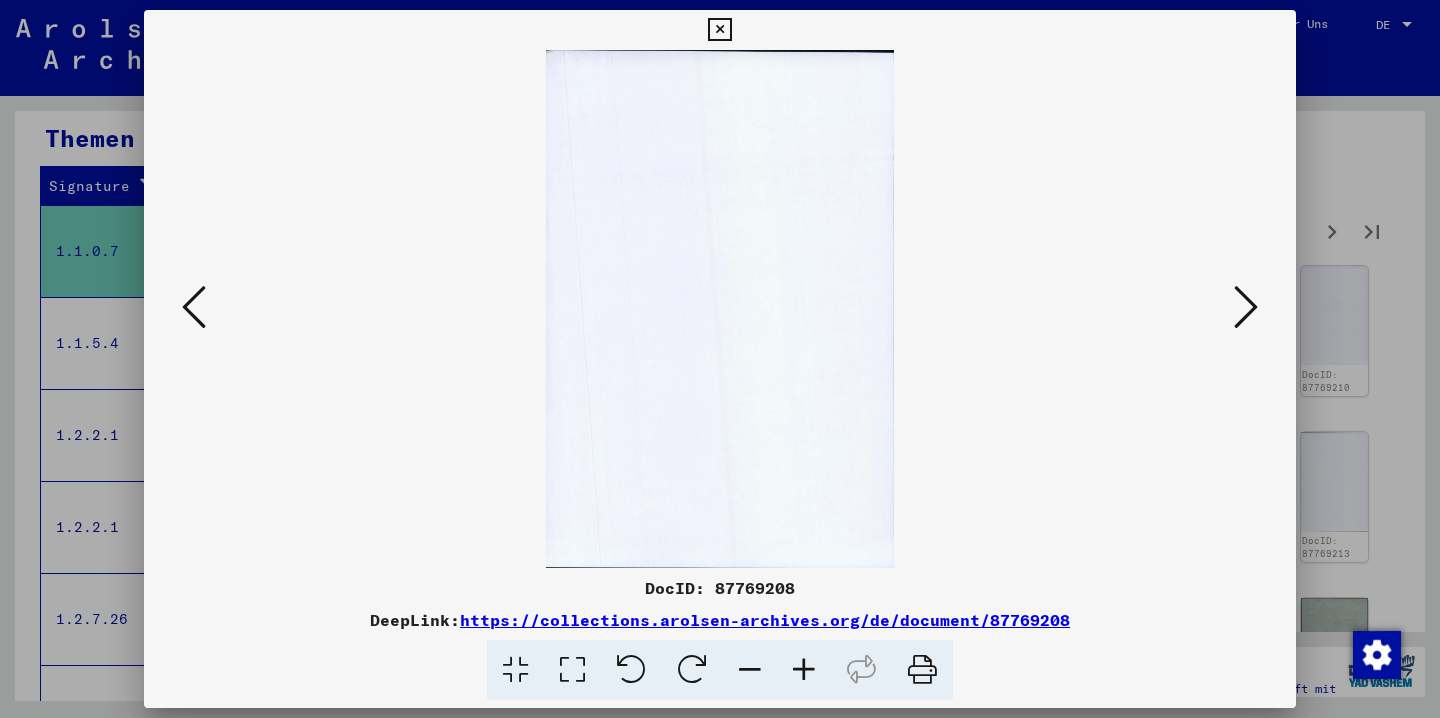 click at bounding box center [1246, 307] 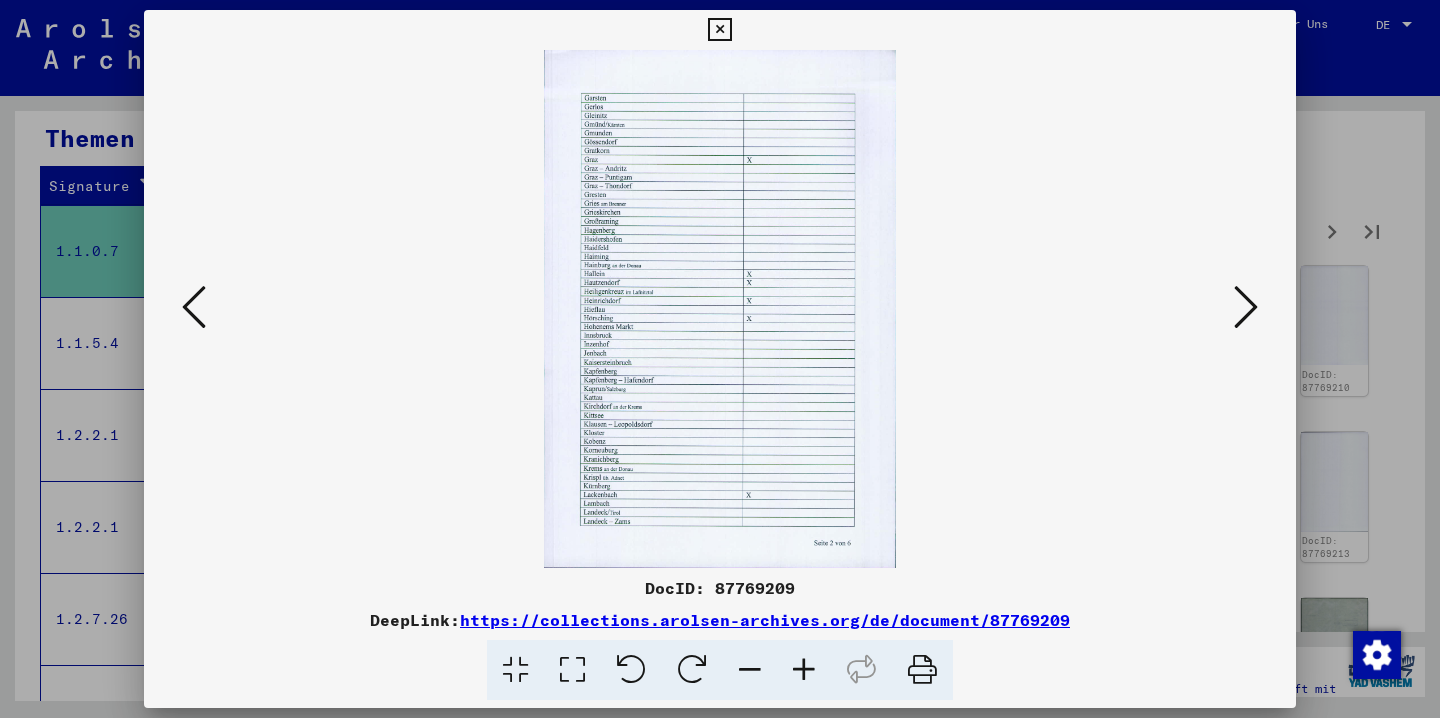 click at bounding box center (1246, 307) 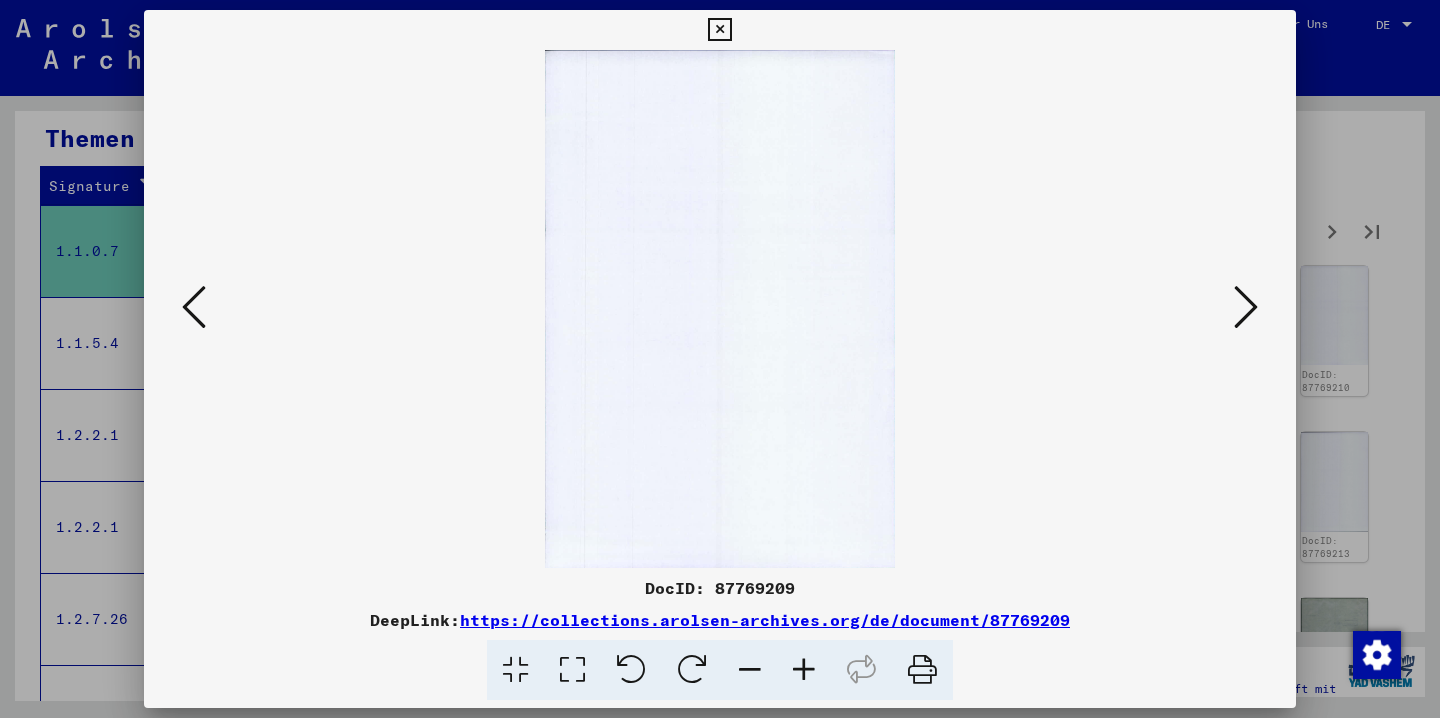 click at bounding box center [1246, 307] 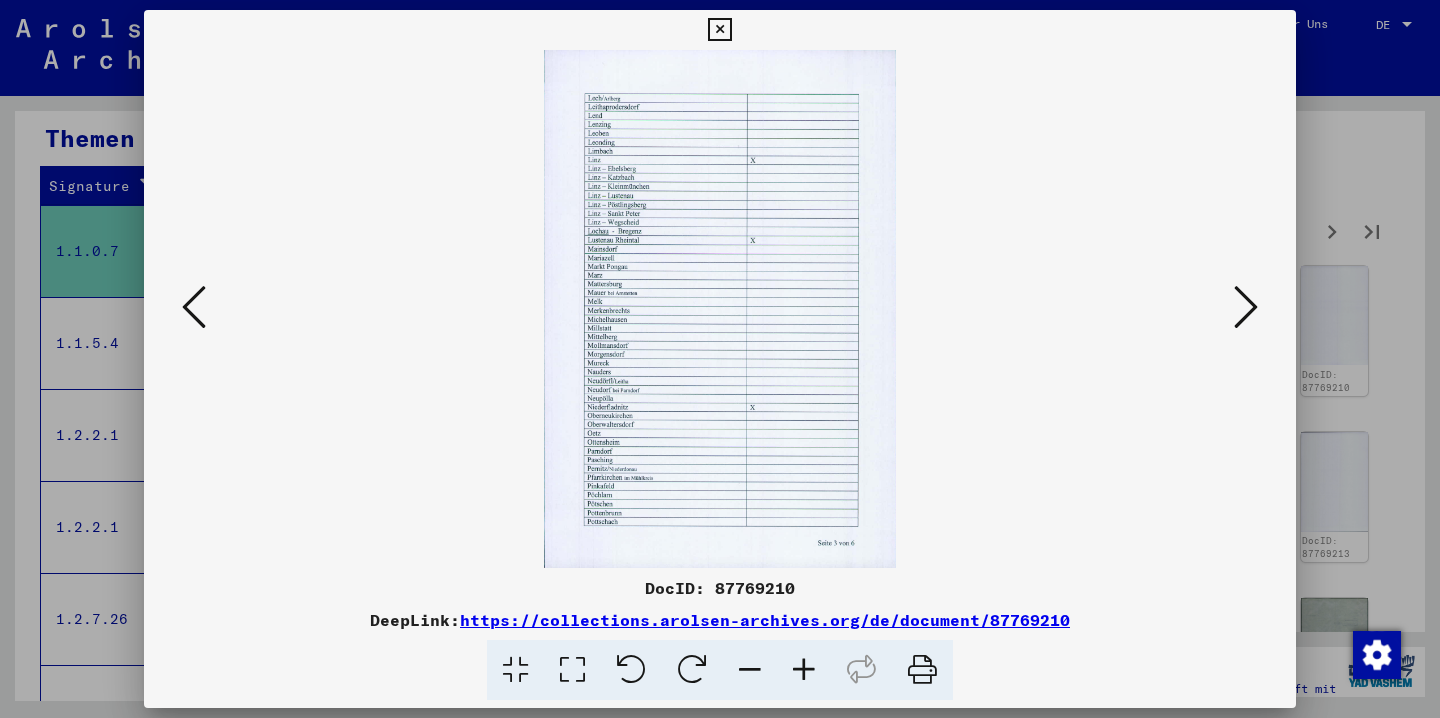 click at bounding box center (1246, 307) 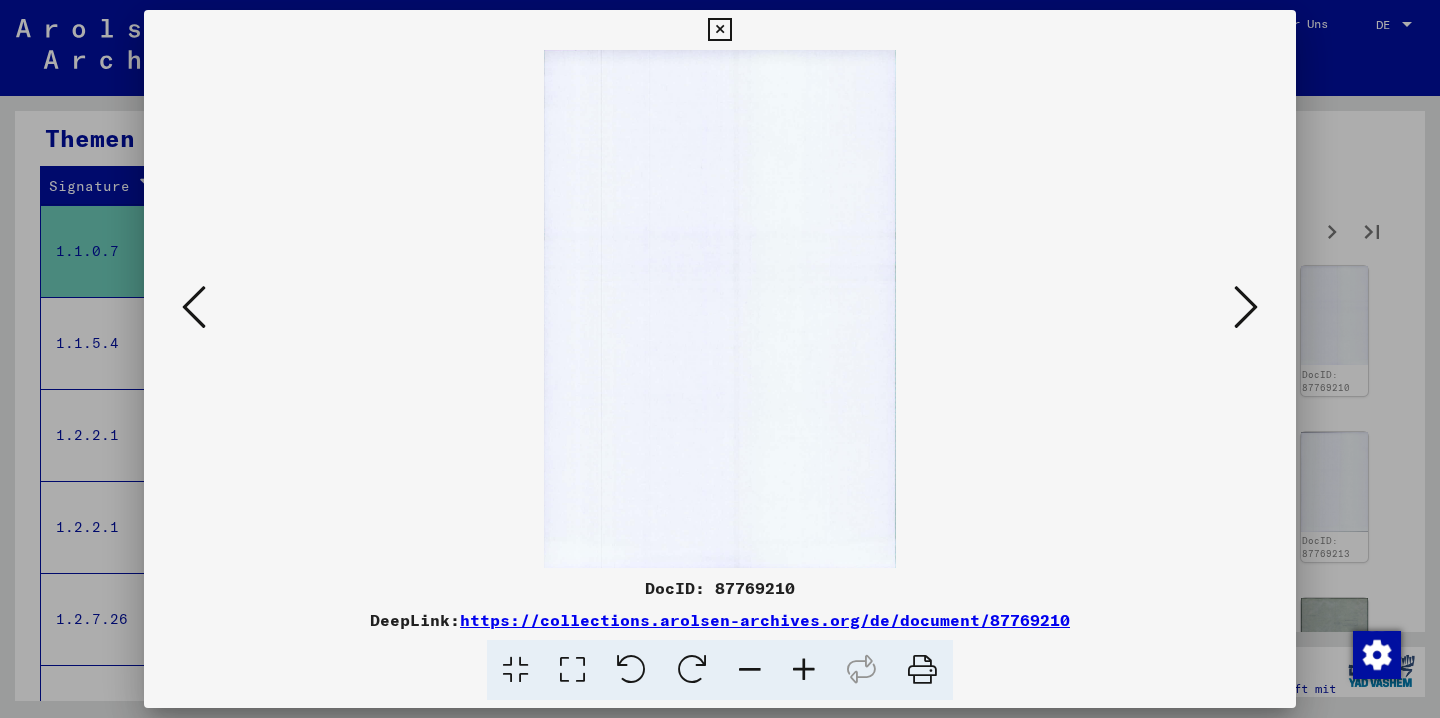 click at bounding box center [1246, 307] 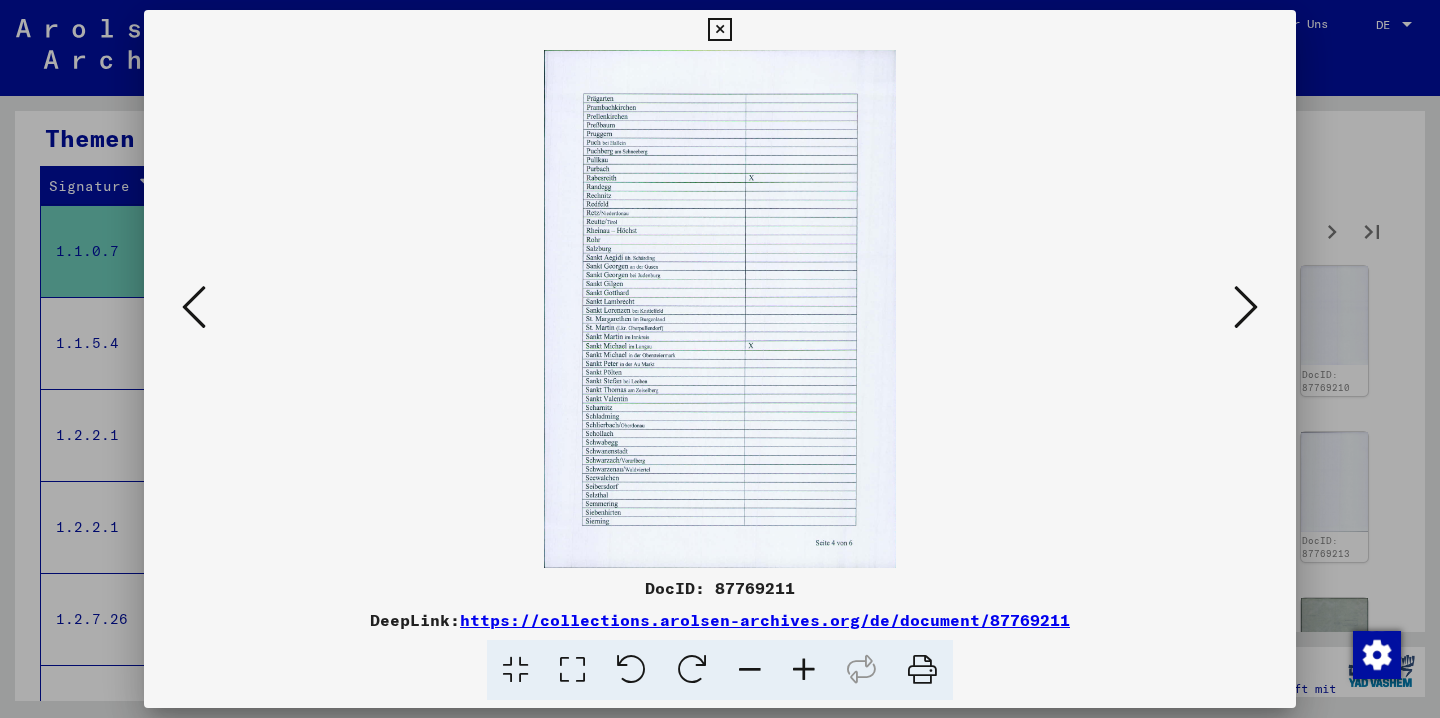 click at bounding box center (1246, 307) 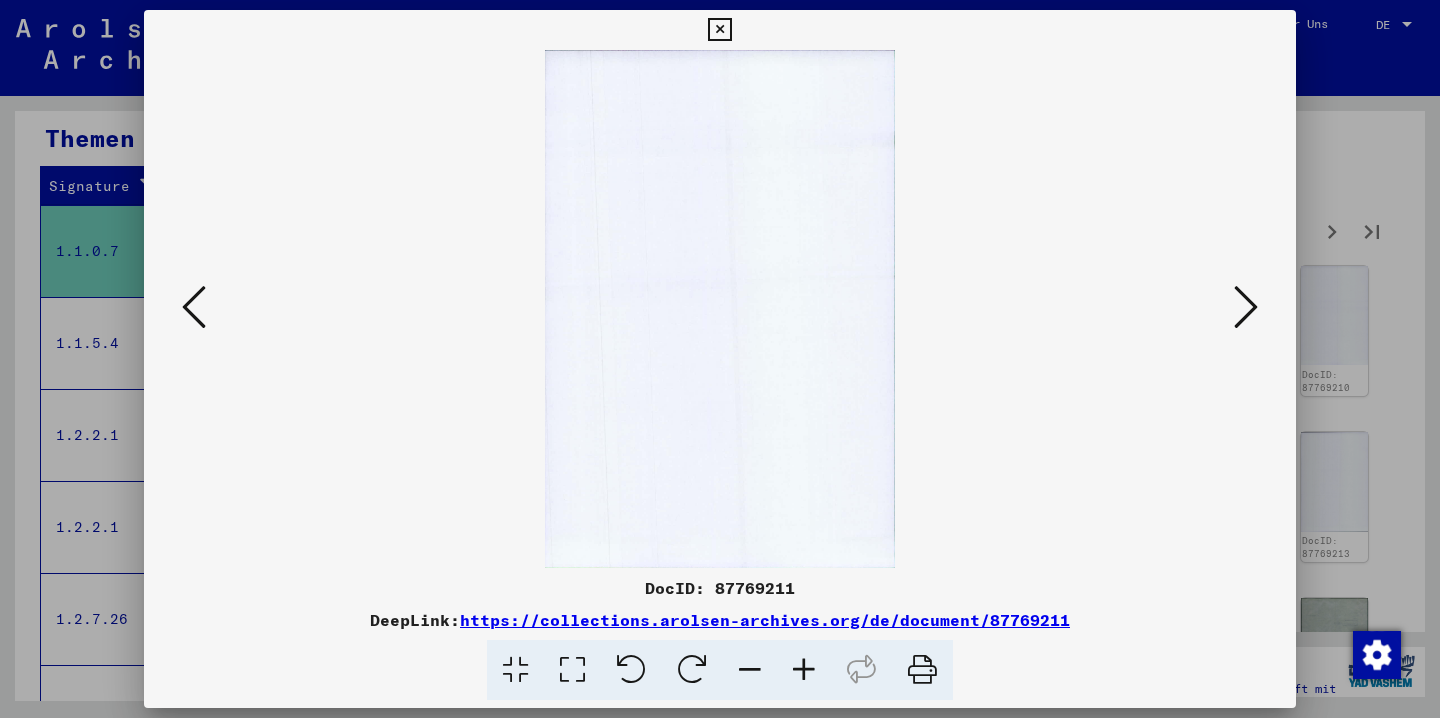 click at bounding box center (1246, 307) 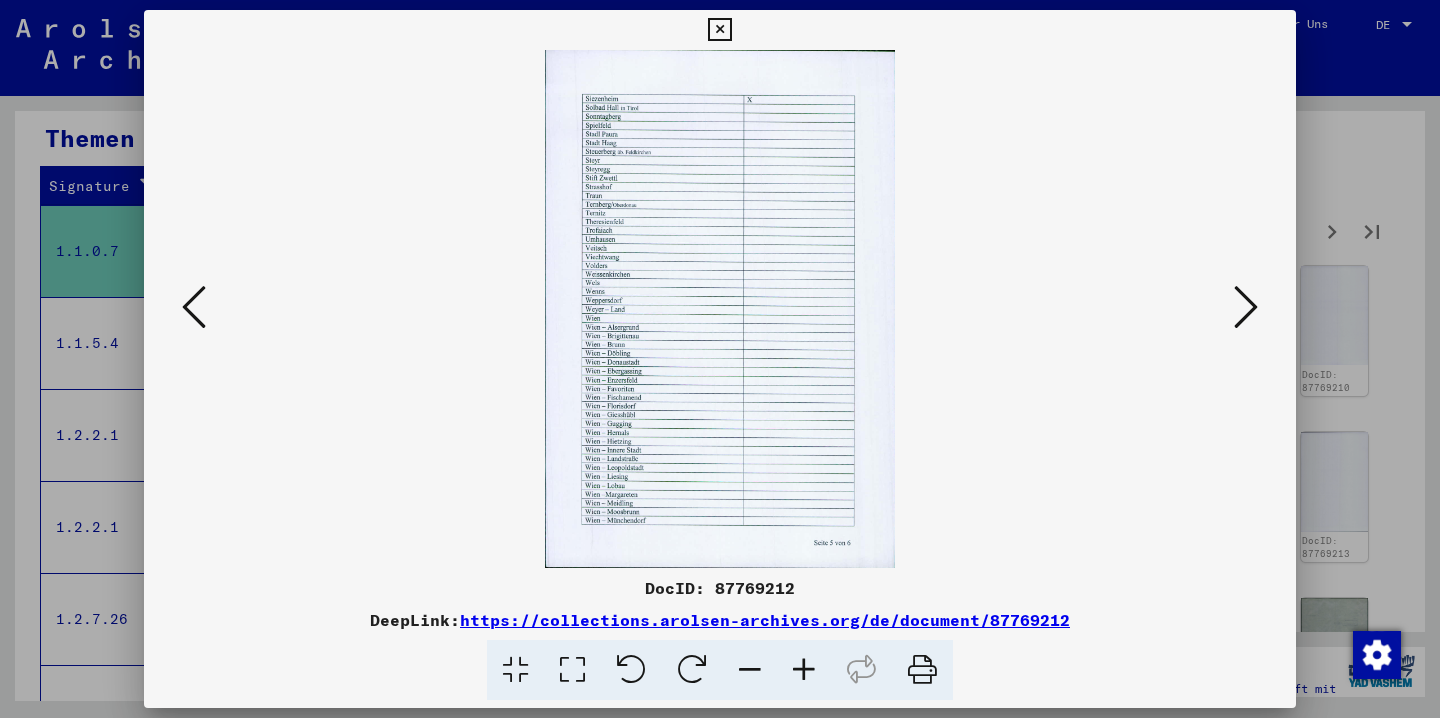 click at bounding box center (1246, 307) 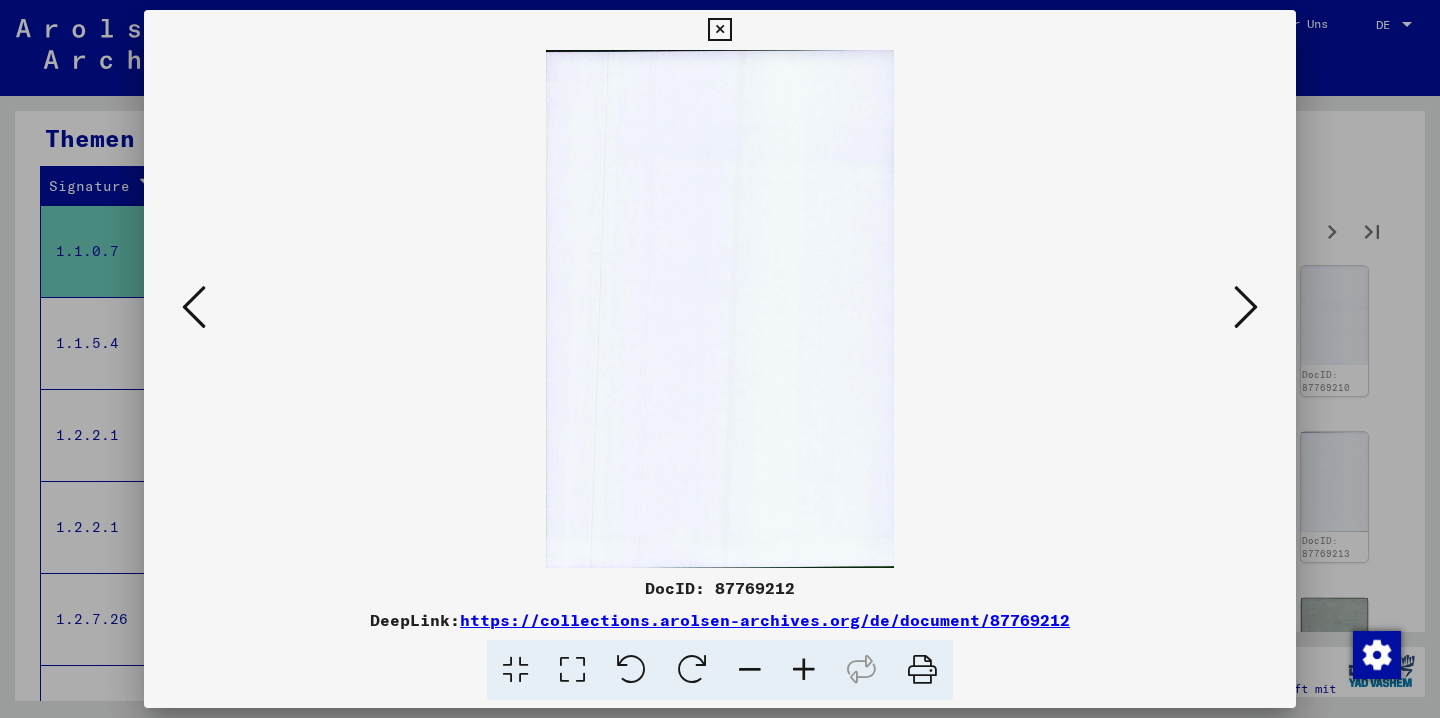click at bounding box center (1246, 307) 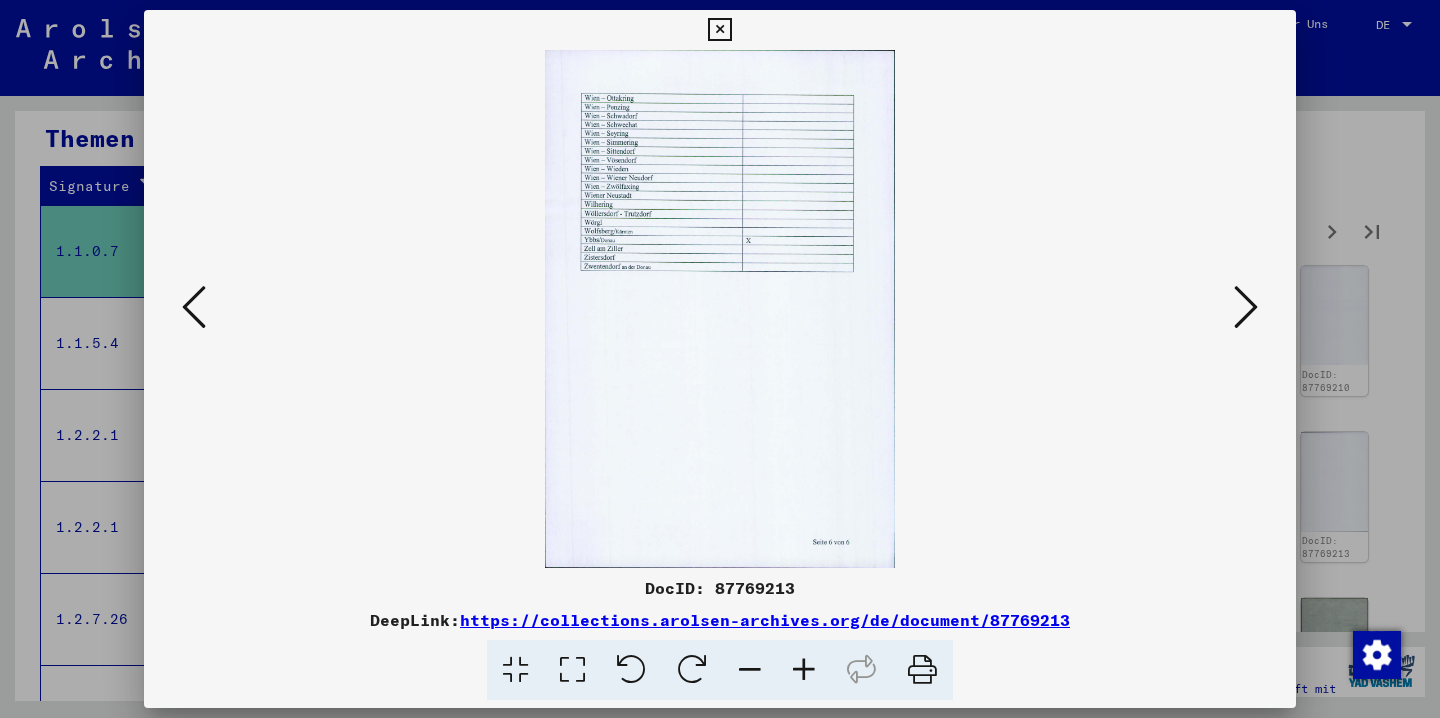click at bounding box center [1246, 307] 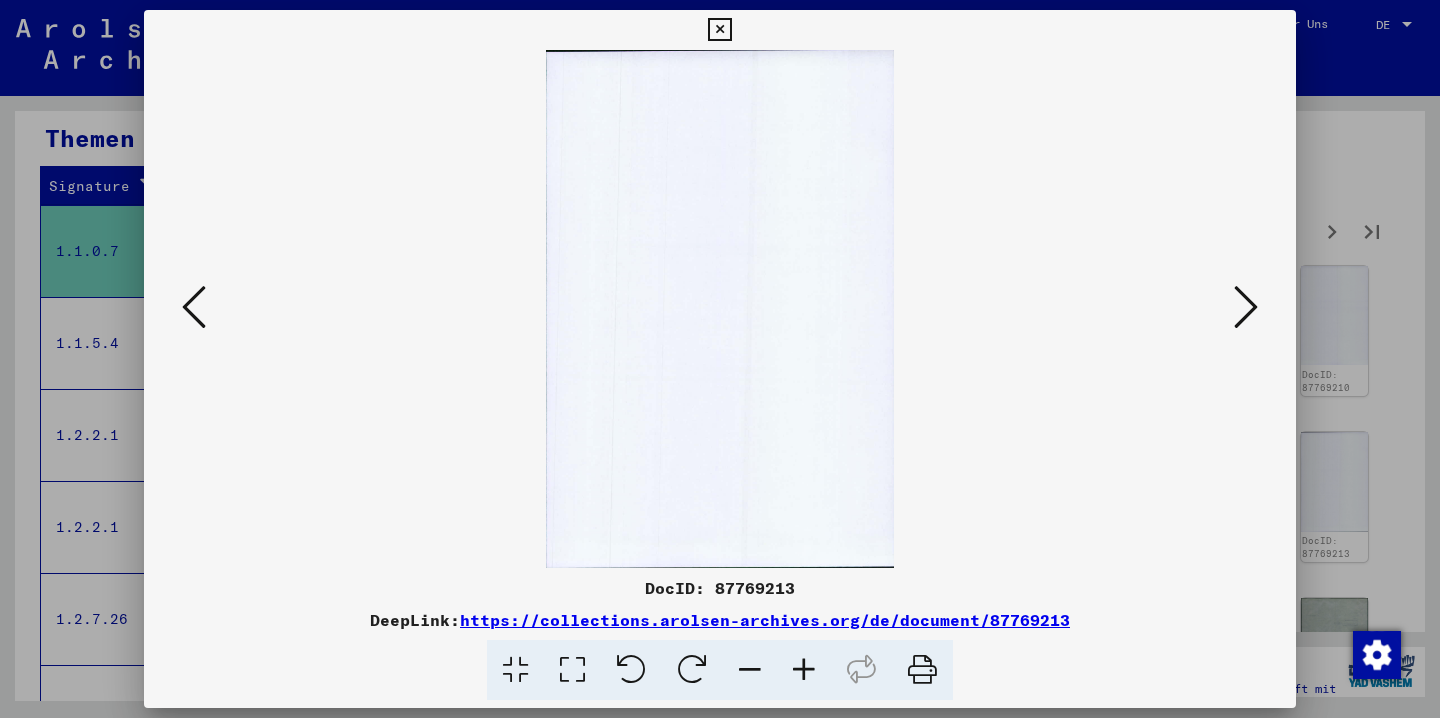 click at bounding box center [1246, 307] 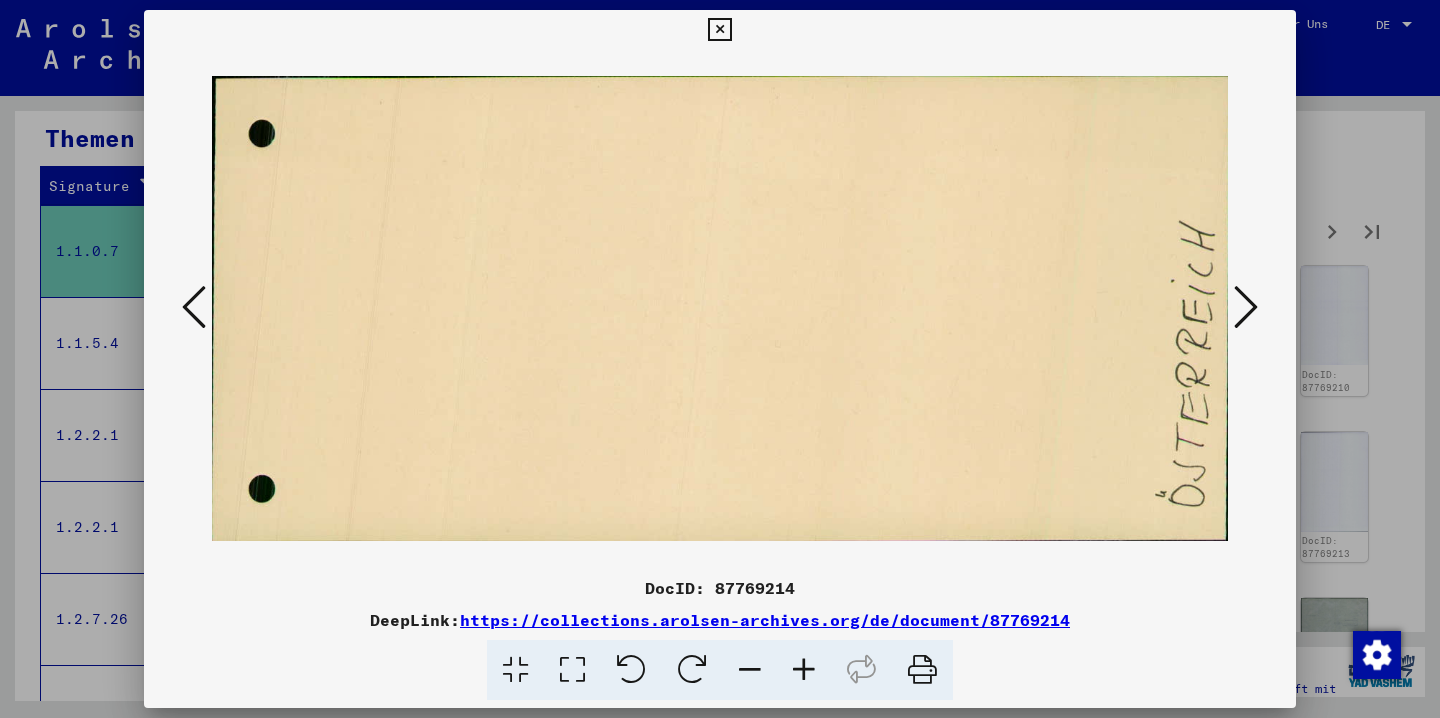 click at bounding box center (1246, 307) 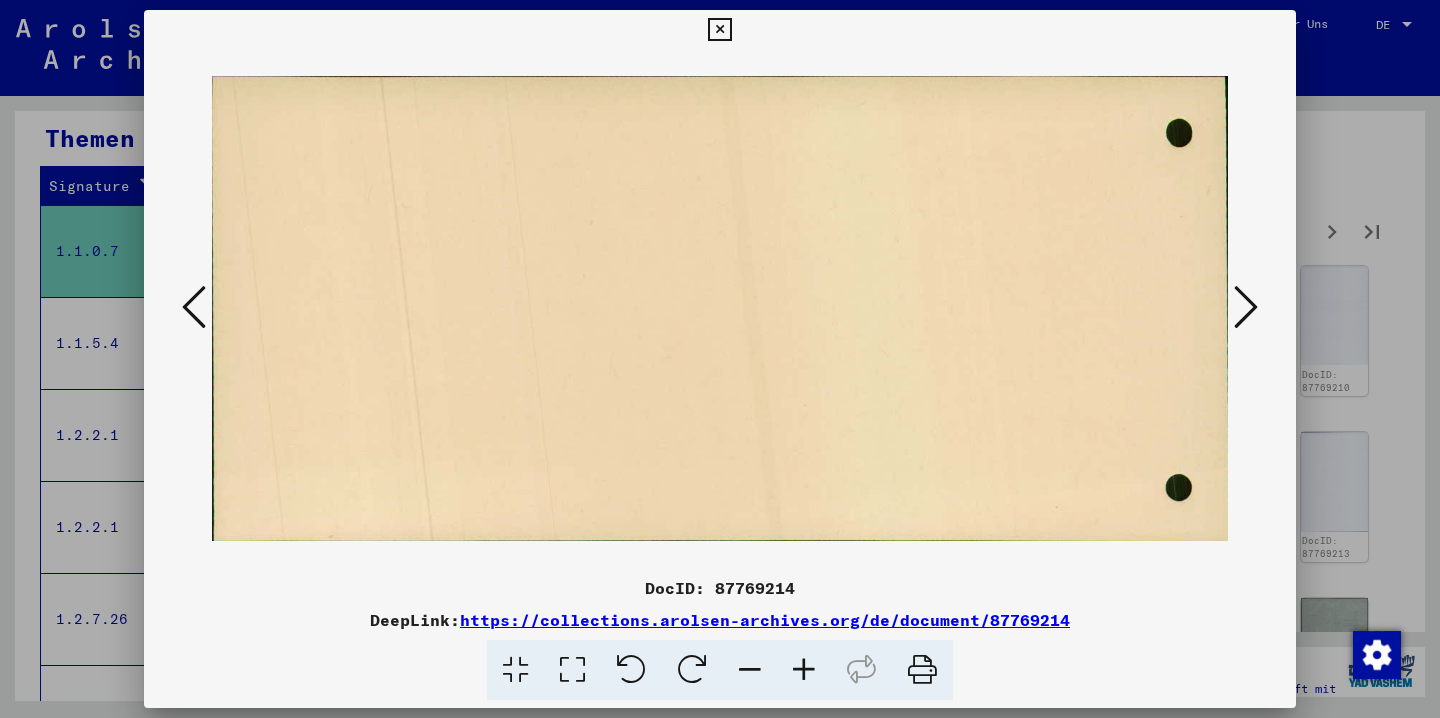 click at bounding box center (1246, 307) 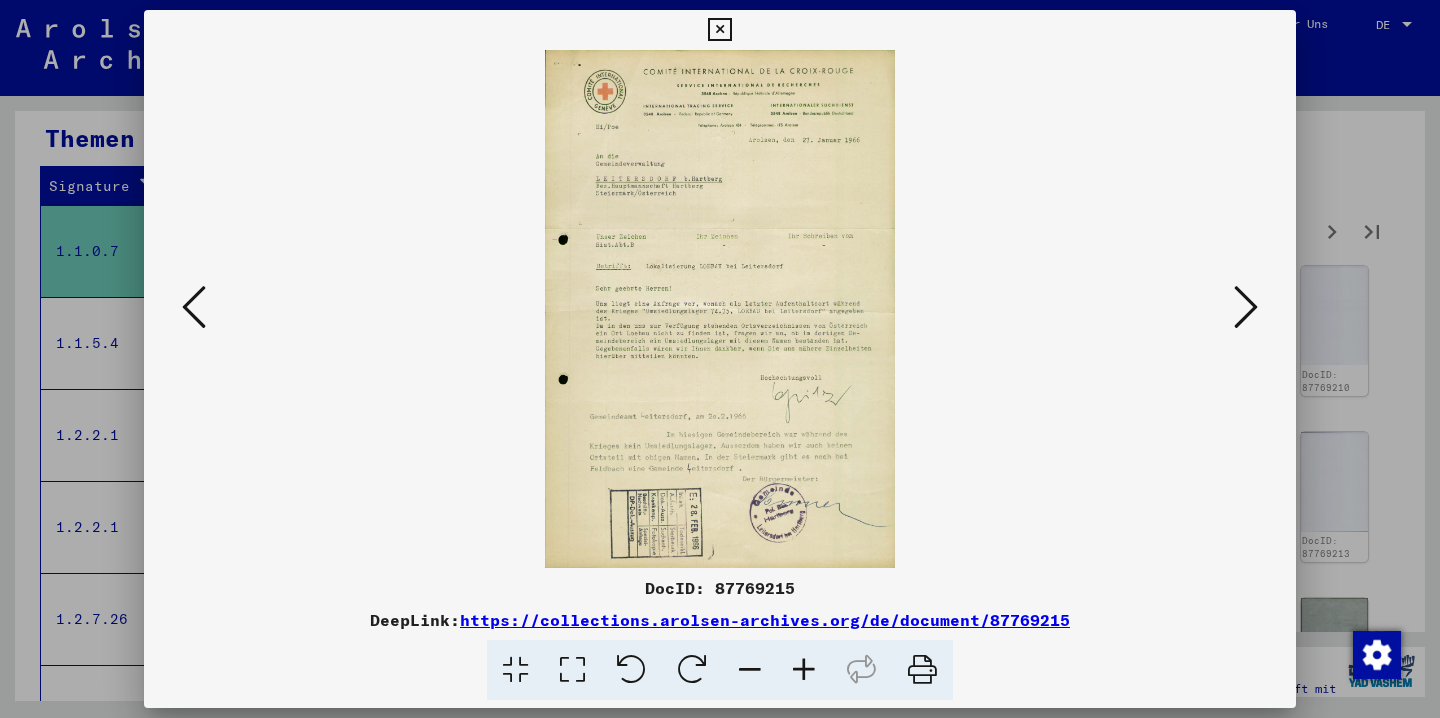 click at bounding box center [804, 670] 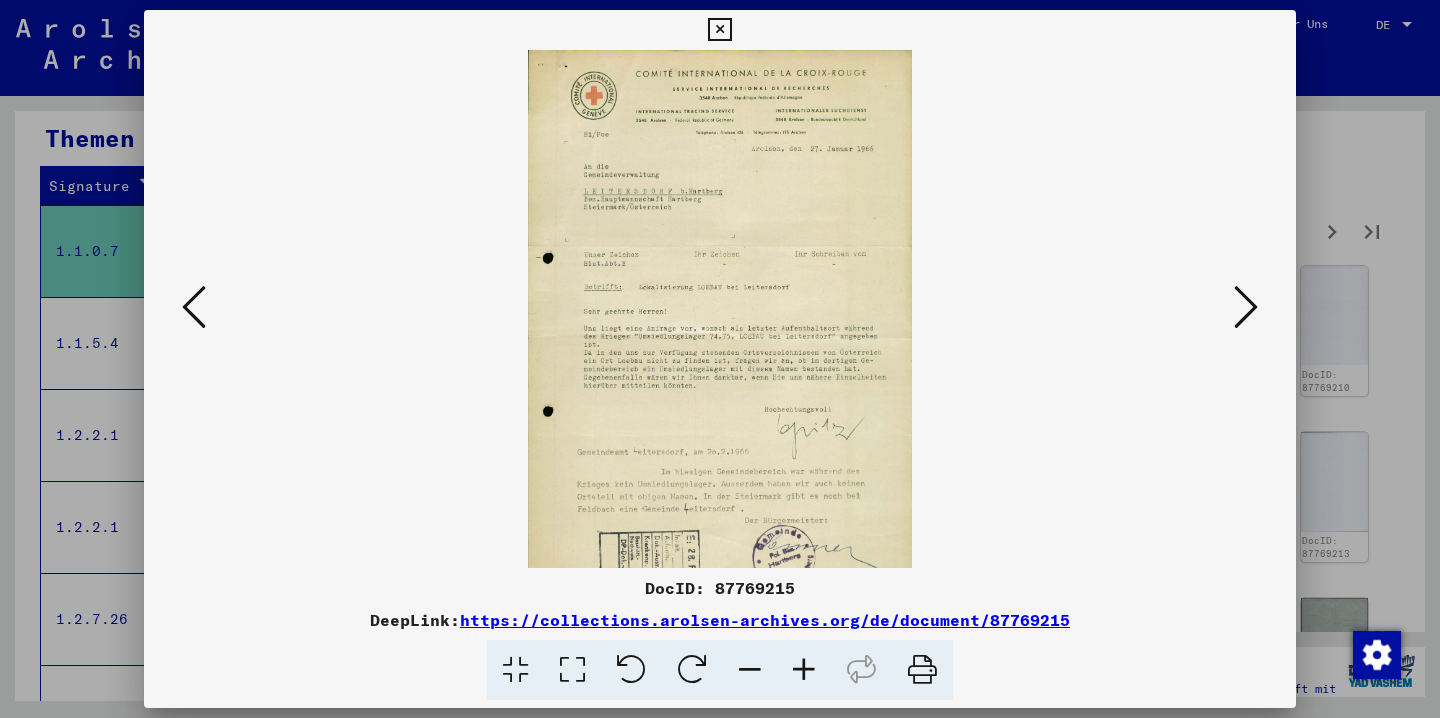 click at bounding box center (1246, 307) 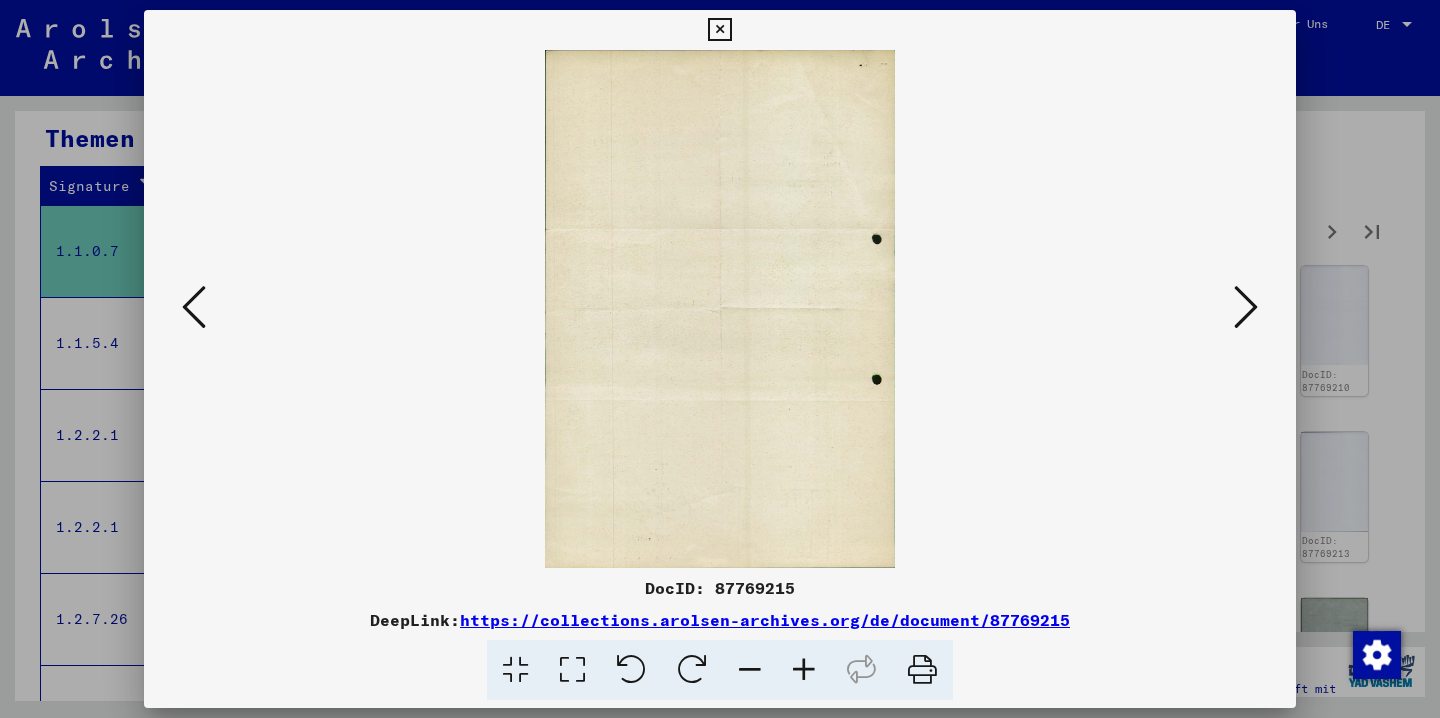 click at bounding box center [1246, 307] 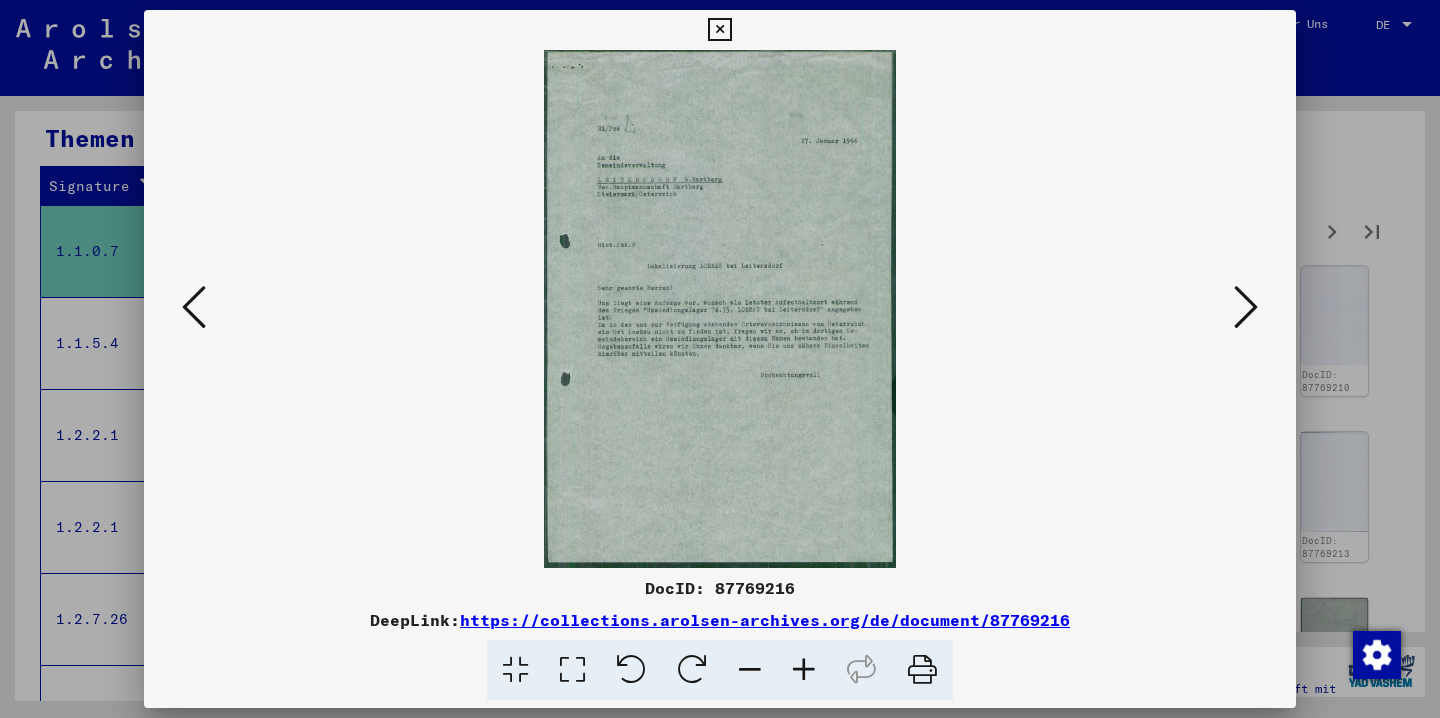 click at bounding box center (1246, 307) 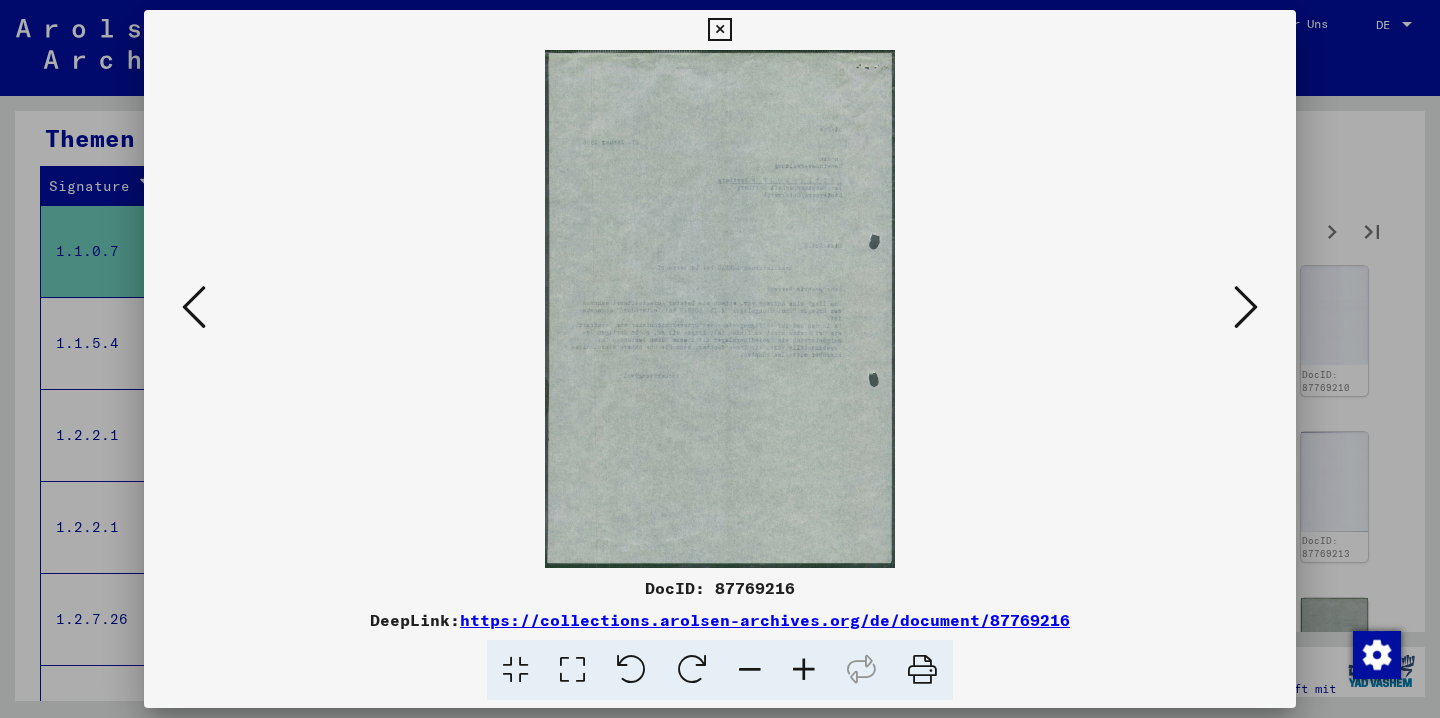 click at bounding box center [1246, 307] 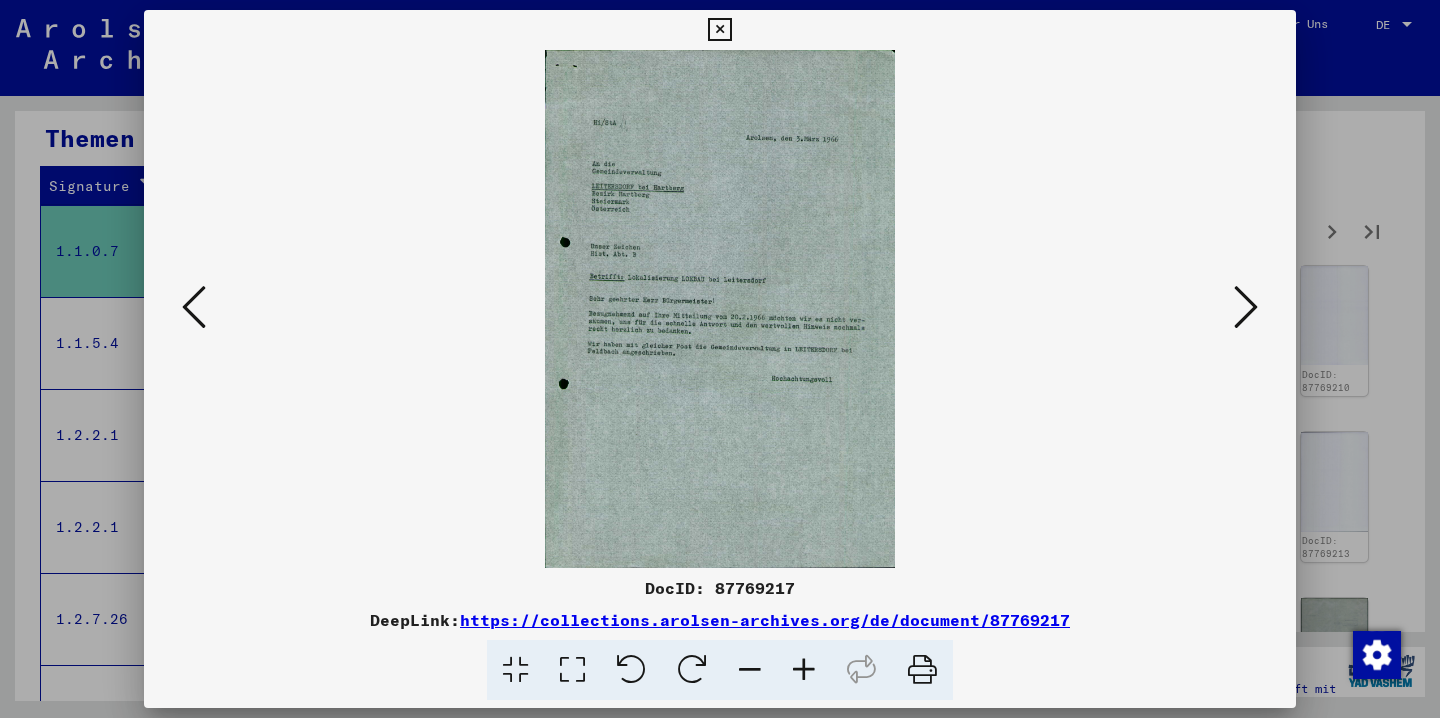 click at bounding box center (1246, 307) 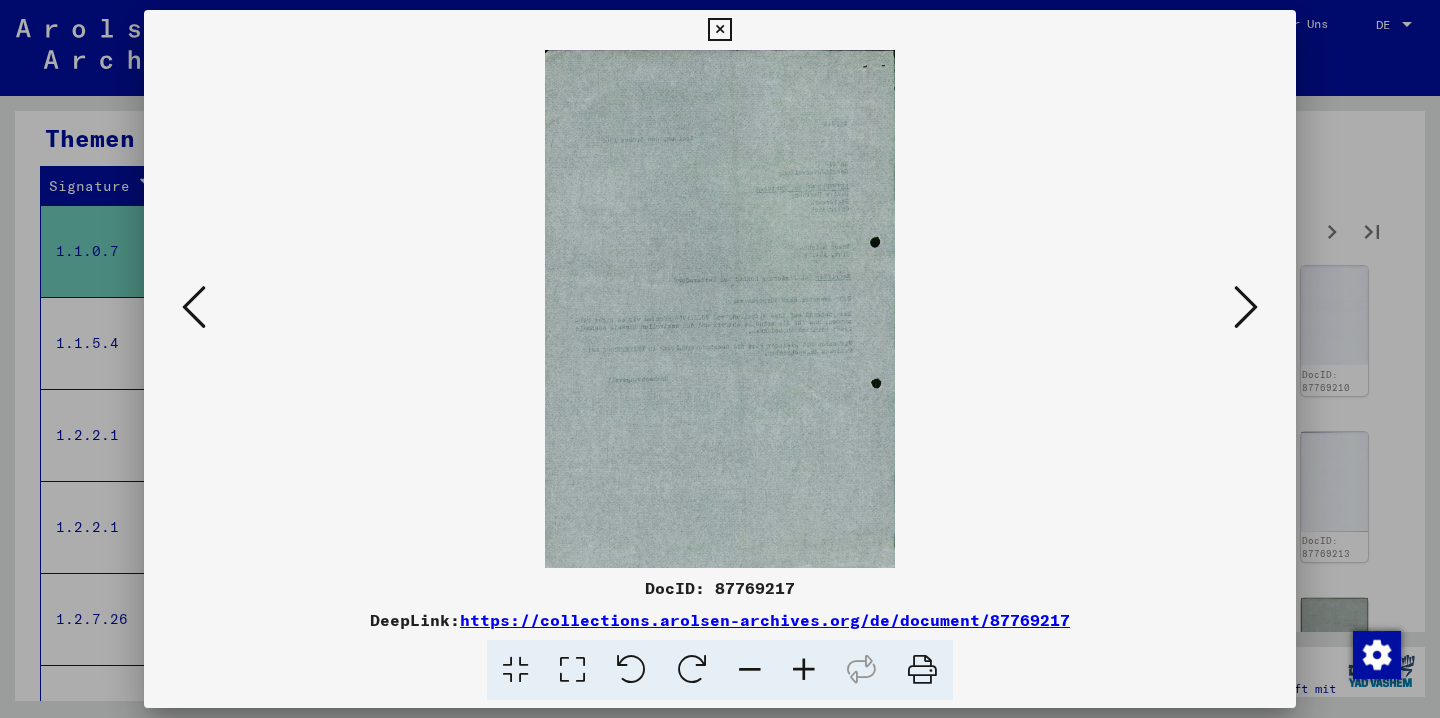click at bounding box center [1246, 307] 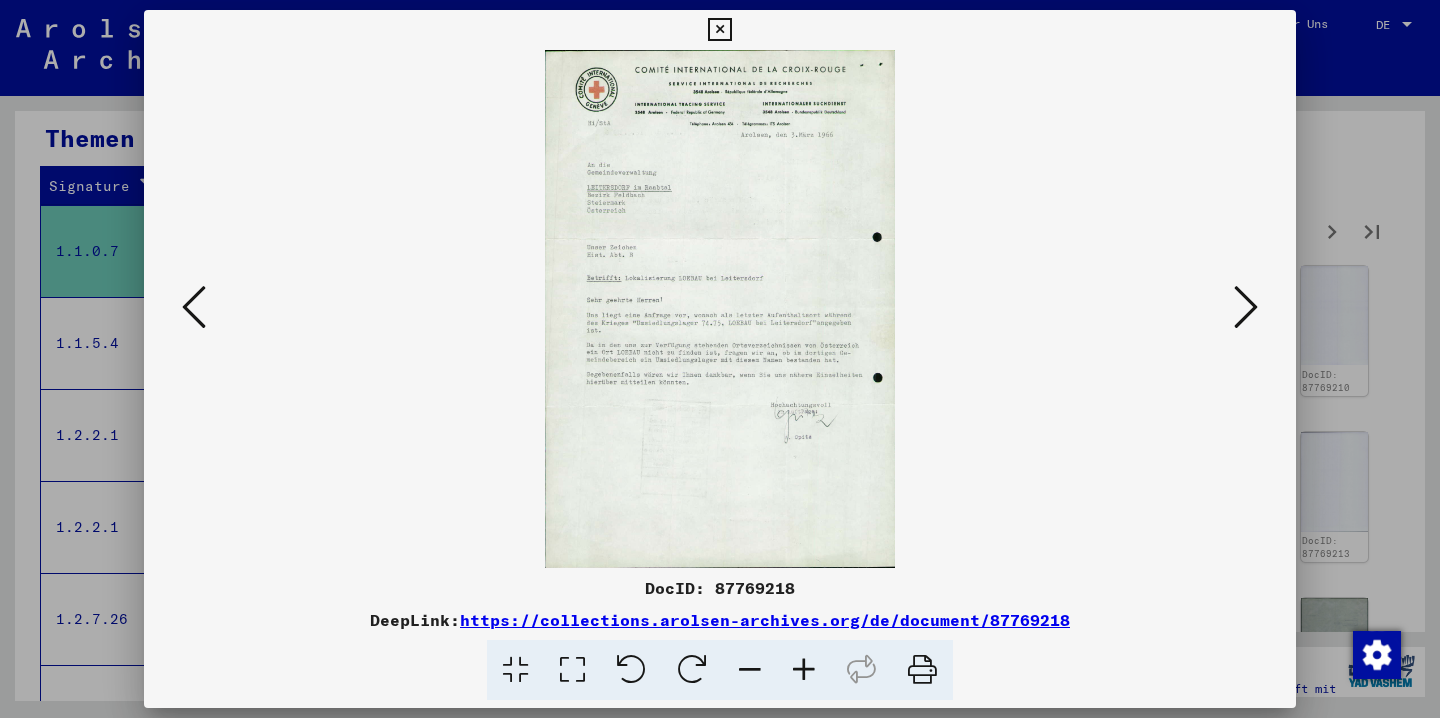 click at bounding box center (1246, 307) 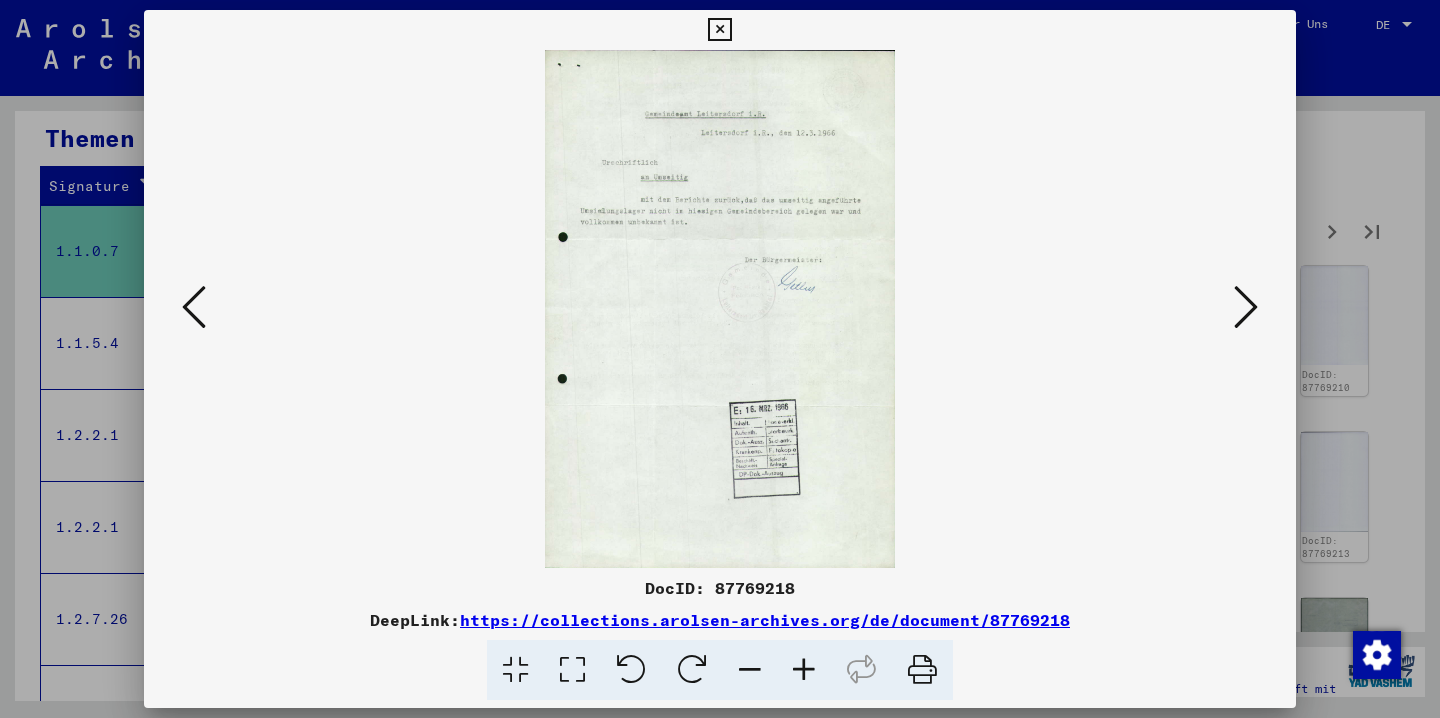 click at bounding box center (1246, 307) 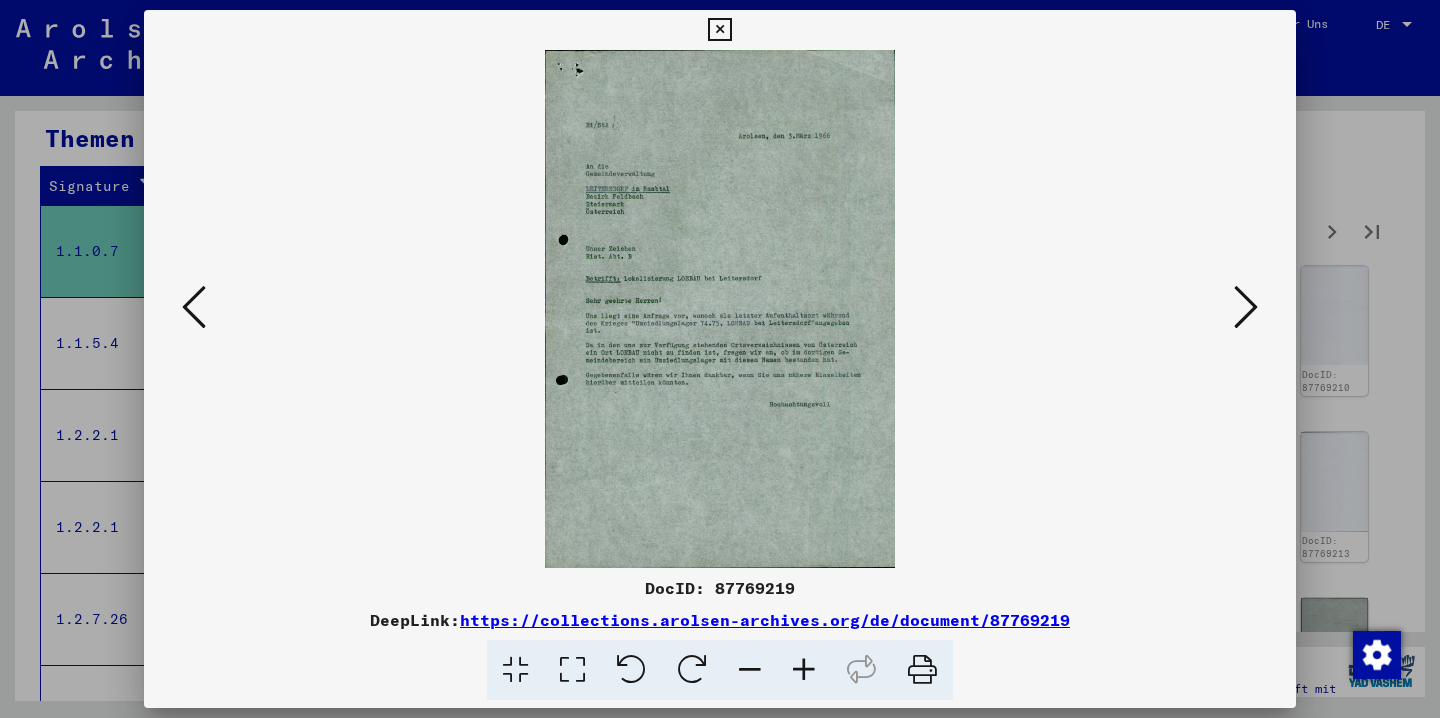 click at bounding box center (1246, 307) 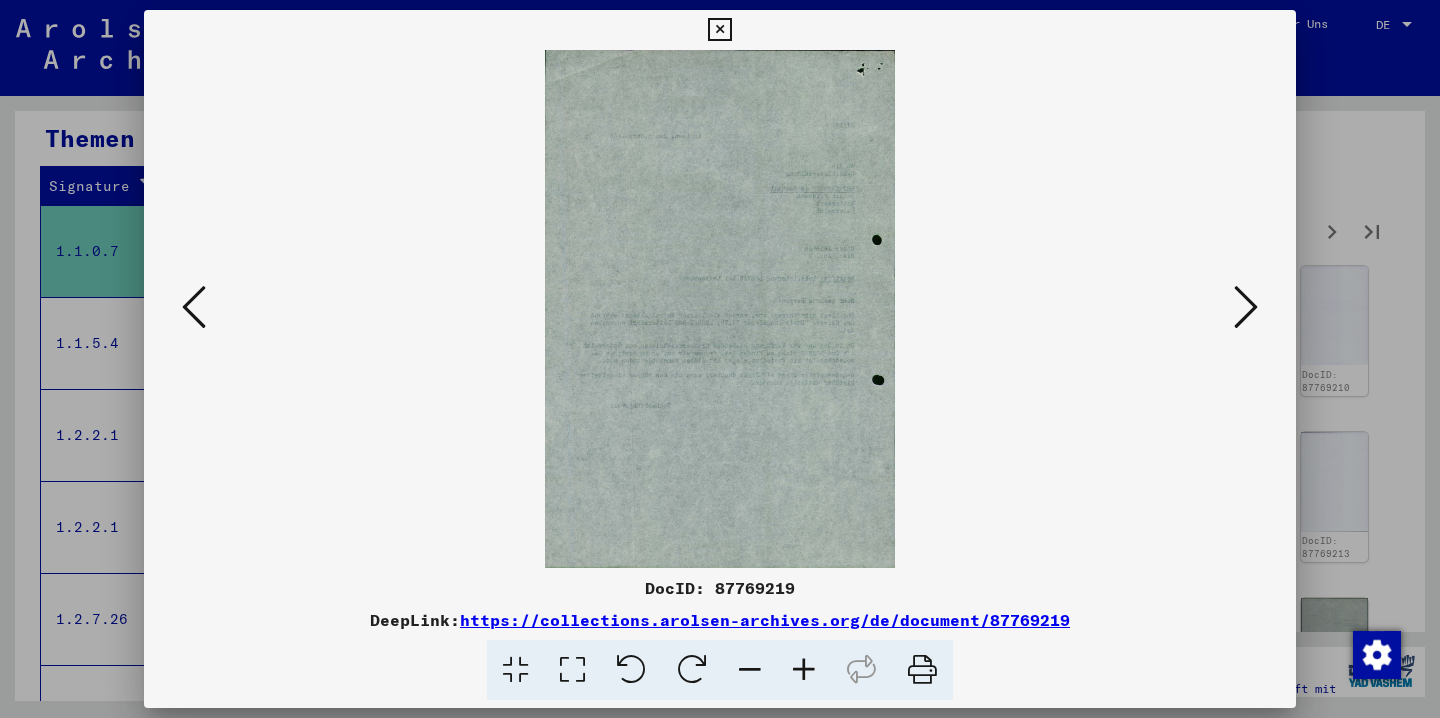 click at bounding box center (1246, 307) 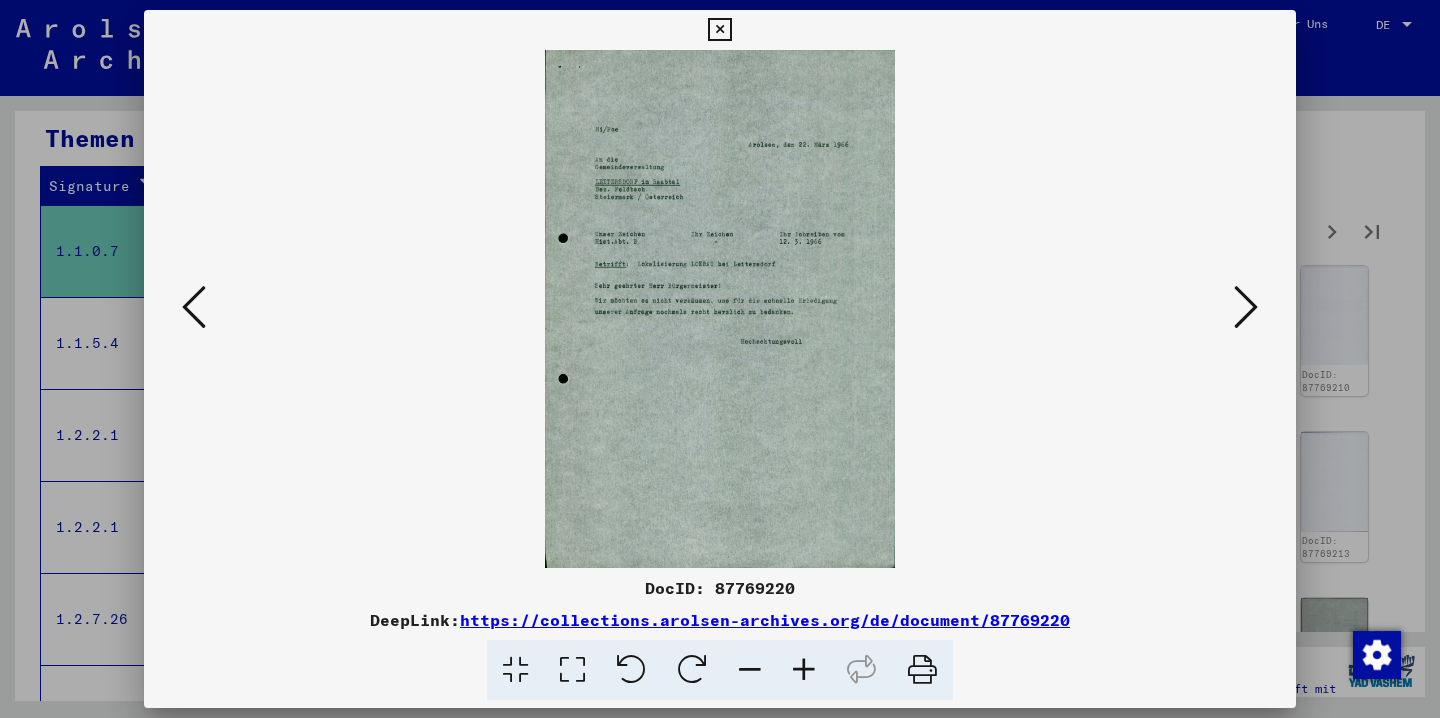 click at bounding box center [1246, 307] 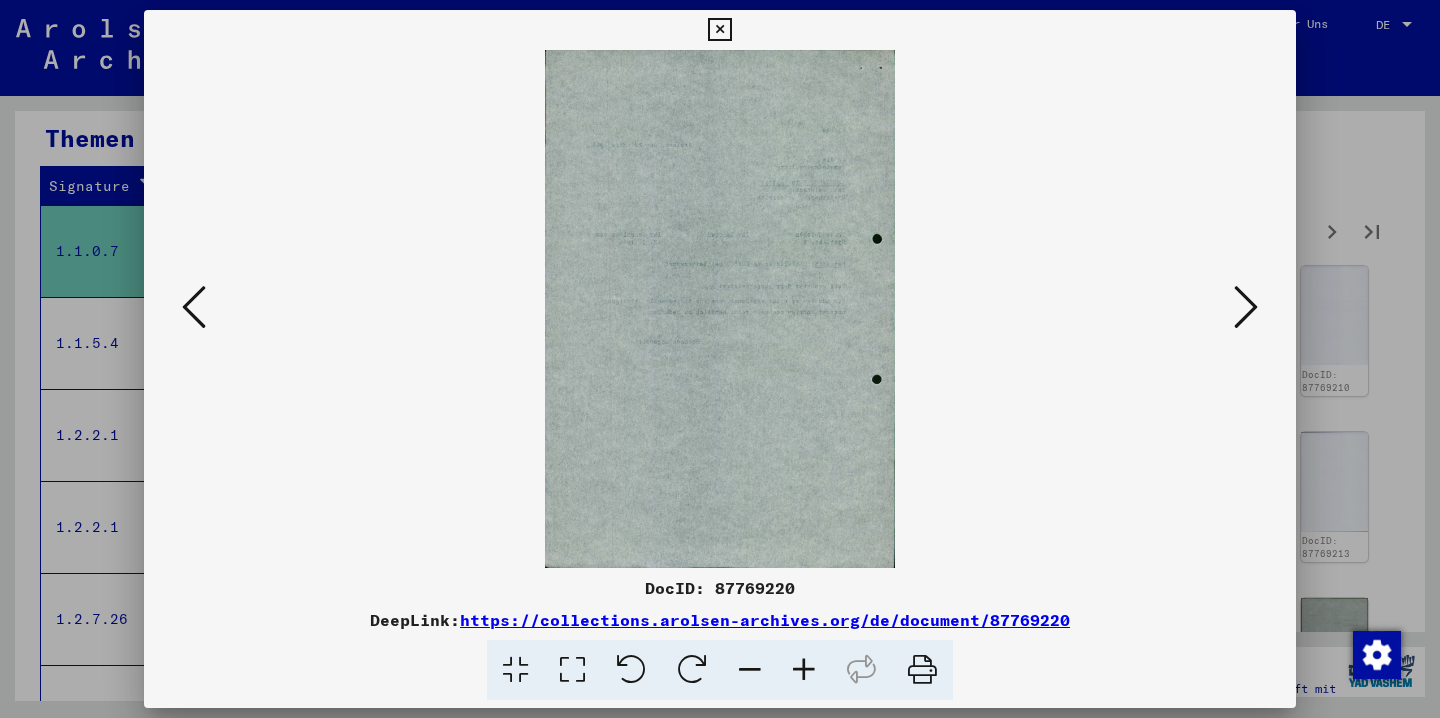 click at bounding box center [1246, 307] 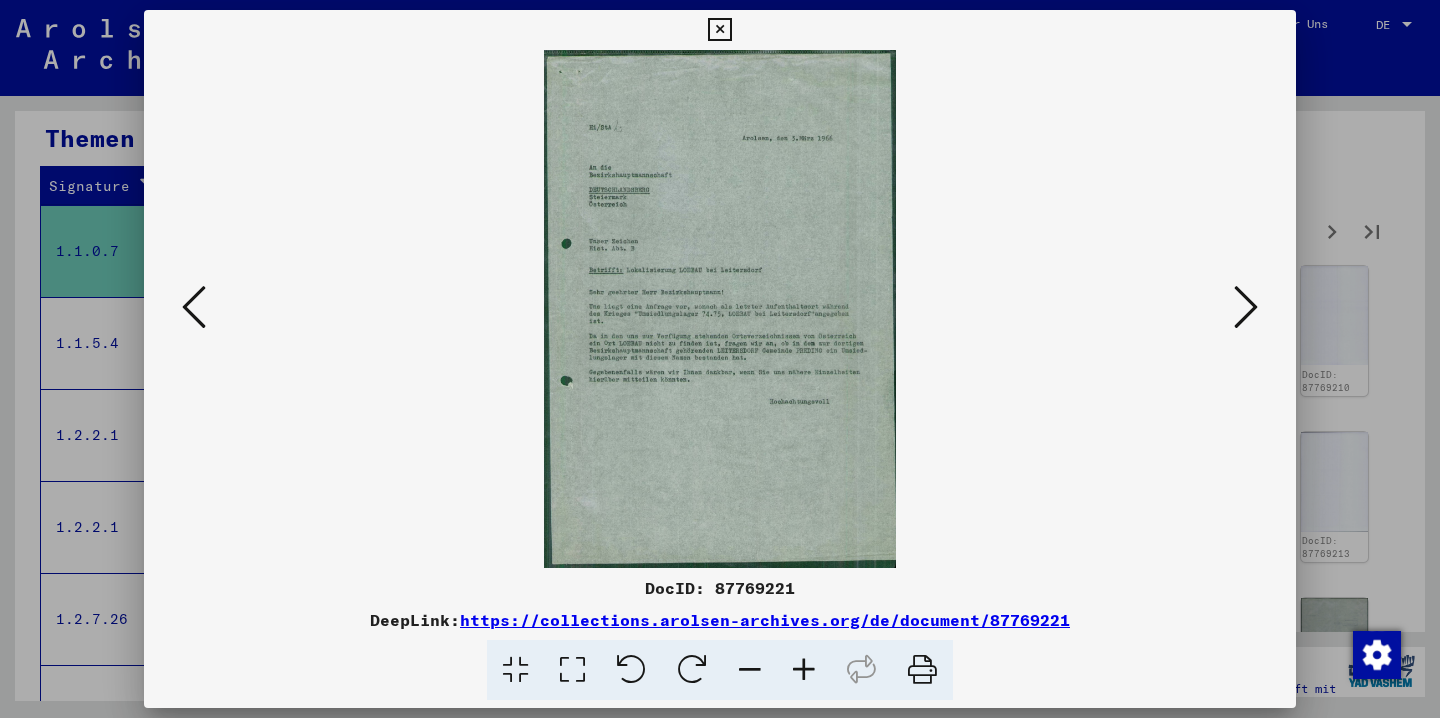 click at bounding box center (1246, 307) 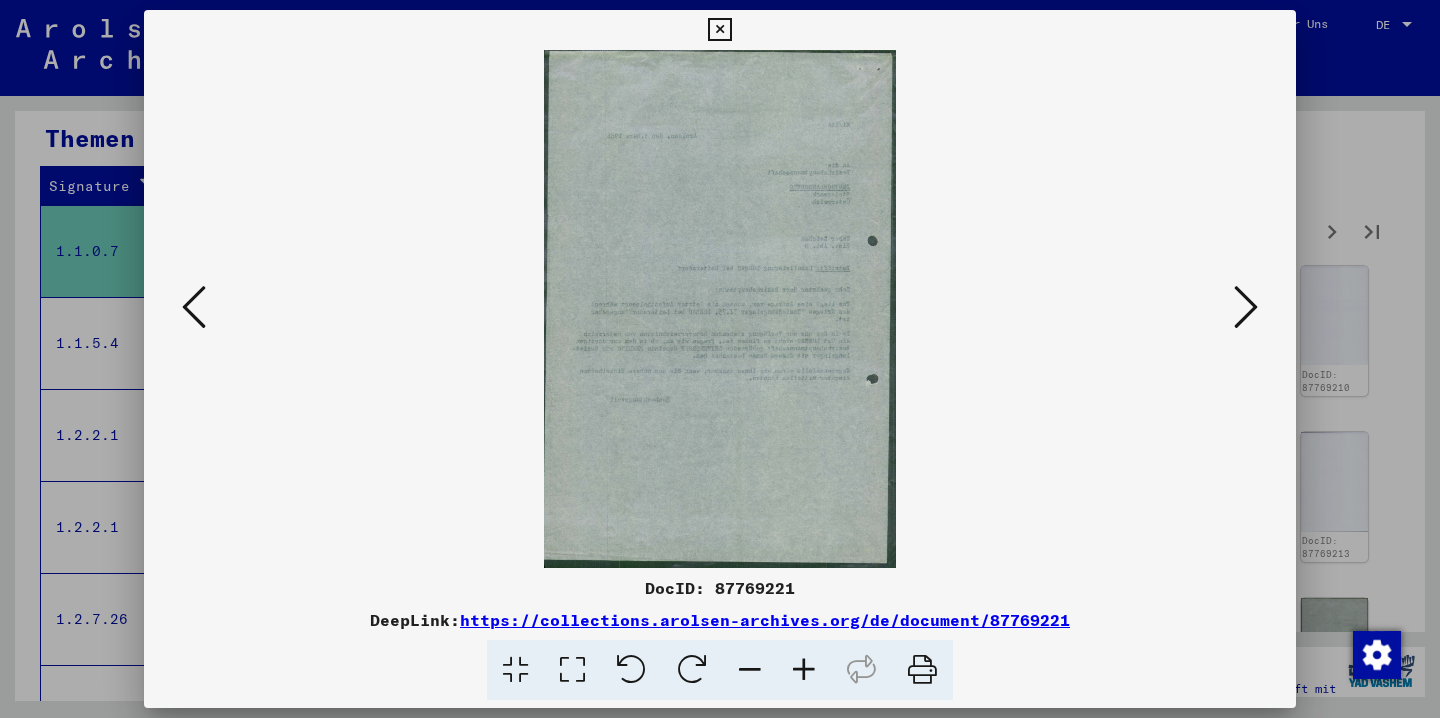 click at bounding box center [1246, 307] 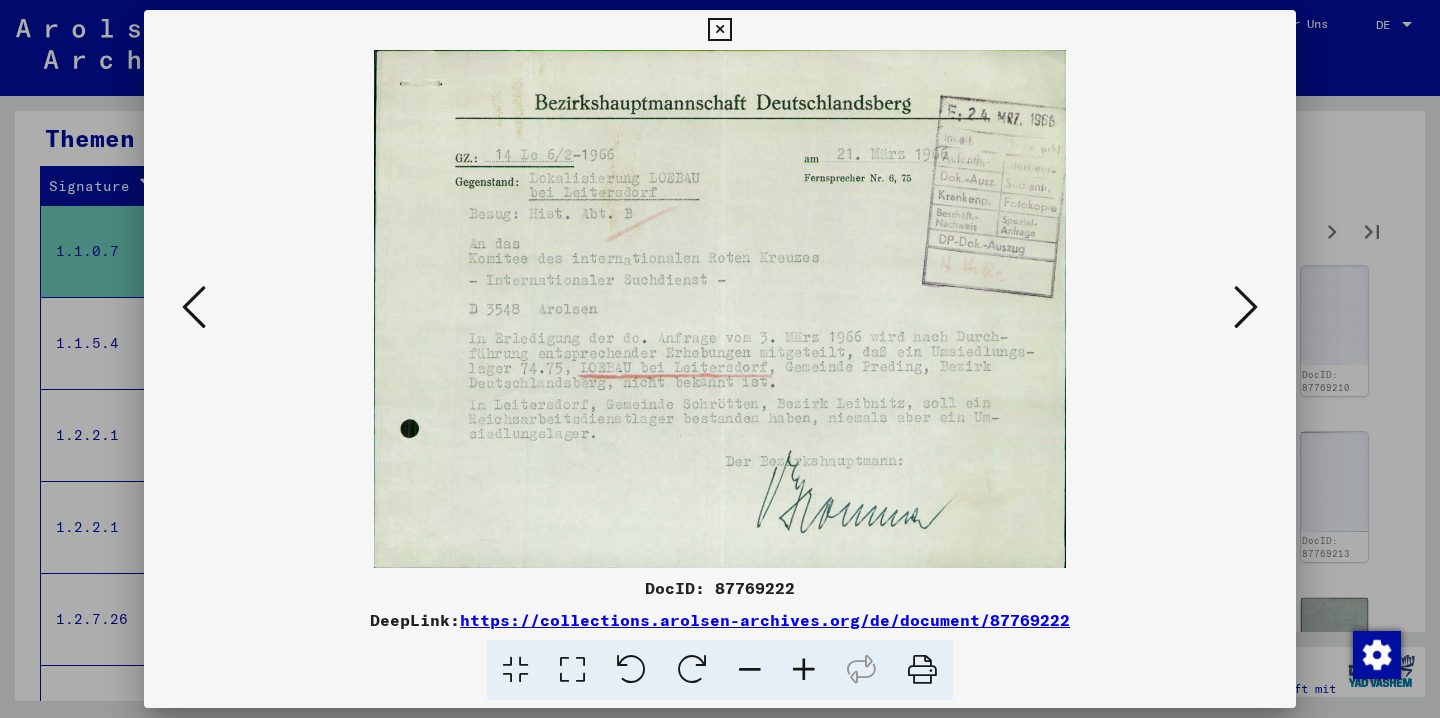 click at bounding box center (1246, 307) 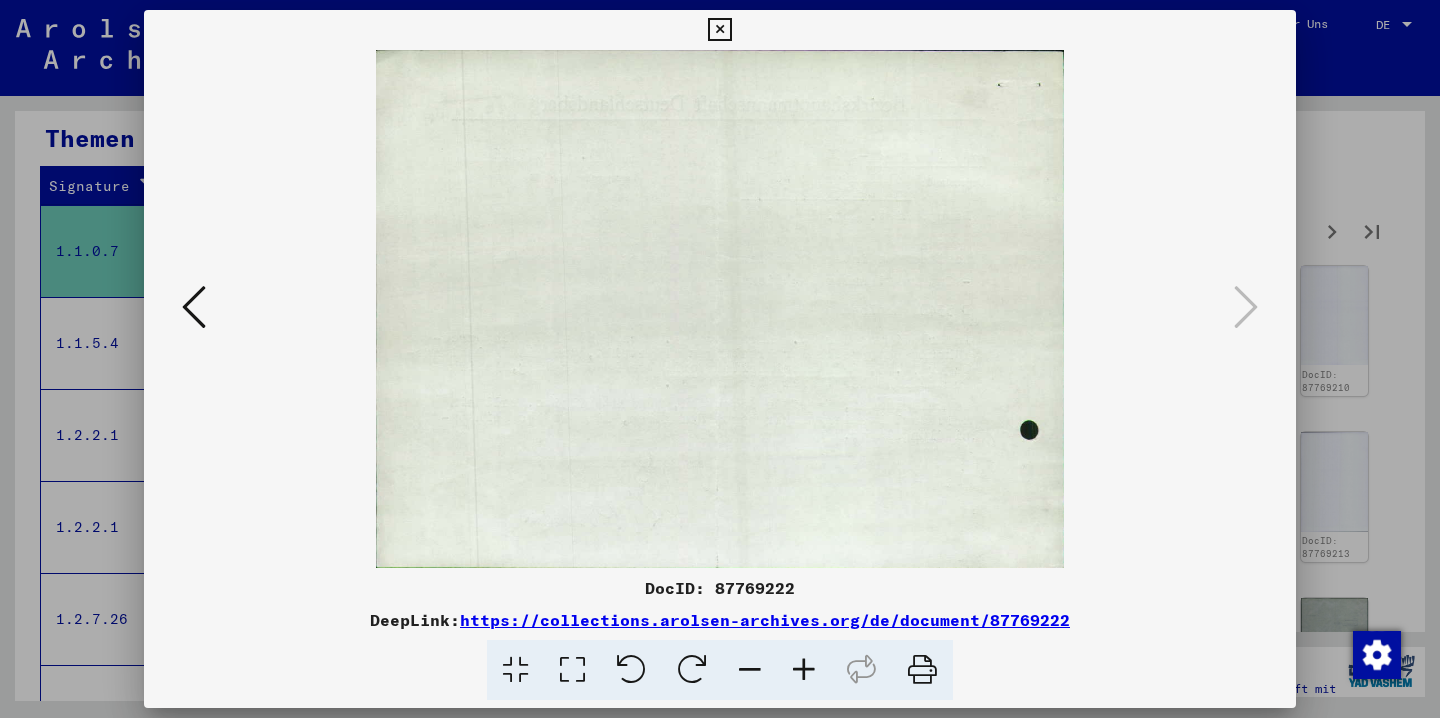 click at bounding box center (719, 30) 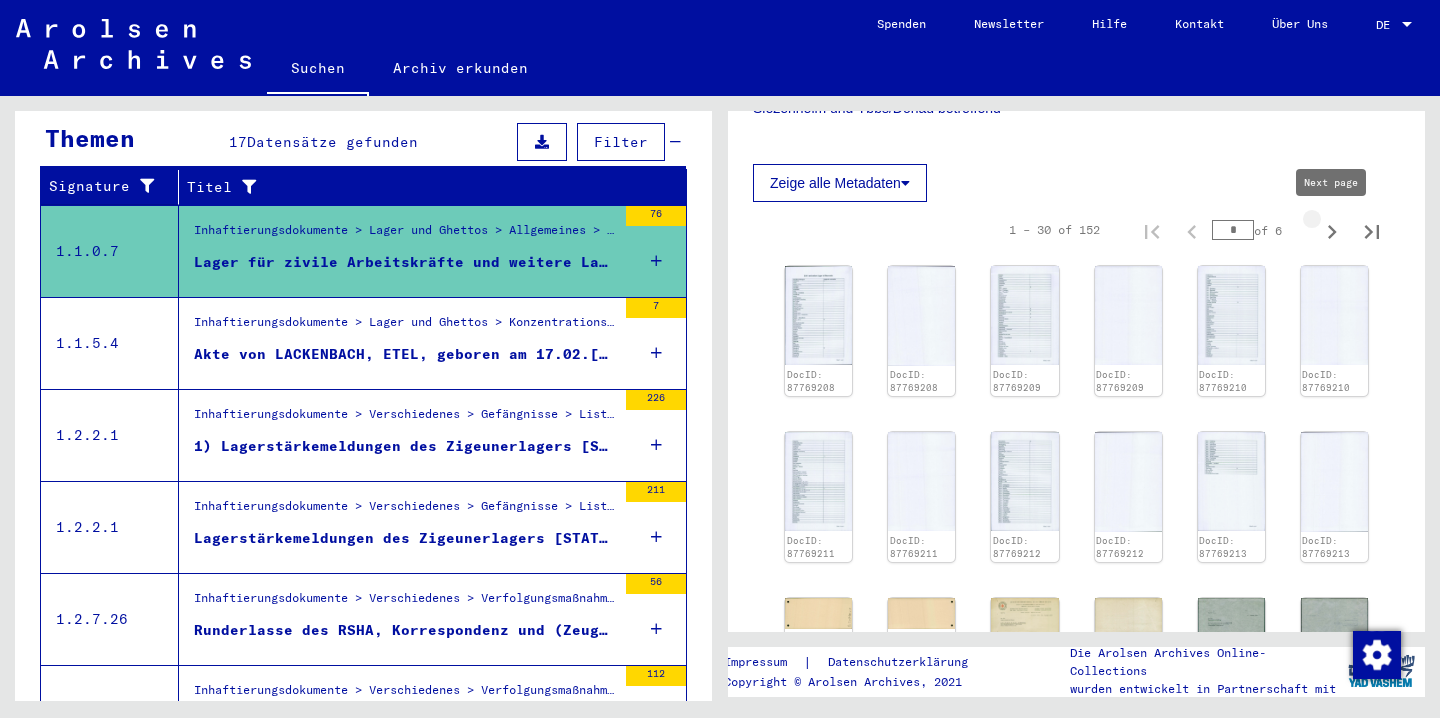 click 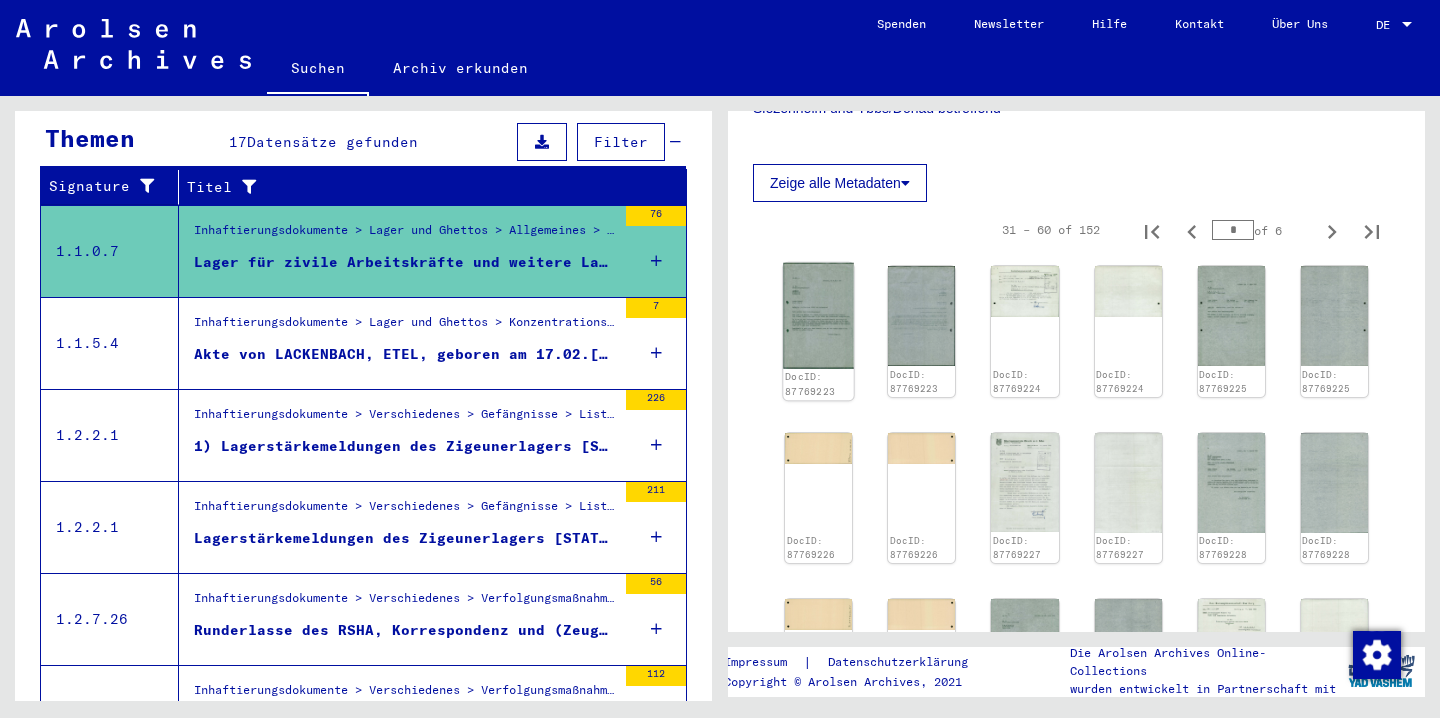 click 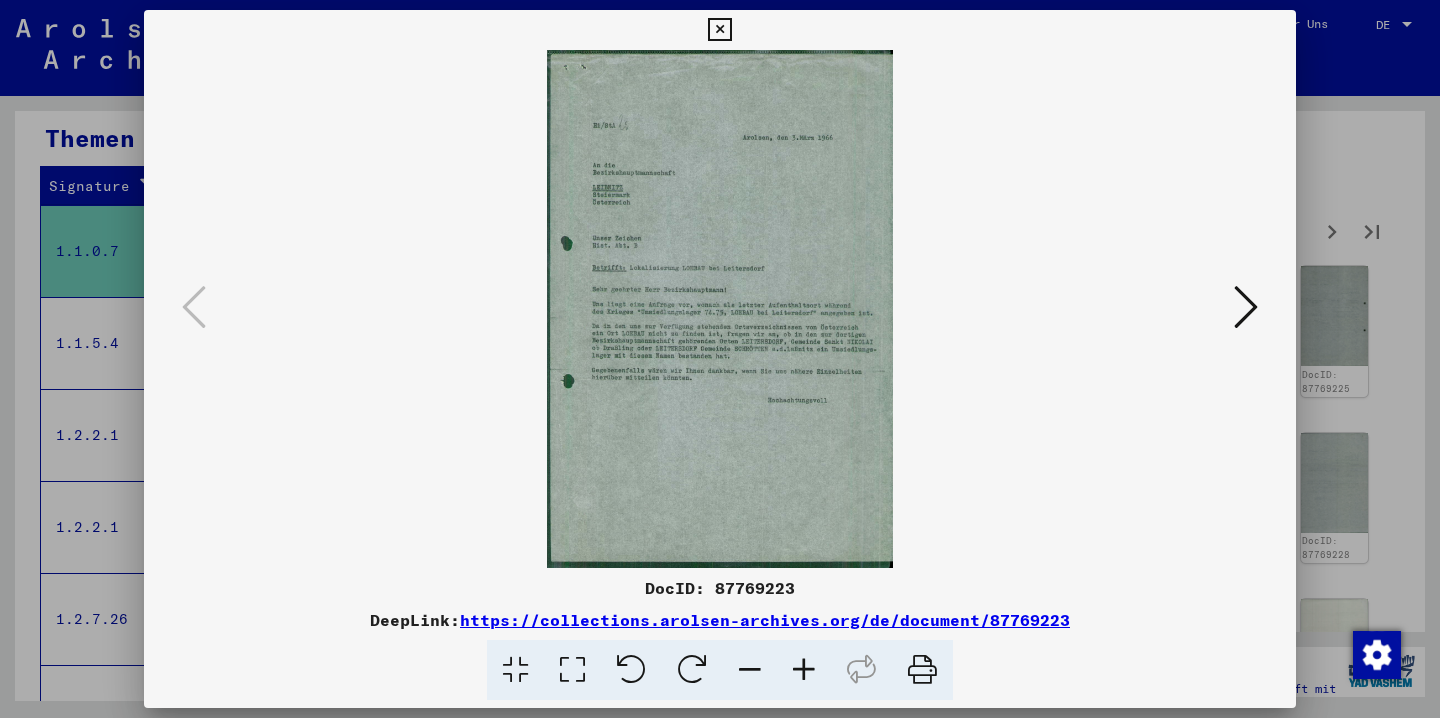 click at bounding box center [1246, 307] 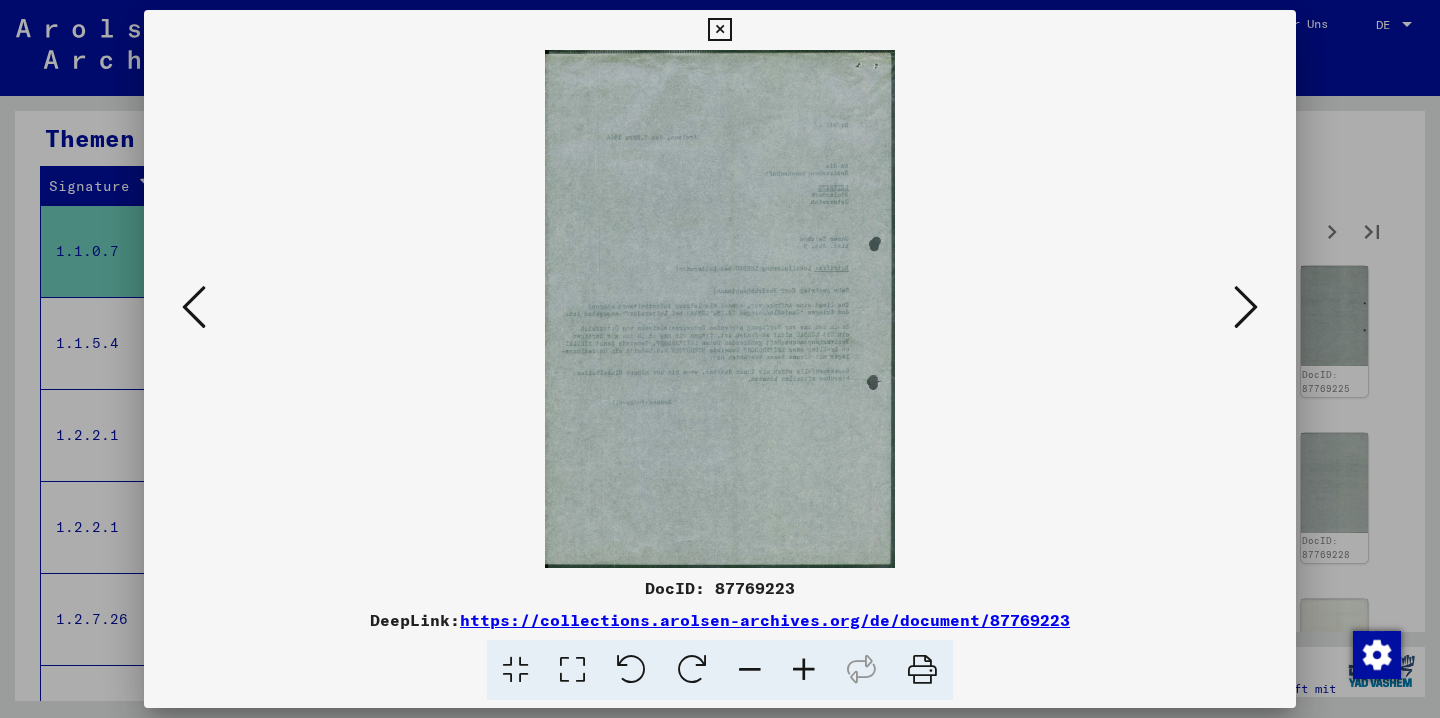 click at bounding box center [1246, 307] 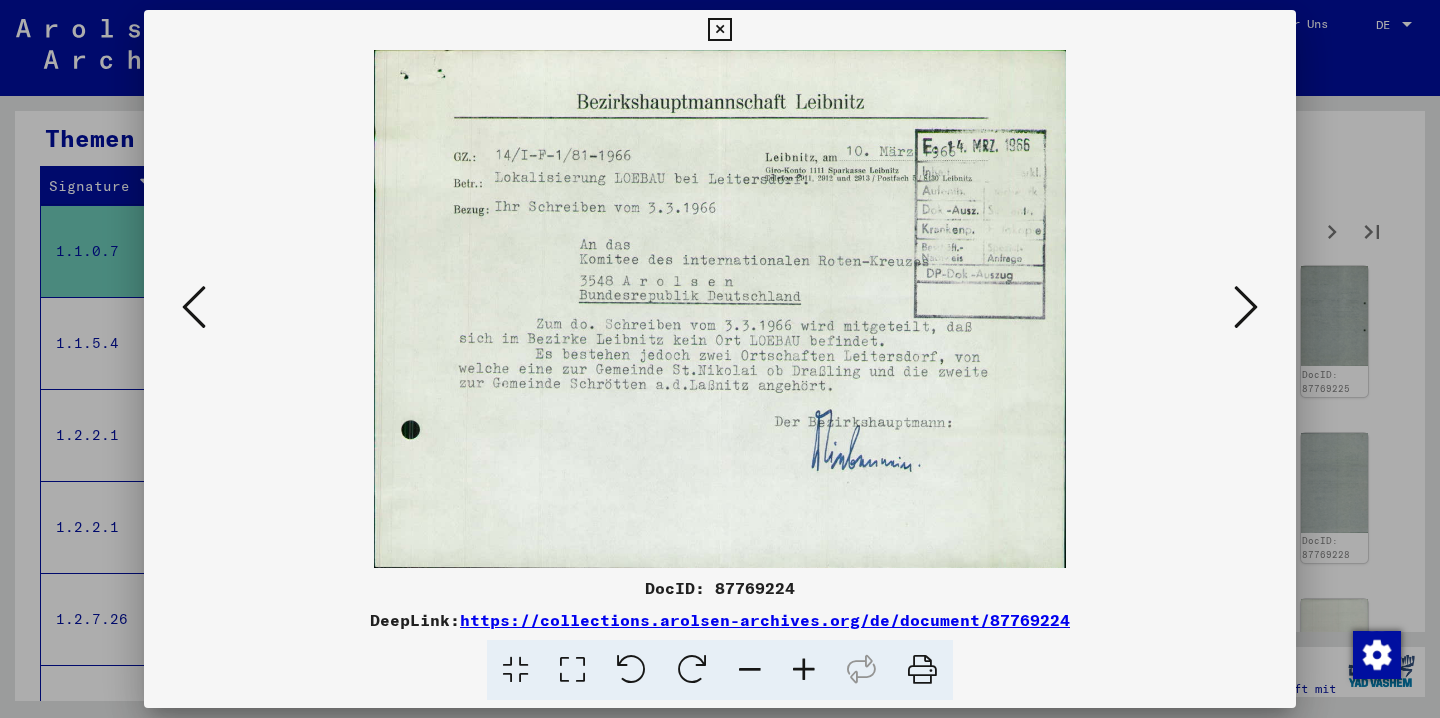click at bounding box center (1246, 307) 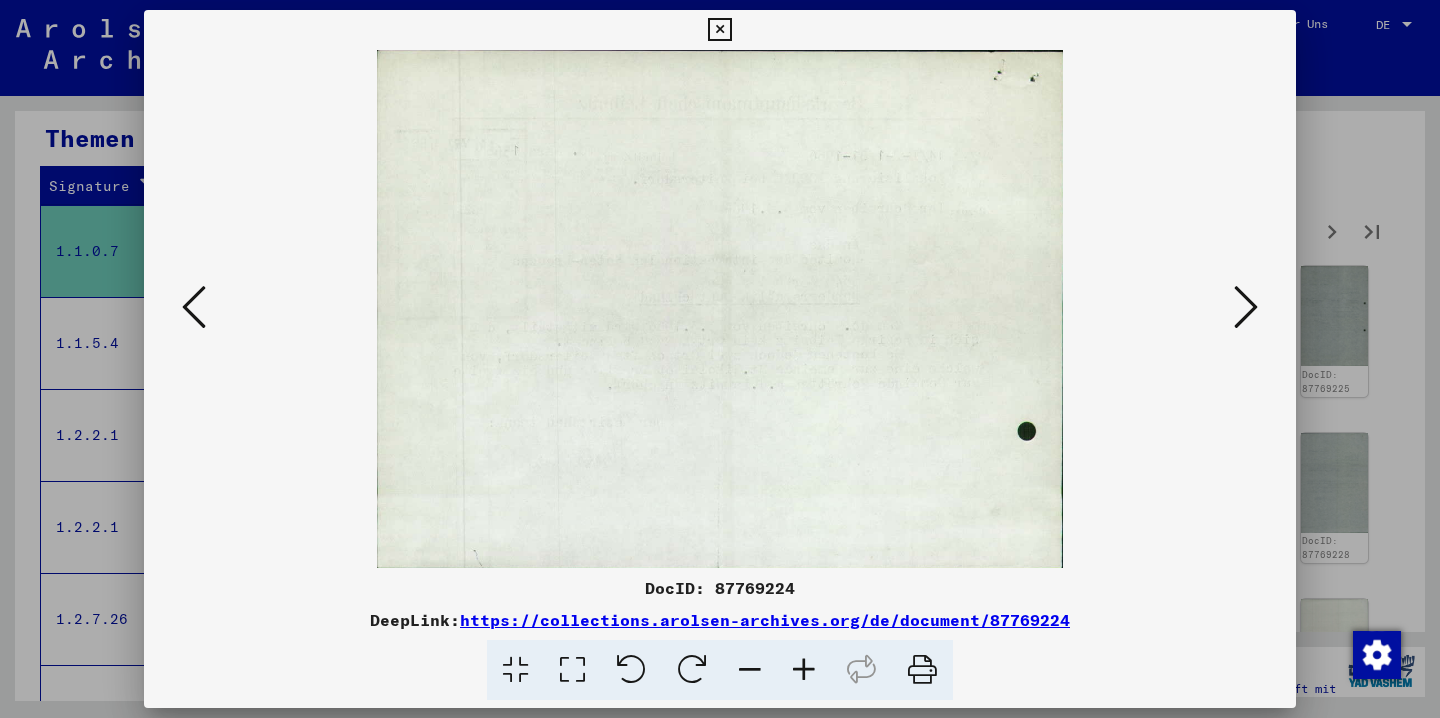 click at bounding box center (1246, 307) 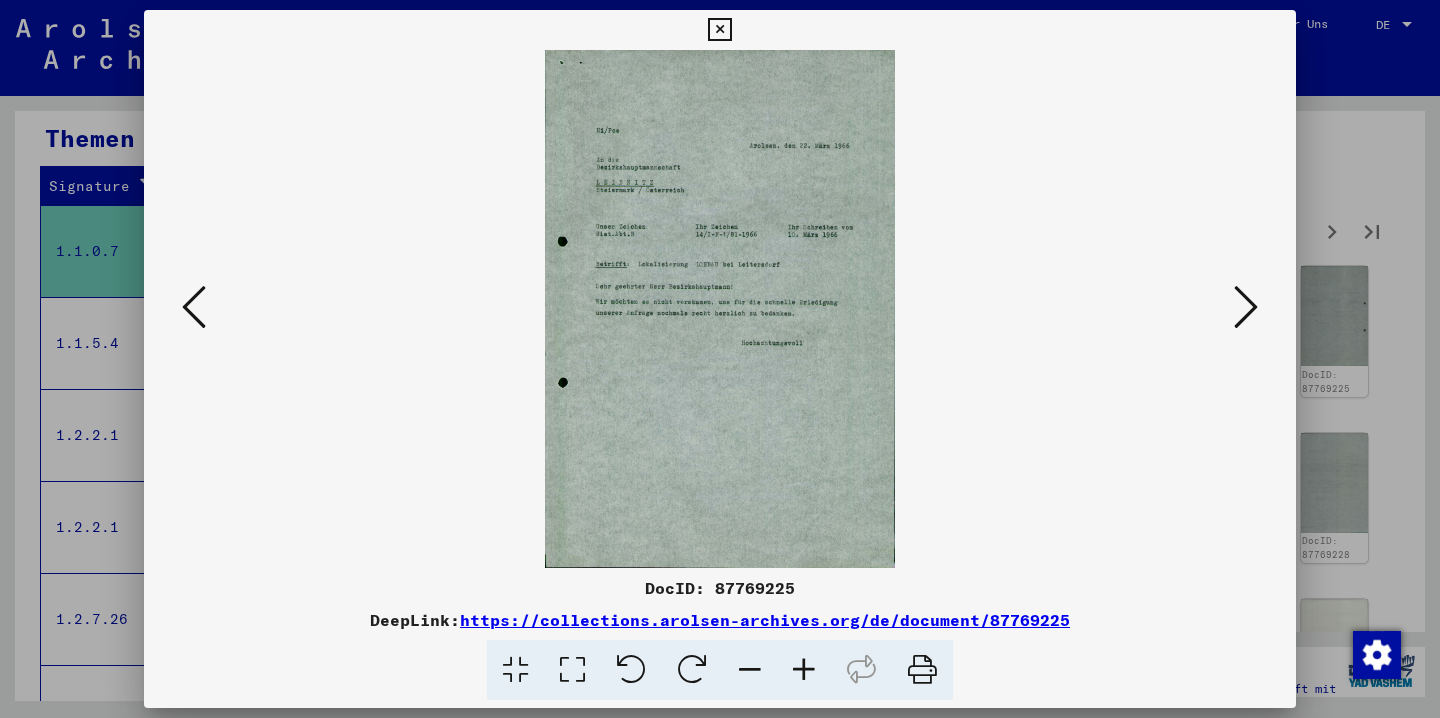 click at bounding box center (1246, 307) 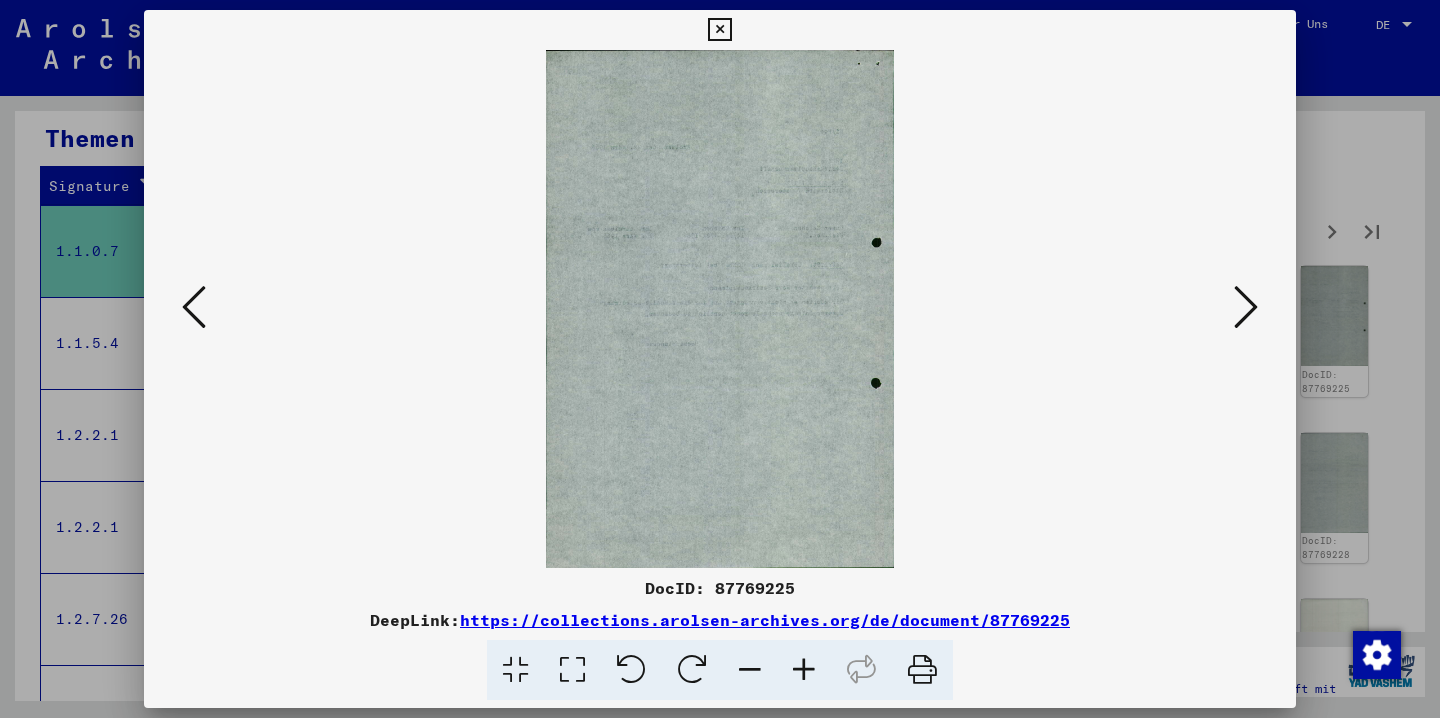 click at bounding box center (1246, 307) 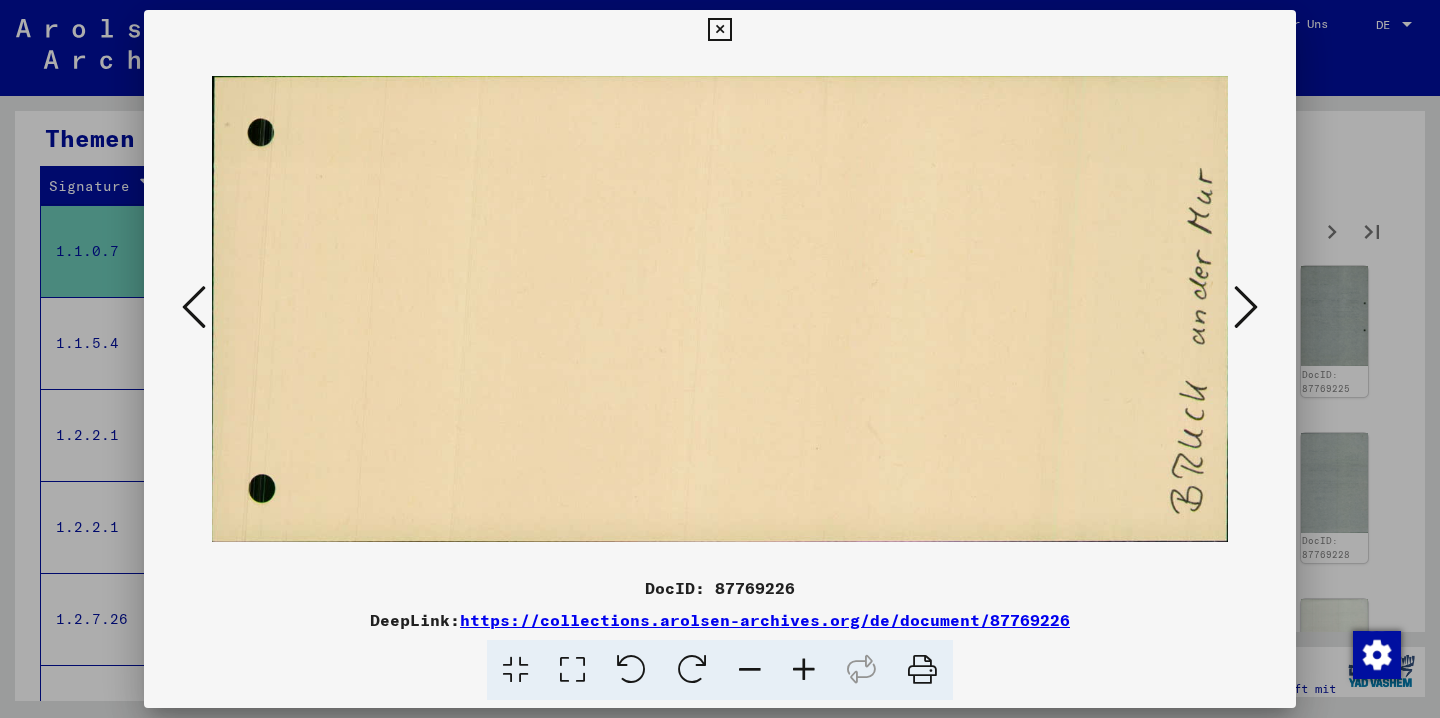 click at bounding box center [1246, 307] 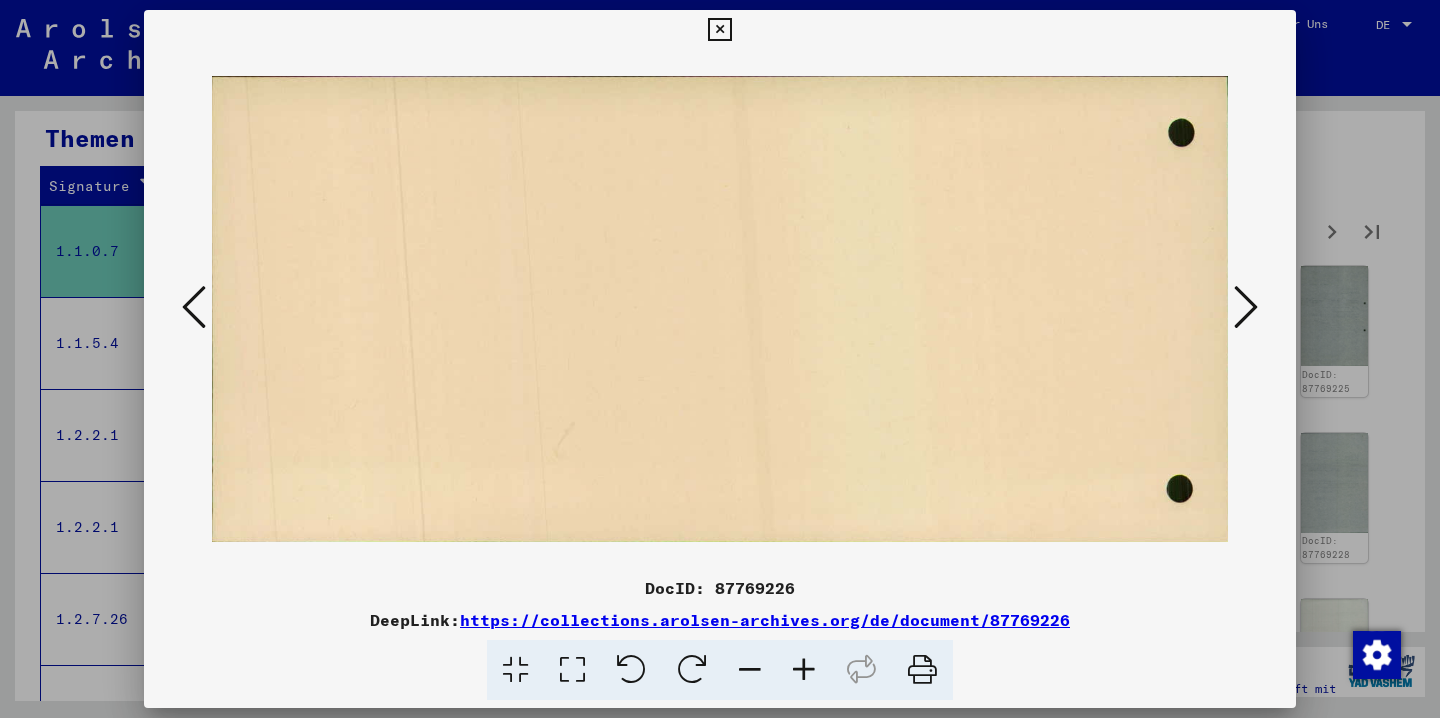 click at bounding box center [1246, 307] 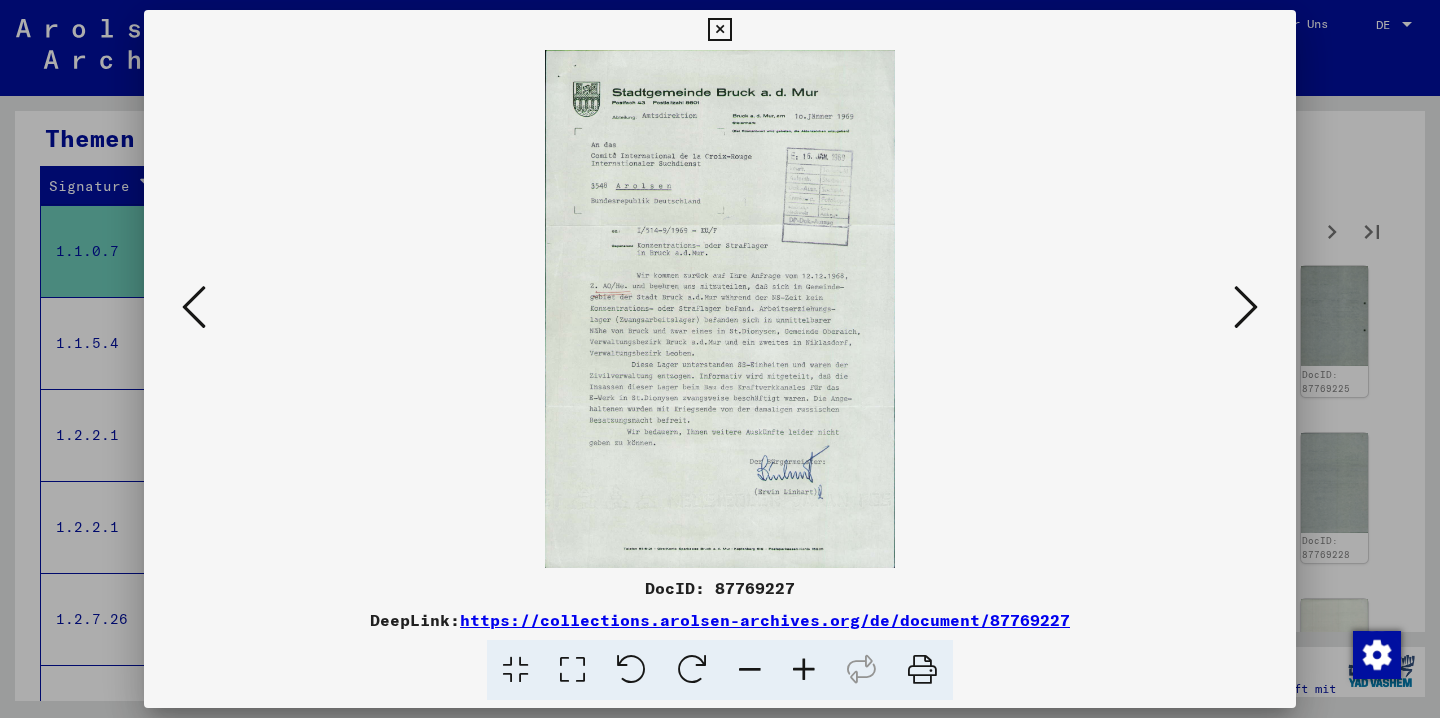 click at bounding box center [1246, 307] 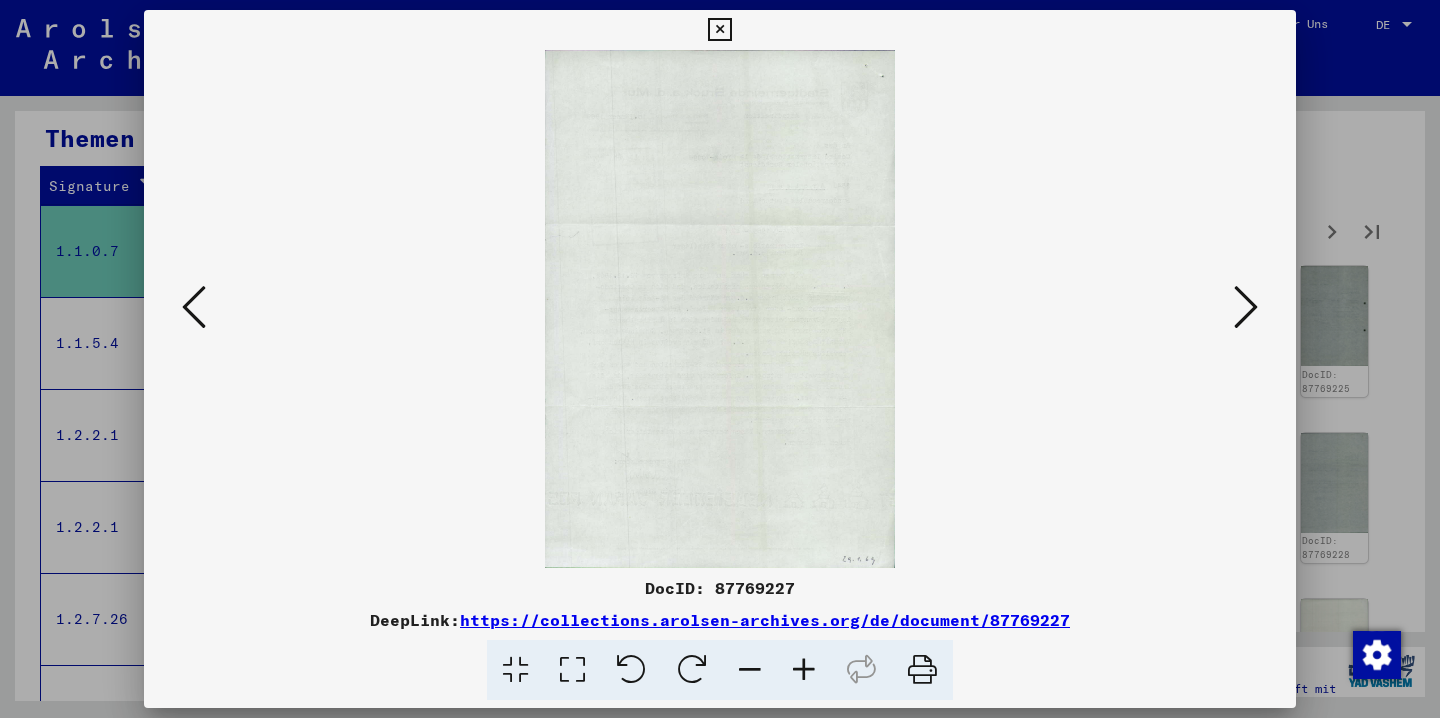 click at bounding box center (1246, 307) 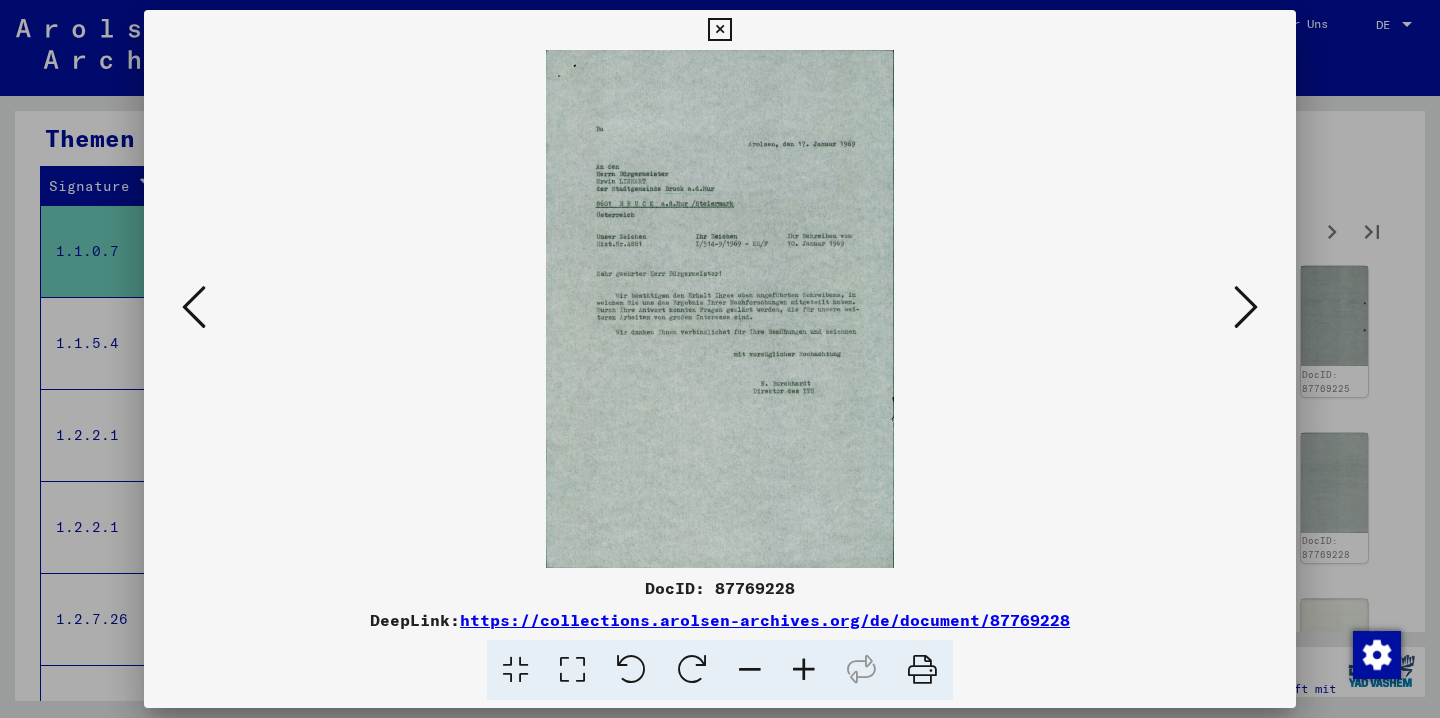 click at bounding box center (1246, 307) 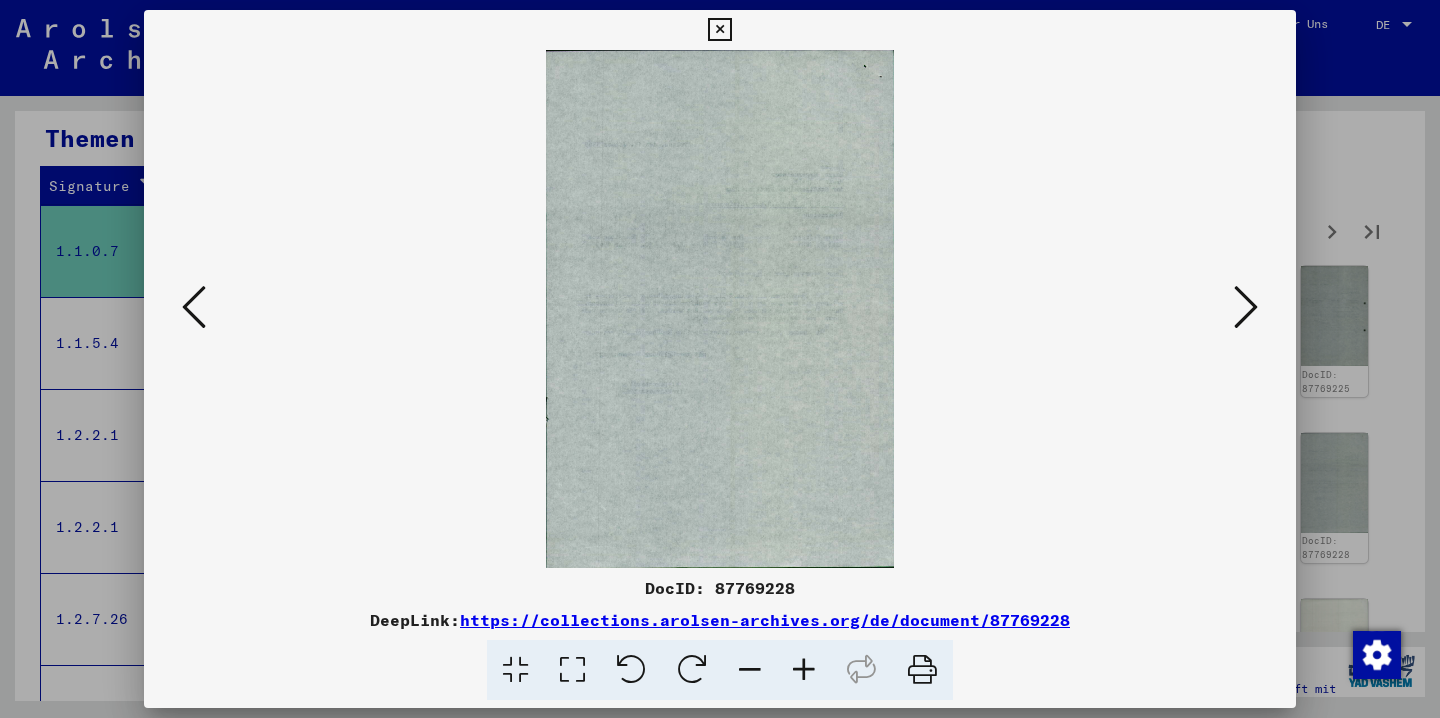 click at bounding box center [1246, 307] 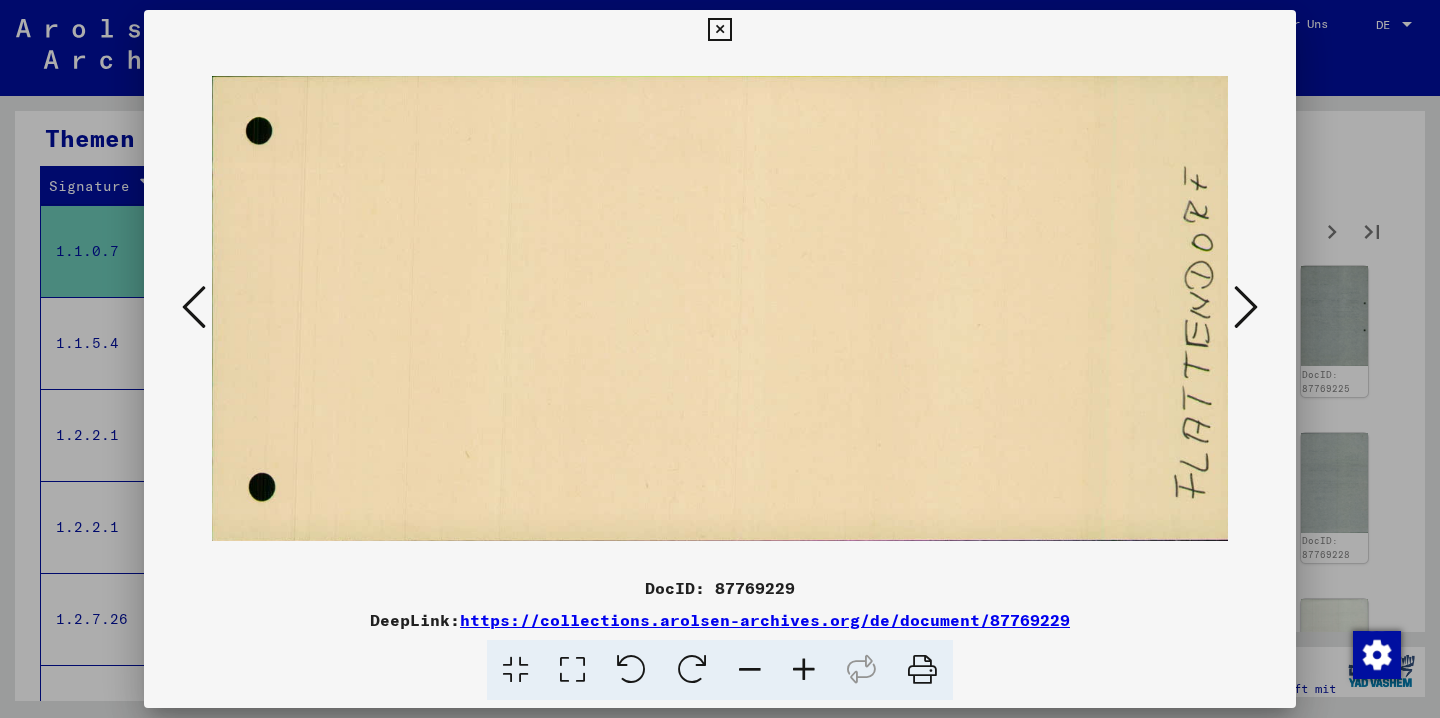click at bounding box center (1246, 307) 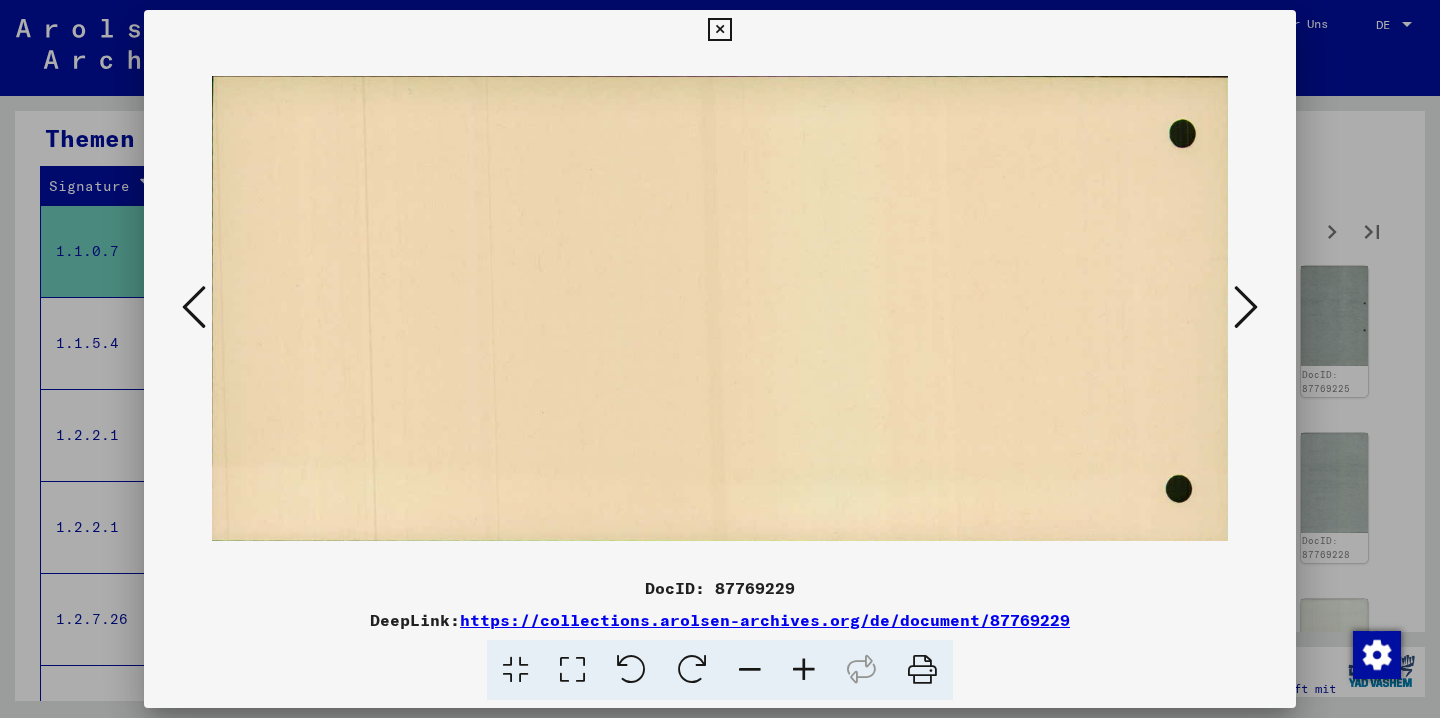 click at bounding box center (194, 308) 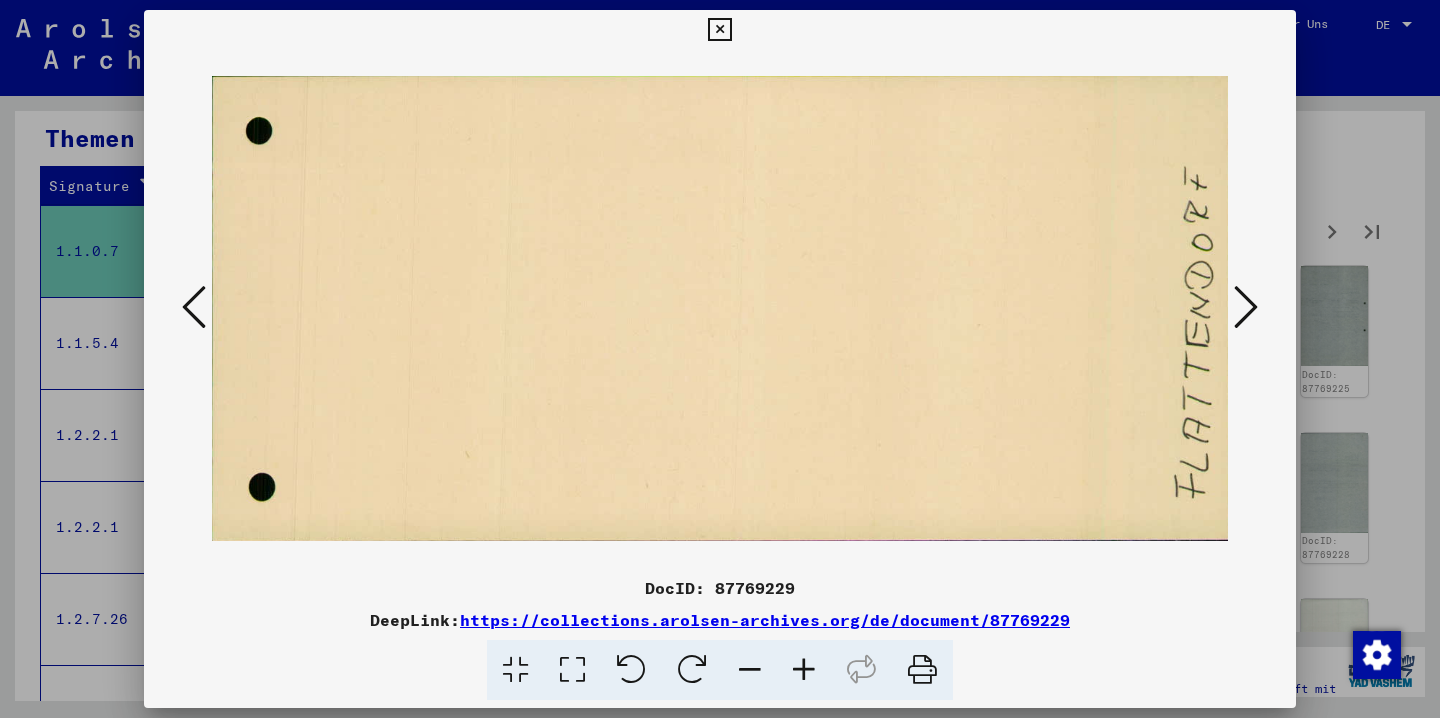 click at bounding box center [1246, 307] 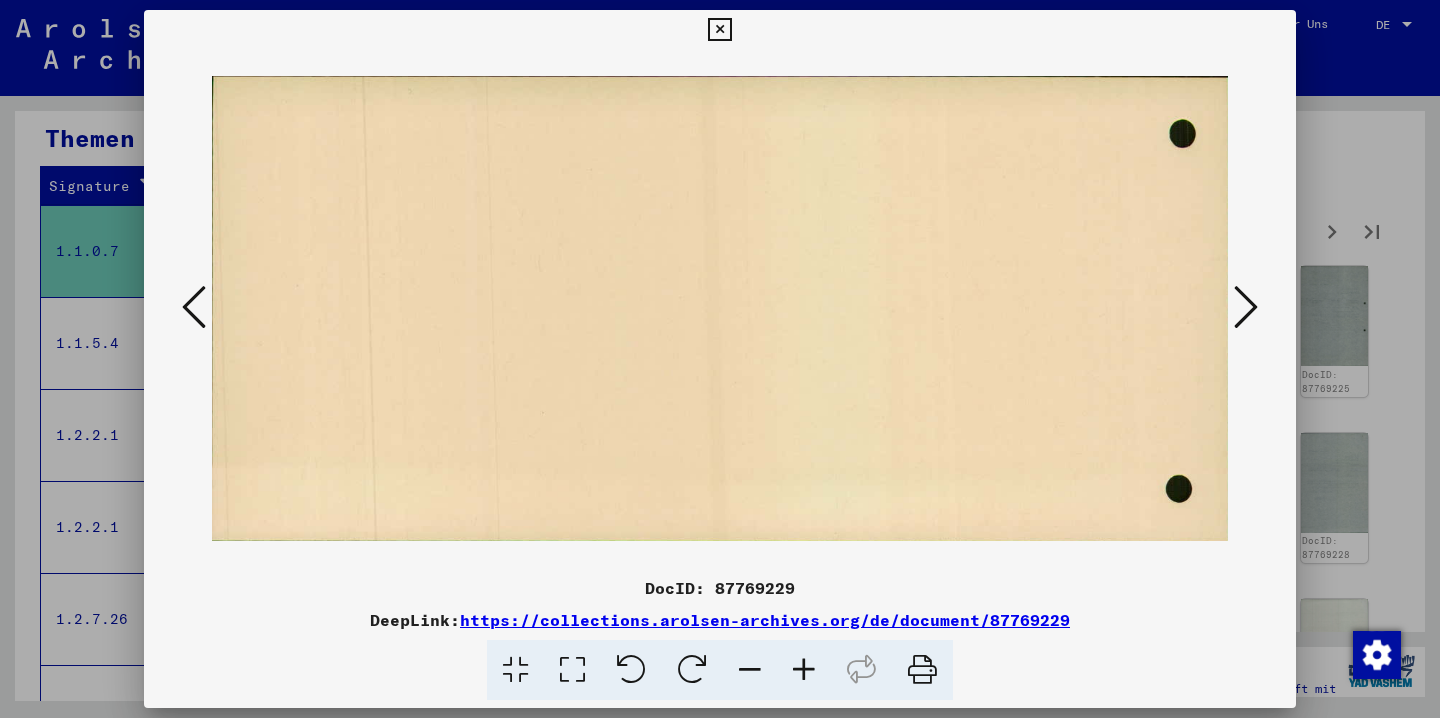 click at bounding box center (1246, 307) 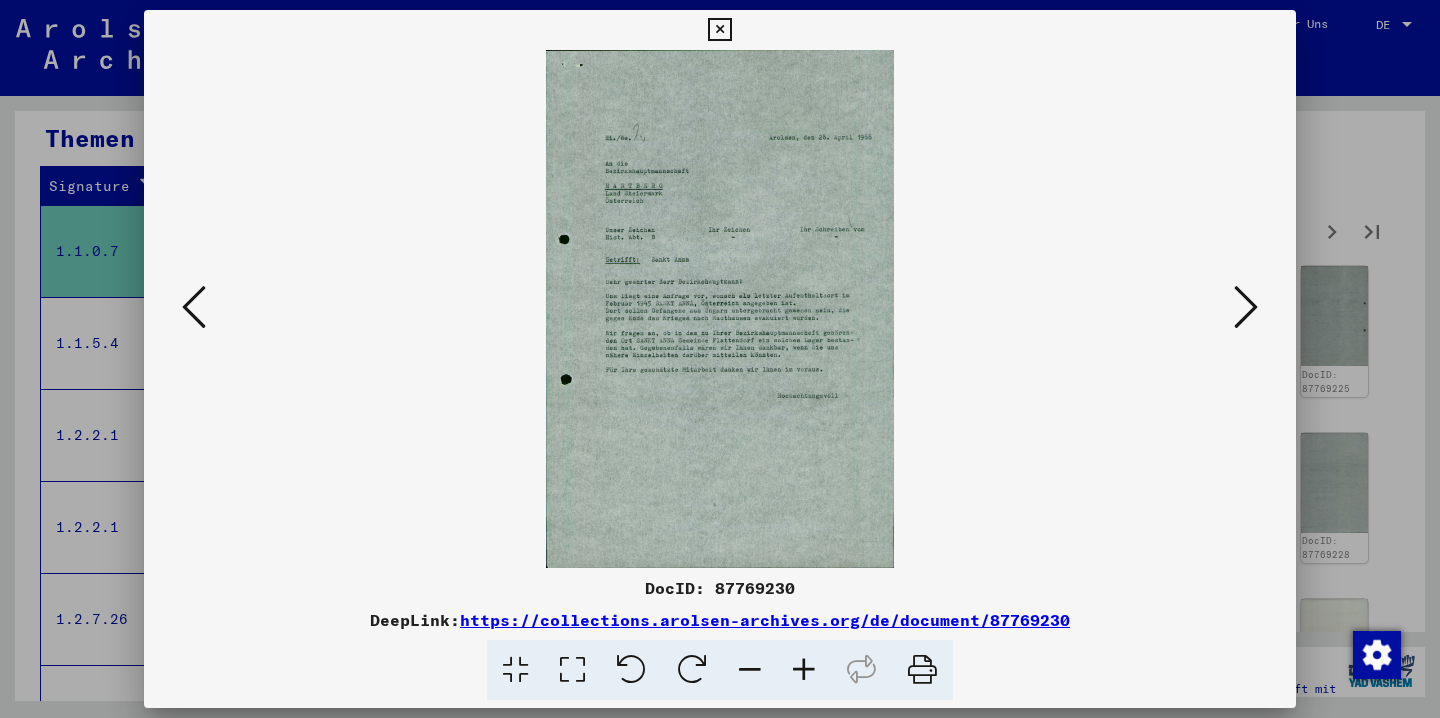 click at bounding box center (1246, 307) 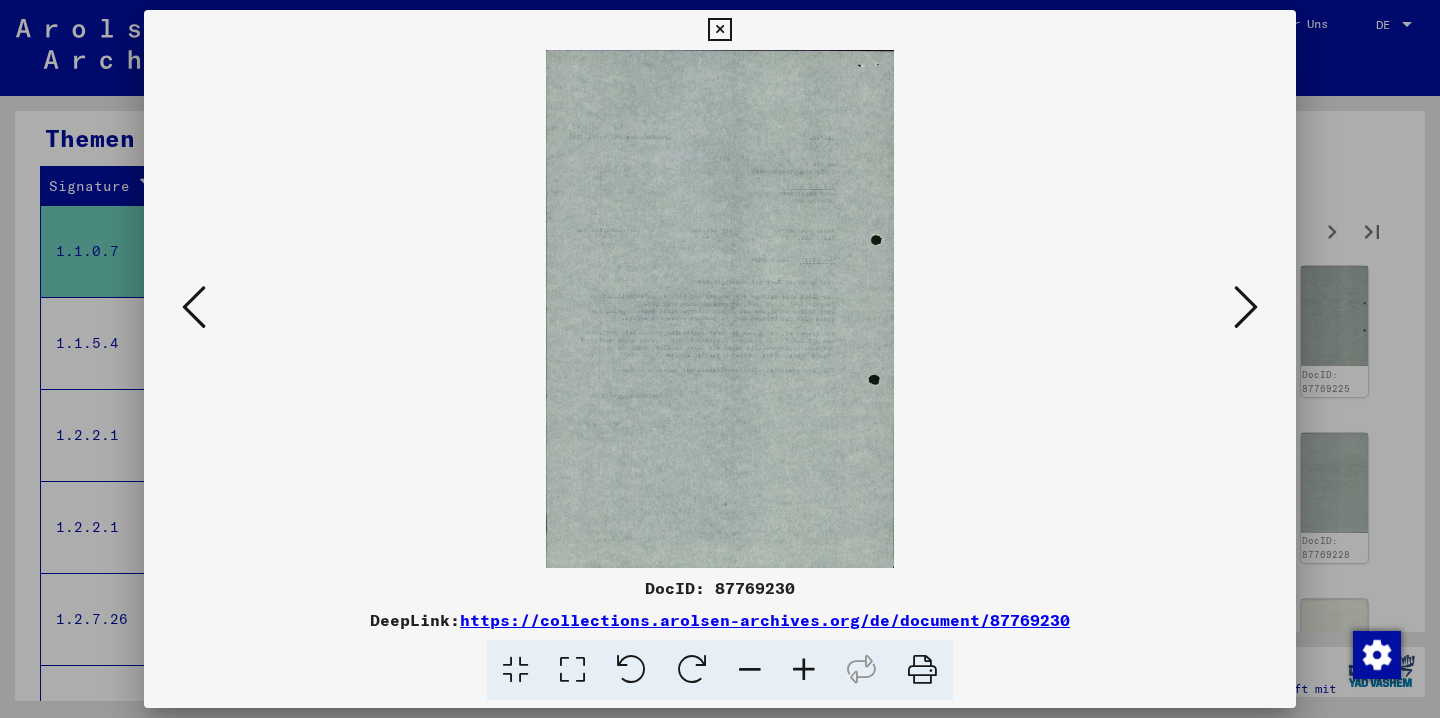 click at bounding box center (1246, 307) 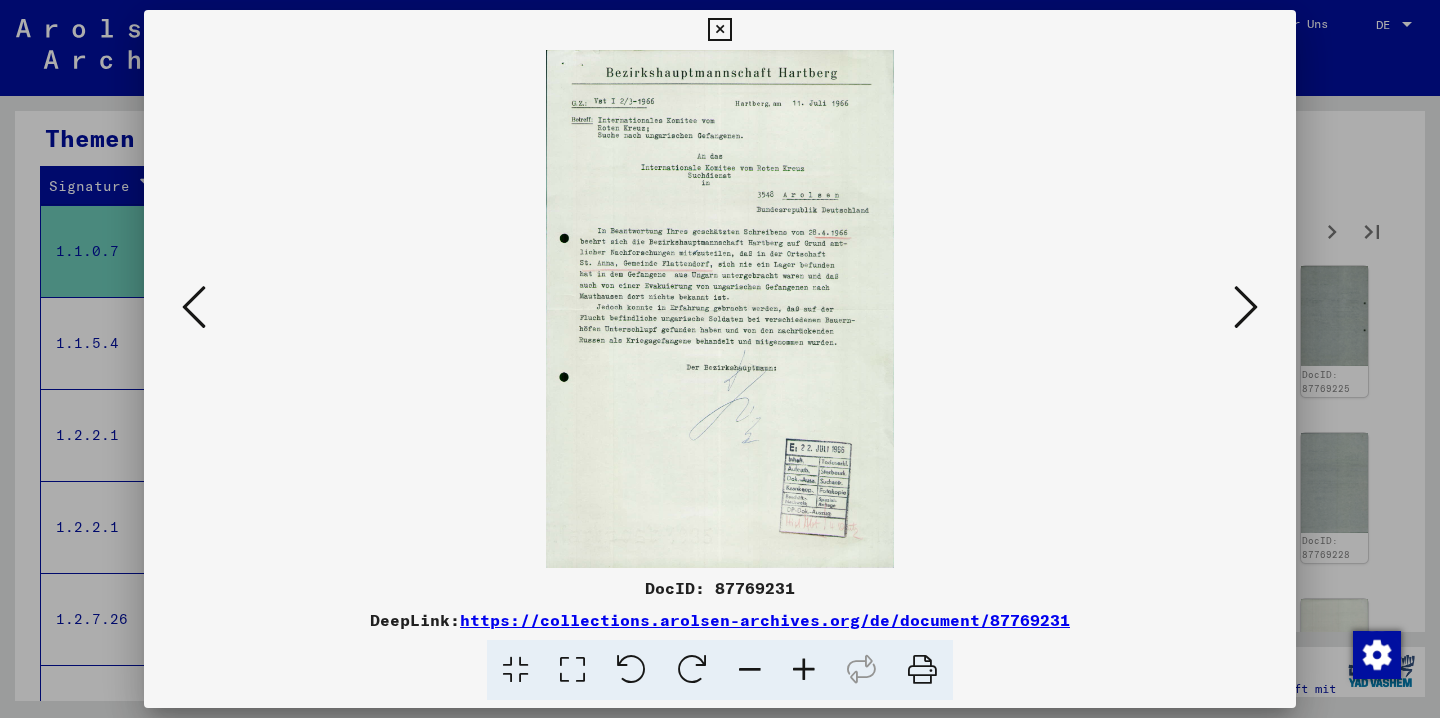 click at bounding box center (1246, 307) 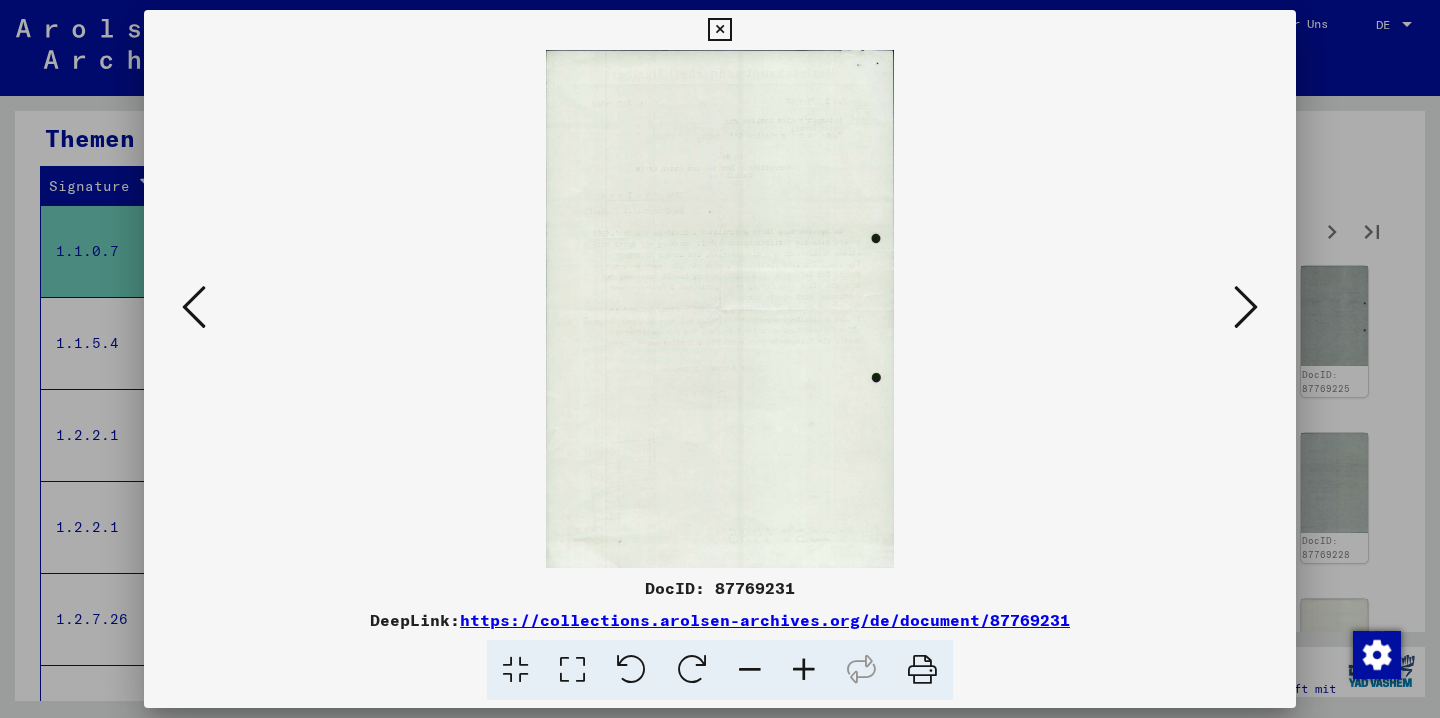 click at bounding box center (1246, 307) 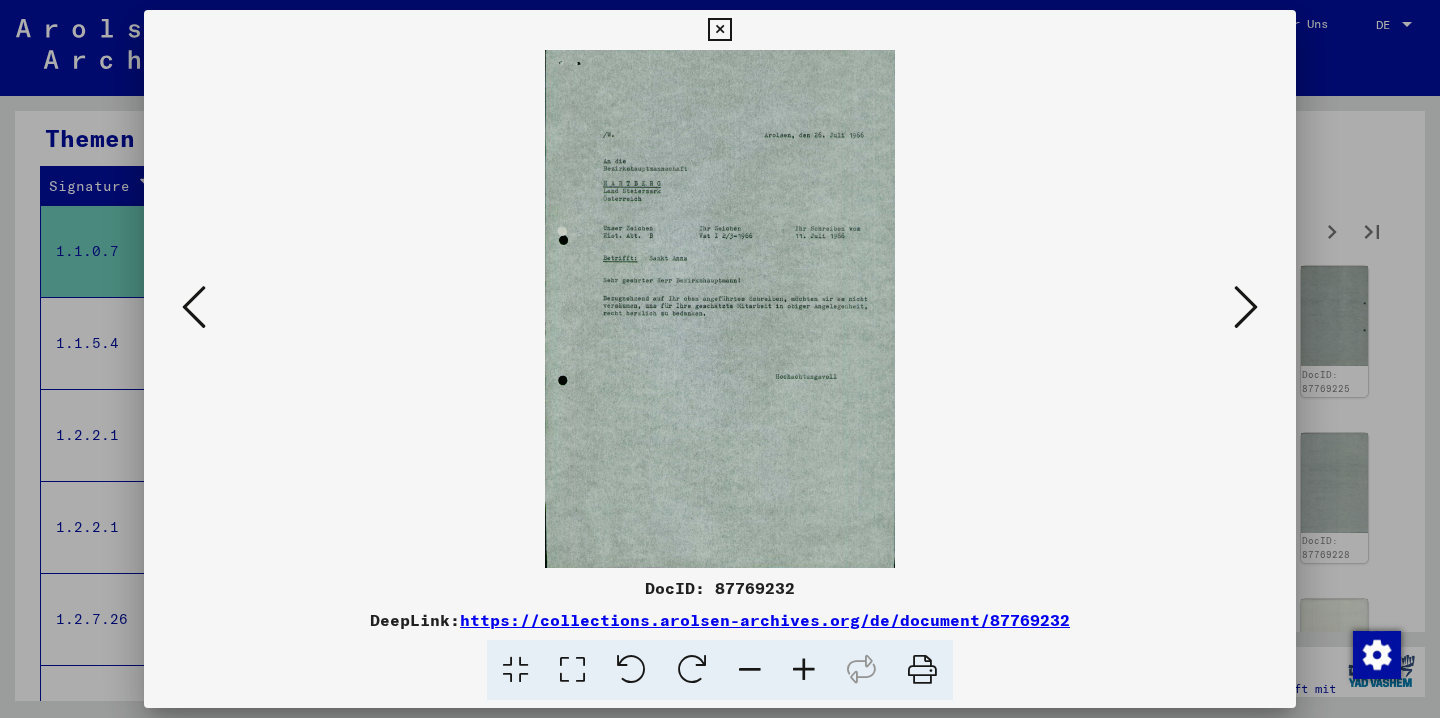 click at bounding box center [1246, 307] 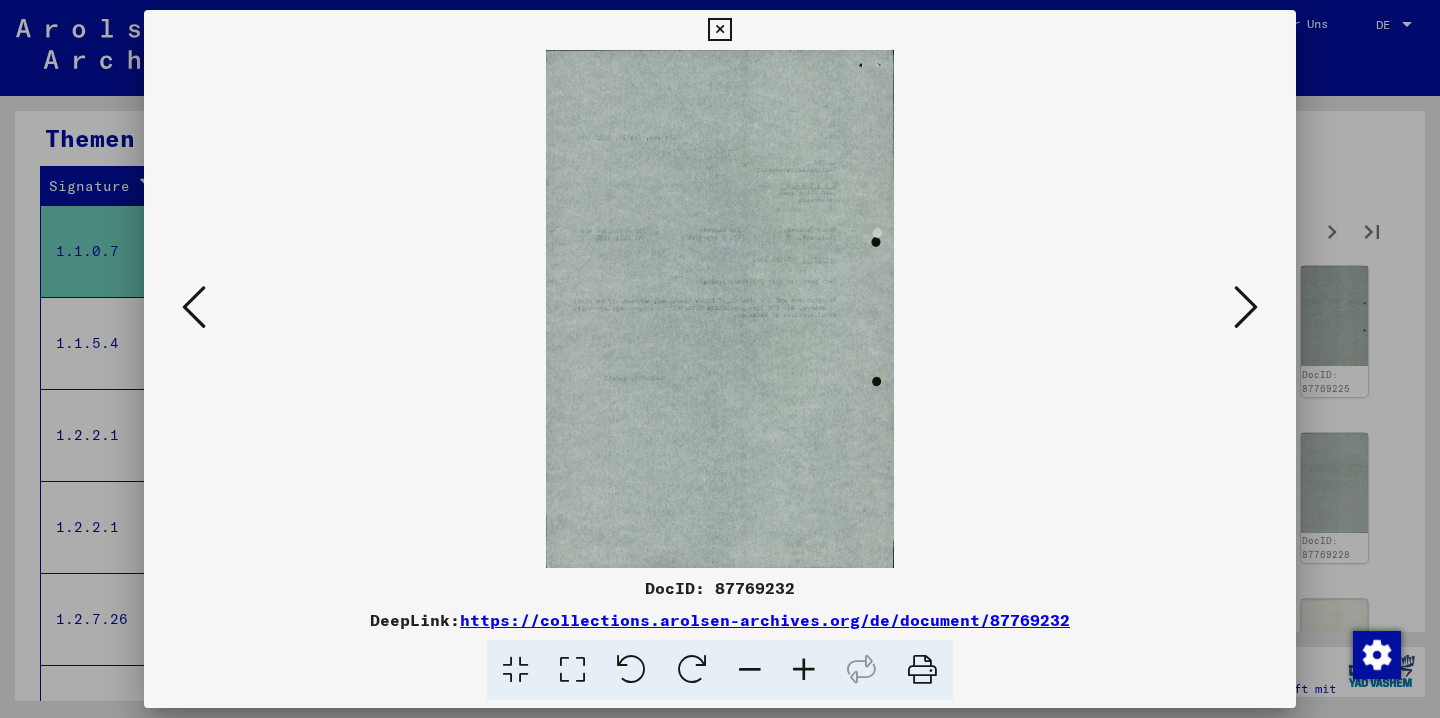 click at bounding box center (1246, 307) 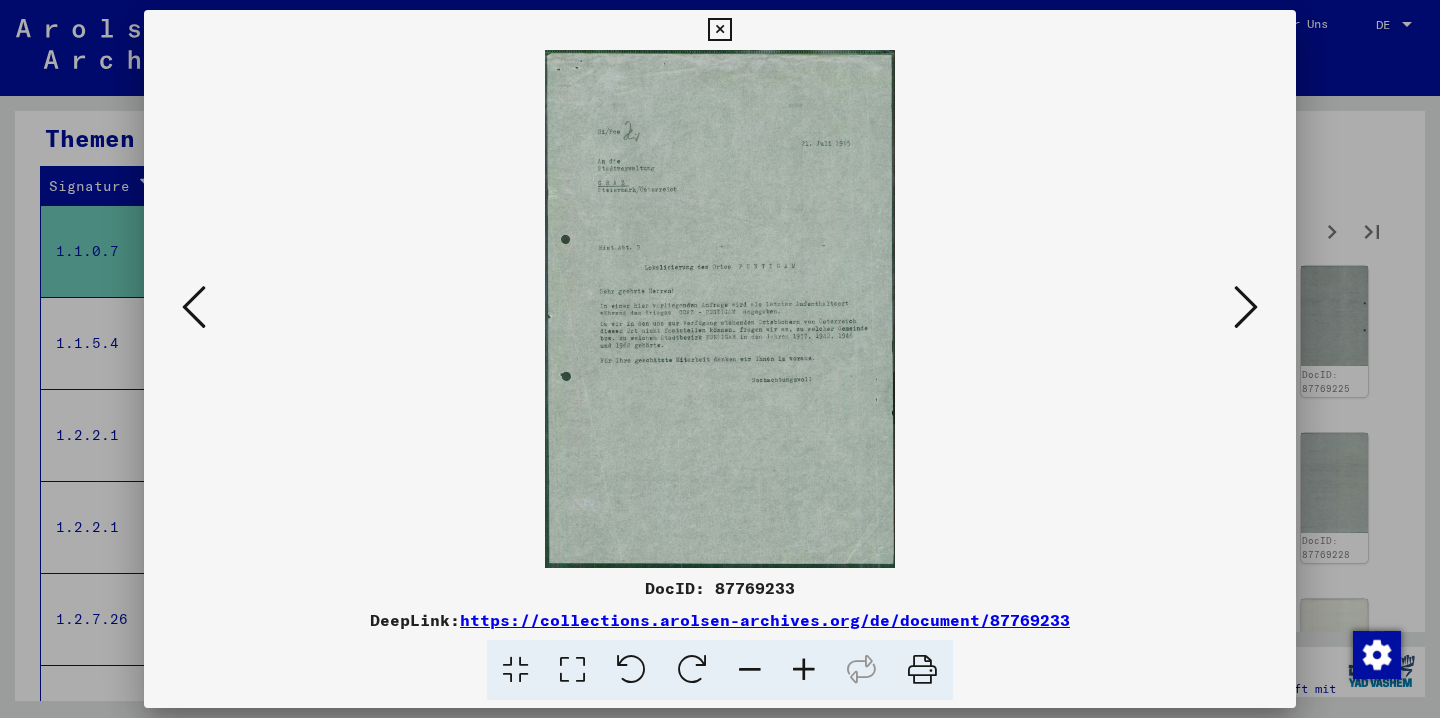 click at bounding box center [1246, 307] 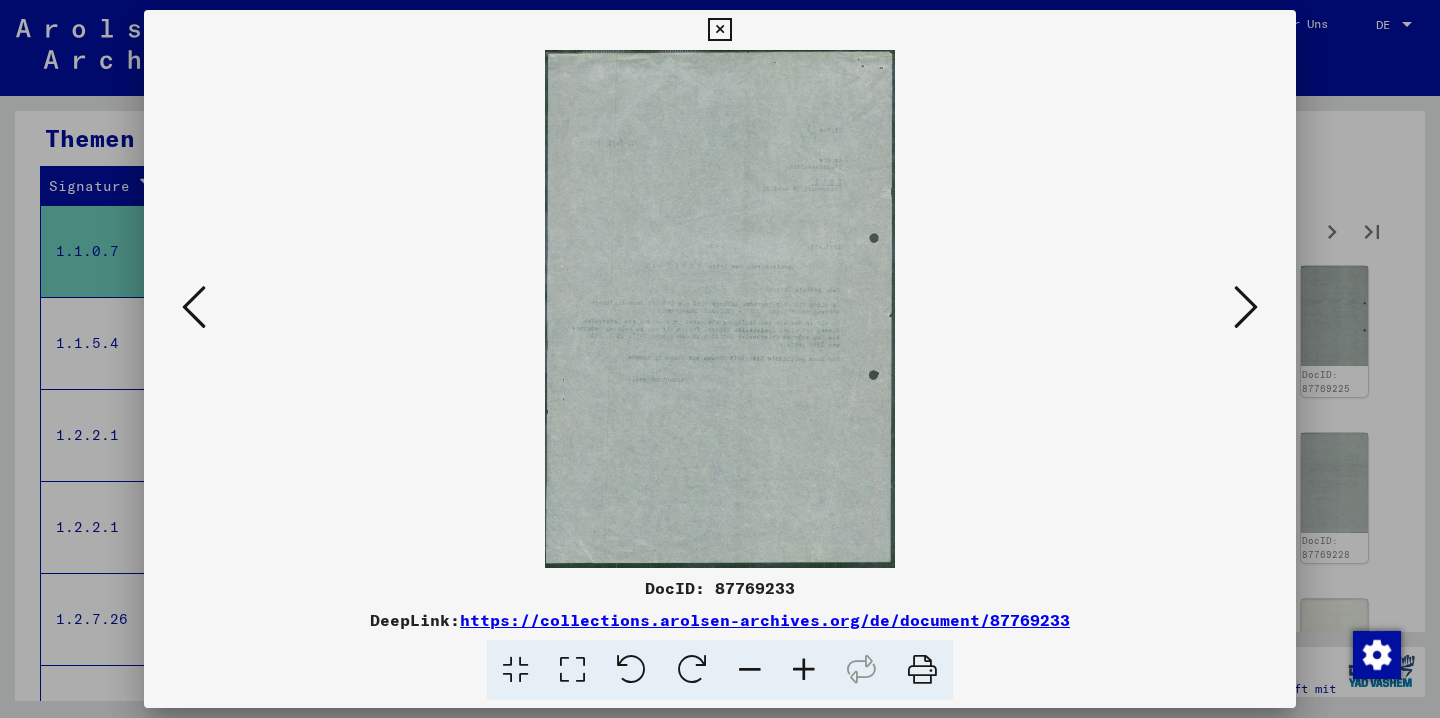 click at bounding box center [1246, 307] 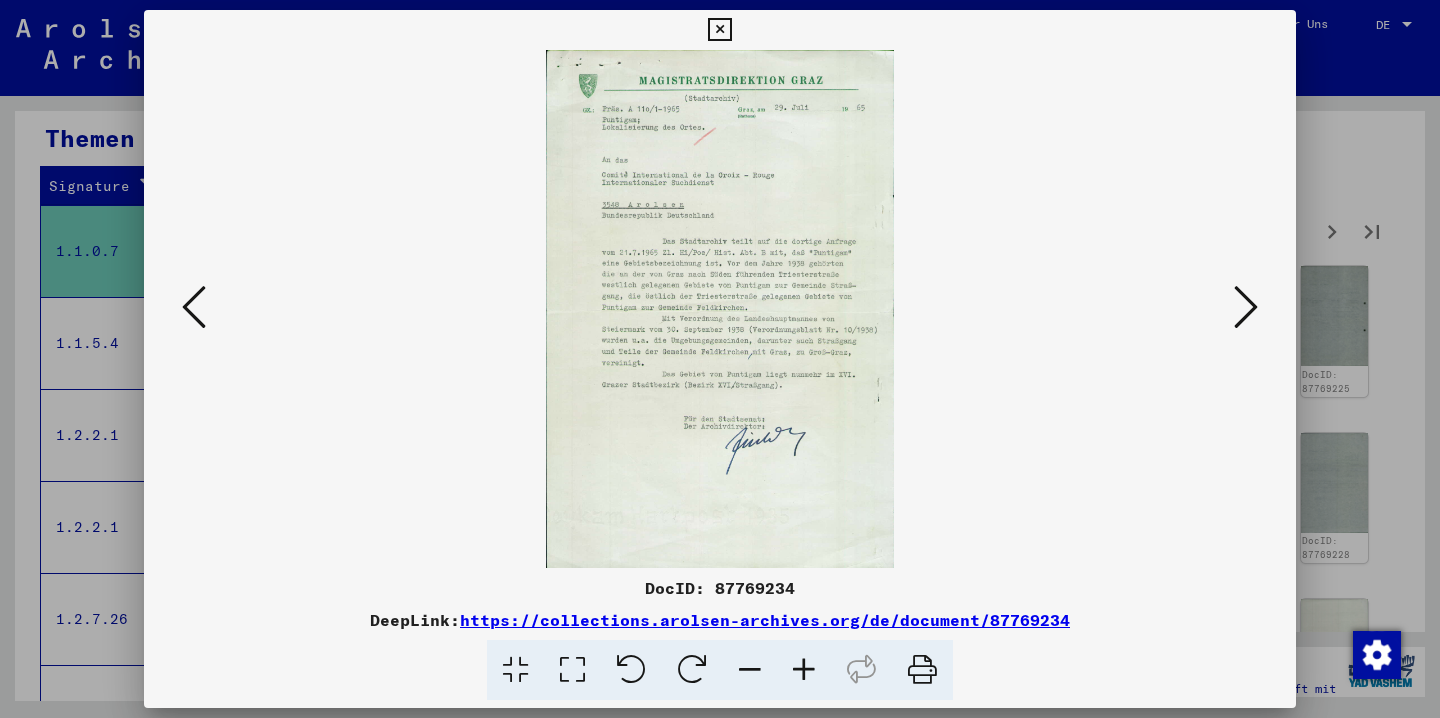 click at bounding box center (1246, 307) 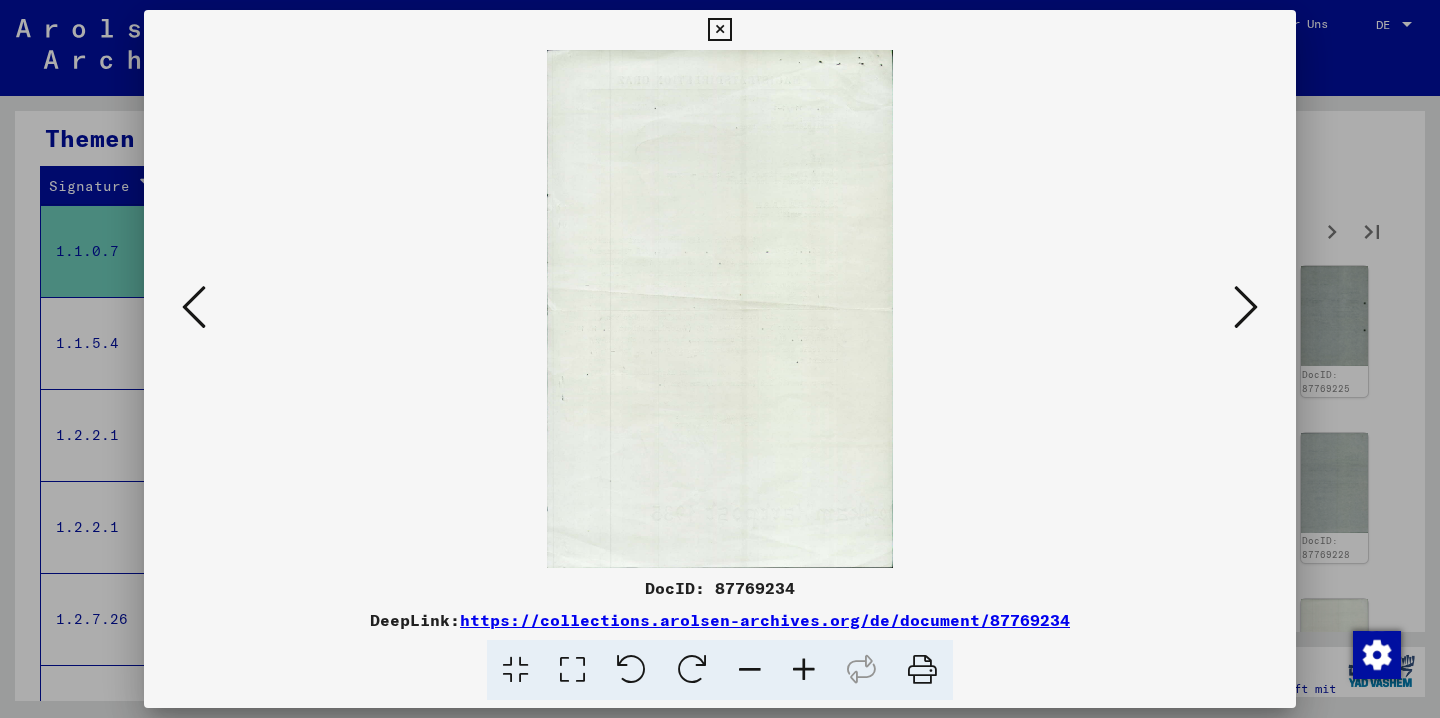 click at bounding box center [1246, 307] 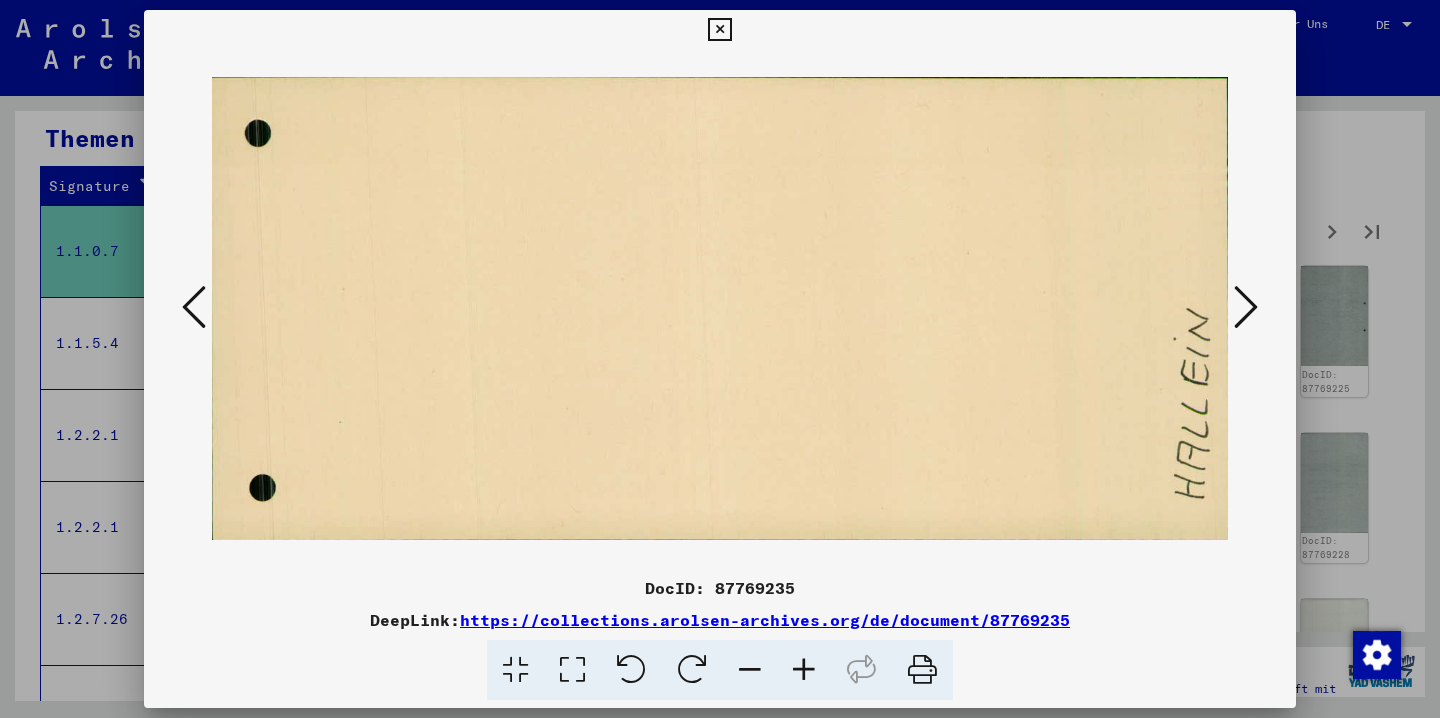 click at bounding box center (1246, 307) 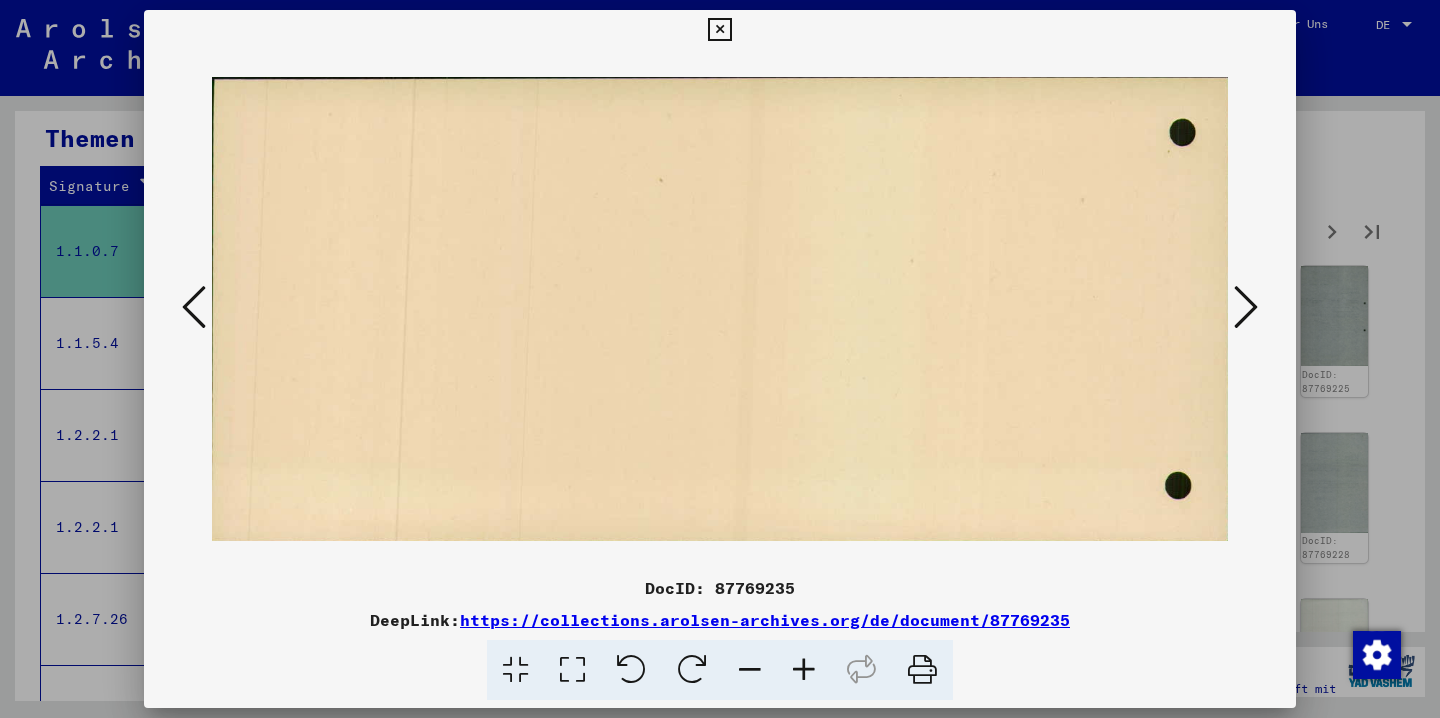 click at bounding box center [1246, 307] 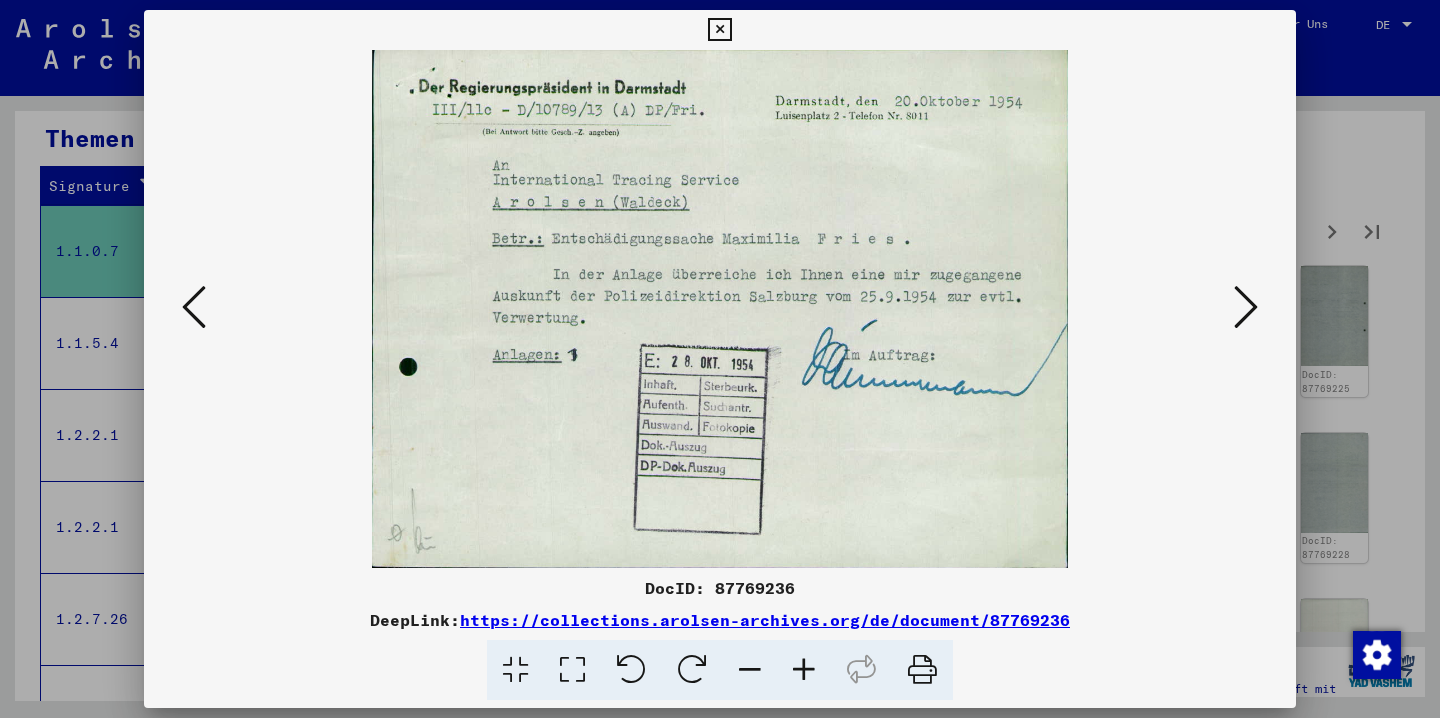 click at bounding box center (1246, 307) 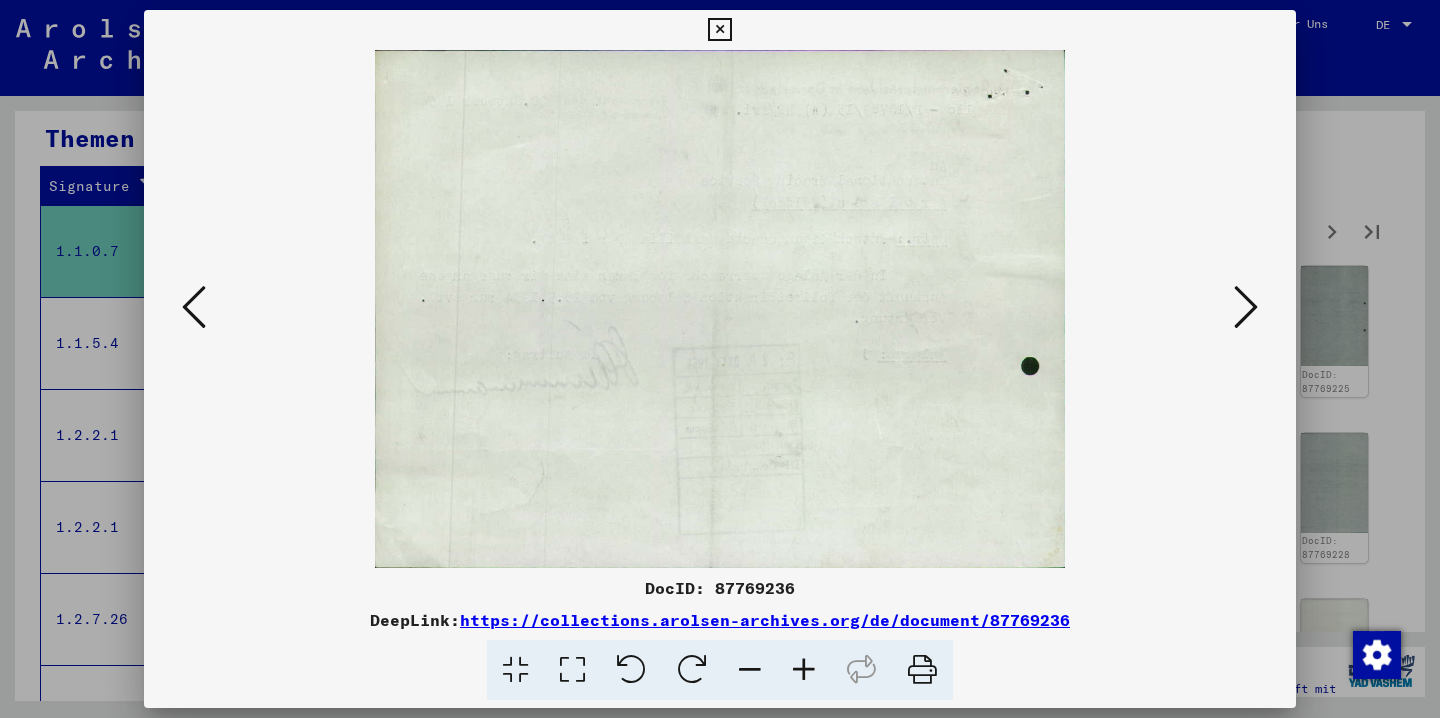 click at bounding box center (1246, 307) 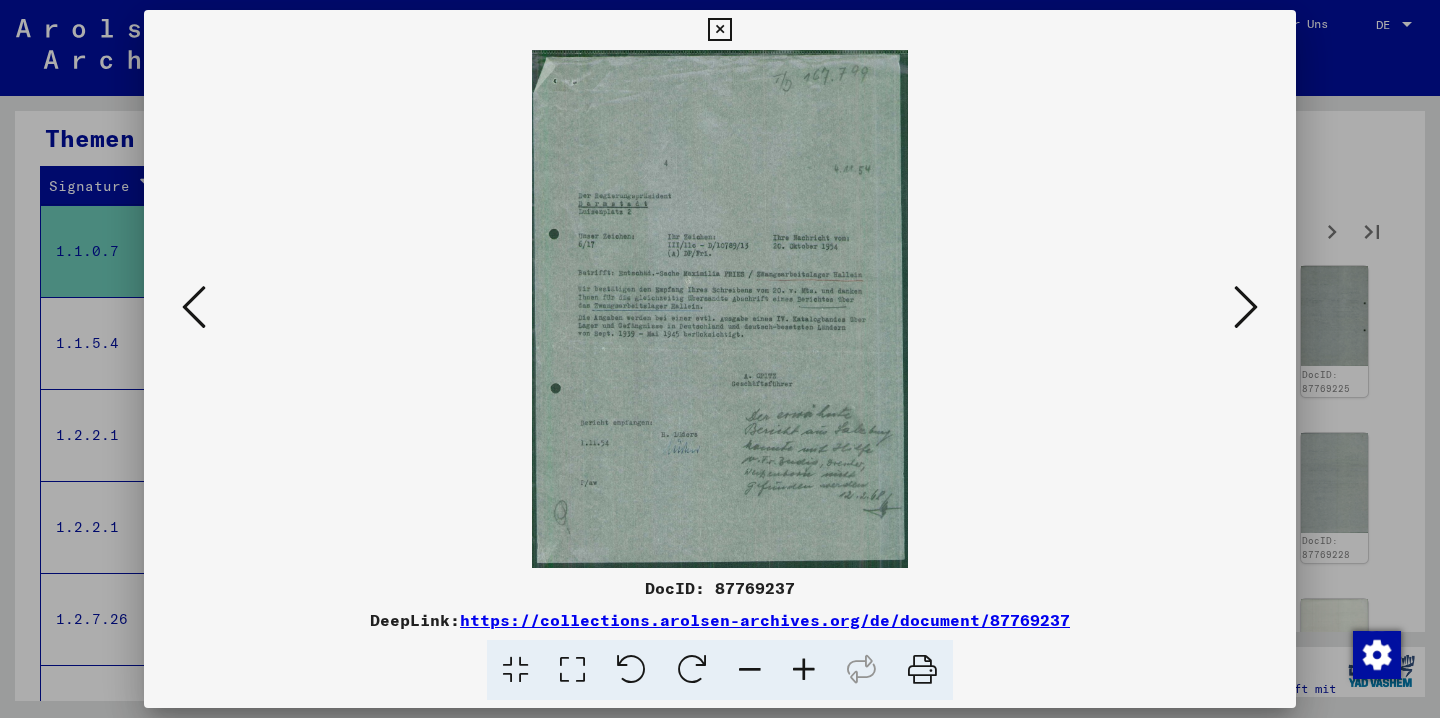 click at bounding box center (1246, 307) 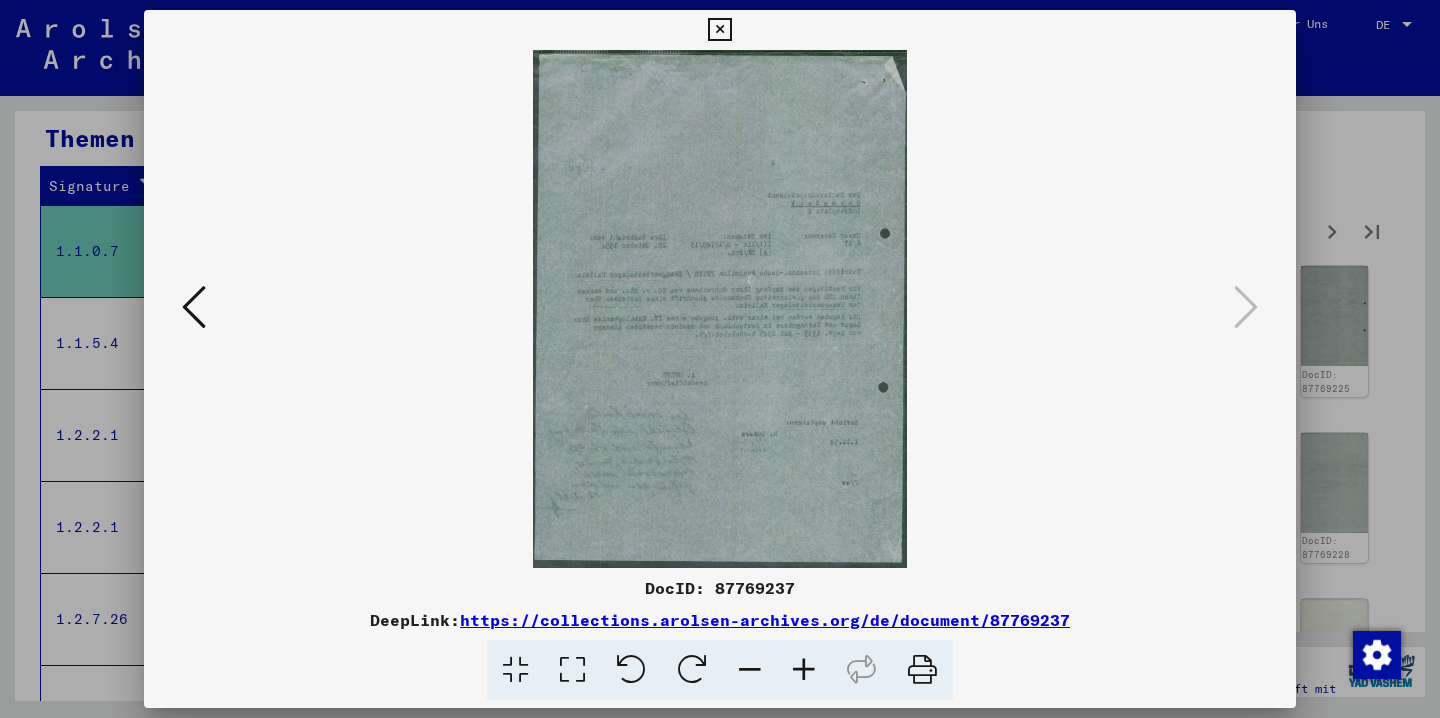 click at bounding box center [719, 30] 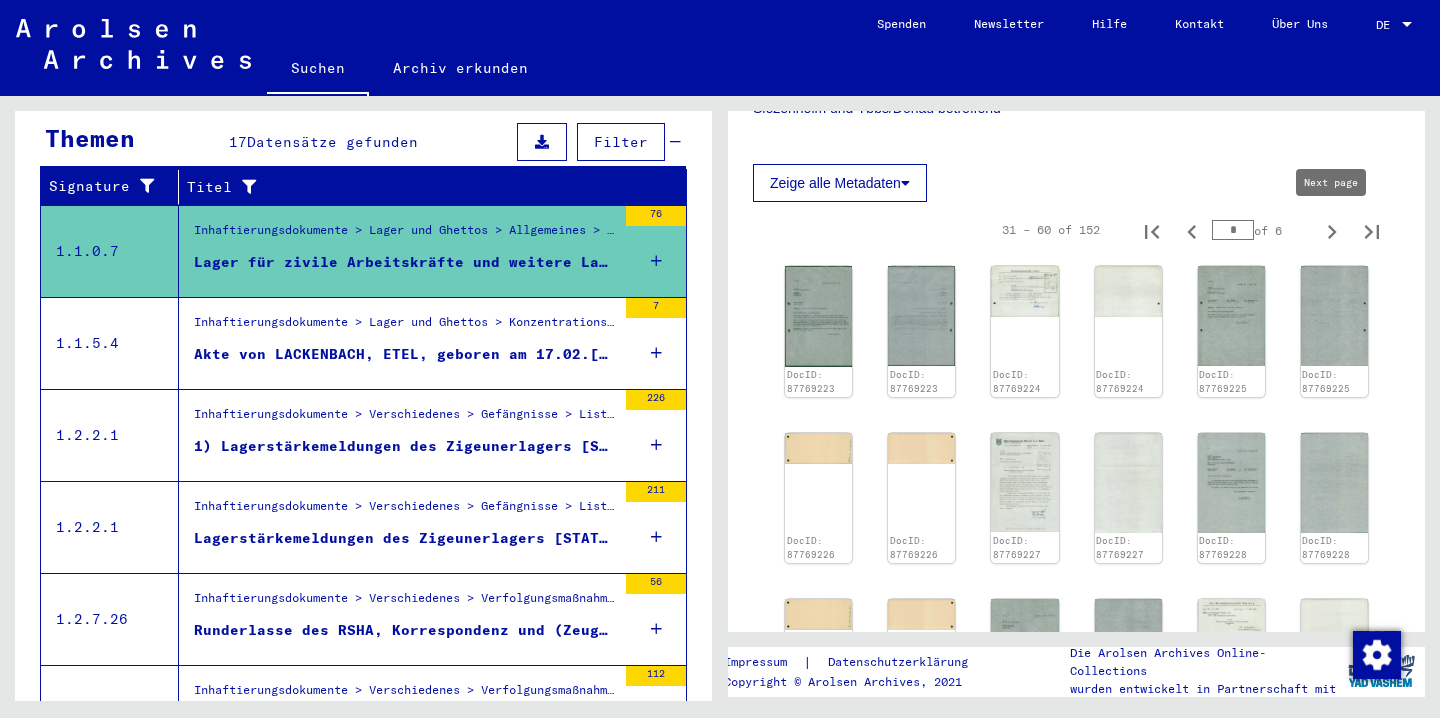 click 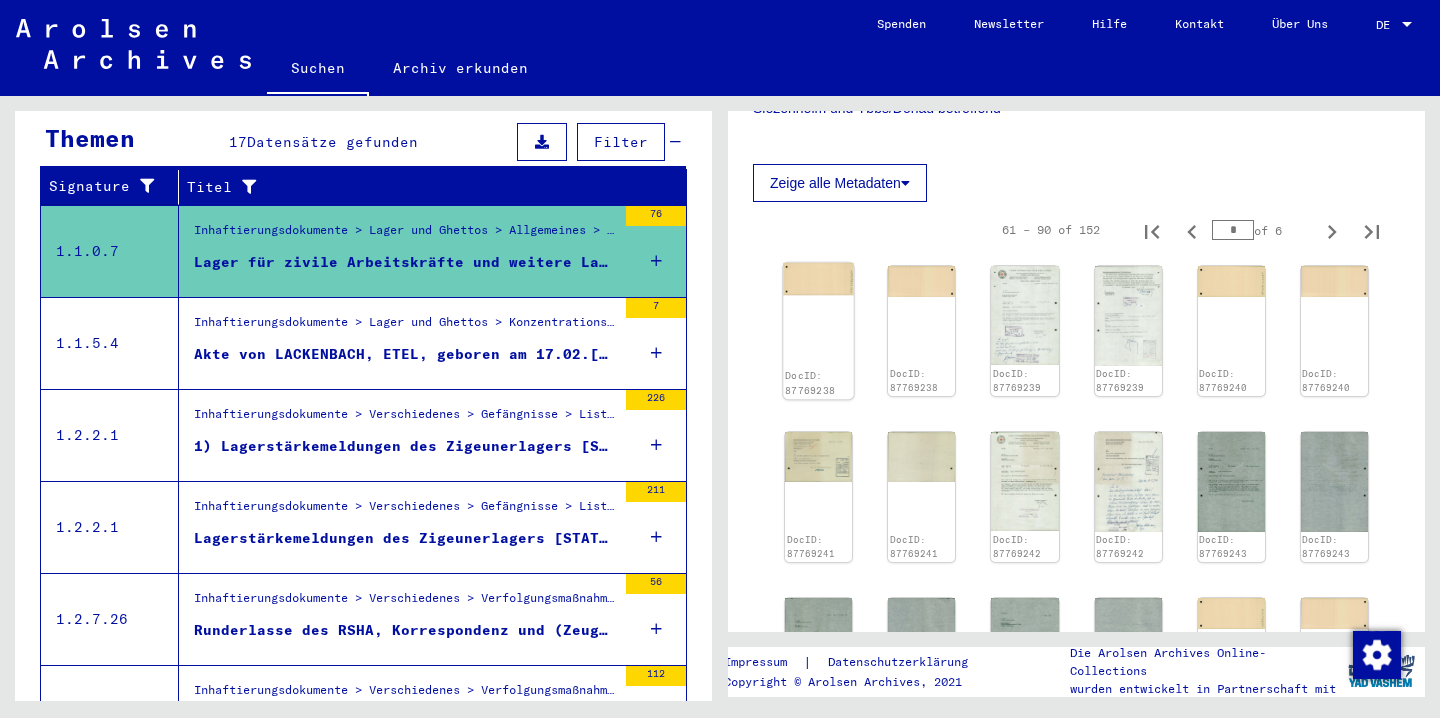 click on "DocID: 87769238" 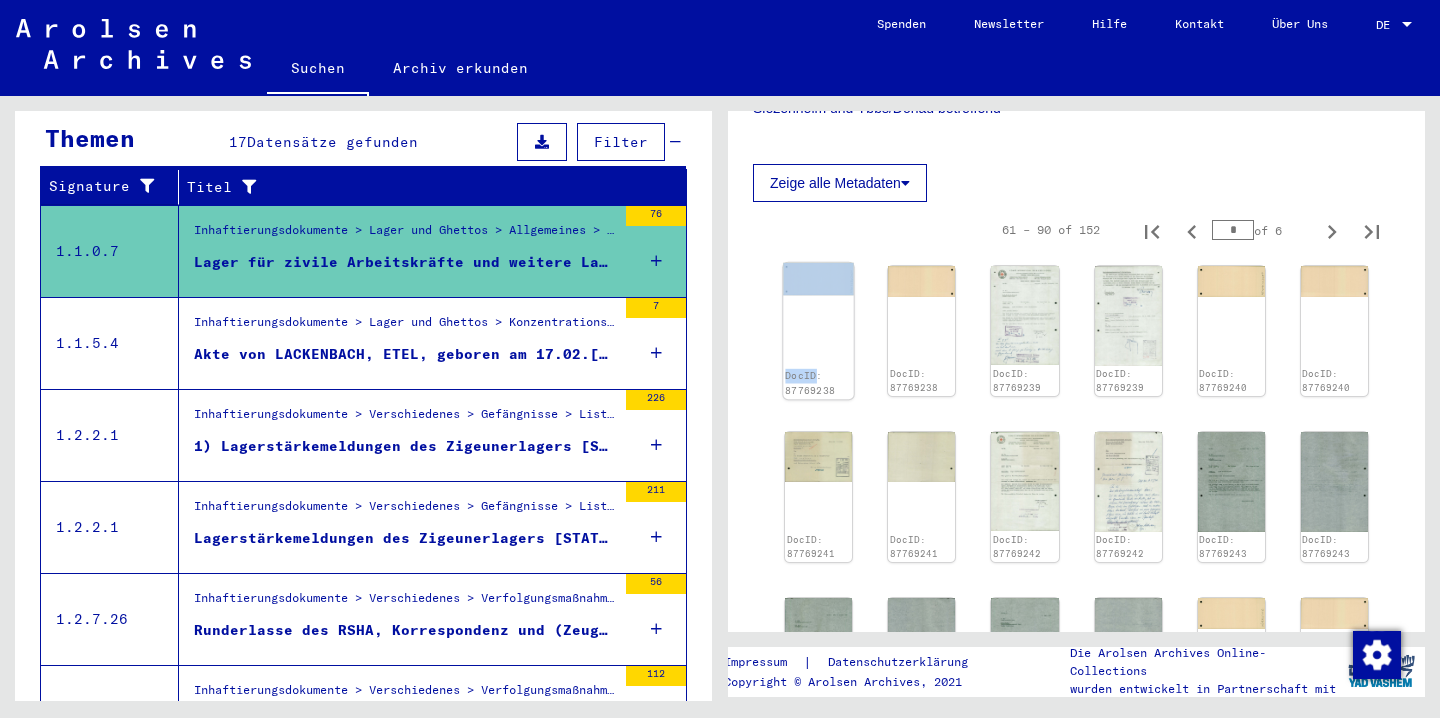 click on "DocID: 87769238" 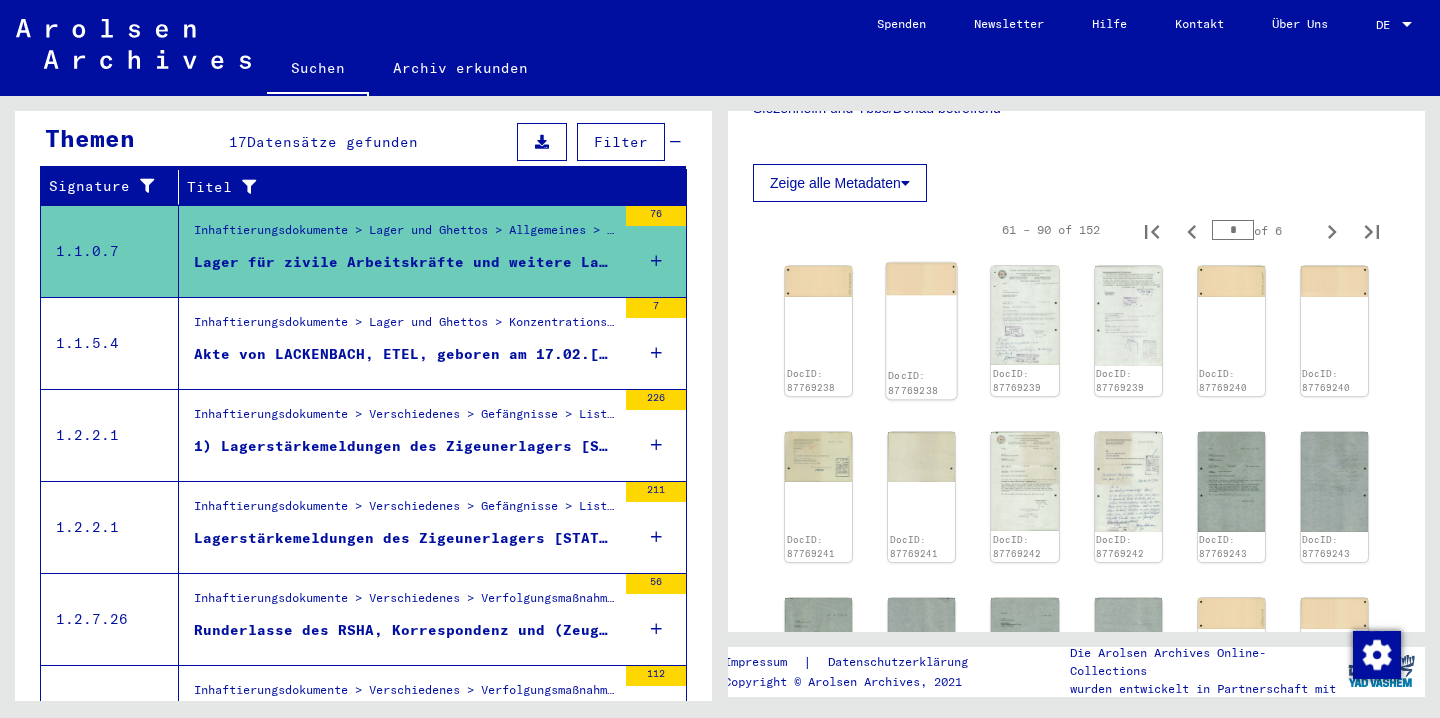 click on "DocID: 87769238" 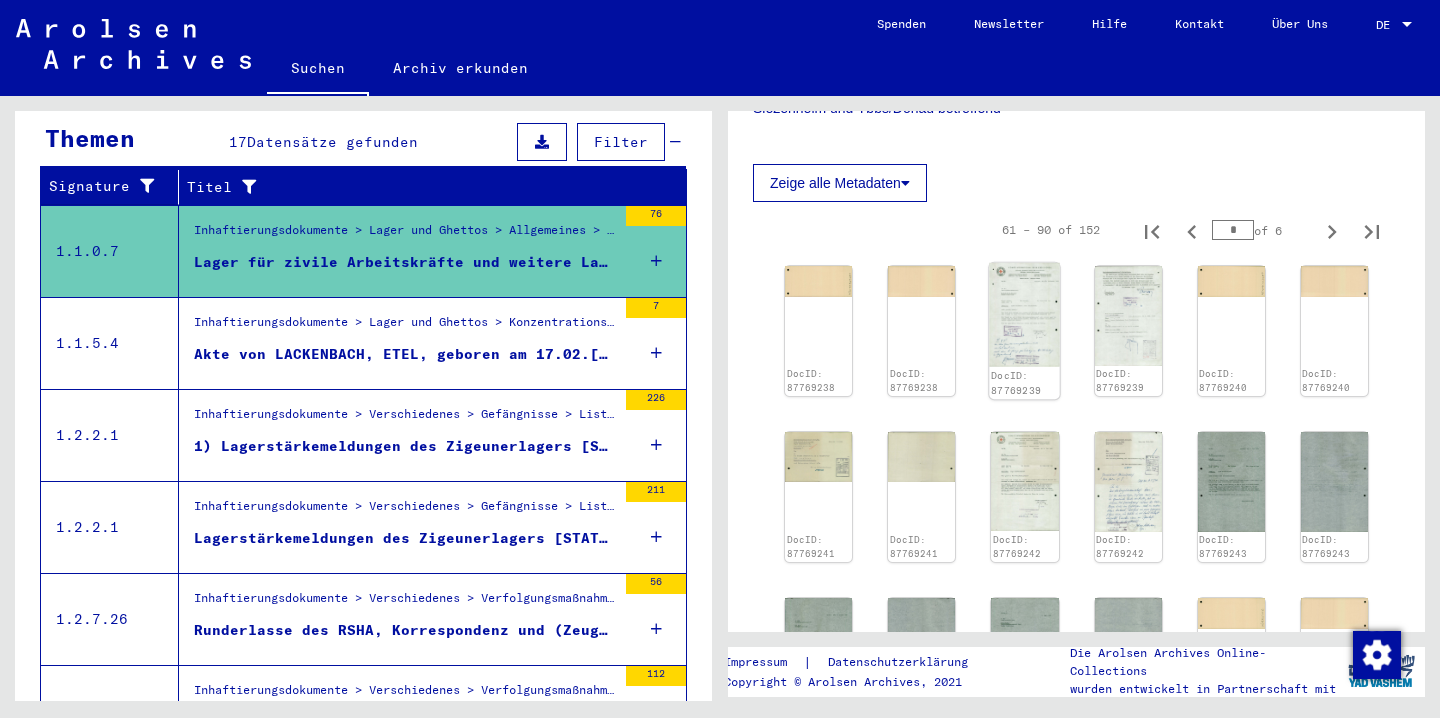 click 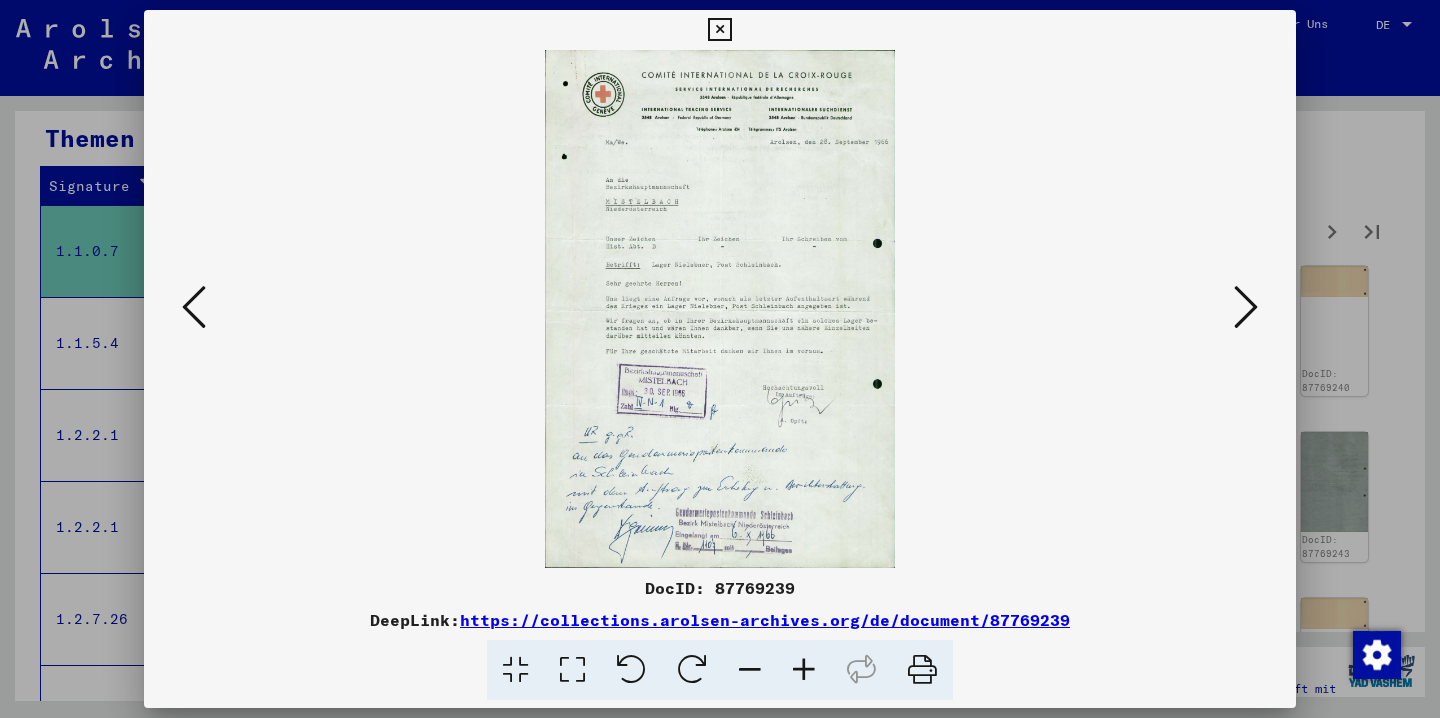 click at bounding box center (1246, 307) 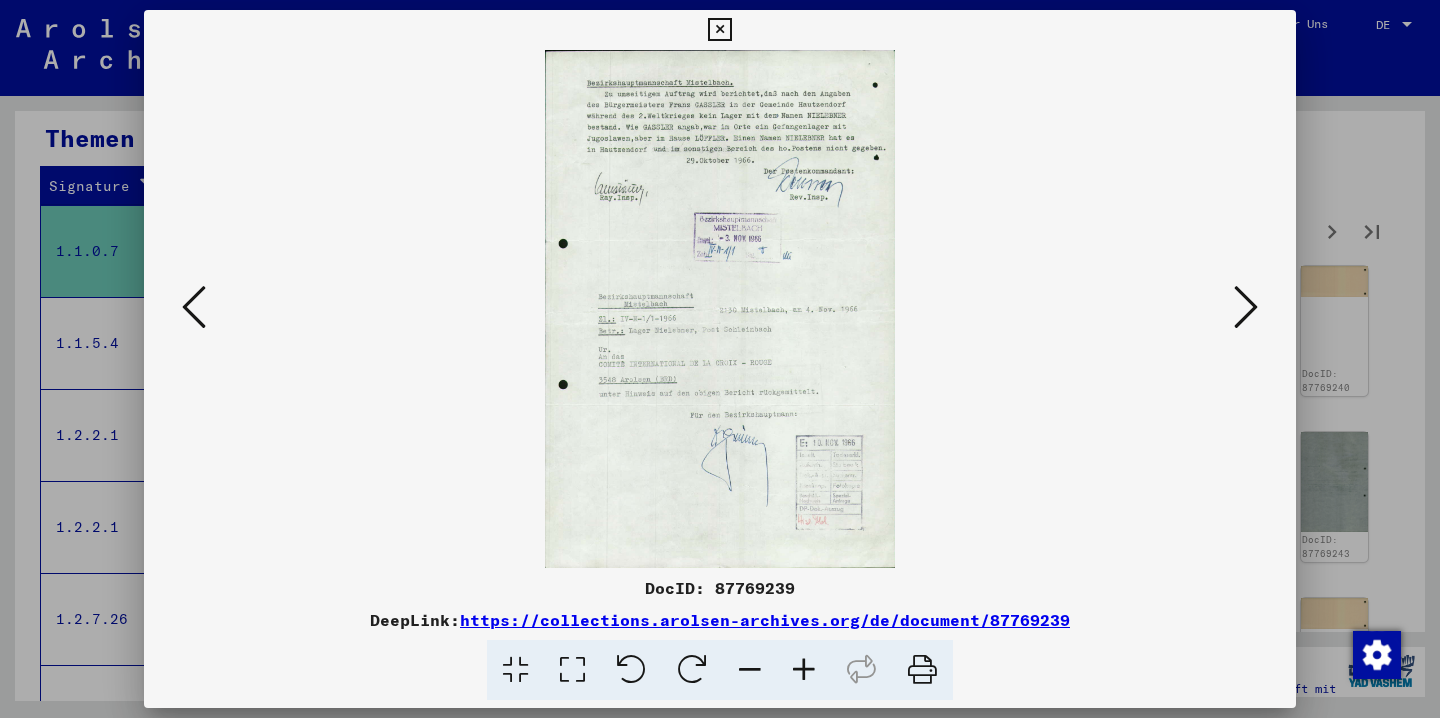 click at bounding box center (1246, 307) 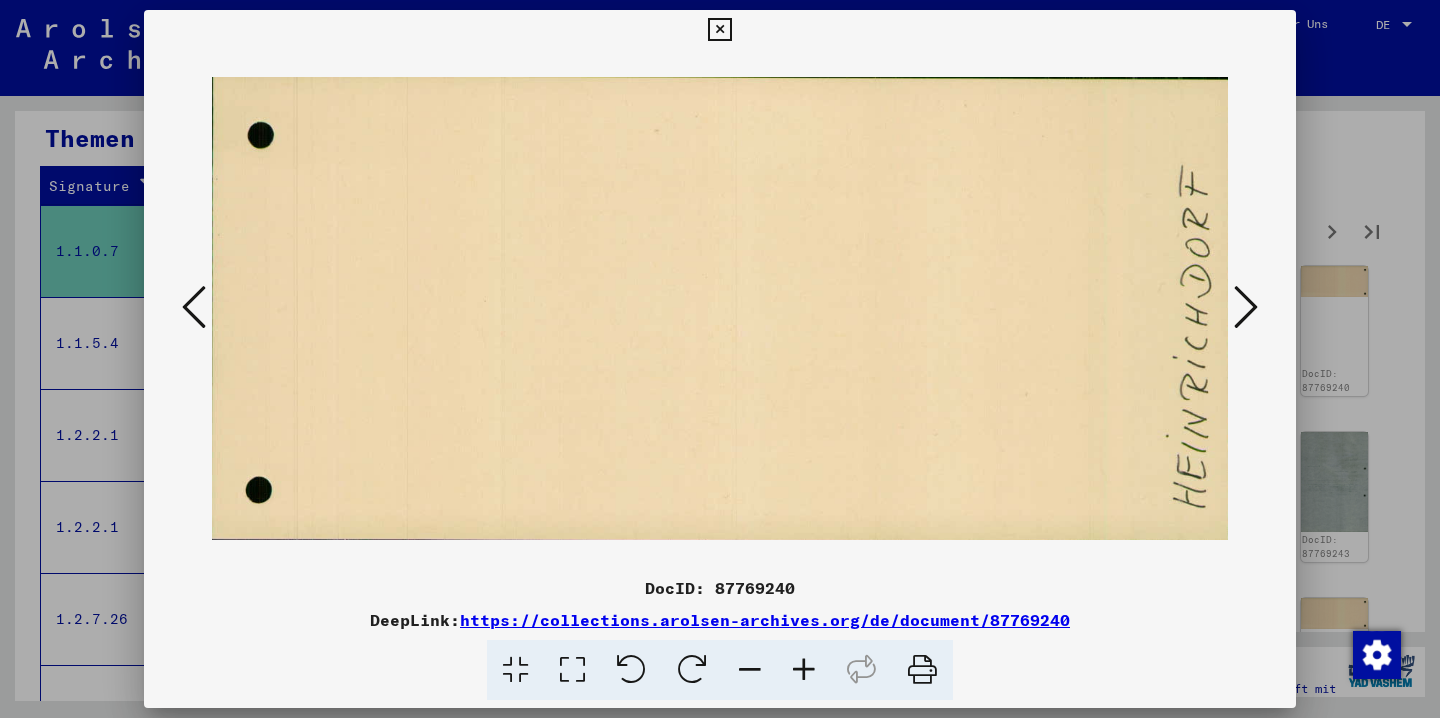 click at bounding box center (1246, 307) 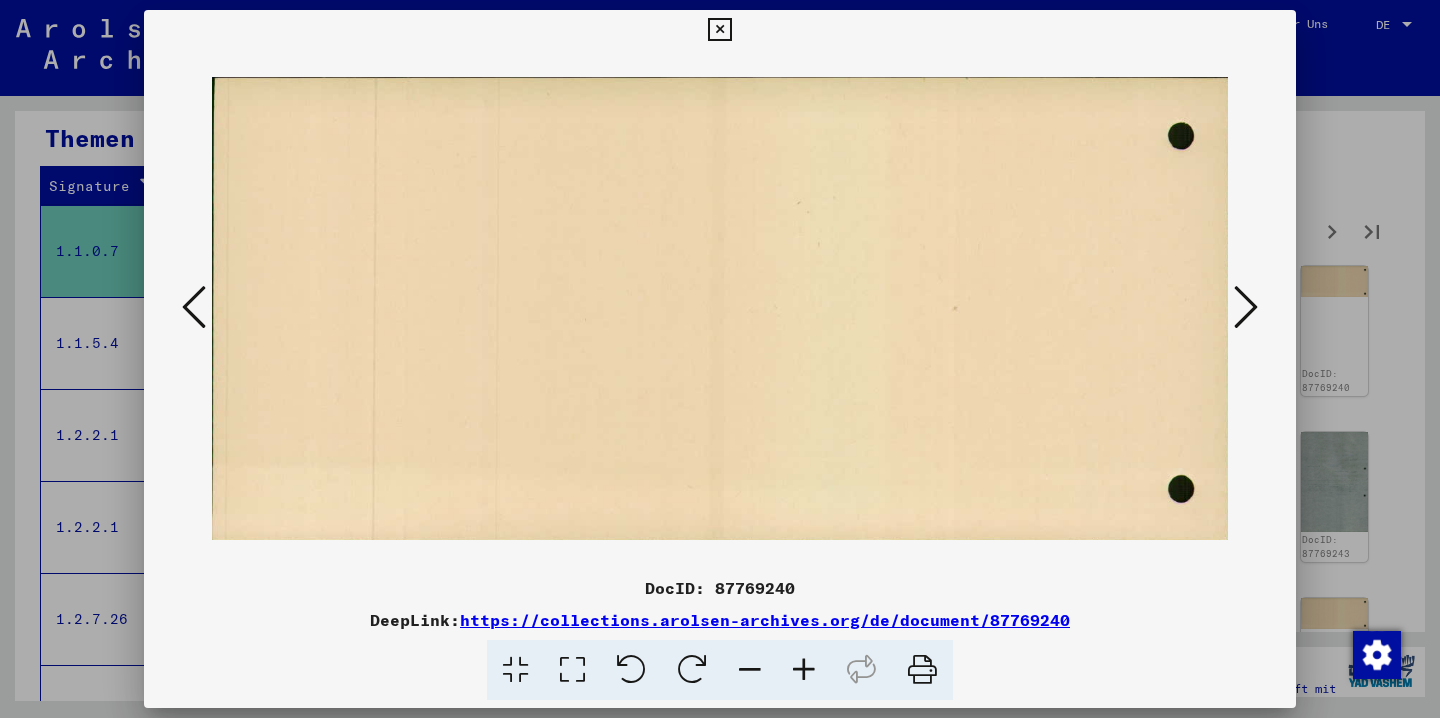 click at bounding box center (1246, 307) 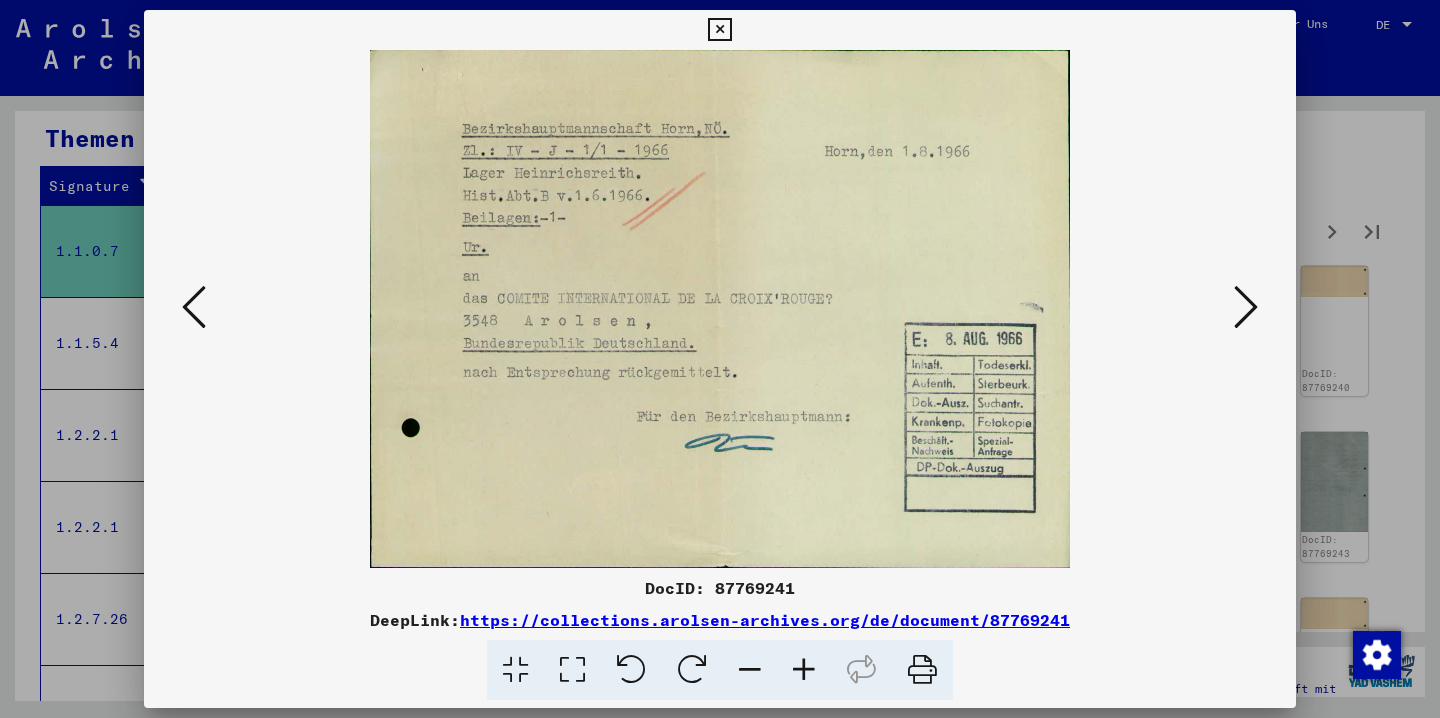 click at bounding box center [1246, 307] 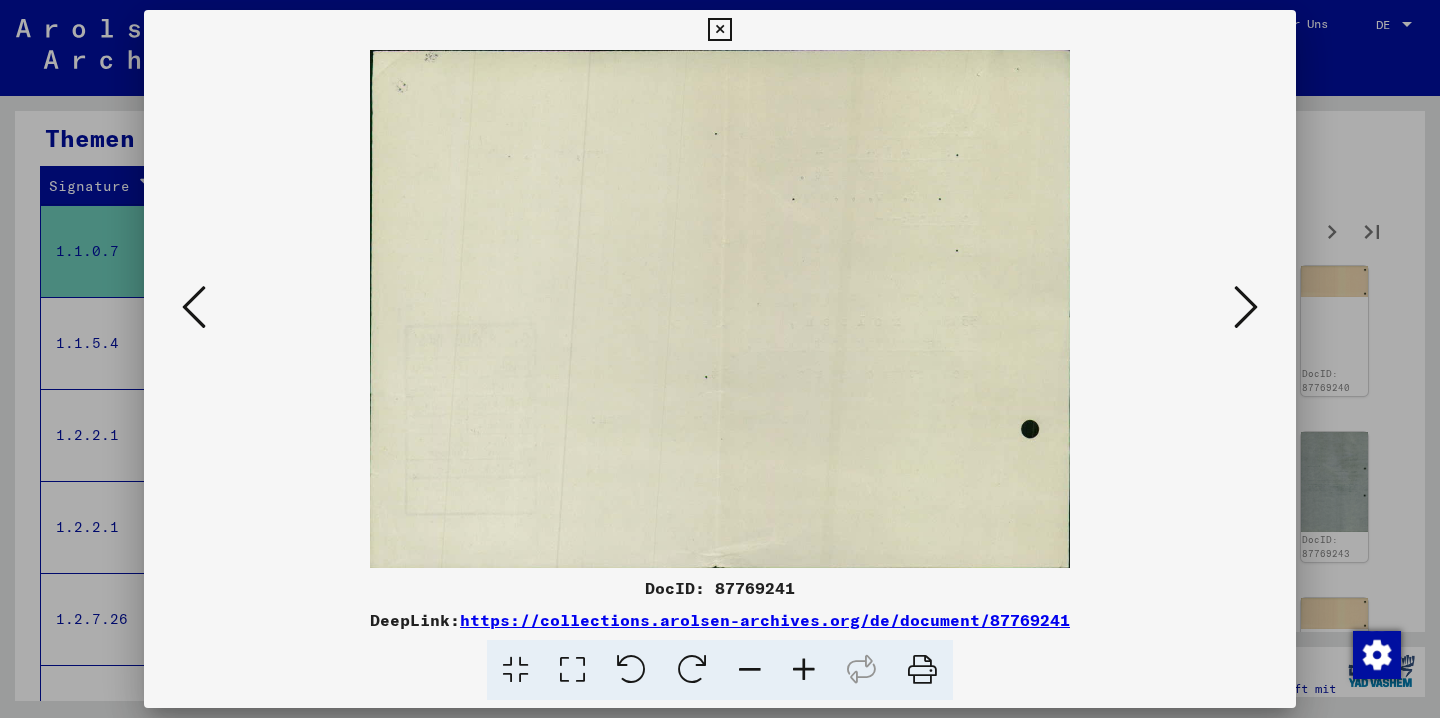 click at bounding box center [1246, 307] 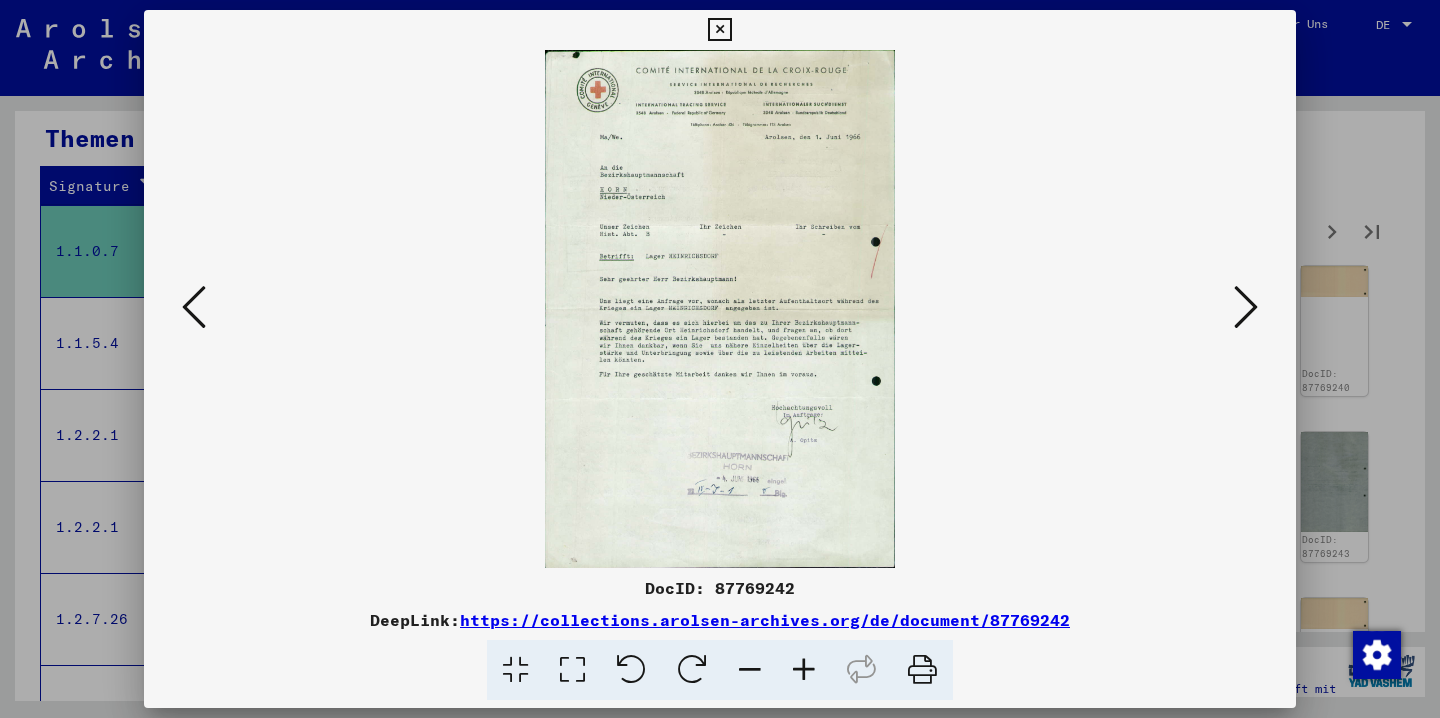 click at bounding box center (1246, 307) 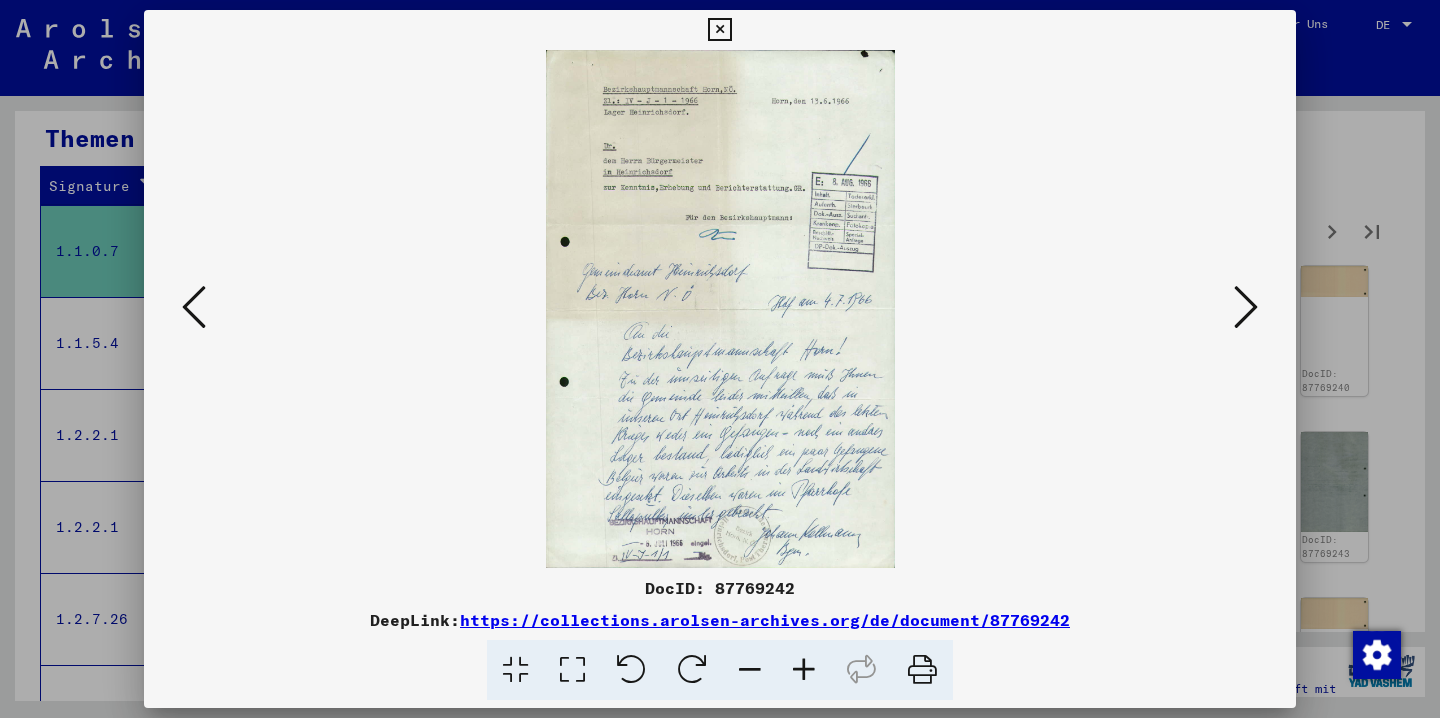 click at bounding box center (1246, 307) 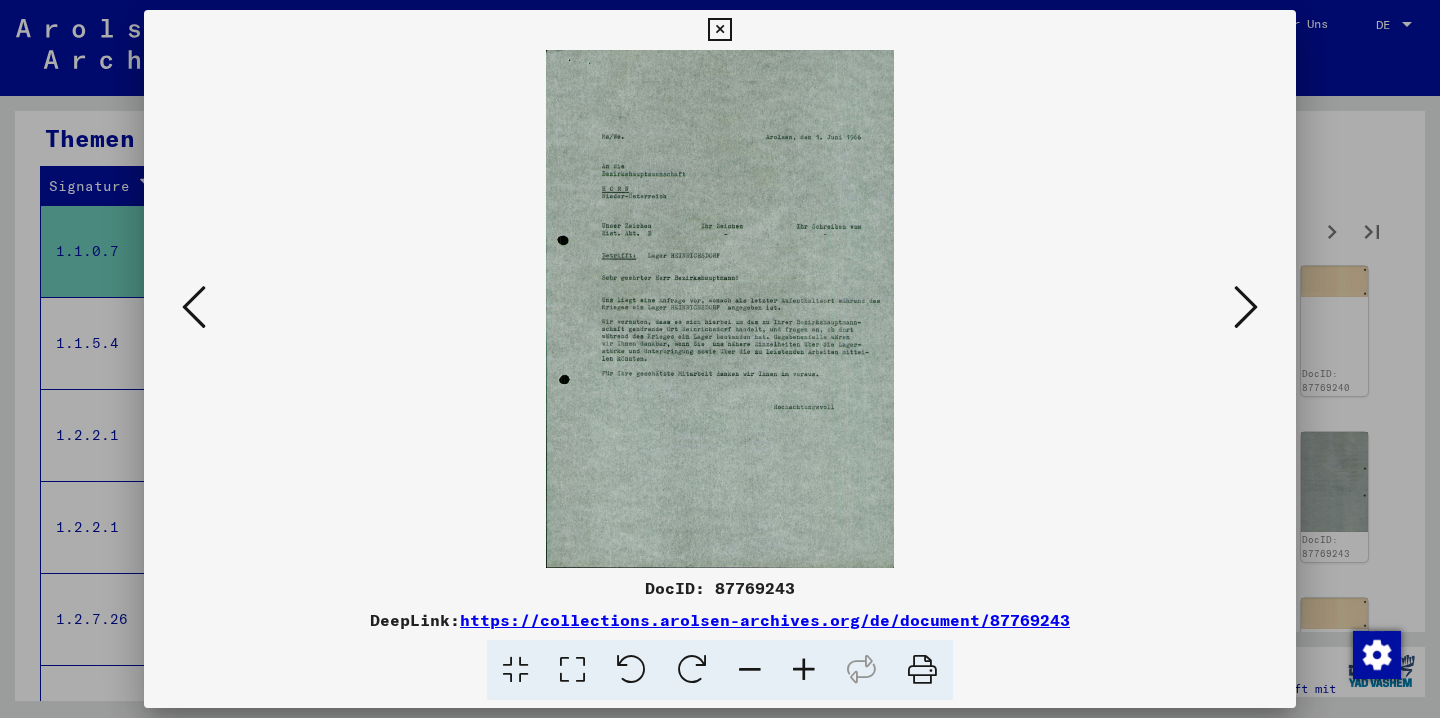 click at bounding box center [1246, 307] 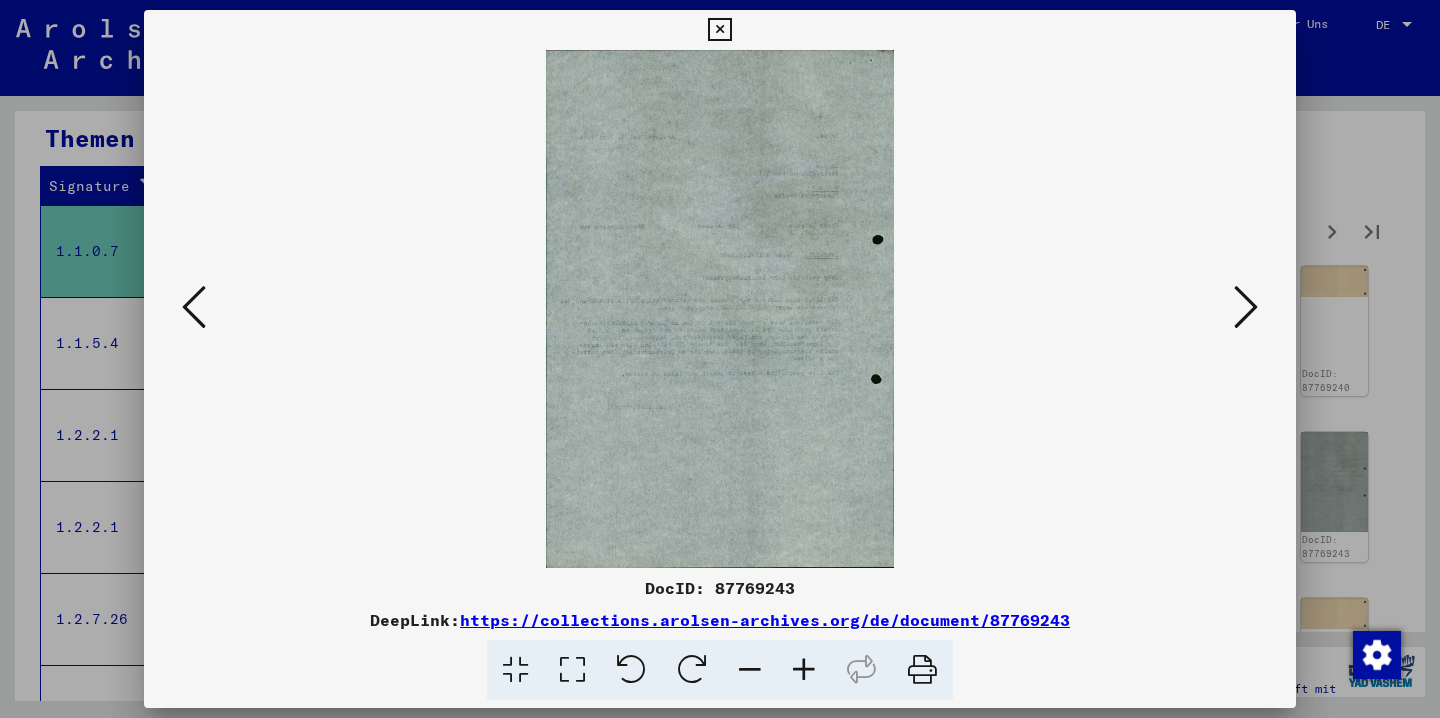 click at bounding box center (1246, 307) 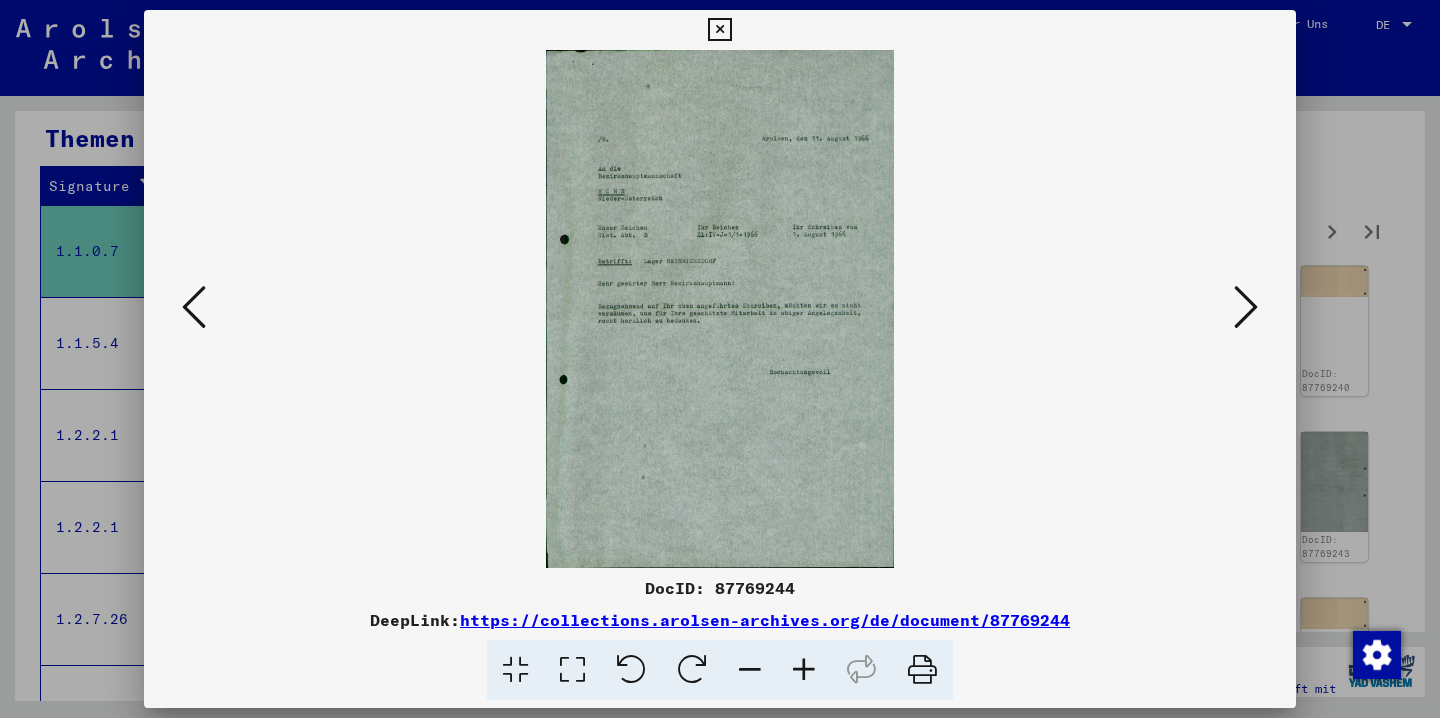 click at bounding box center [1246, 307] 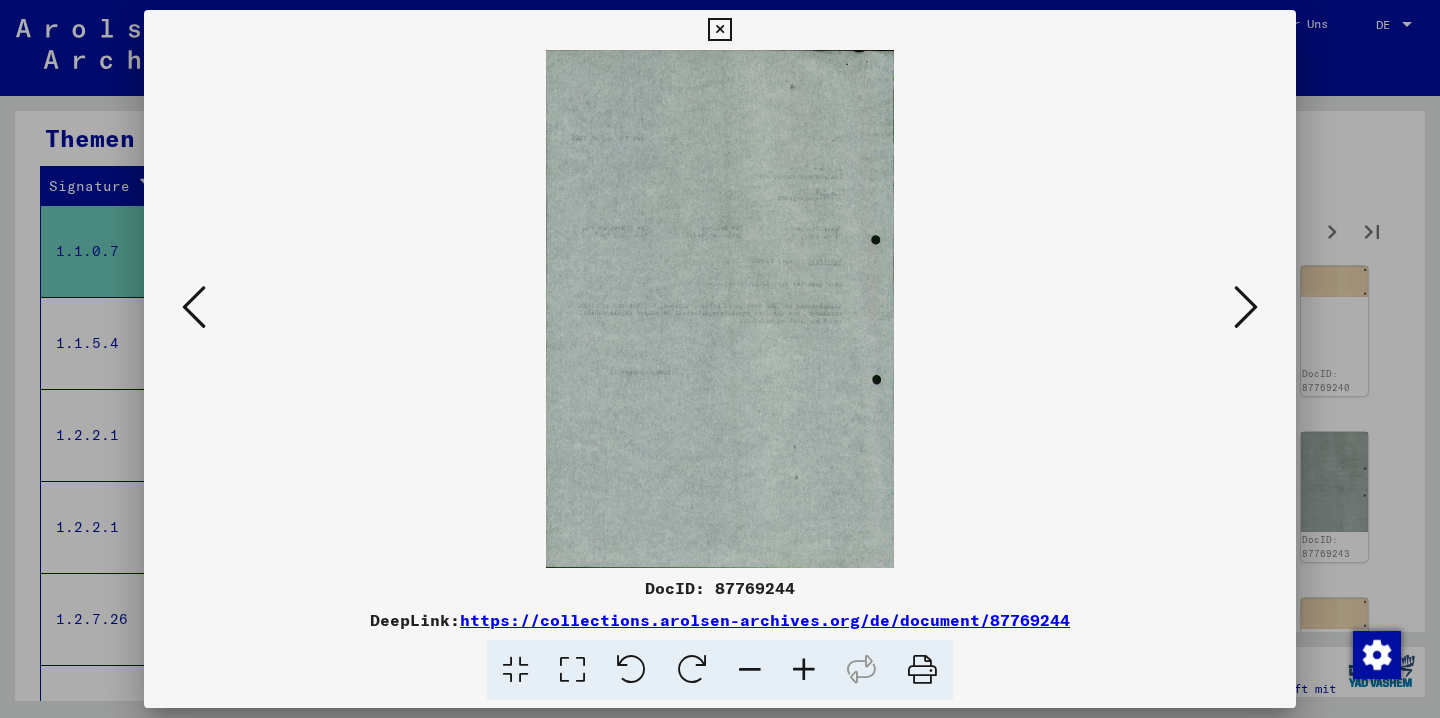 click at bounding box center [1246, 307] 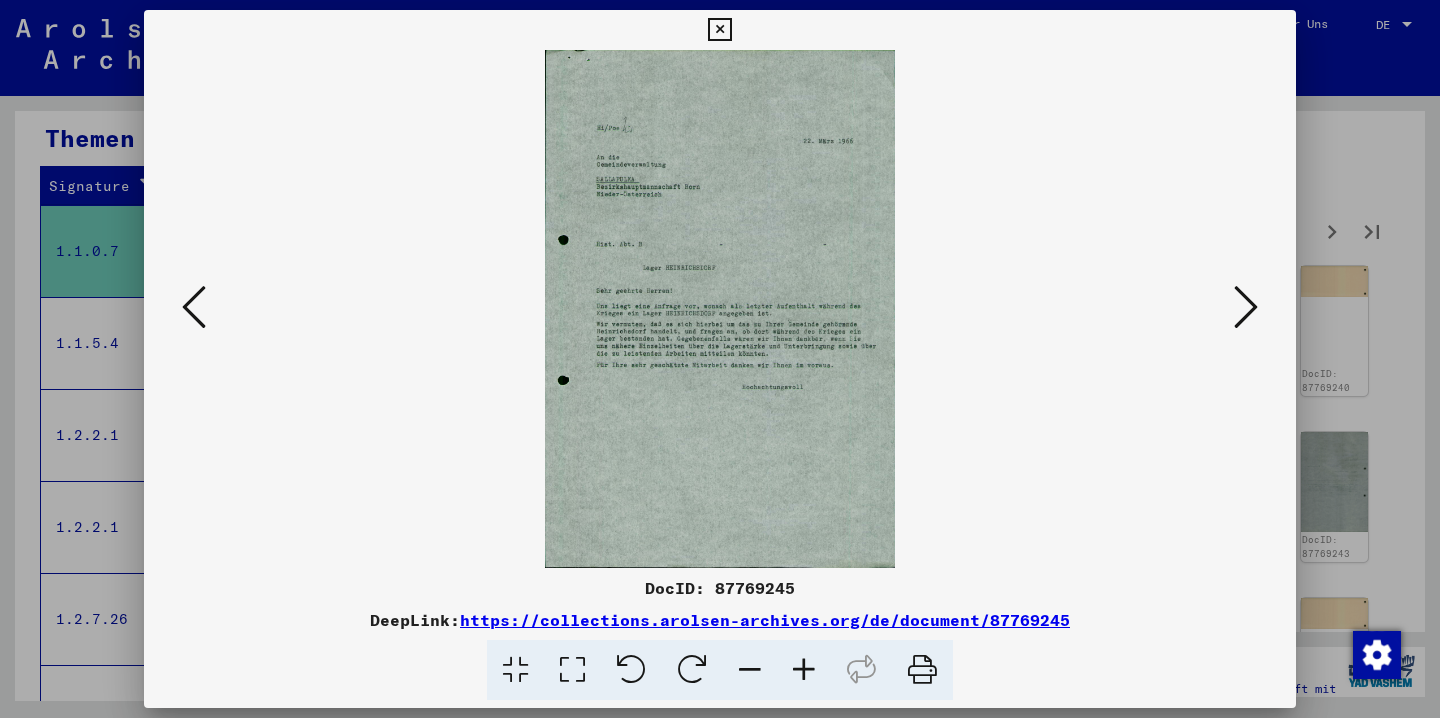 click at bounding box center [1246, 307] 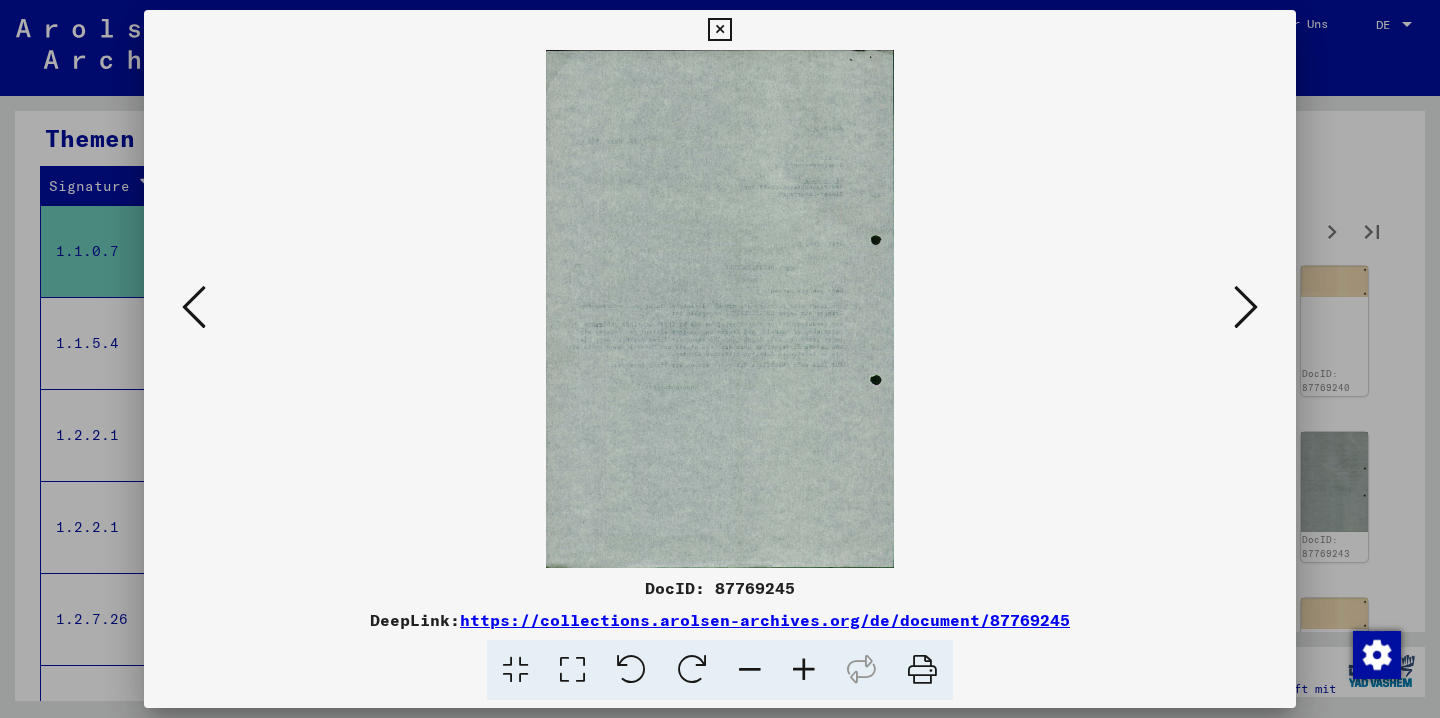 click at bounding box center (1246, 307) 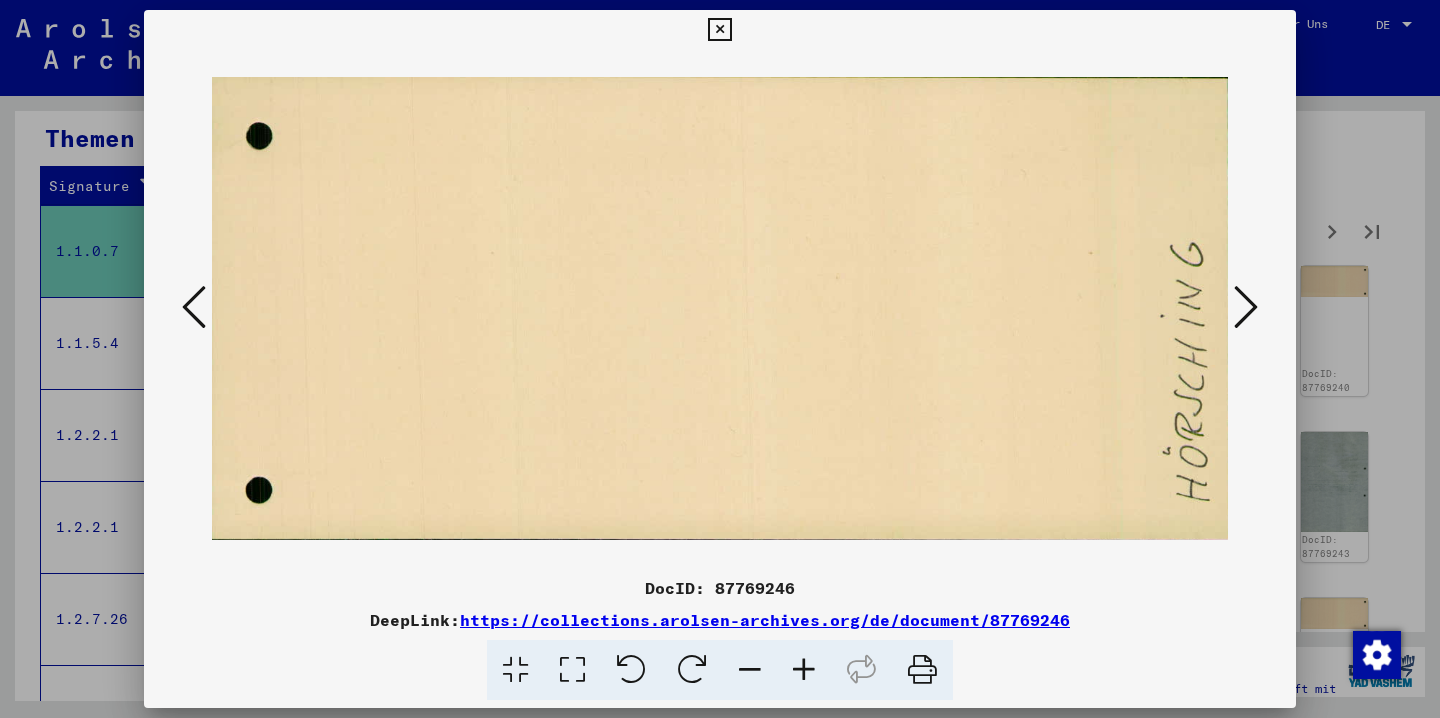click at bounding box center [1246, 307] 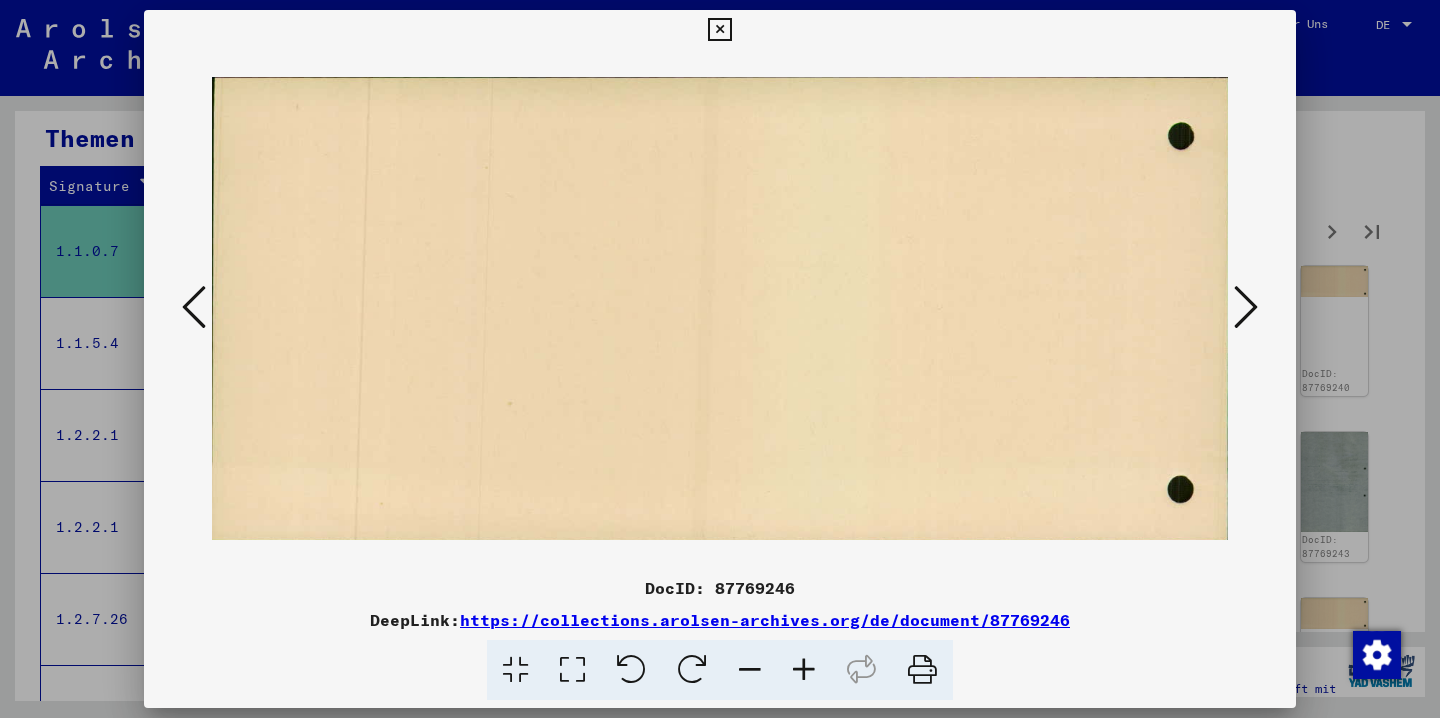 click at bounding box center (1246, 307) 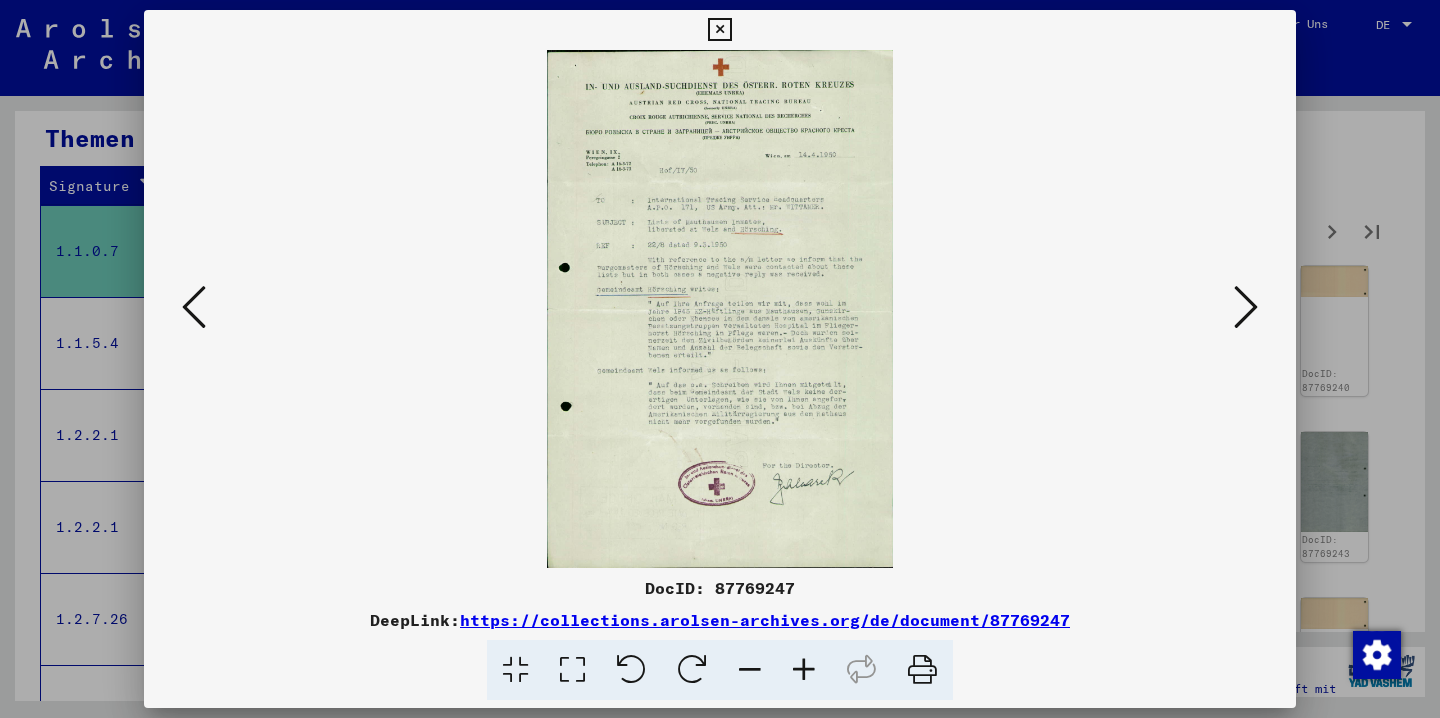 click at bounding box center [1246, 307] 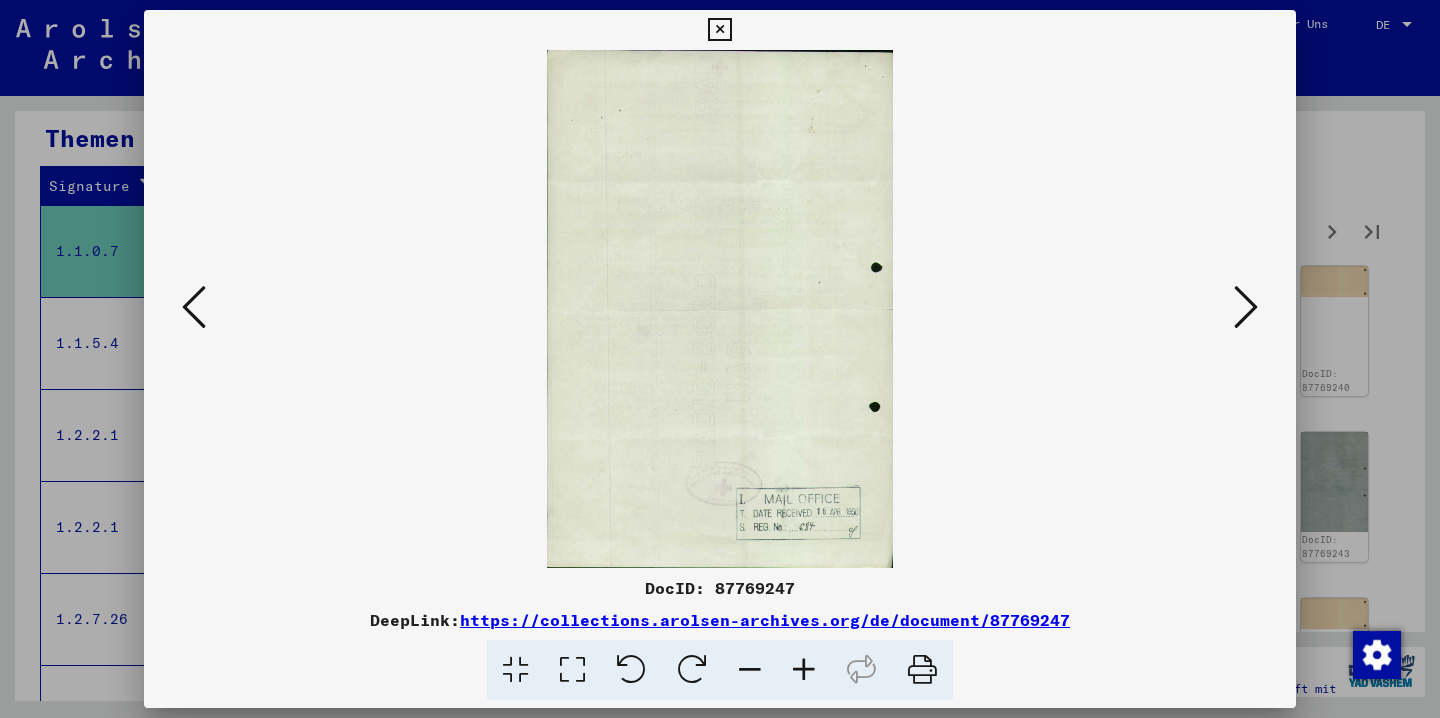 click at bounding box center [1246, 307] 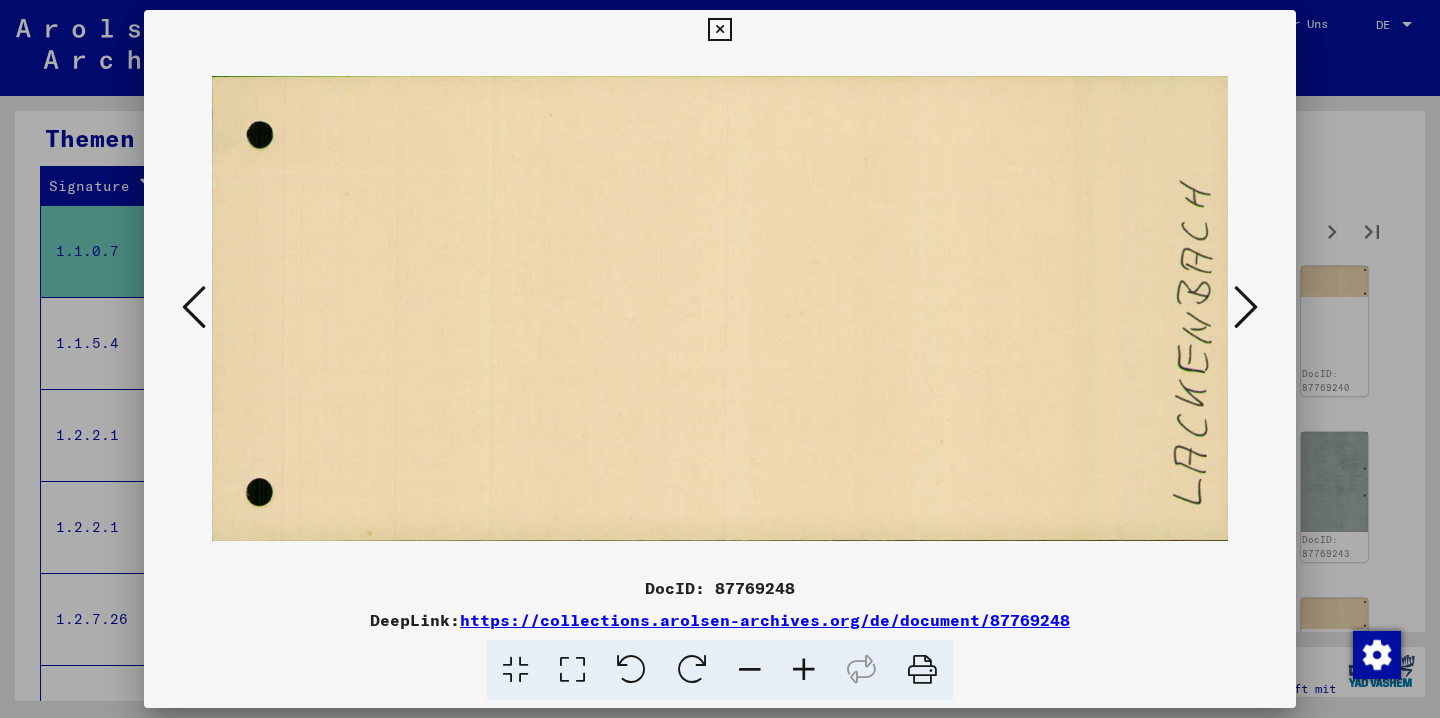 click at bounding box center [1246, 307] 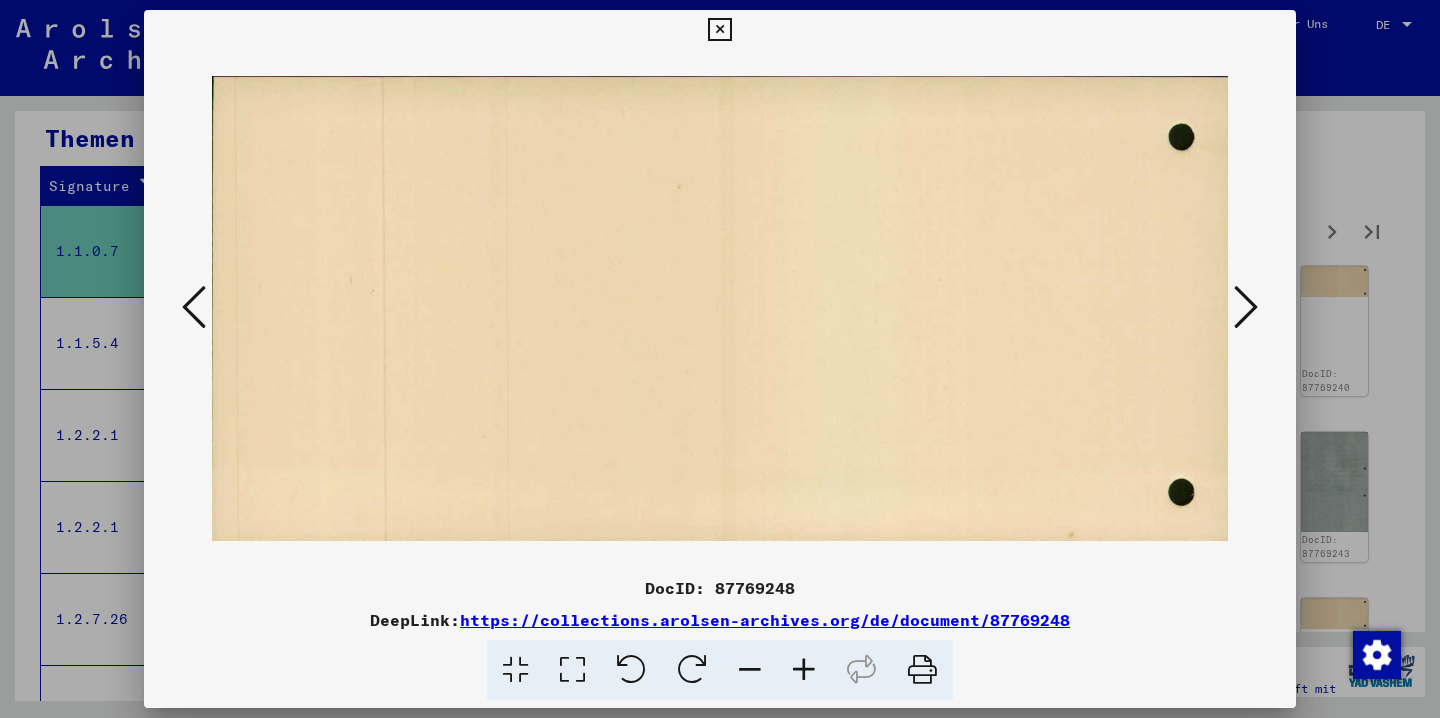 click at bounding box center [1246, 307] 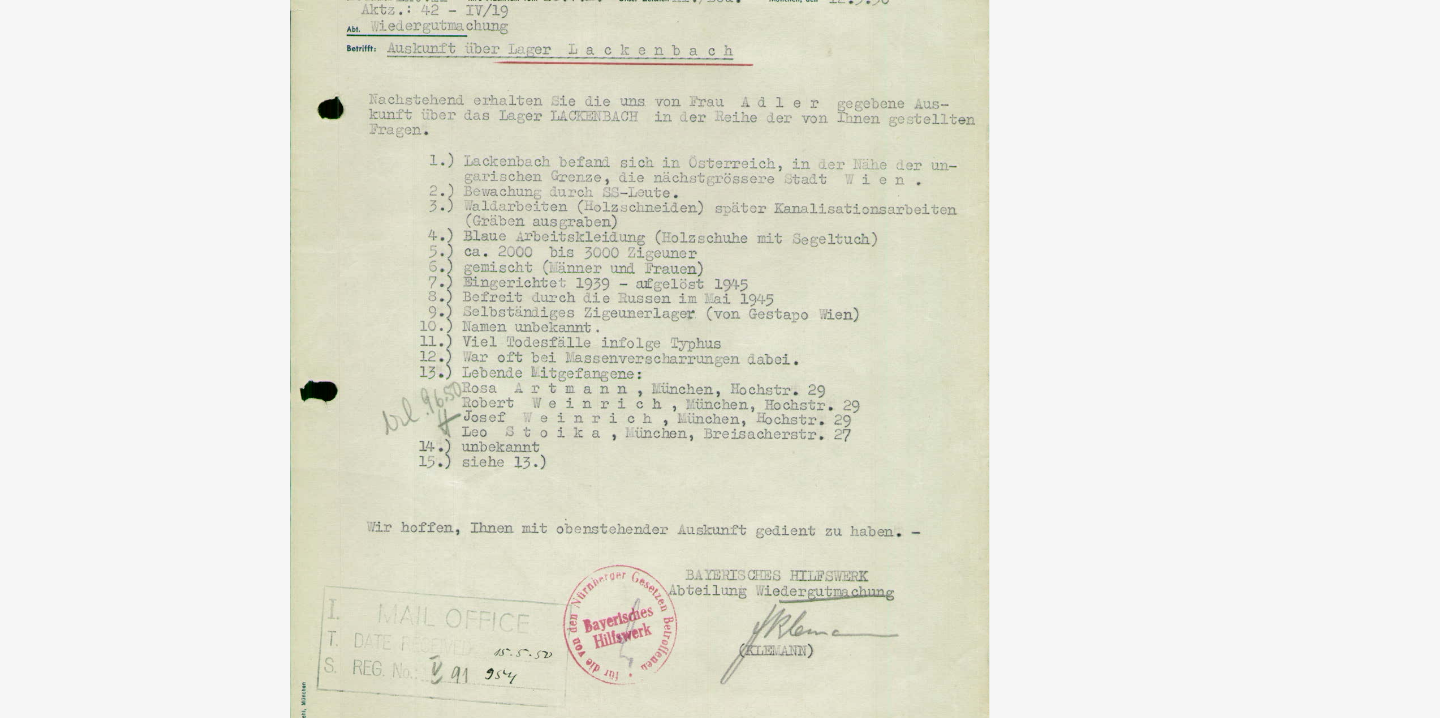 drag, startPoint x: 750, startPoint y: 301, endPoint x: 745, endPoint y: 285, distance: 16.763054 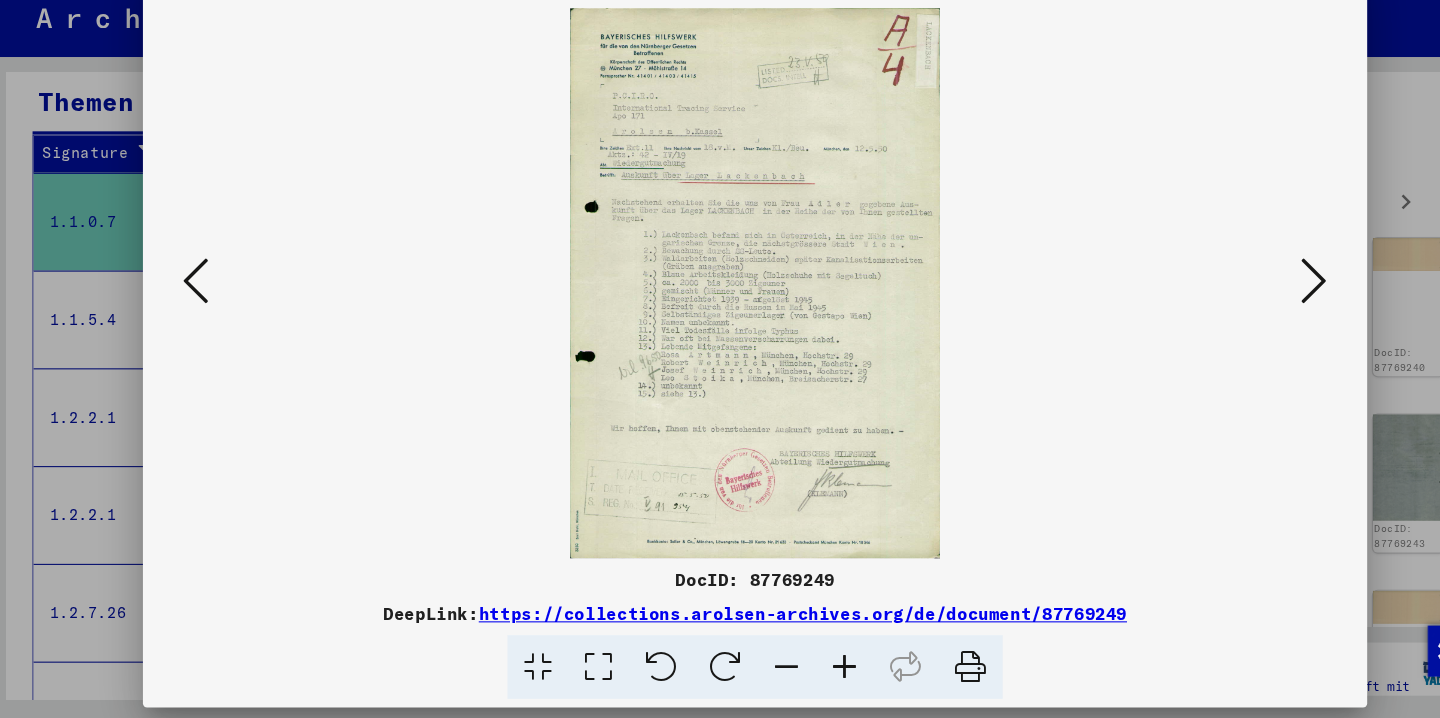 click at bounding box center (1246, 307) 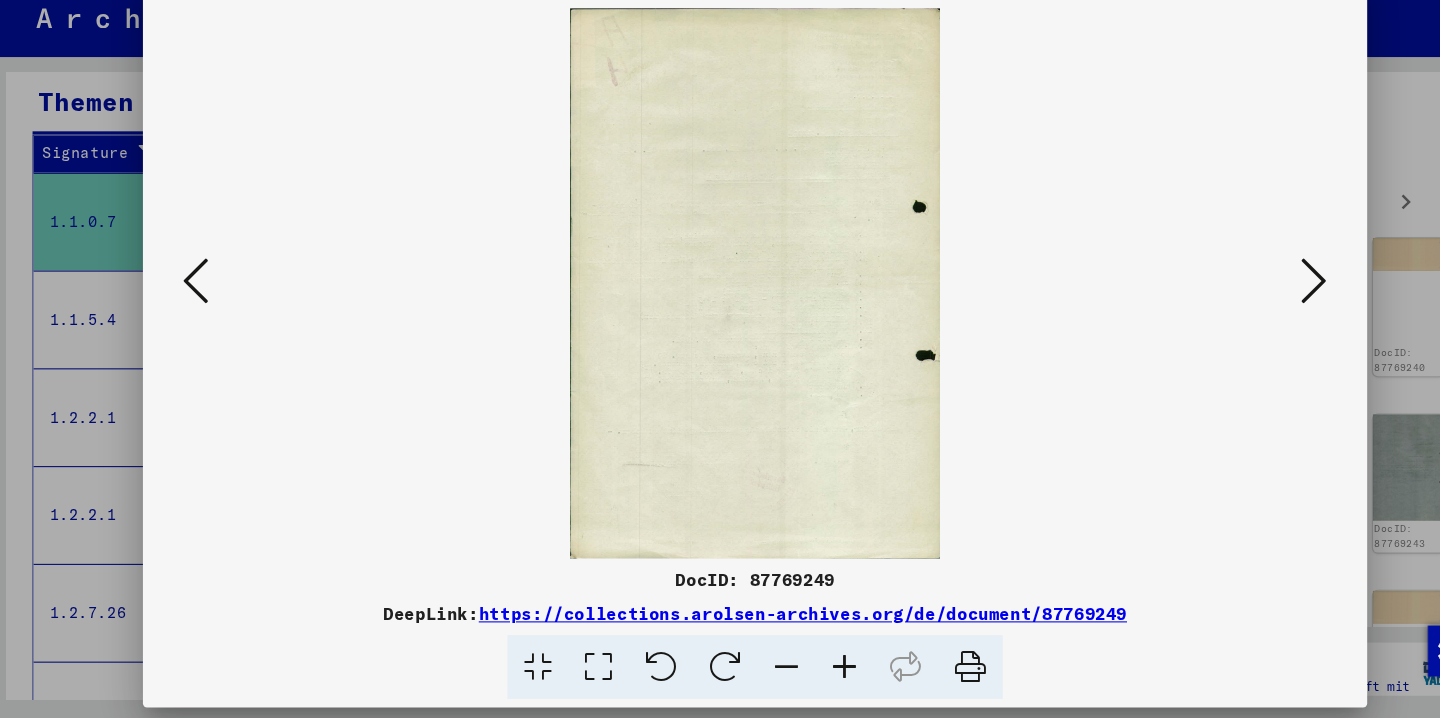 click at bounding box center (1246, 307) 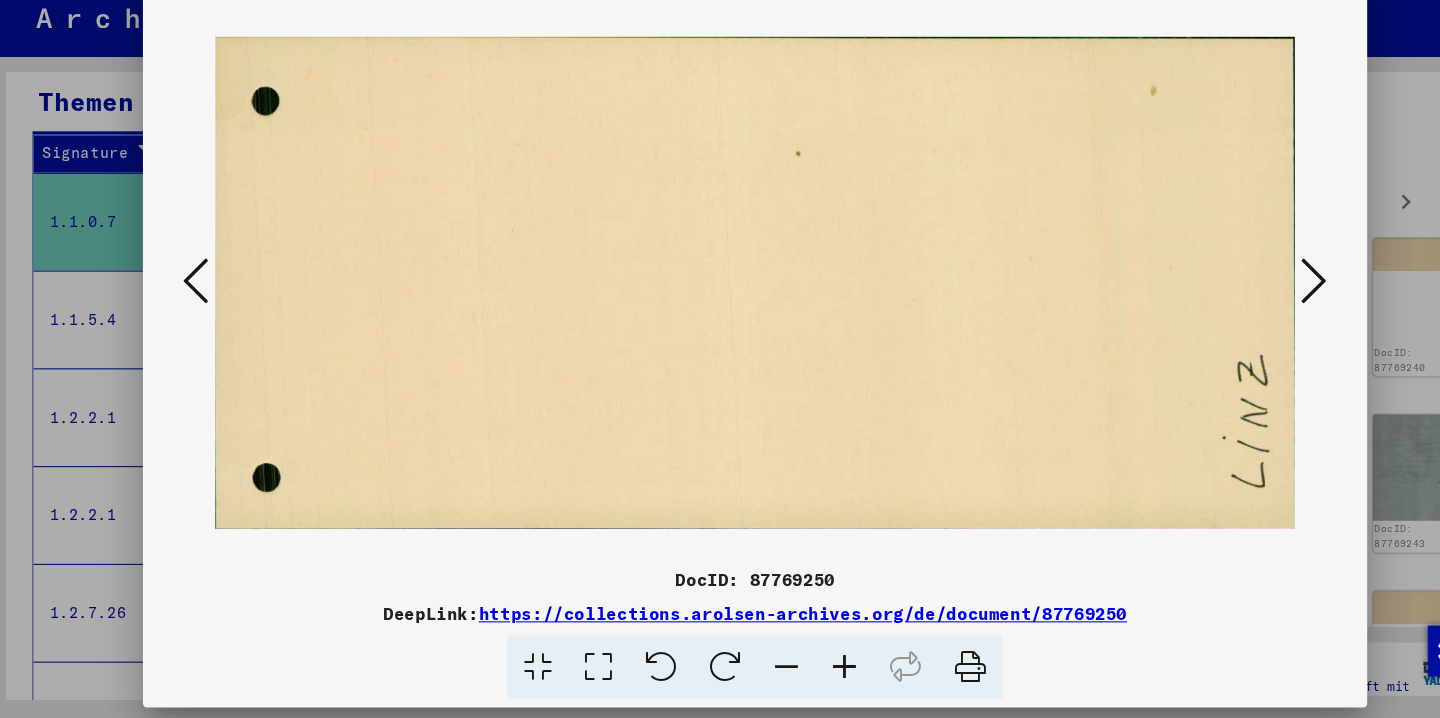 click at bounding box center [1246, 307] 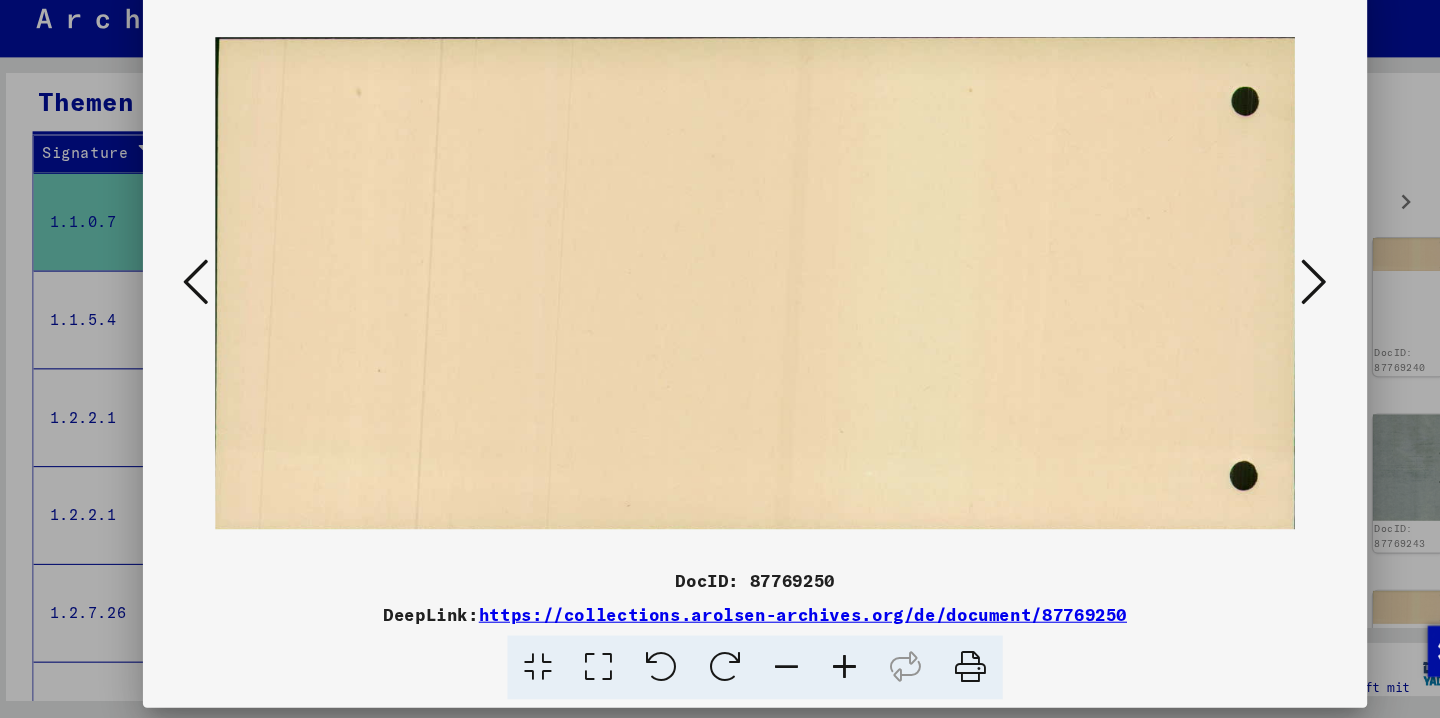 click at bounding box center [1246, 307] 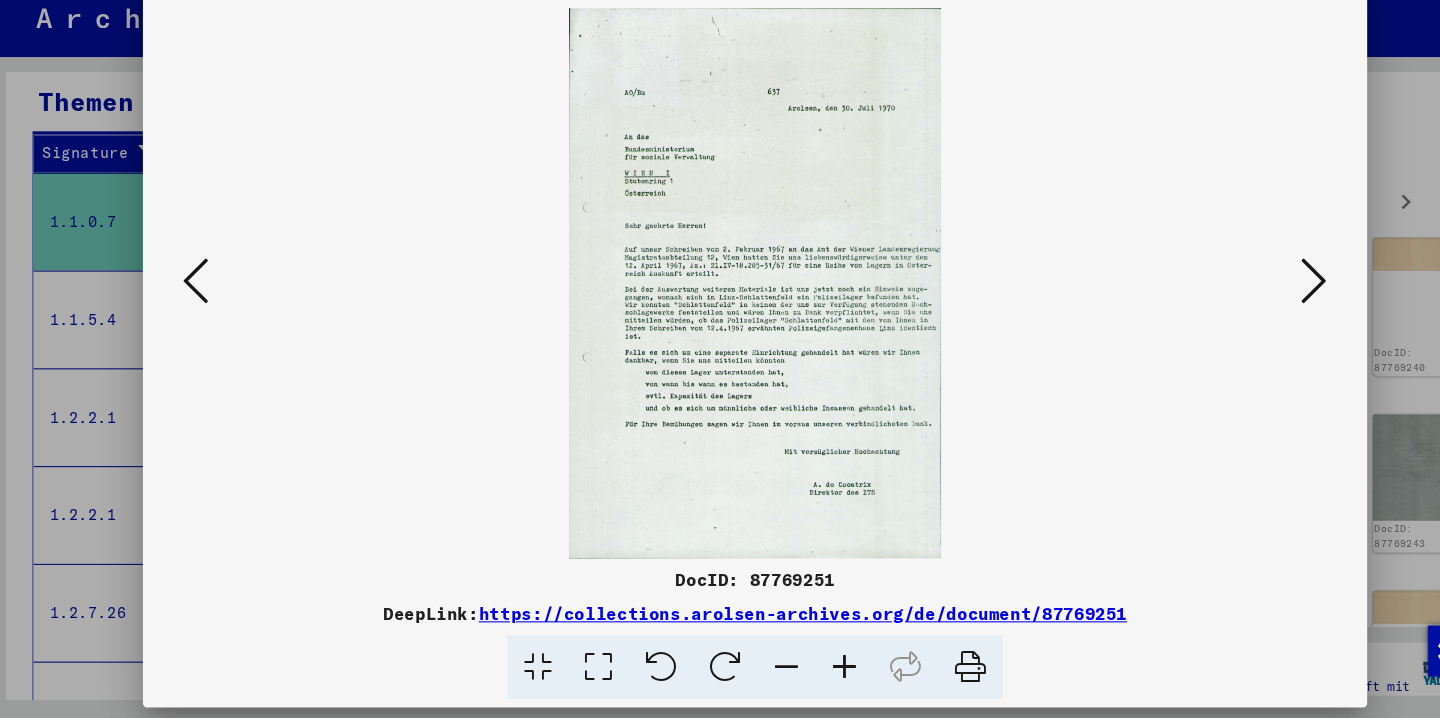 click at bounding box center (1246, 307) 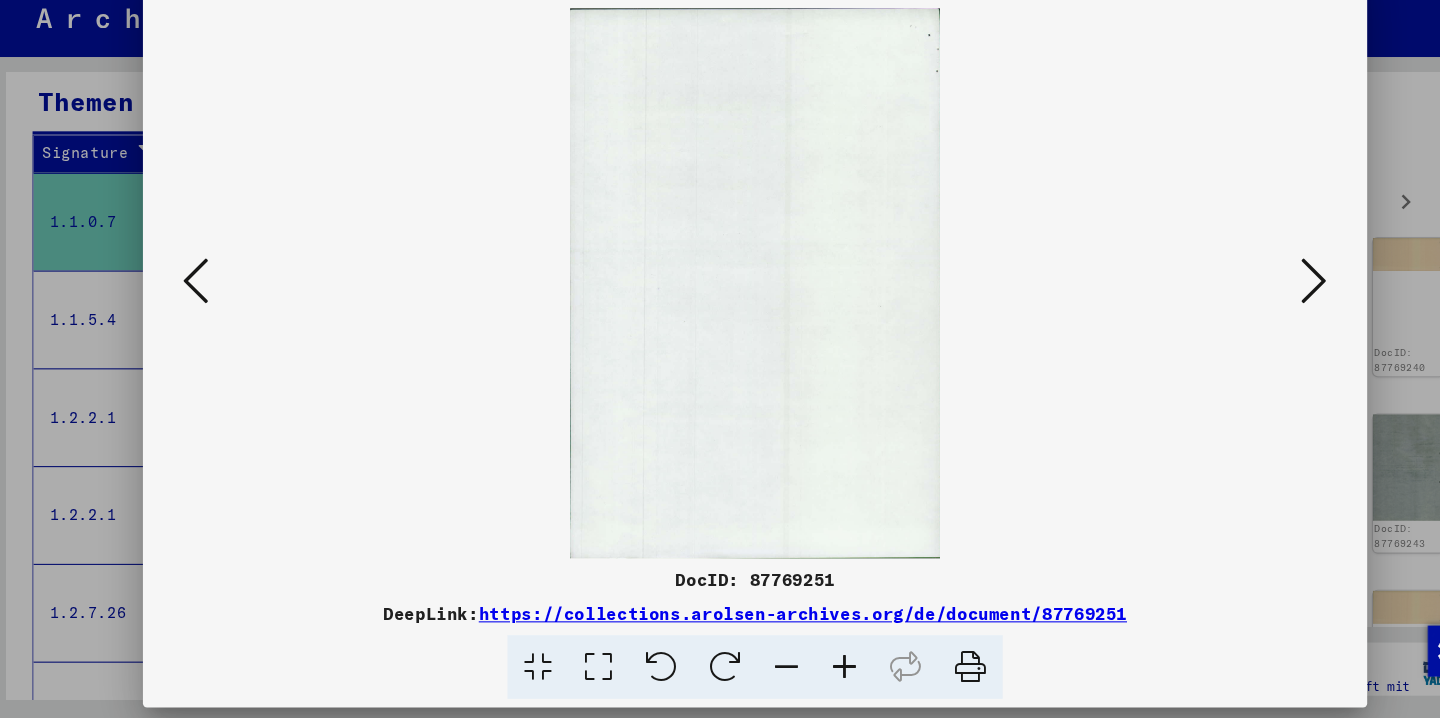 click at bounding box center [1246, 307] 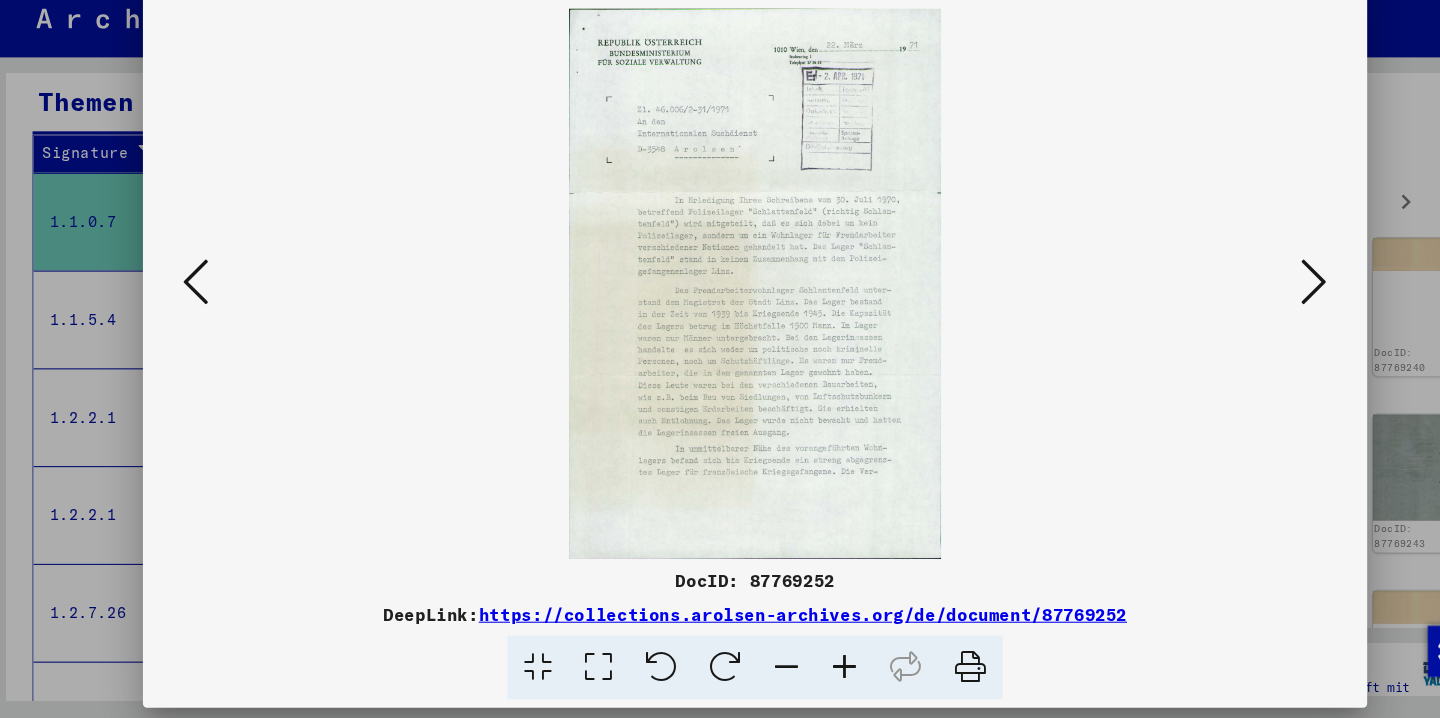 click at bounding box center [1246, 307] 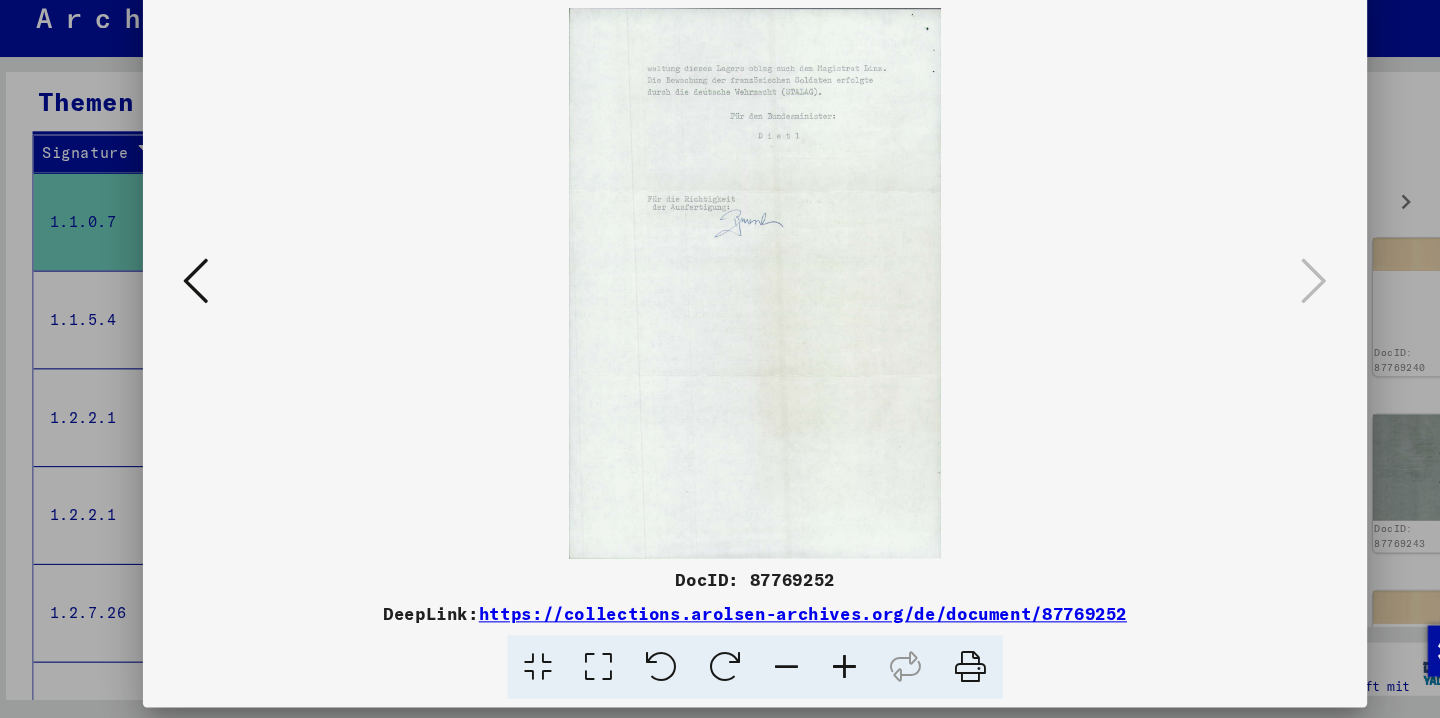 click at bounding box center (720, 309) 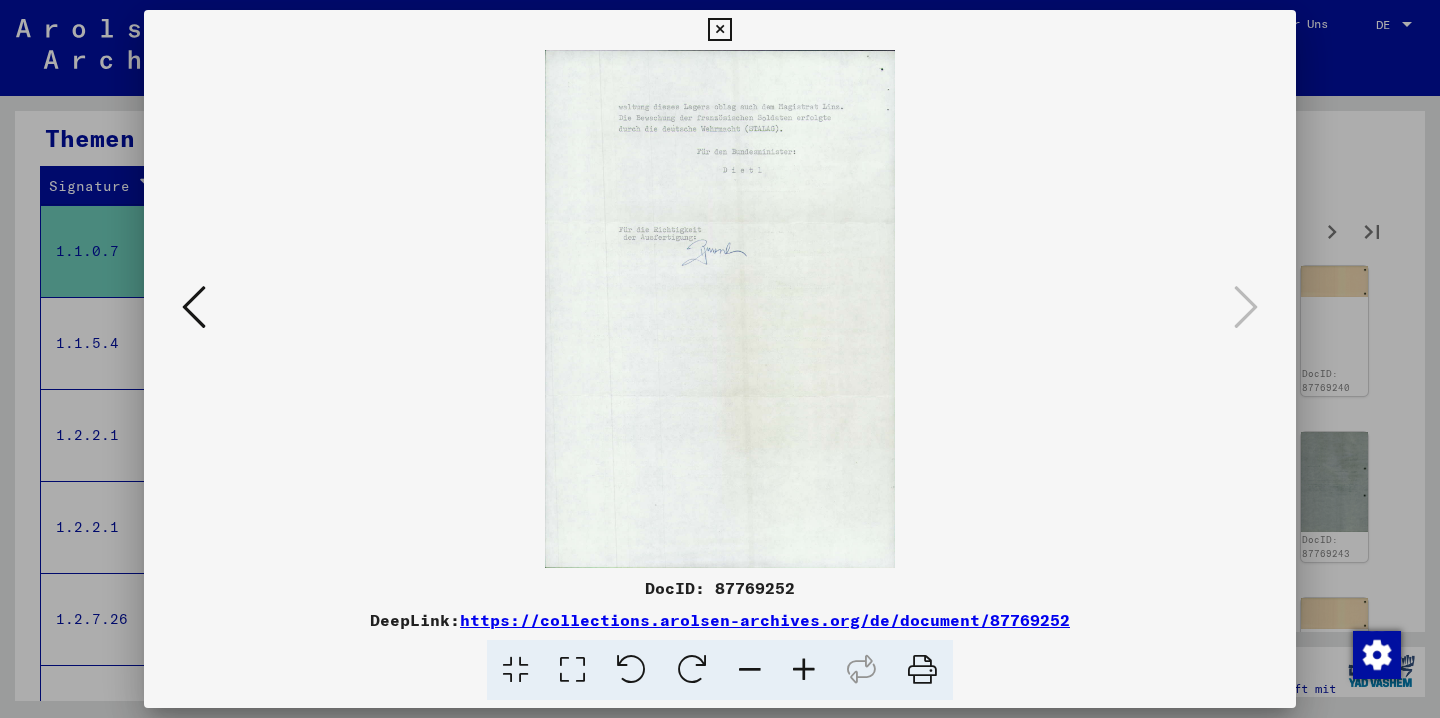 click at bounding box center (719, 30) 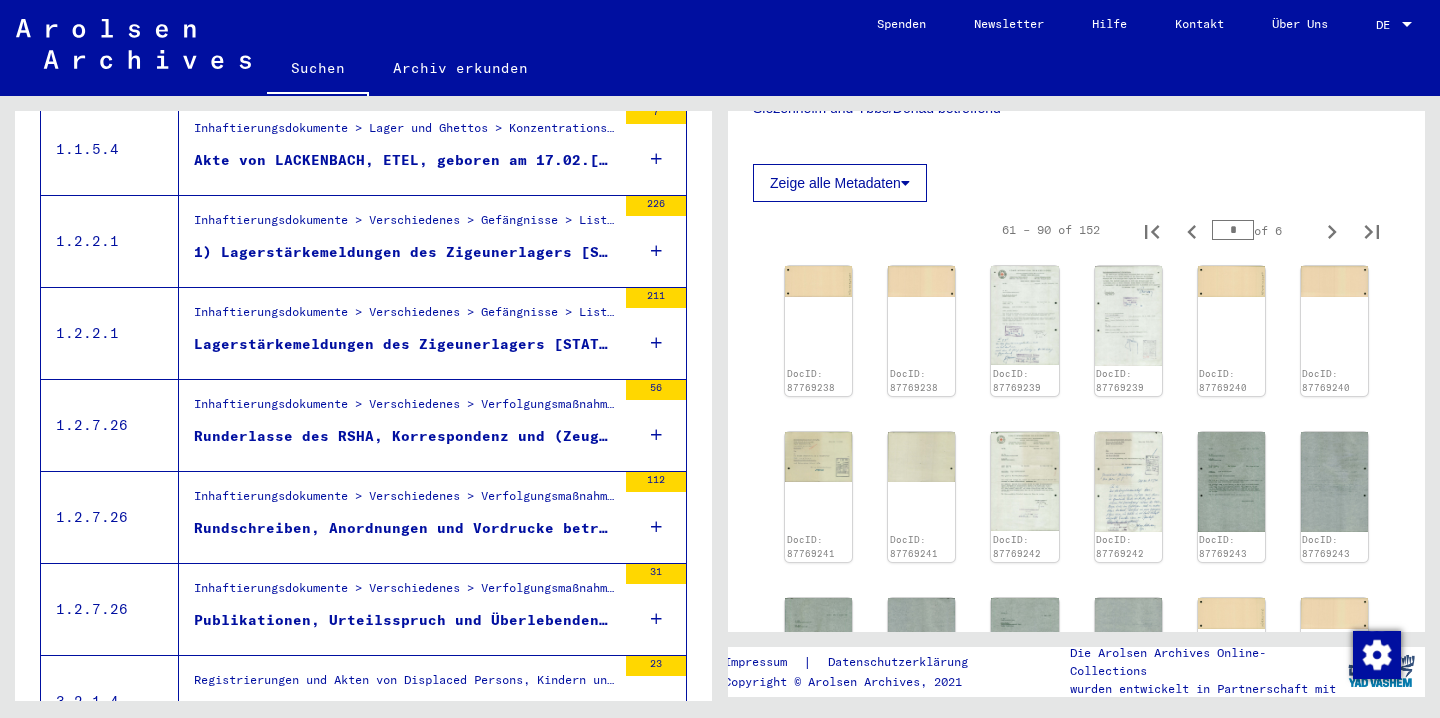 scroll, scrollTop: 520, scrollLeft: 0, axis: vertical 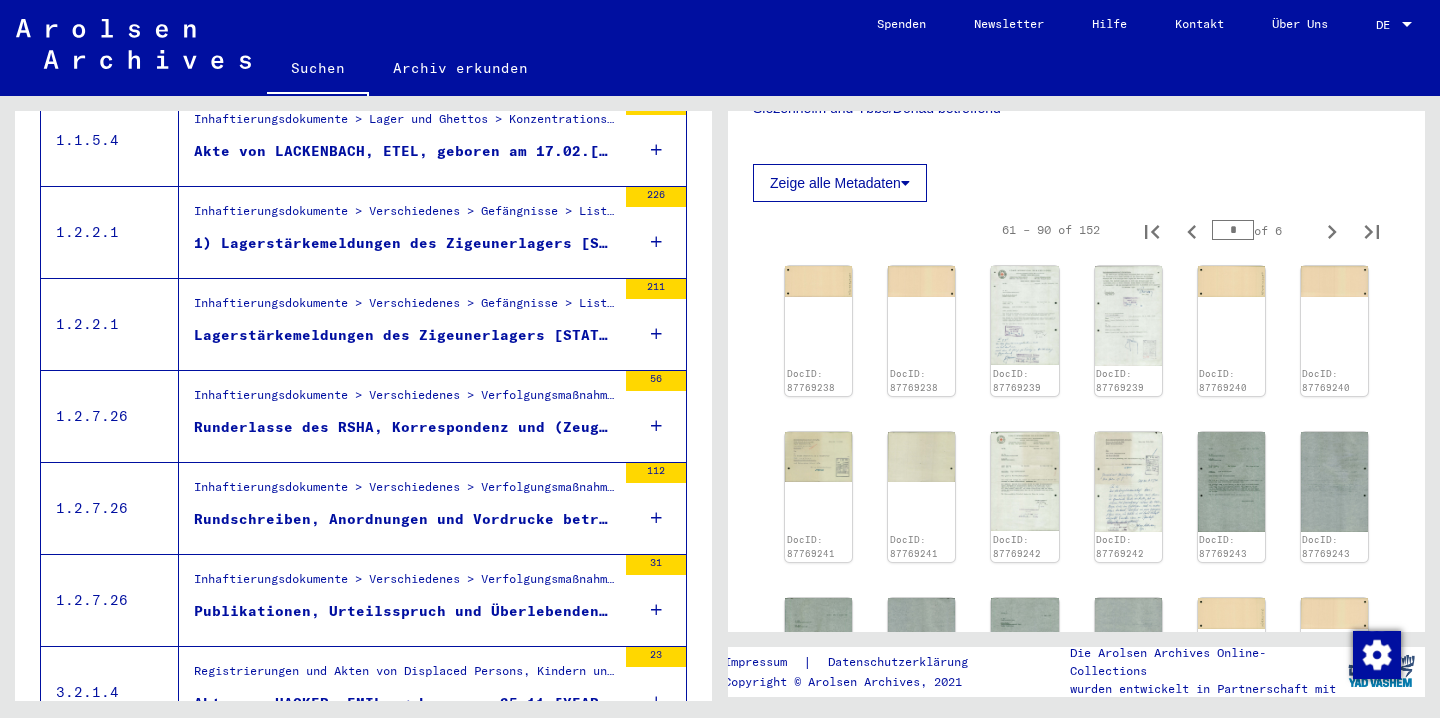 click on "1) Lagerstärkemeldungen des Zigeunerlagers [STATE], vom 1.9.41 - 4.2.42, ca. 539 Namen (zum Teil schlecht lesbar), Nationalitäten nicht angeführt -  ..." at bounding box center [405, 243] 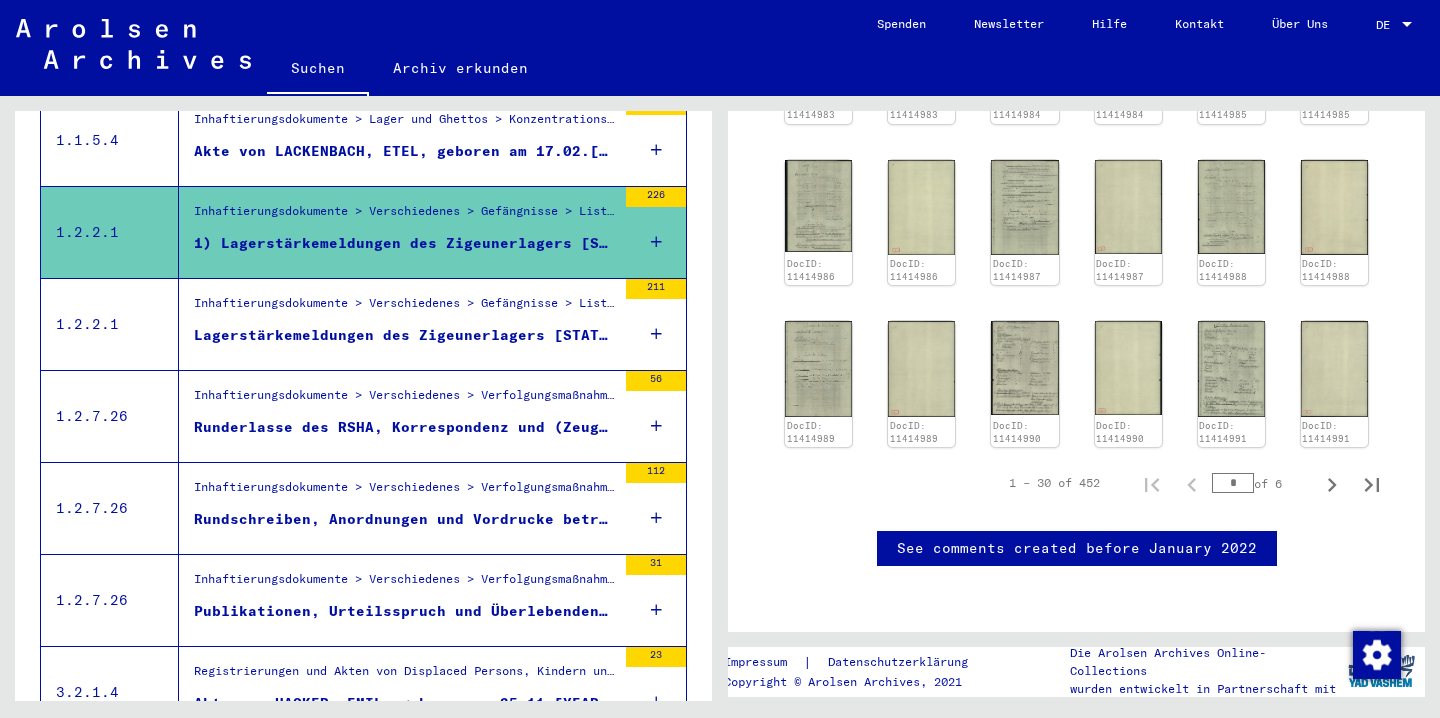 scroll, scrollTop: 1706, scrollLeft: 0, axis: vertical 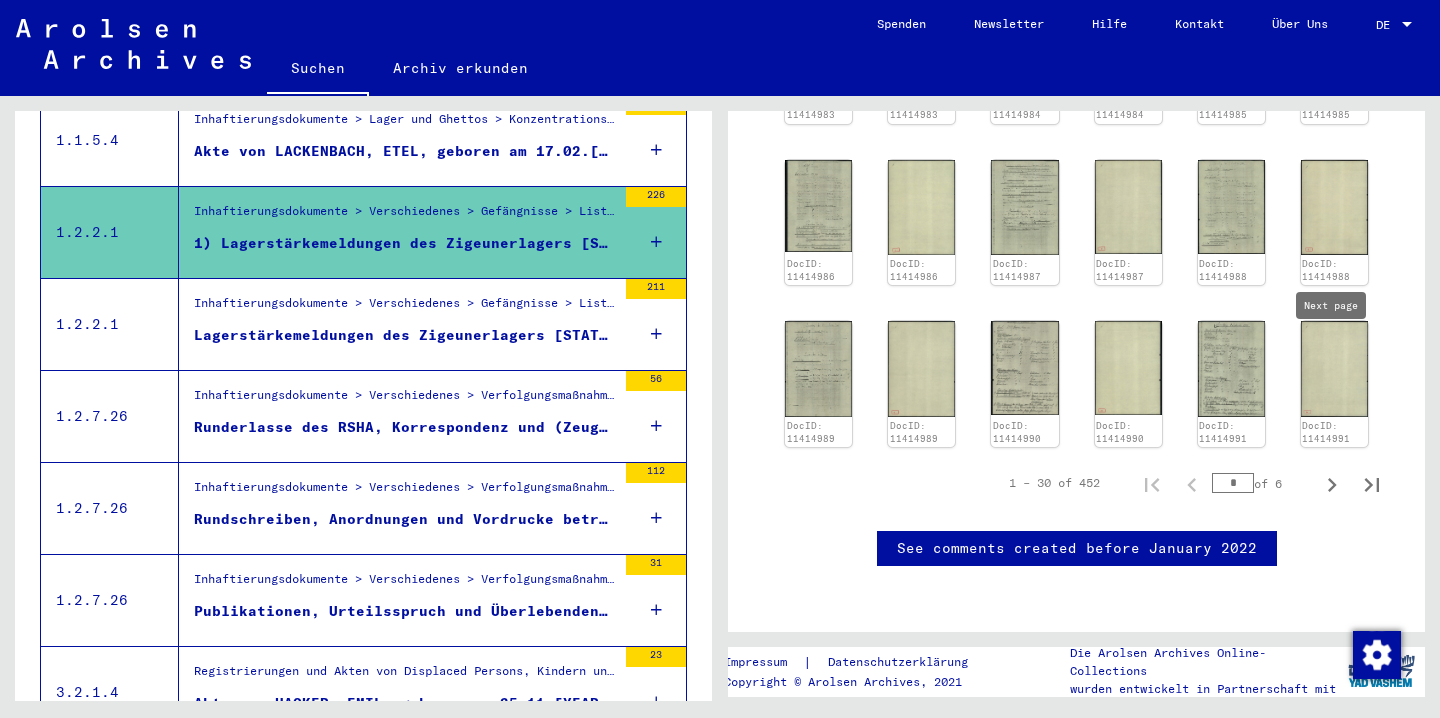 click 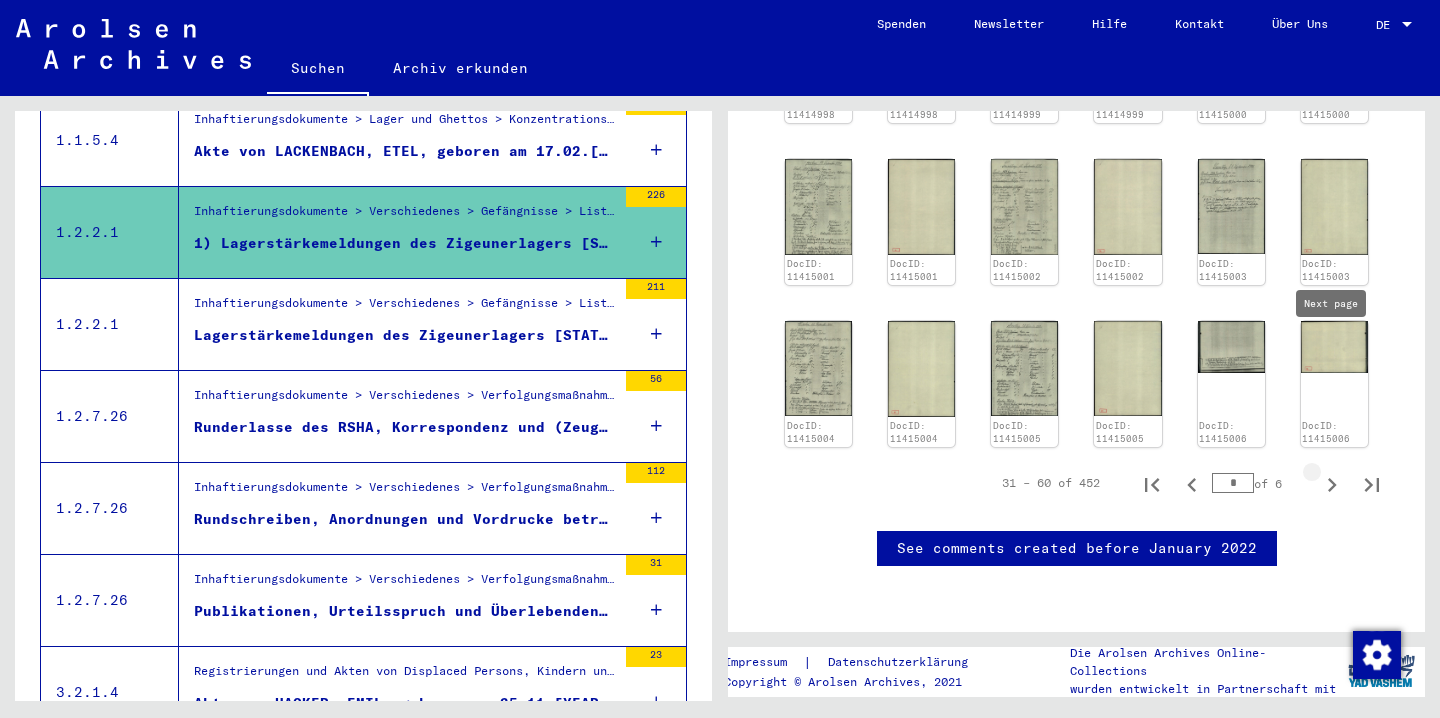 click 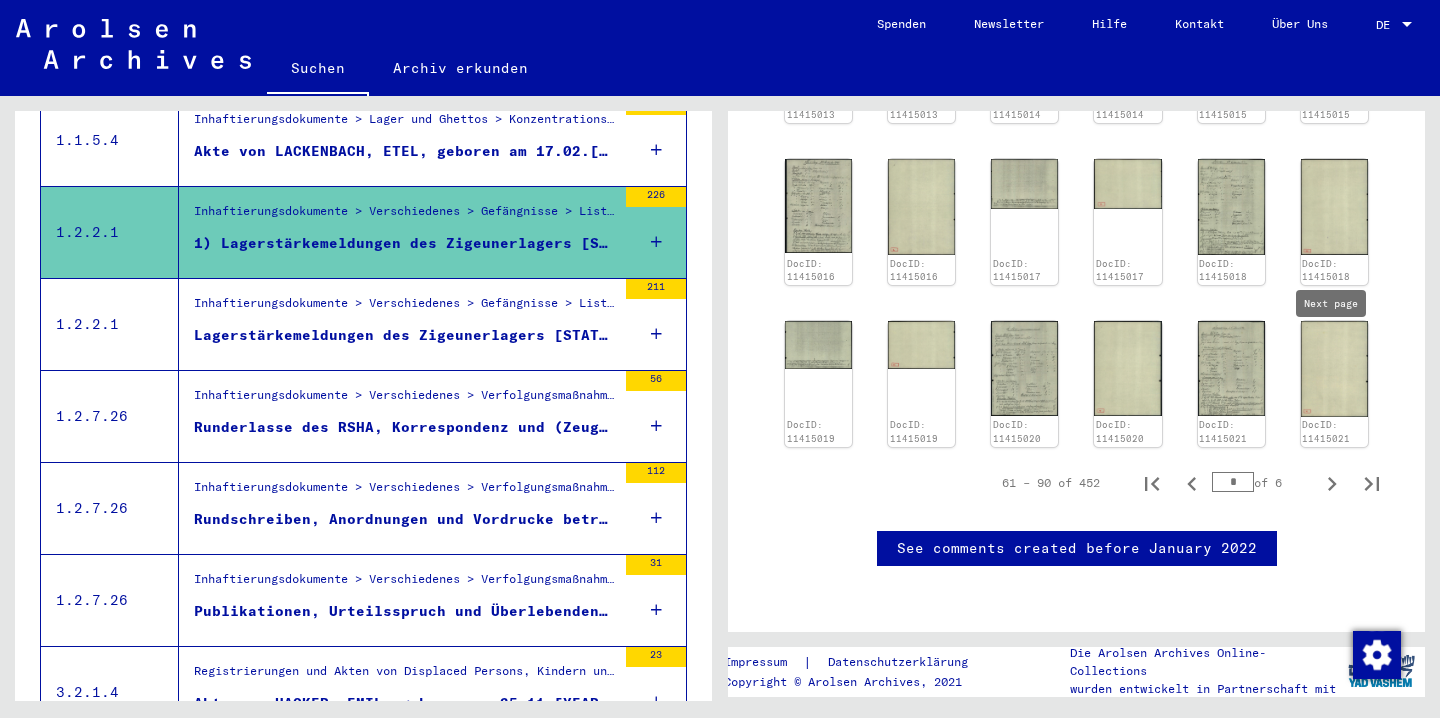 click 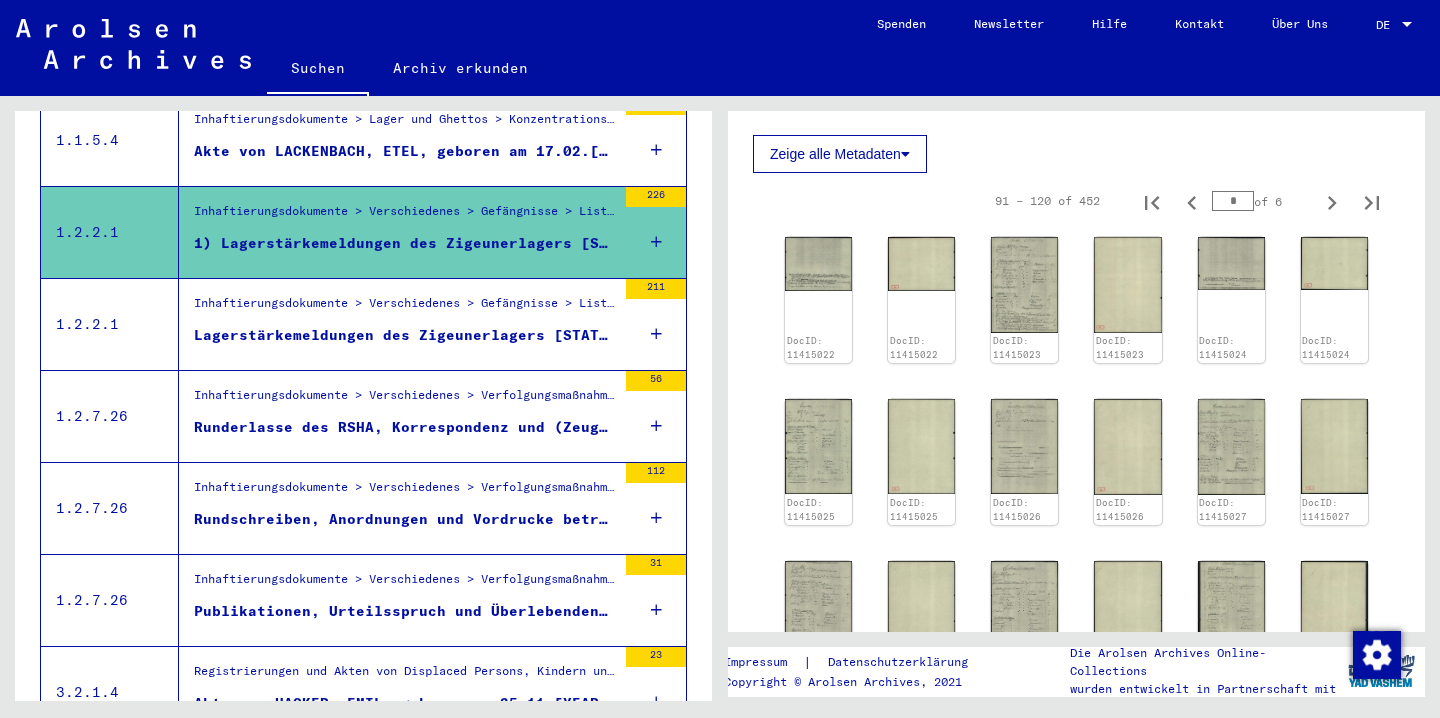 scroll, scrollTop: 1007, scrollLeft: 0, axis: vertical 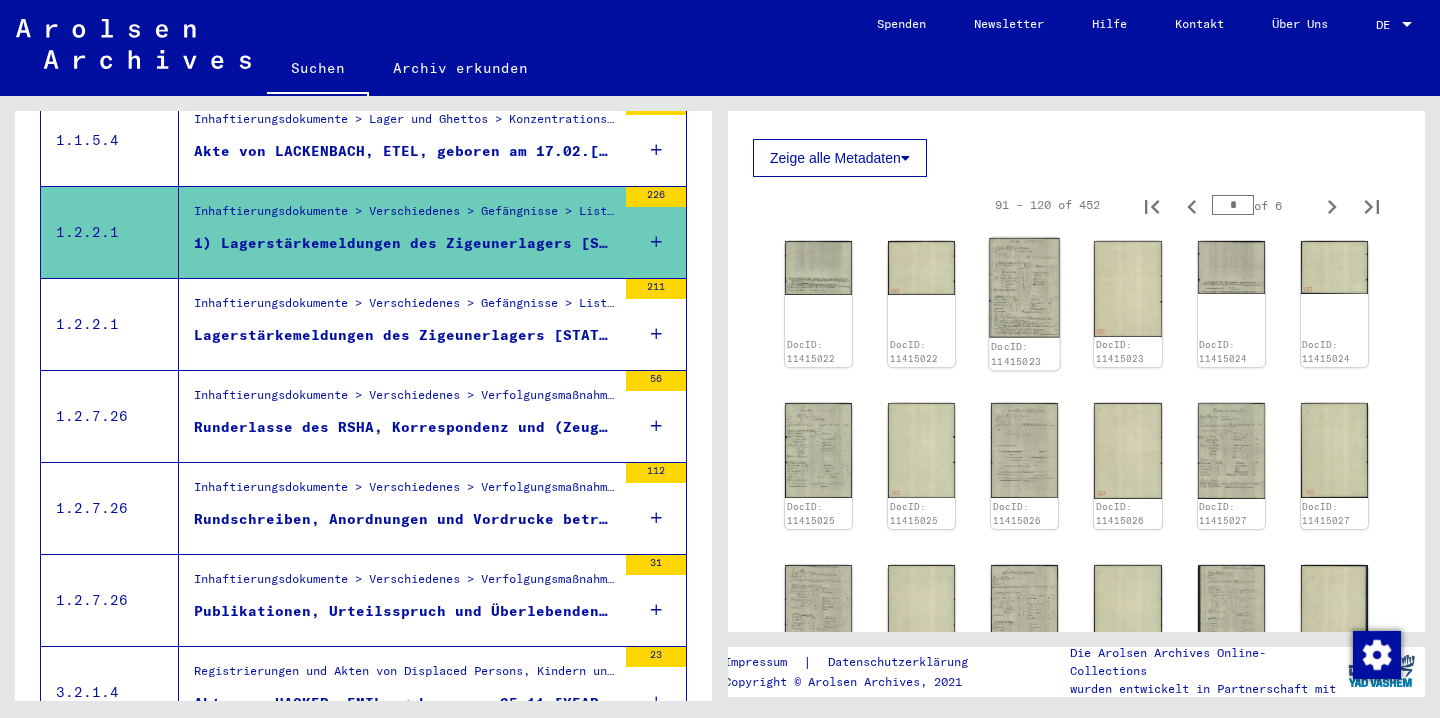 click 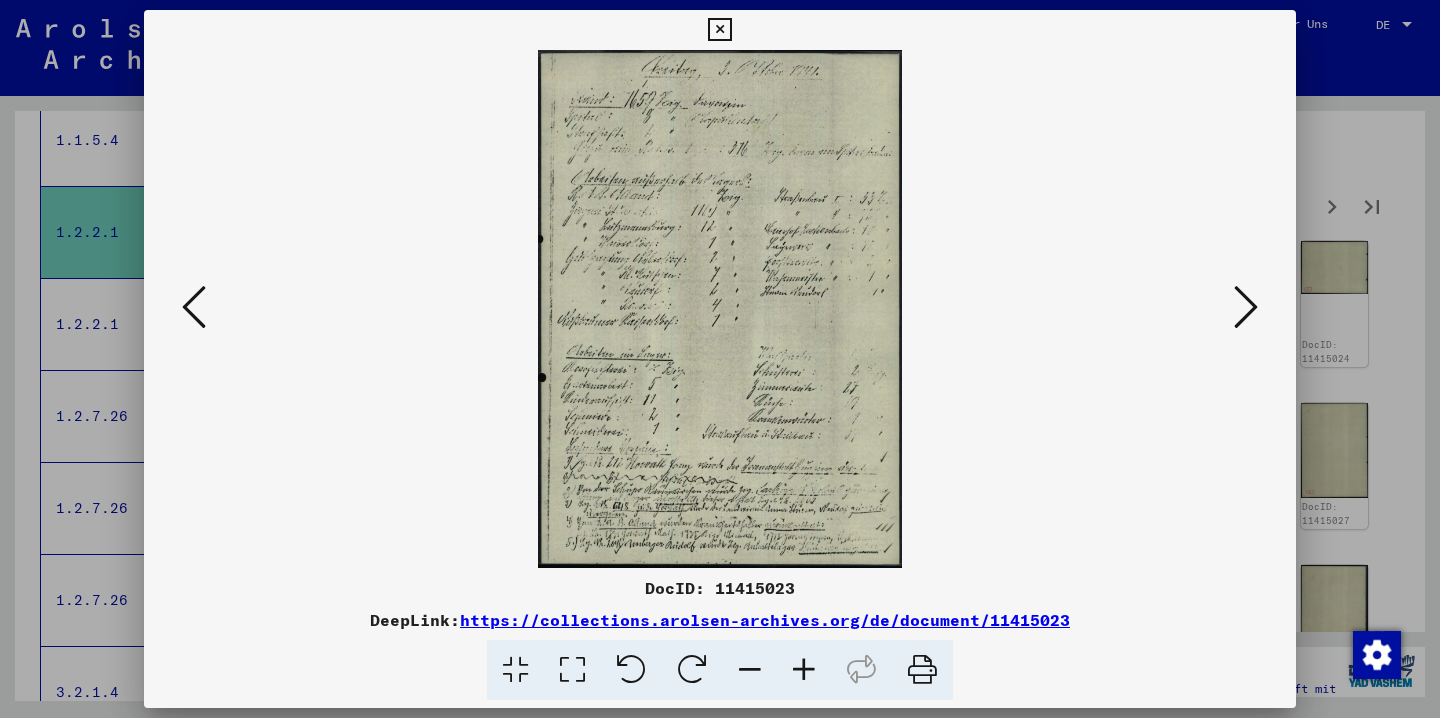 click at bounding box center (1246, 307) 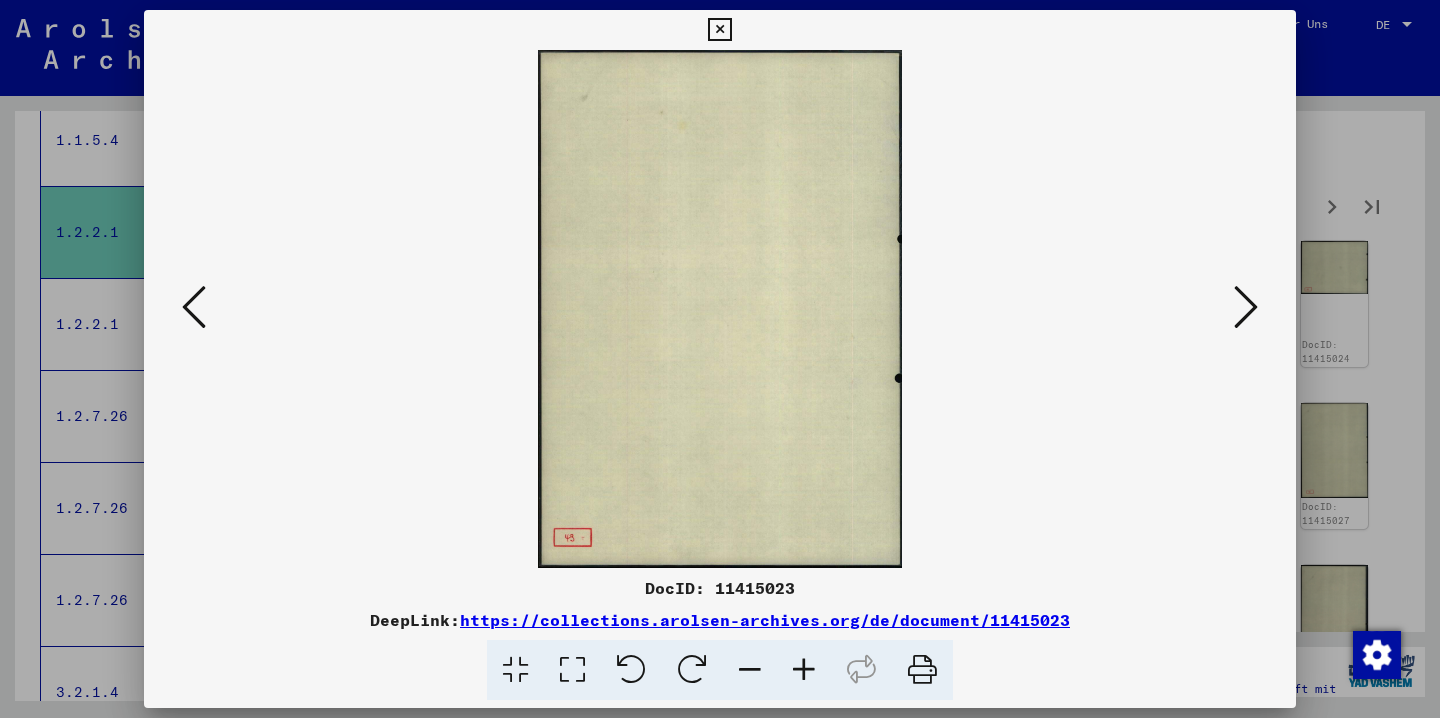 click at bounding box center (1246, 307) 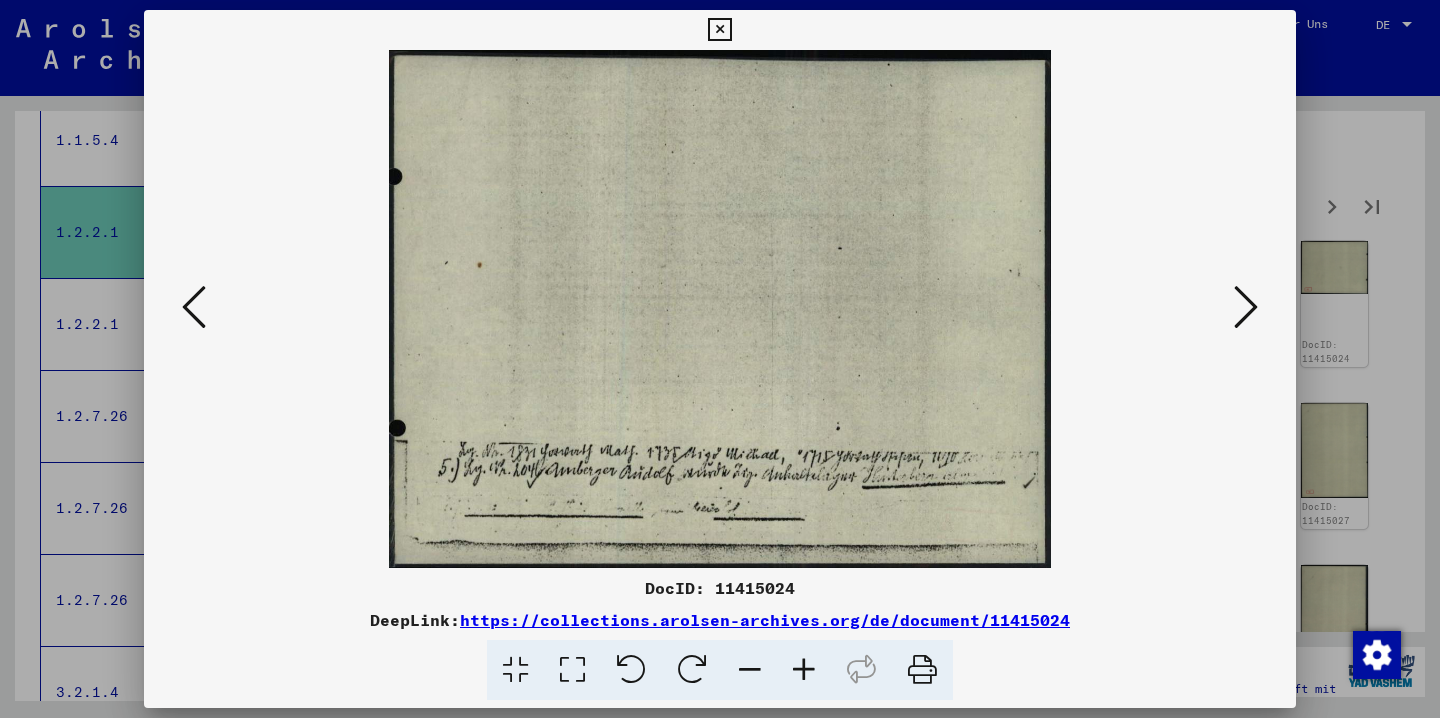 click at bounding box center (1246, 307) 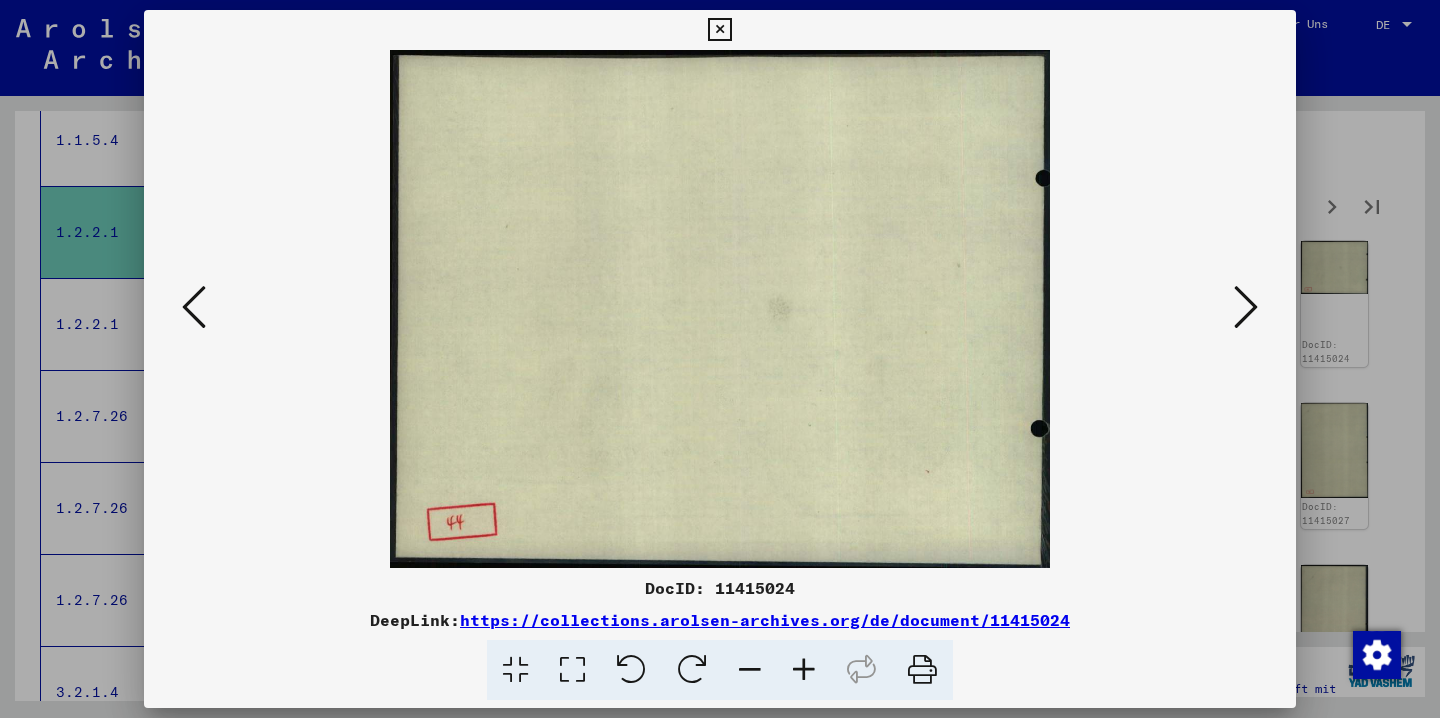click at bounding box center (1246, 307) 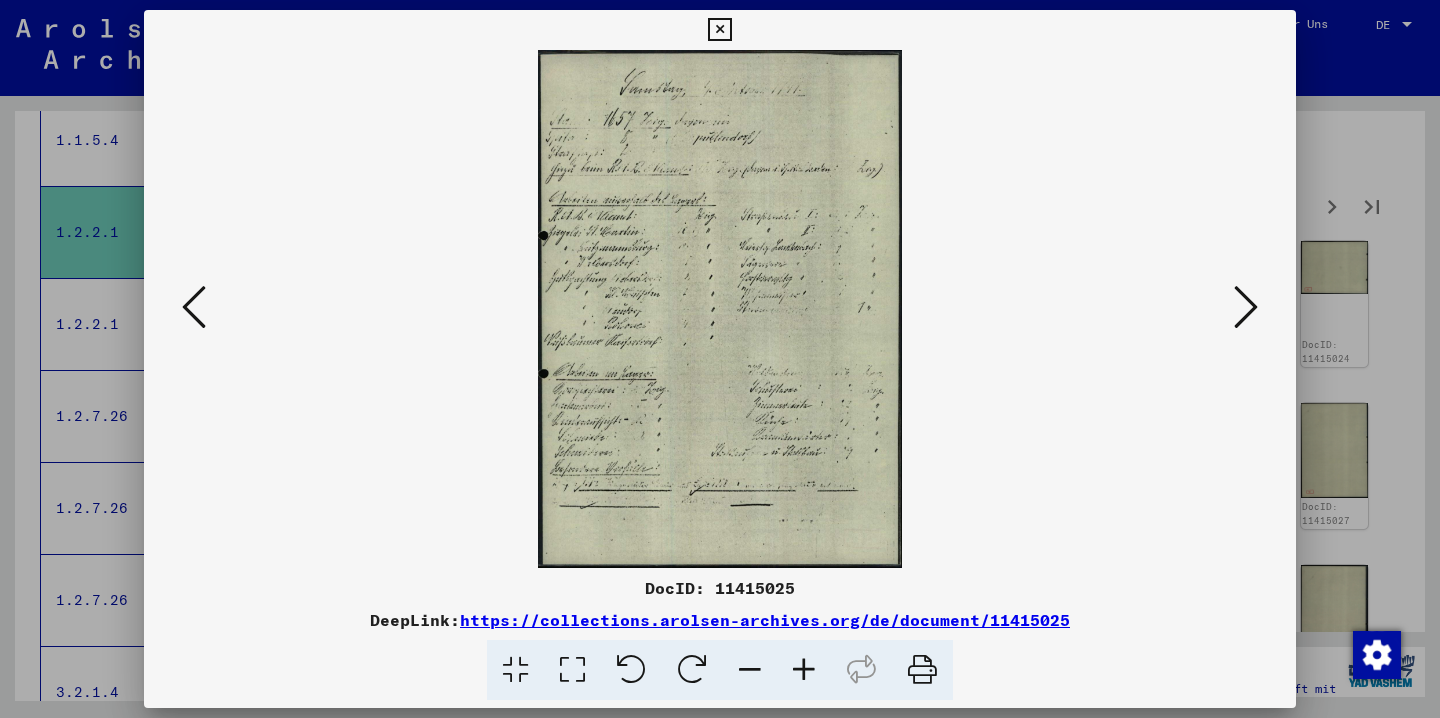 click at bounding box center (1246, 307) 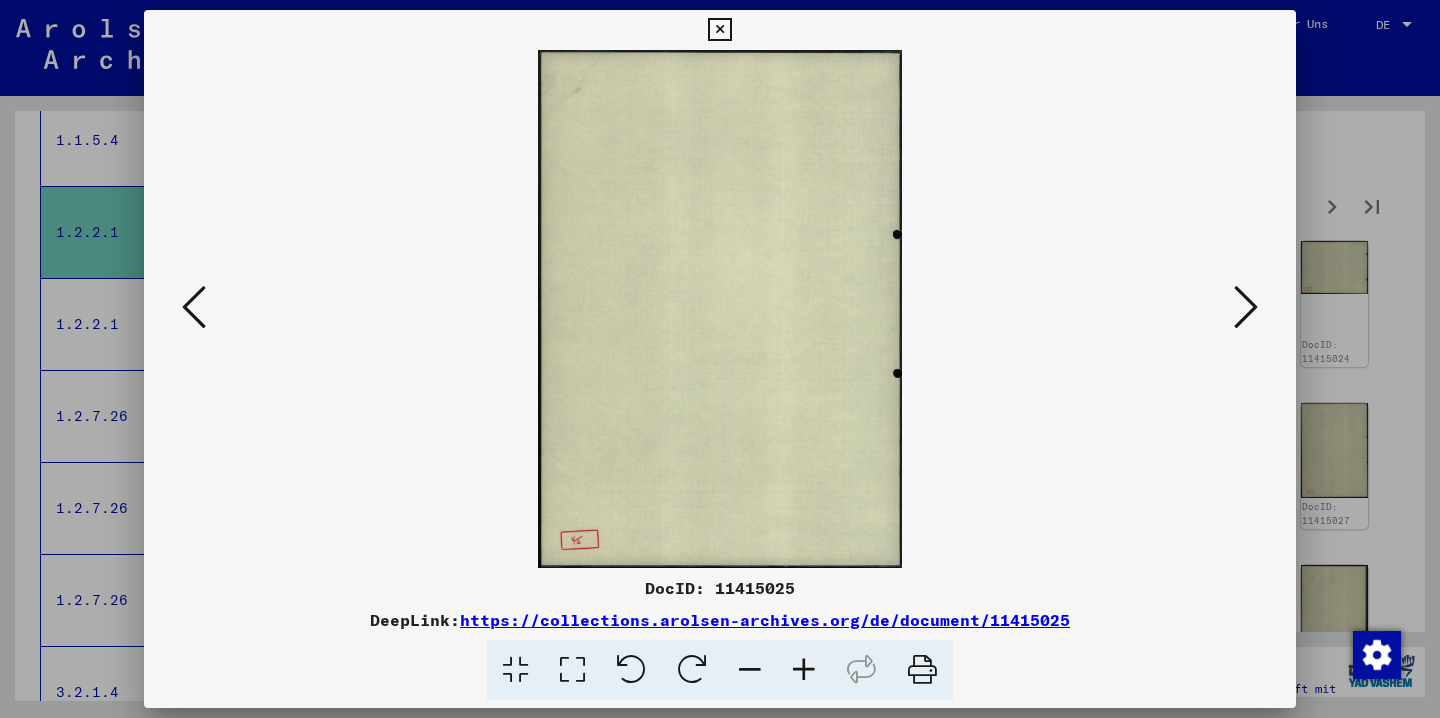 click at bounding box center [1246, 307] 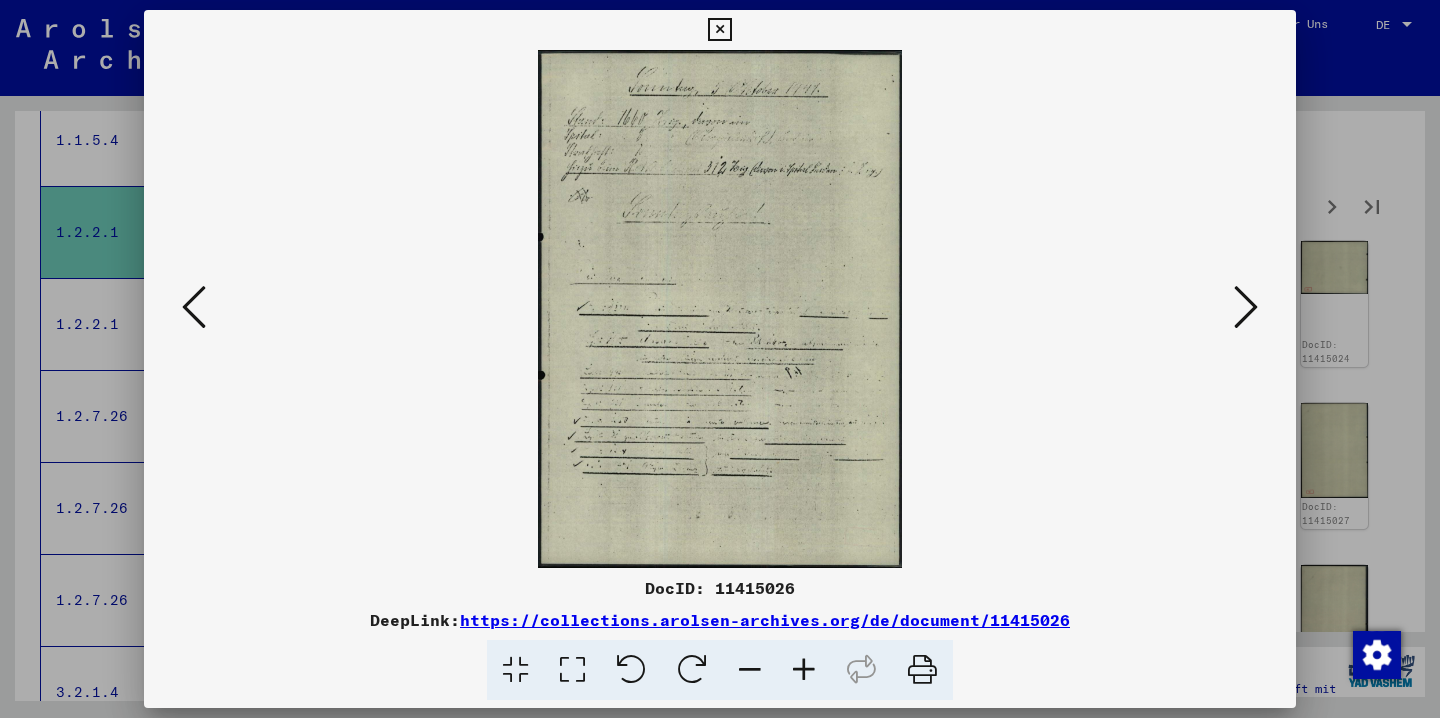 click at bounding box center (1246, 307) 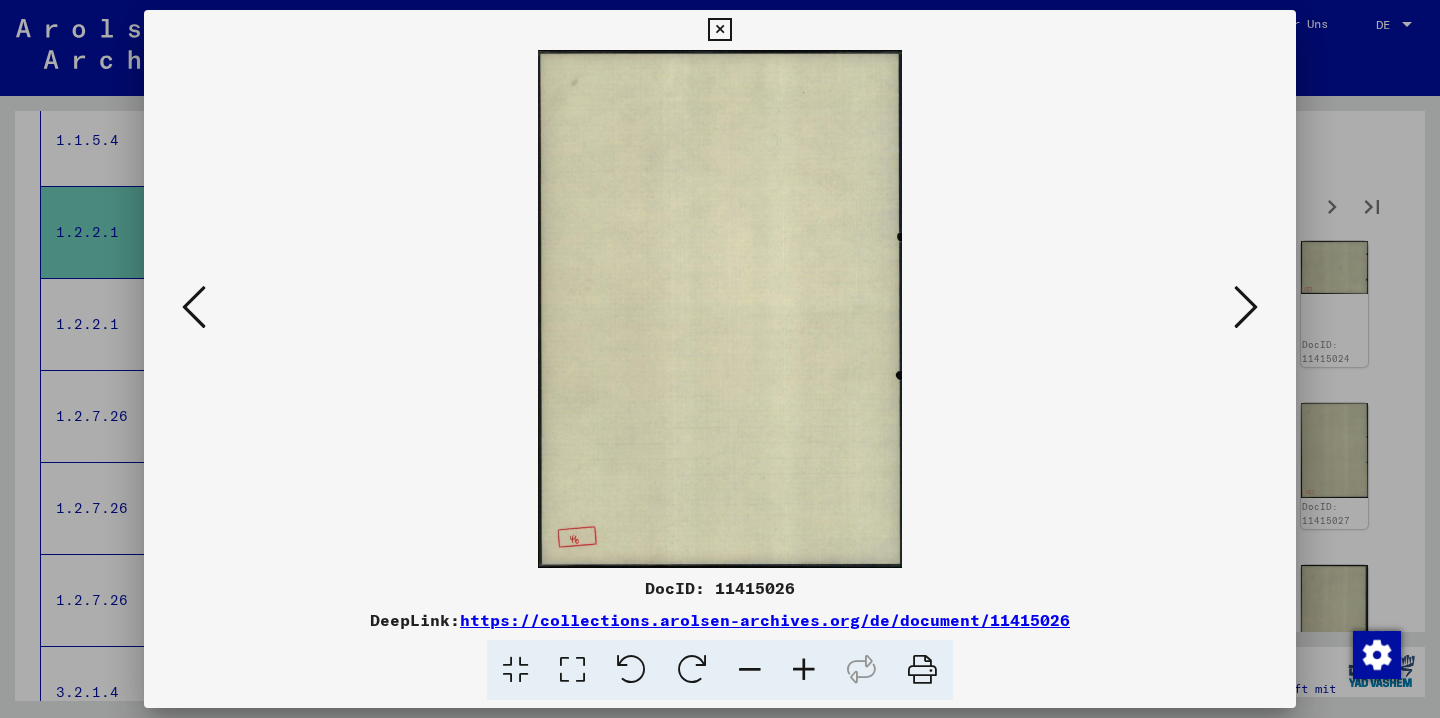 click at bounding box center (1246, 307) 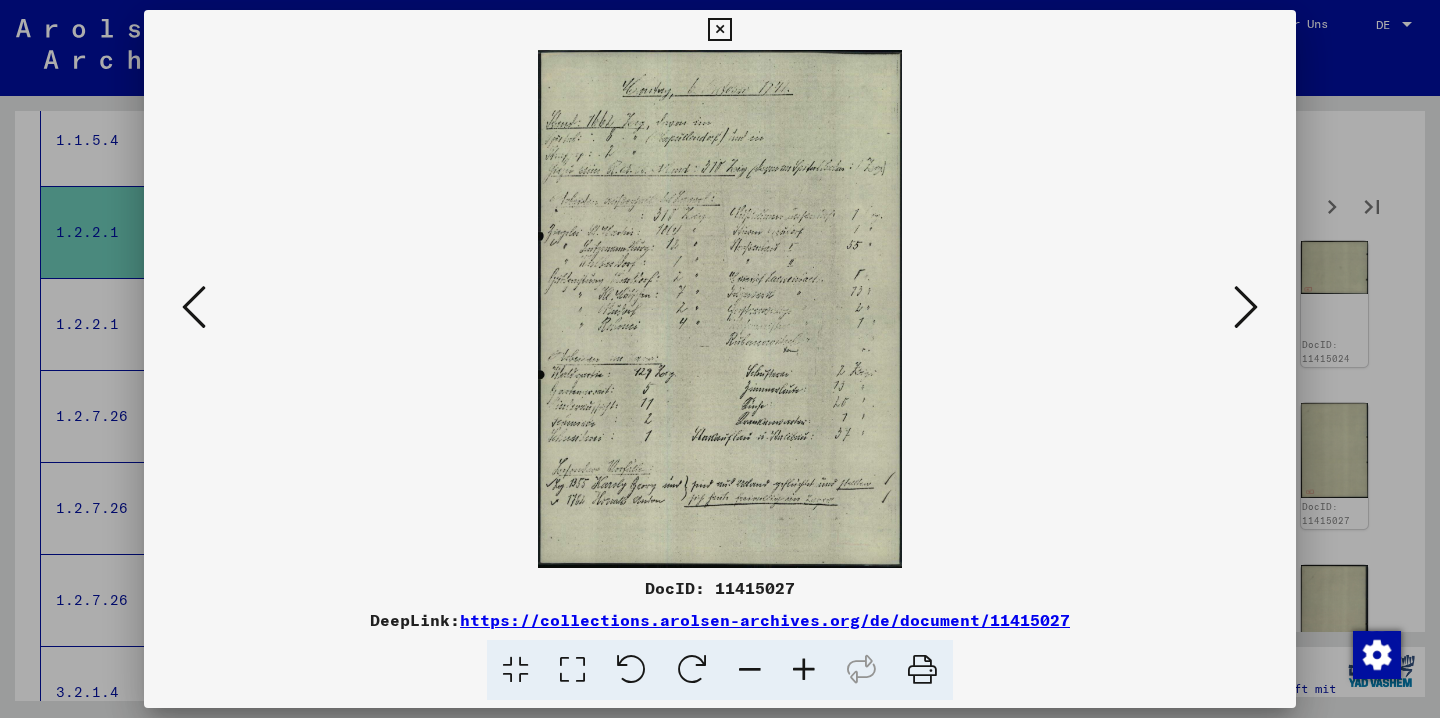 click at bounding box center [1246, 307] 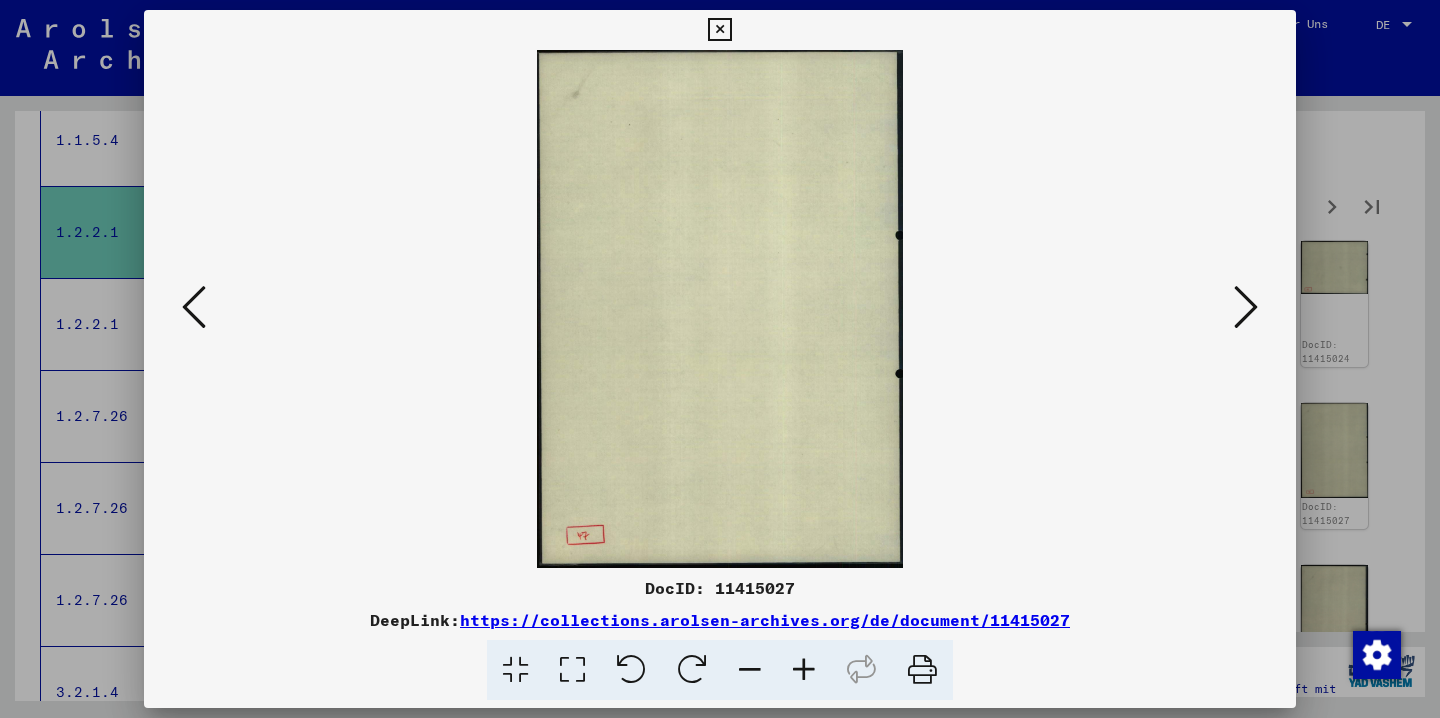 click at bounding box center [1246, 307] 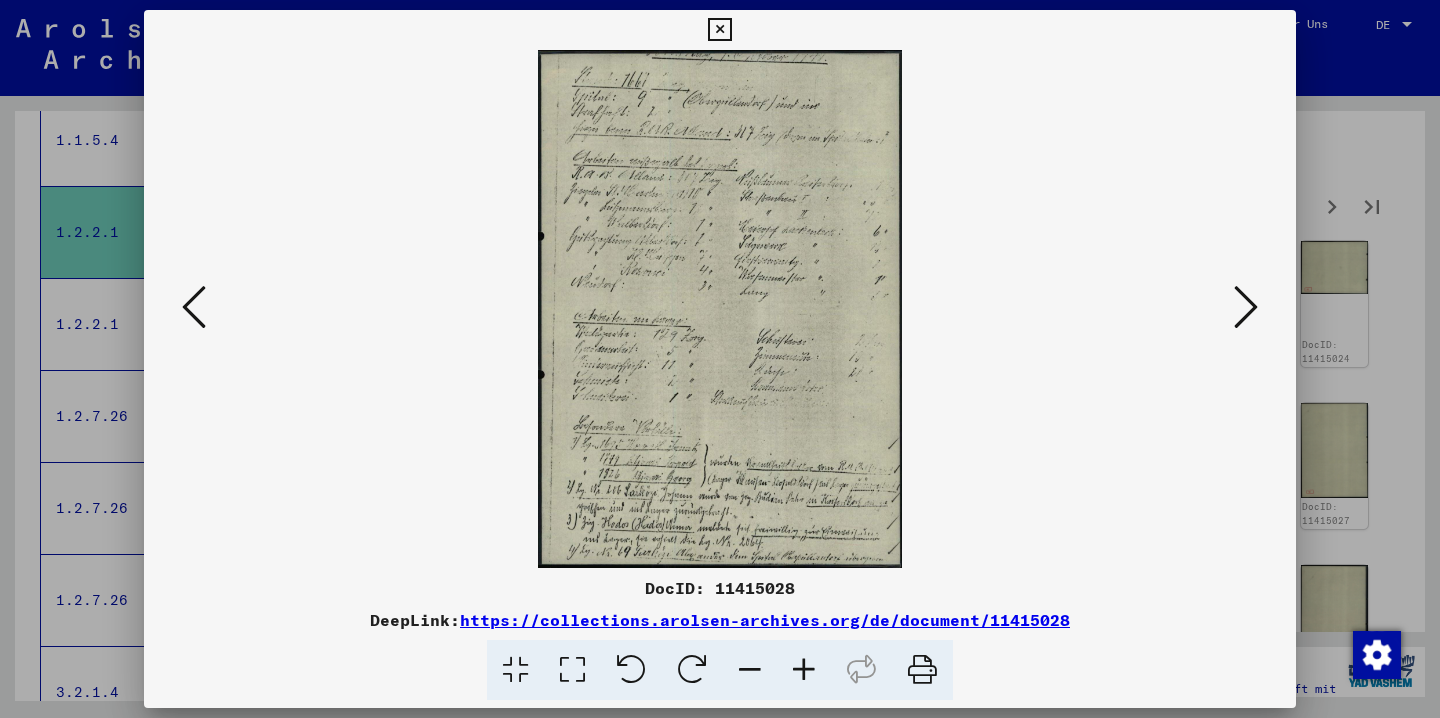 click at bounding box center (1246, 307) 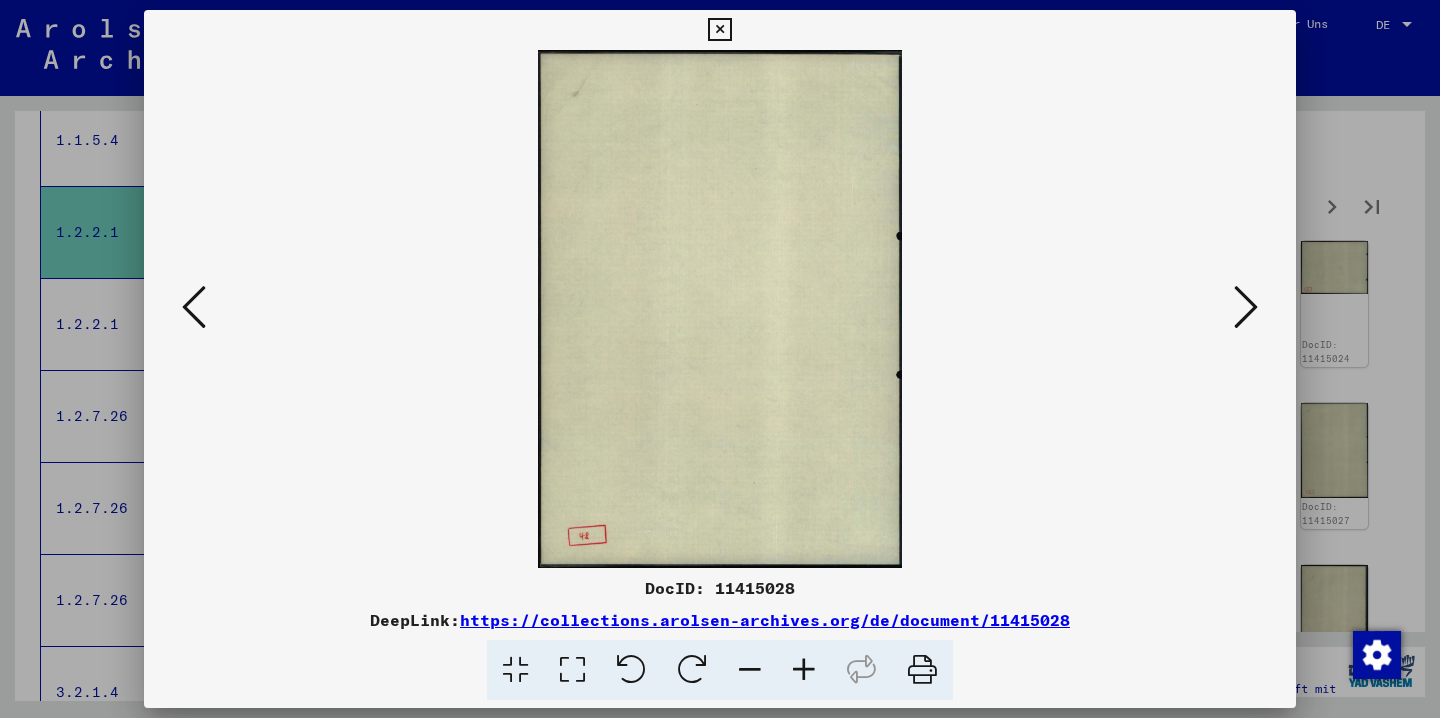 click at bounding box center [1246, 307] 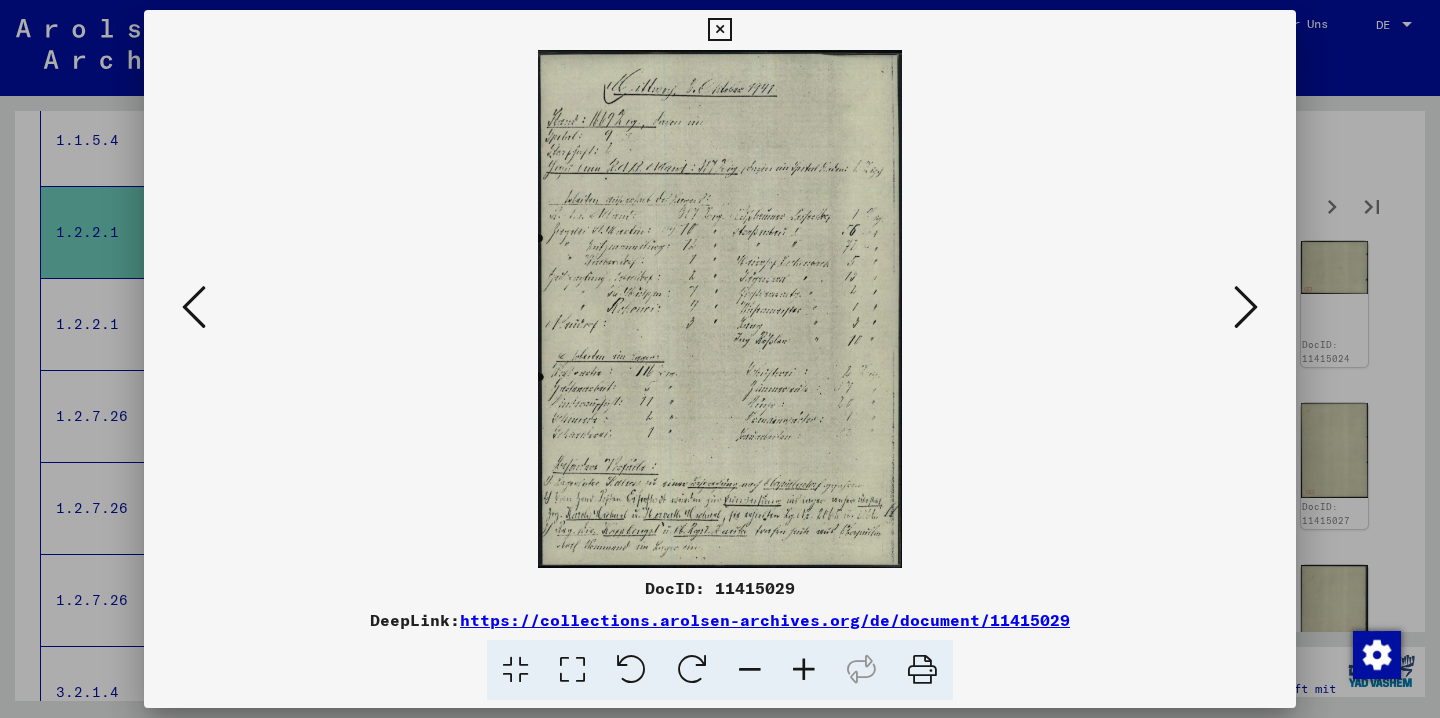 click at bounding box center [1246, 307] 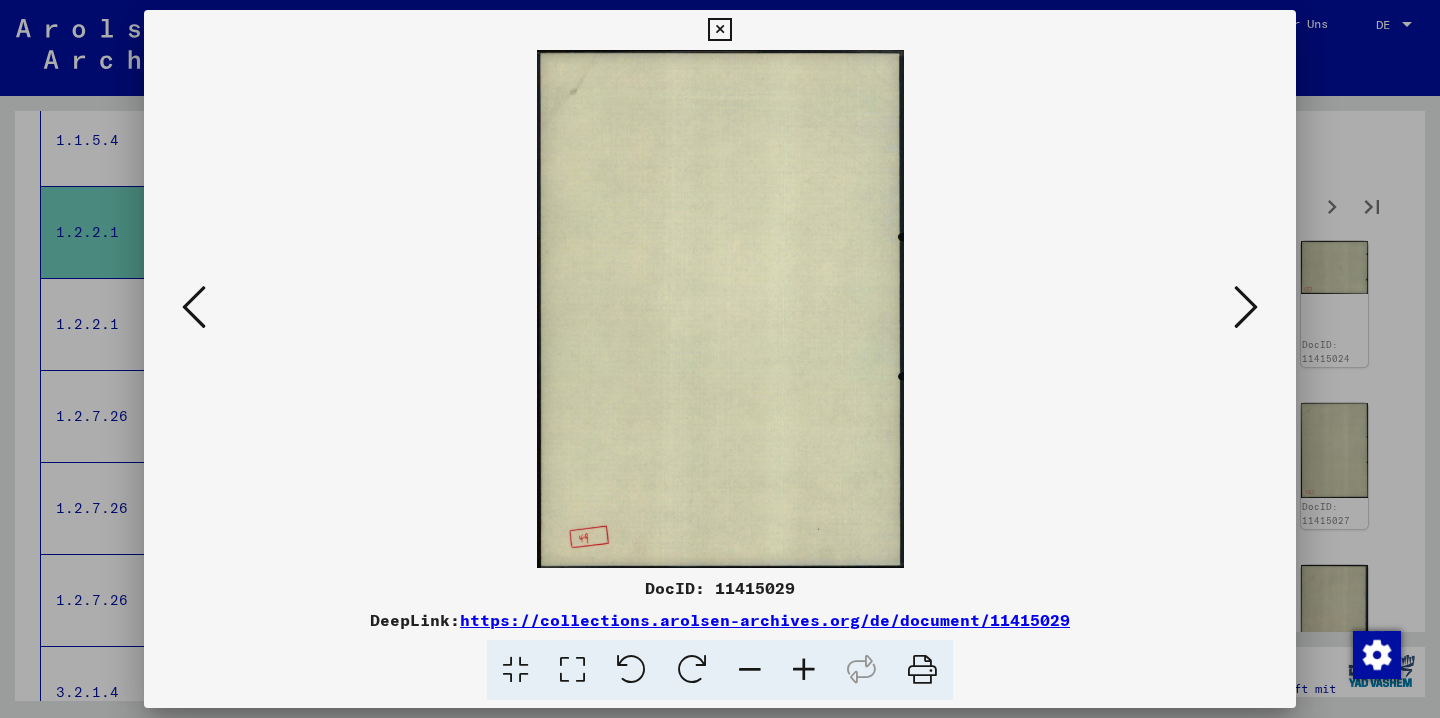 click at bounding box center [1246, 307] 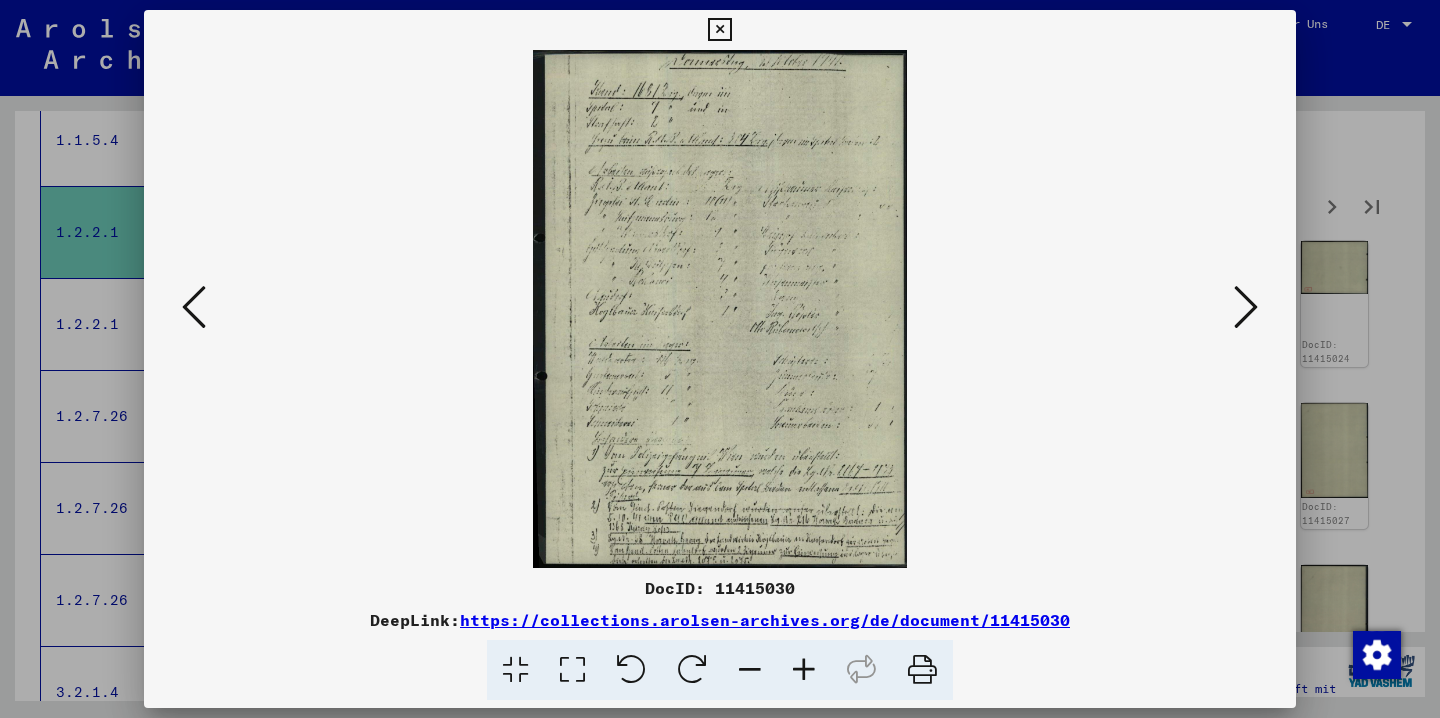 click at bounding box center [1246, 307] 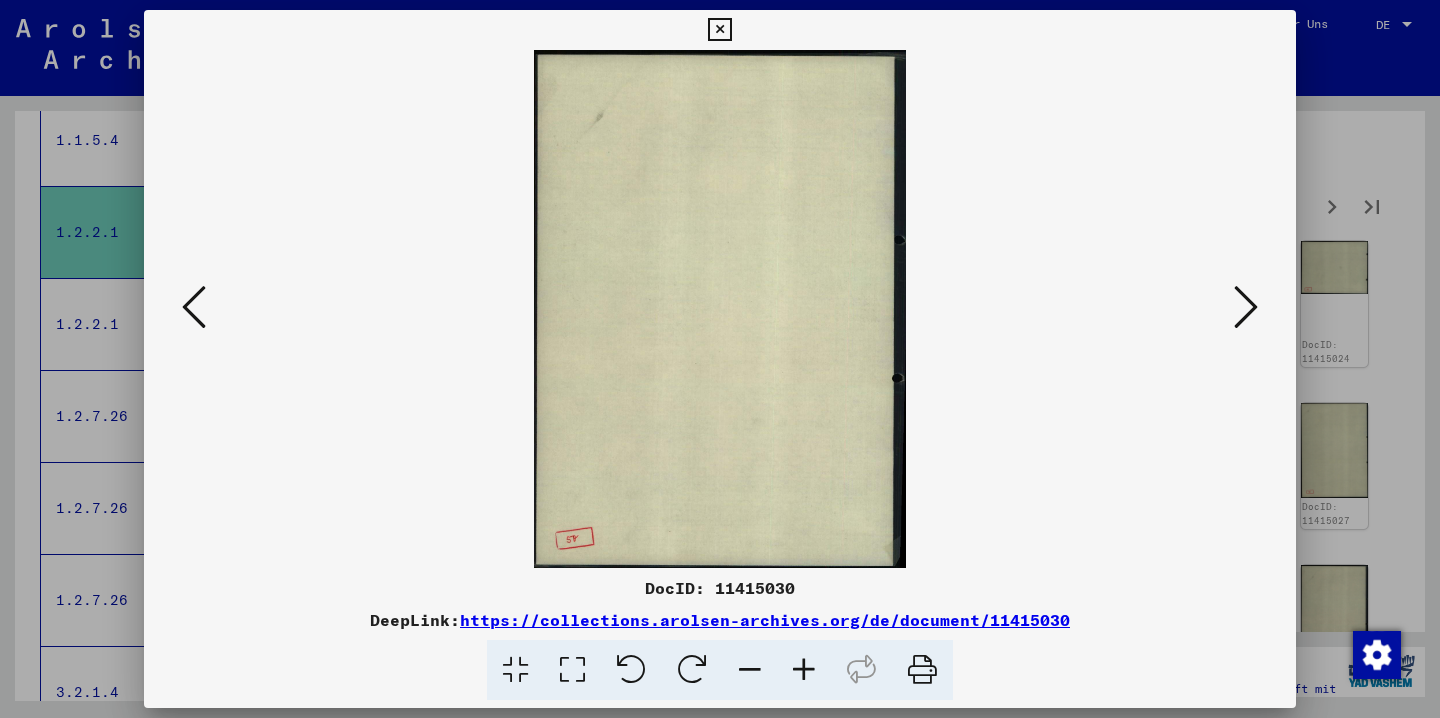 click at bounding box center [1246, 307] 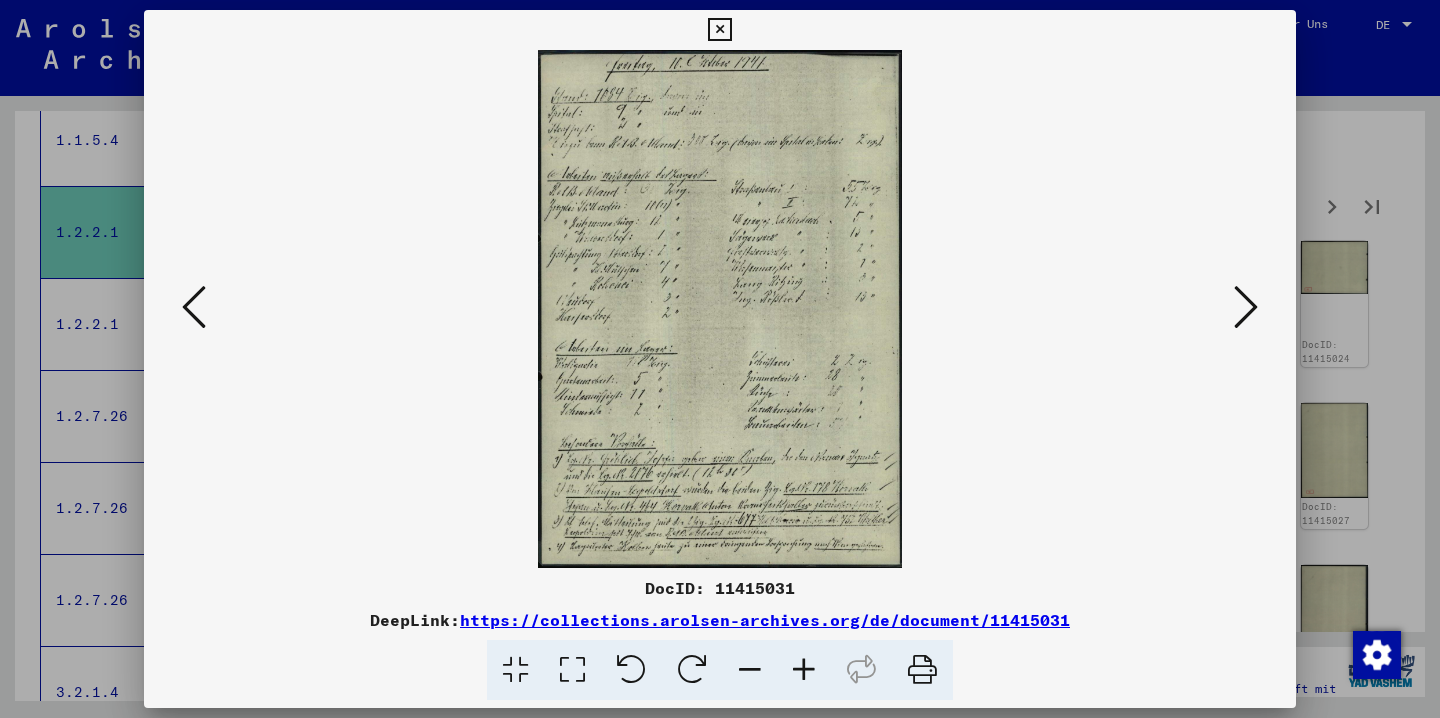 click at bounding box center [719, 30] 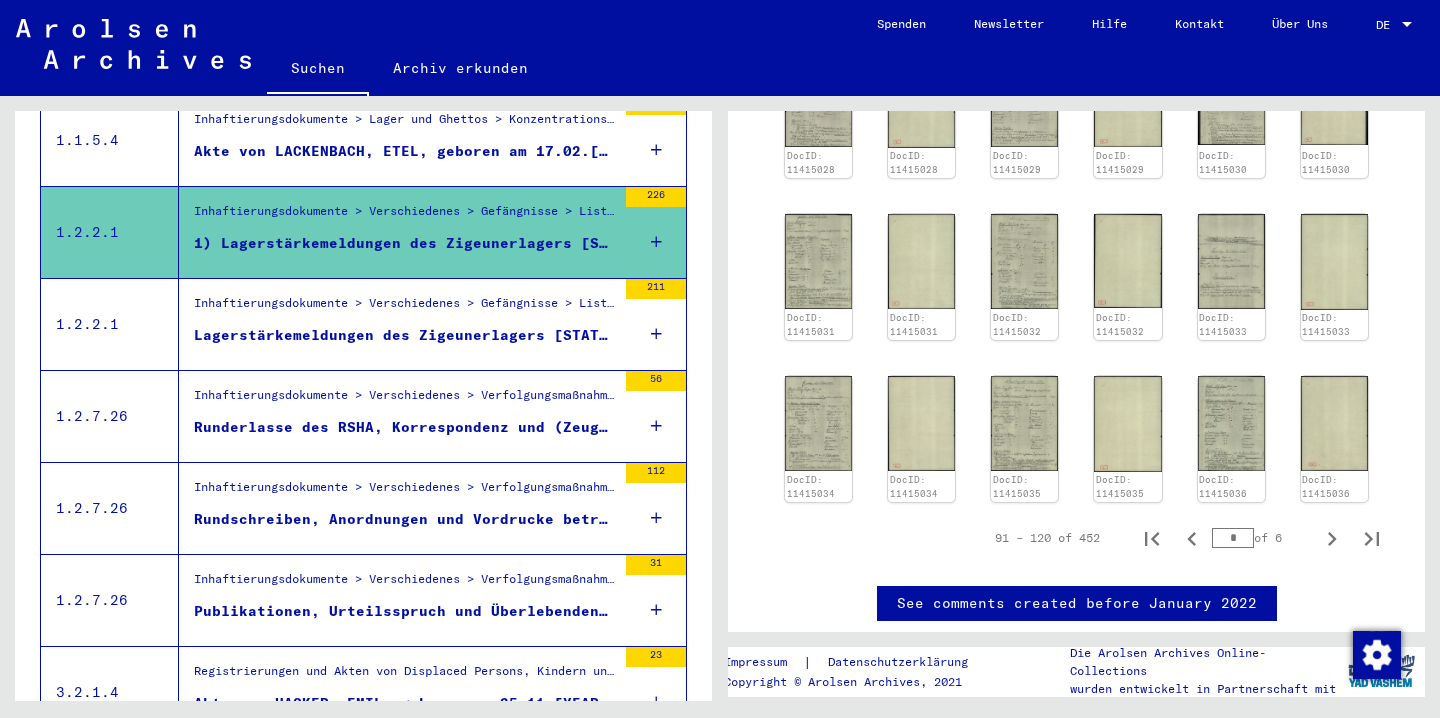 scroll, scrollTop: 1523, scrollLeft: 0, axis: vertical 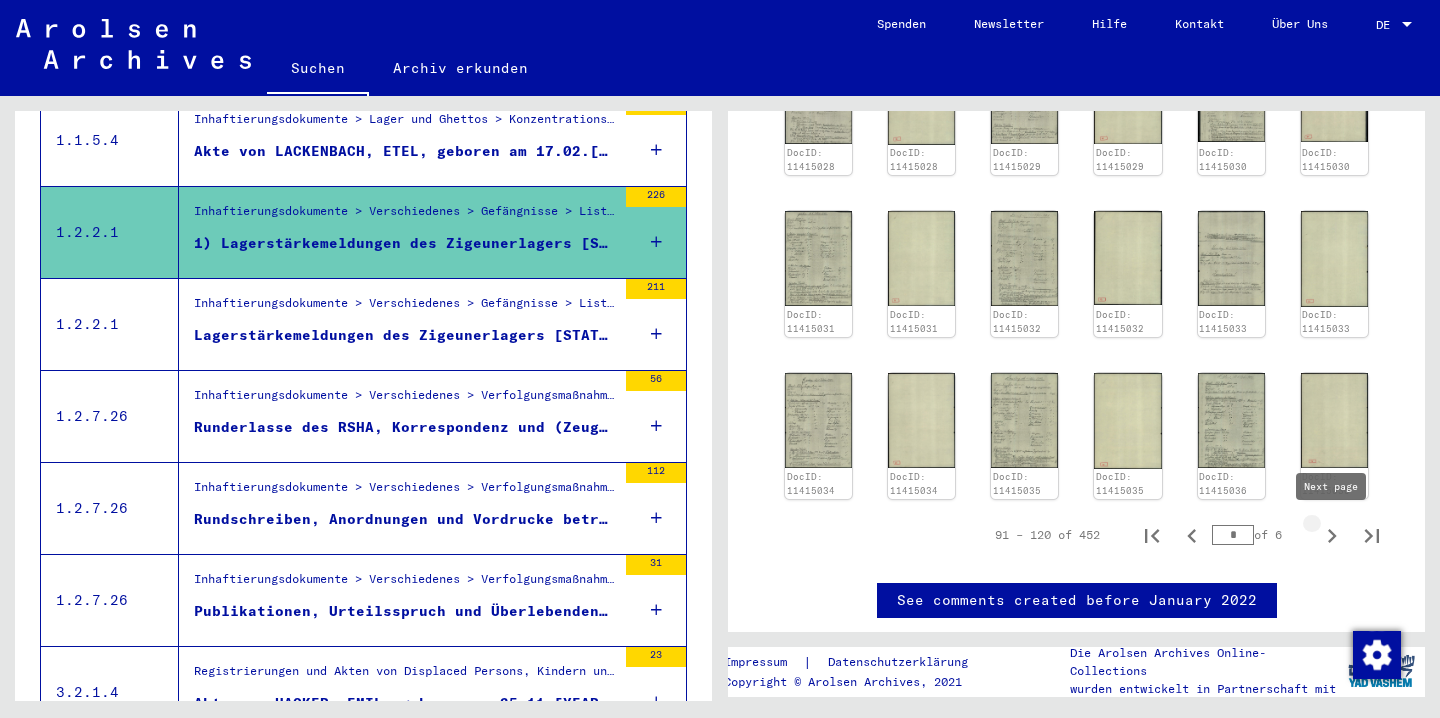 click 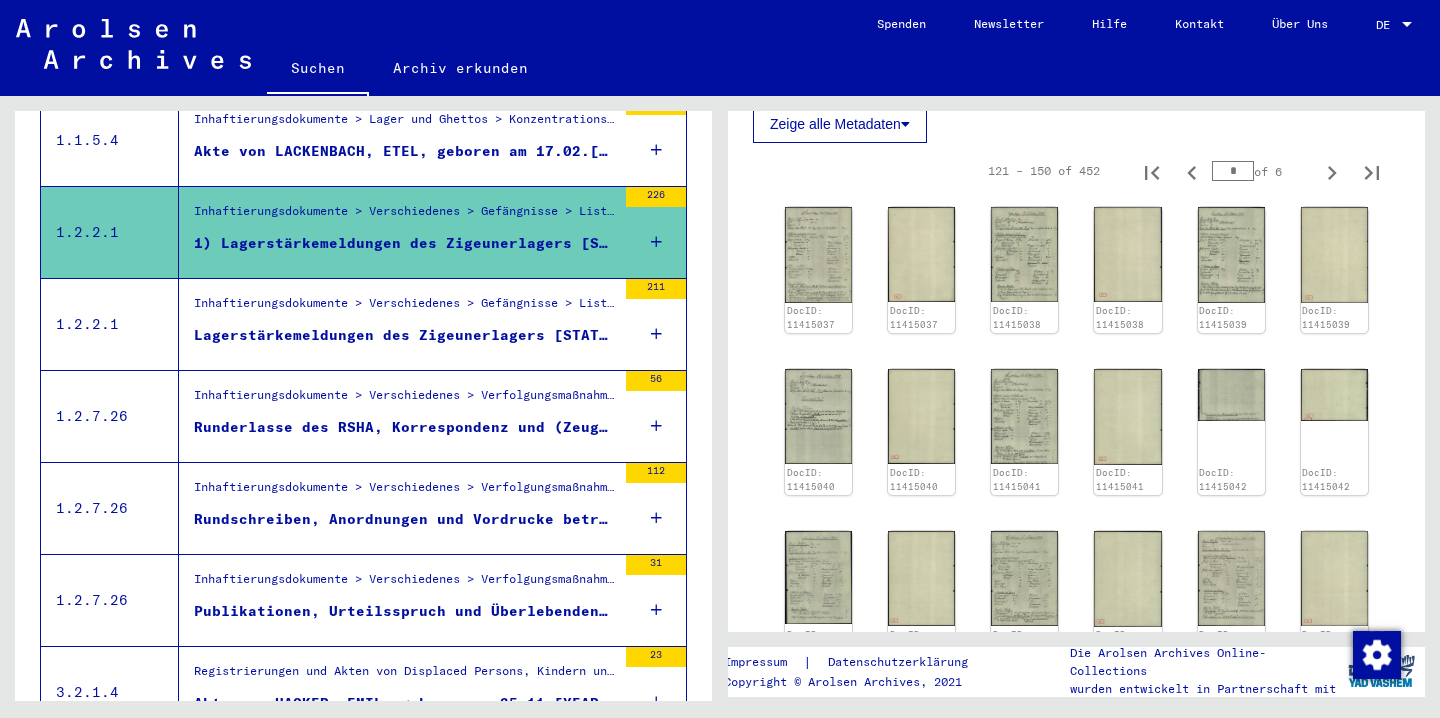scroll, scrollTop: 1135, scrollLeft: 0, axis: vertical 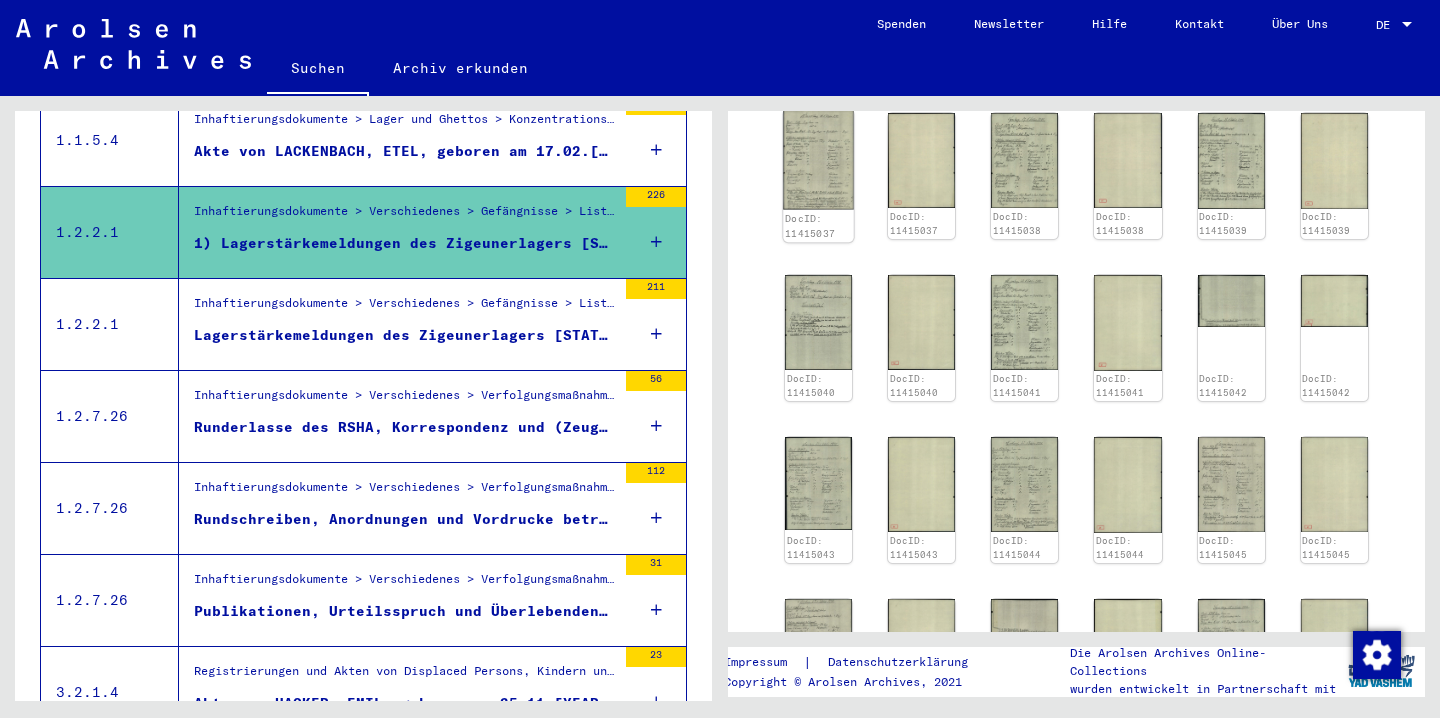 click 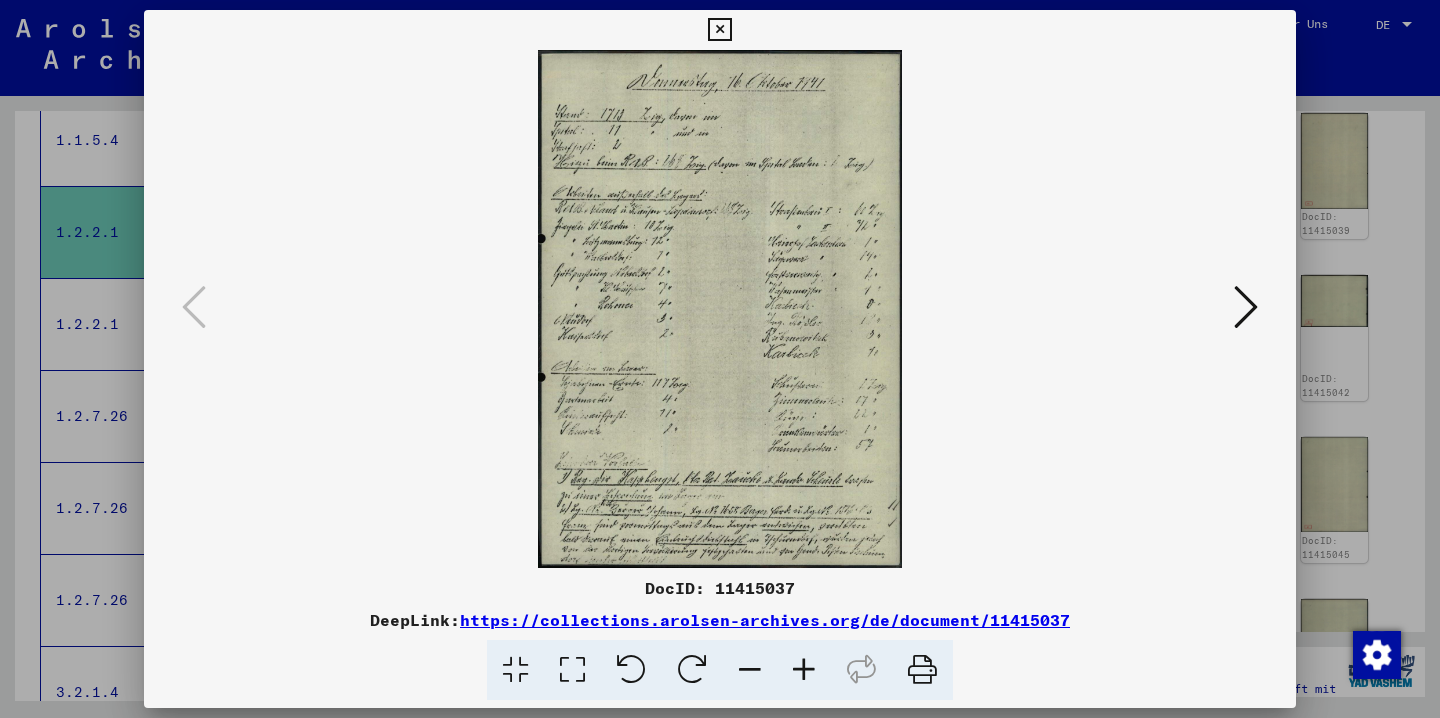 click at bounding box center [1246, 307] 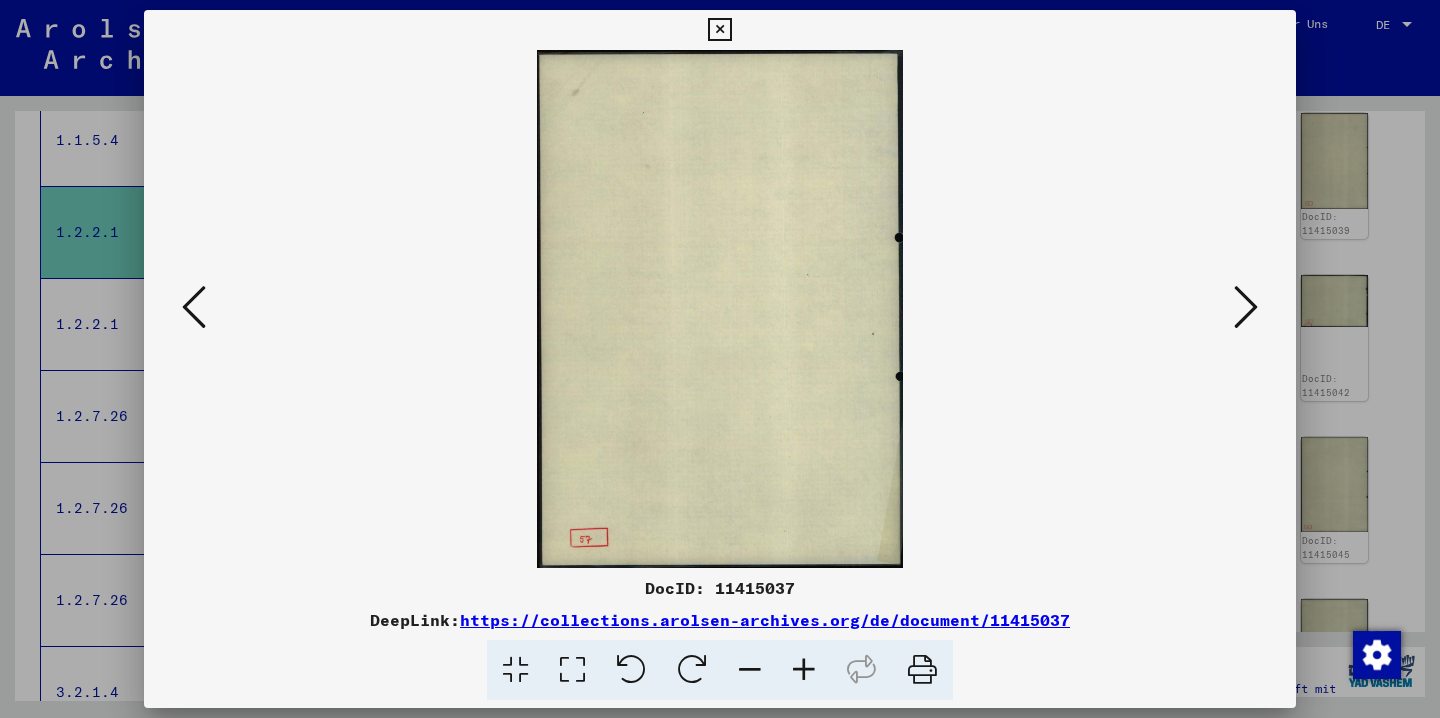 click at bounding box center [1246, 307] 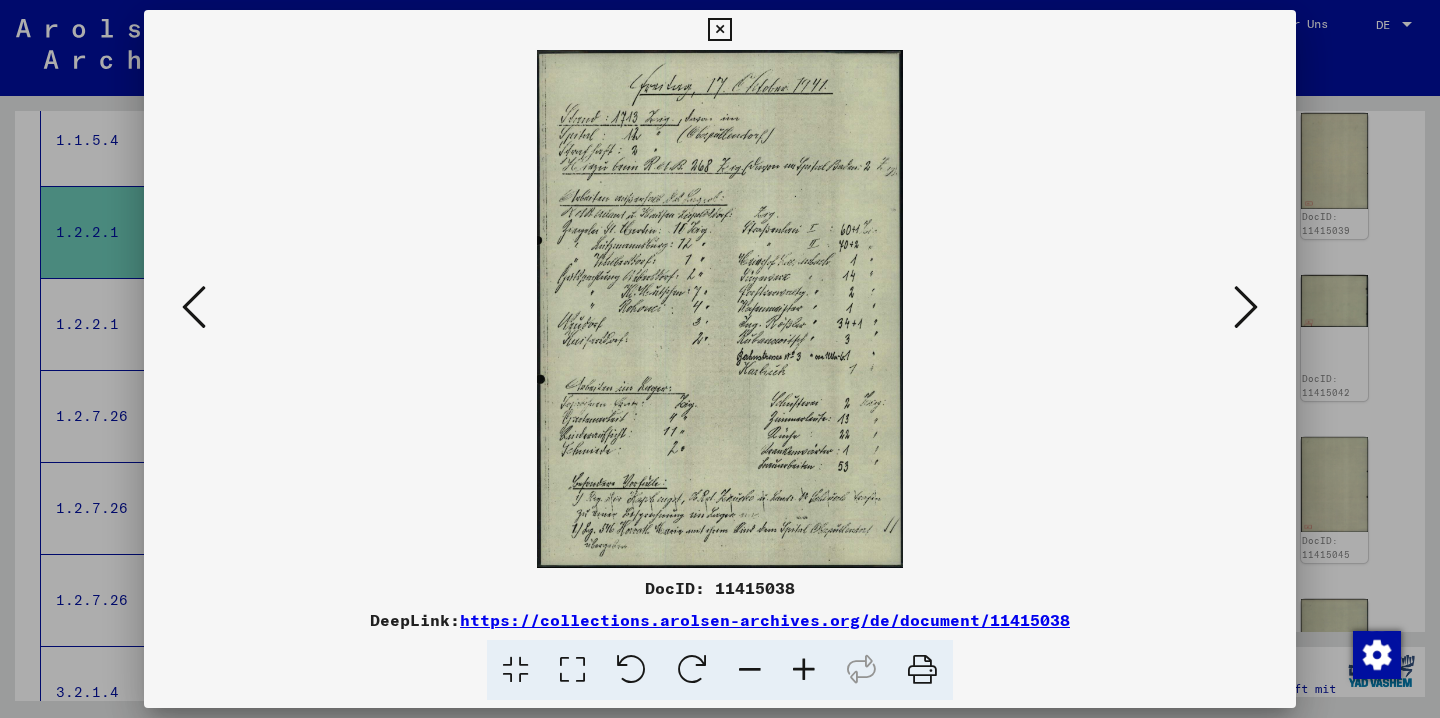 click at bounding box center [1246, 307] 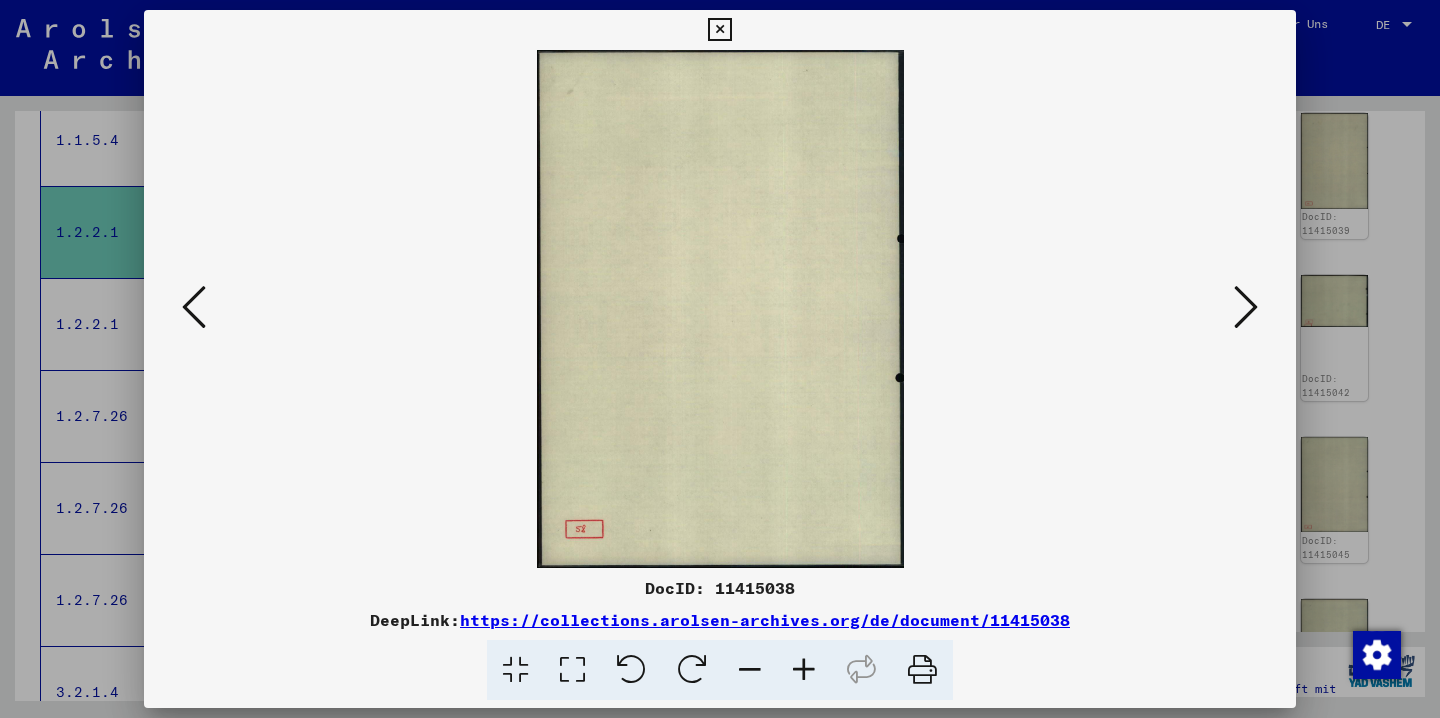 click at bounding box center [1246, 307] 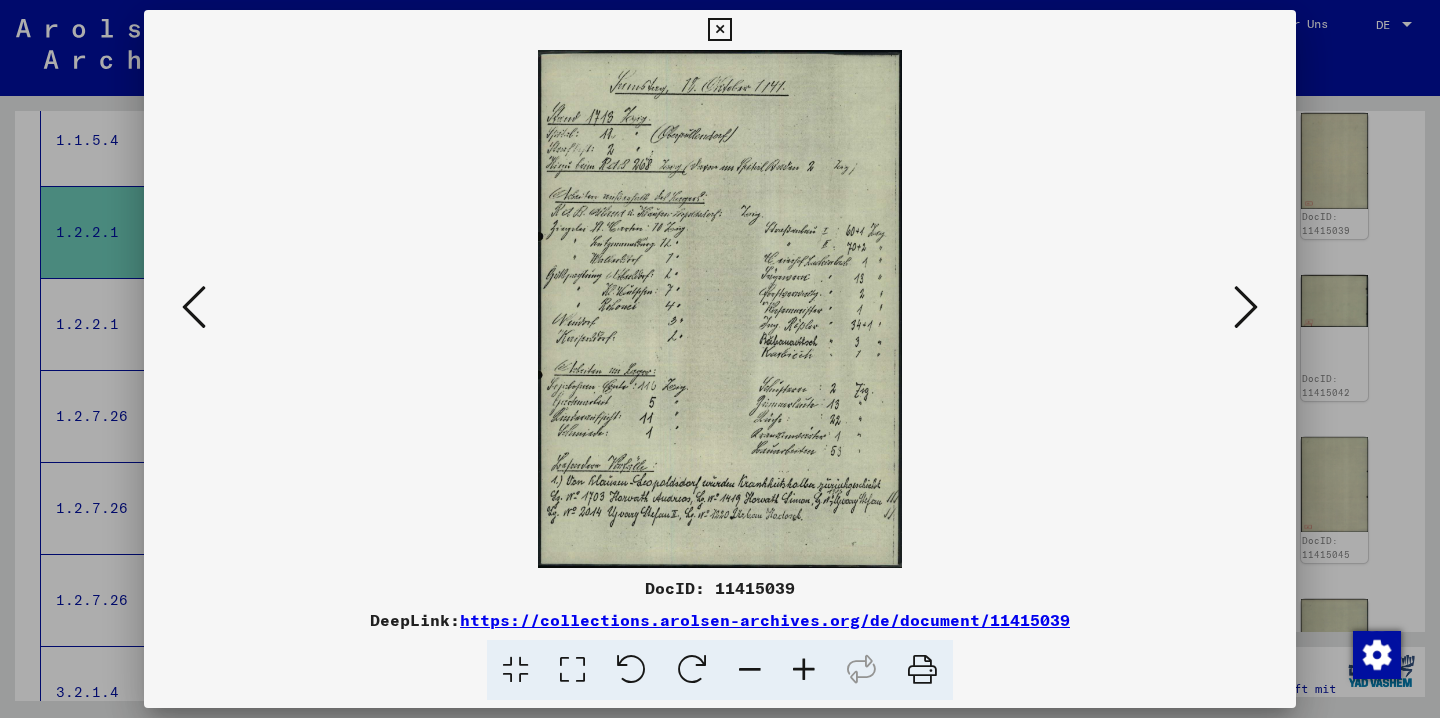 click at bounding box center (1246, 307) 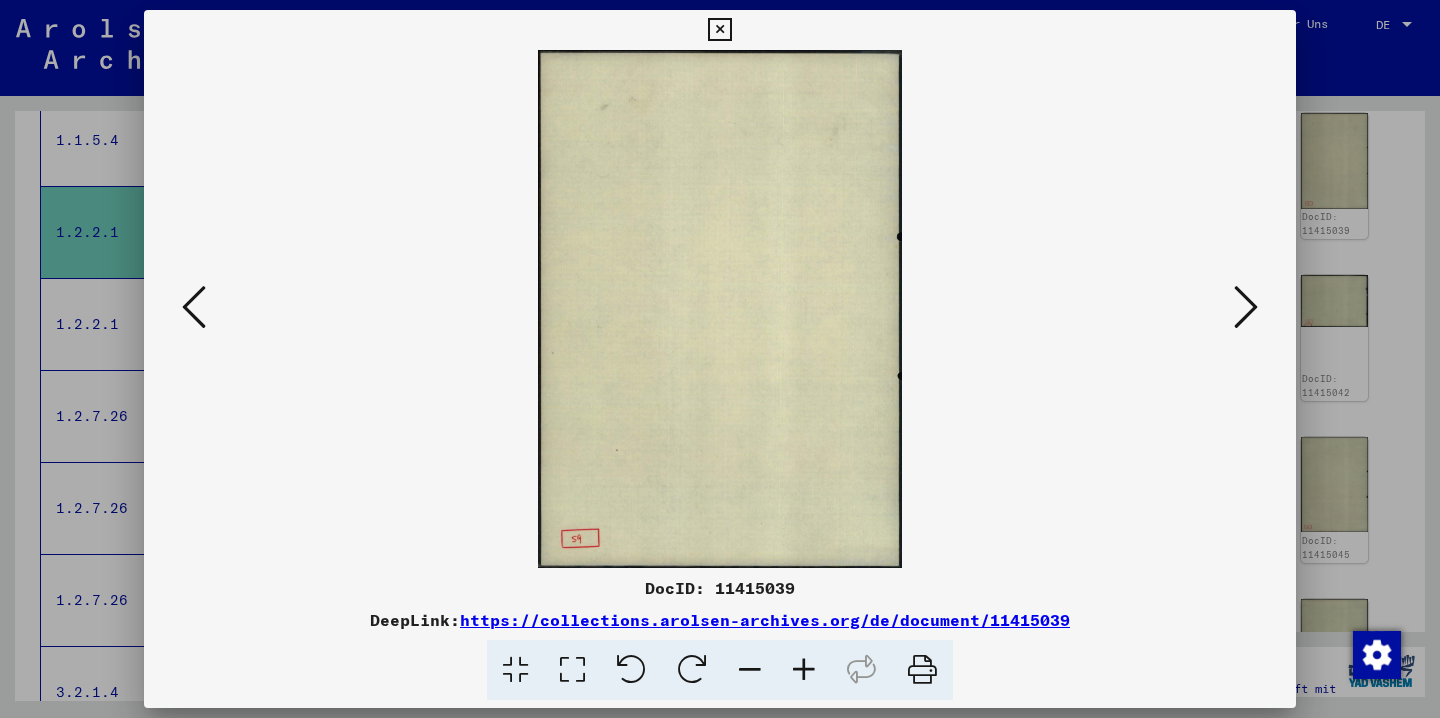 click at bounding box center (1246, 307) 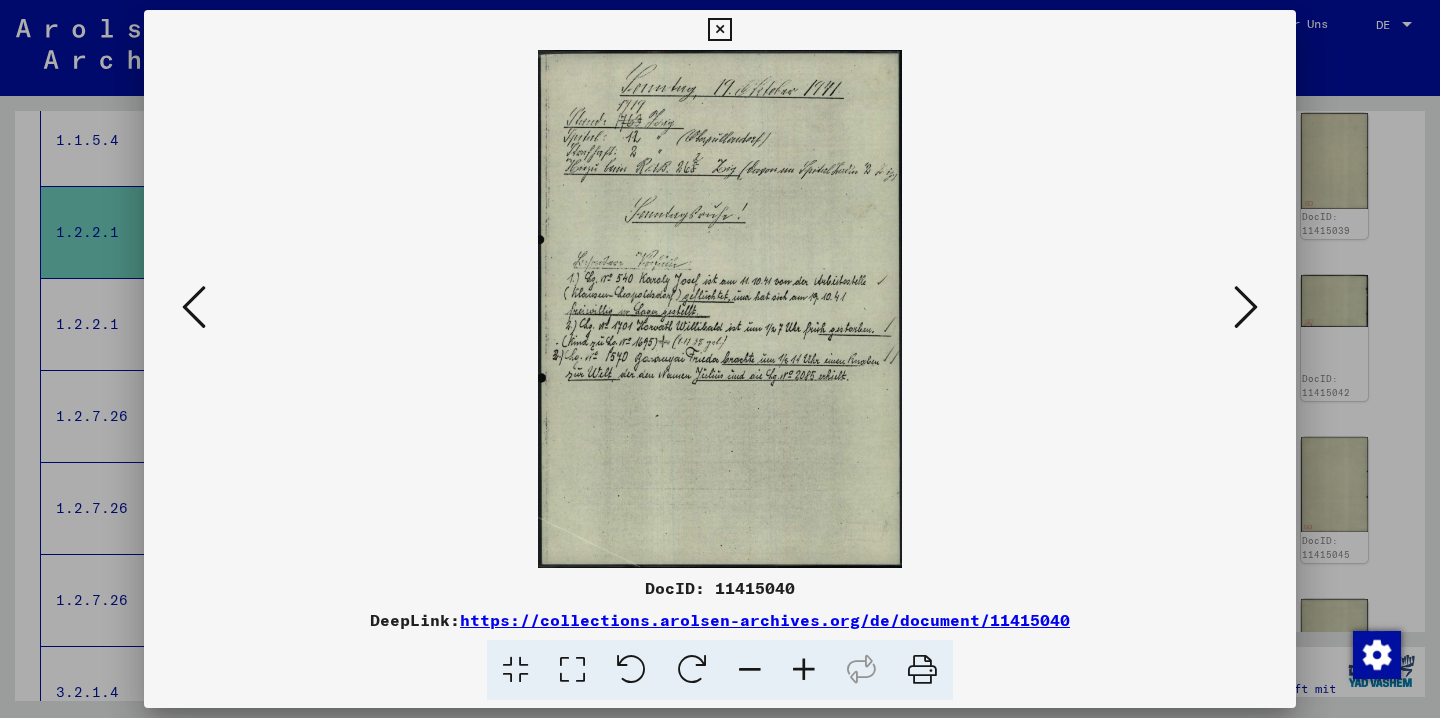 click at bounding box center [1246, 307] 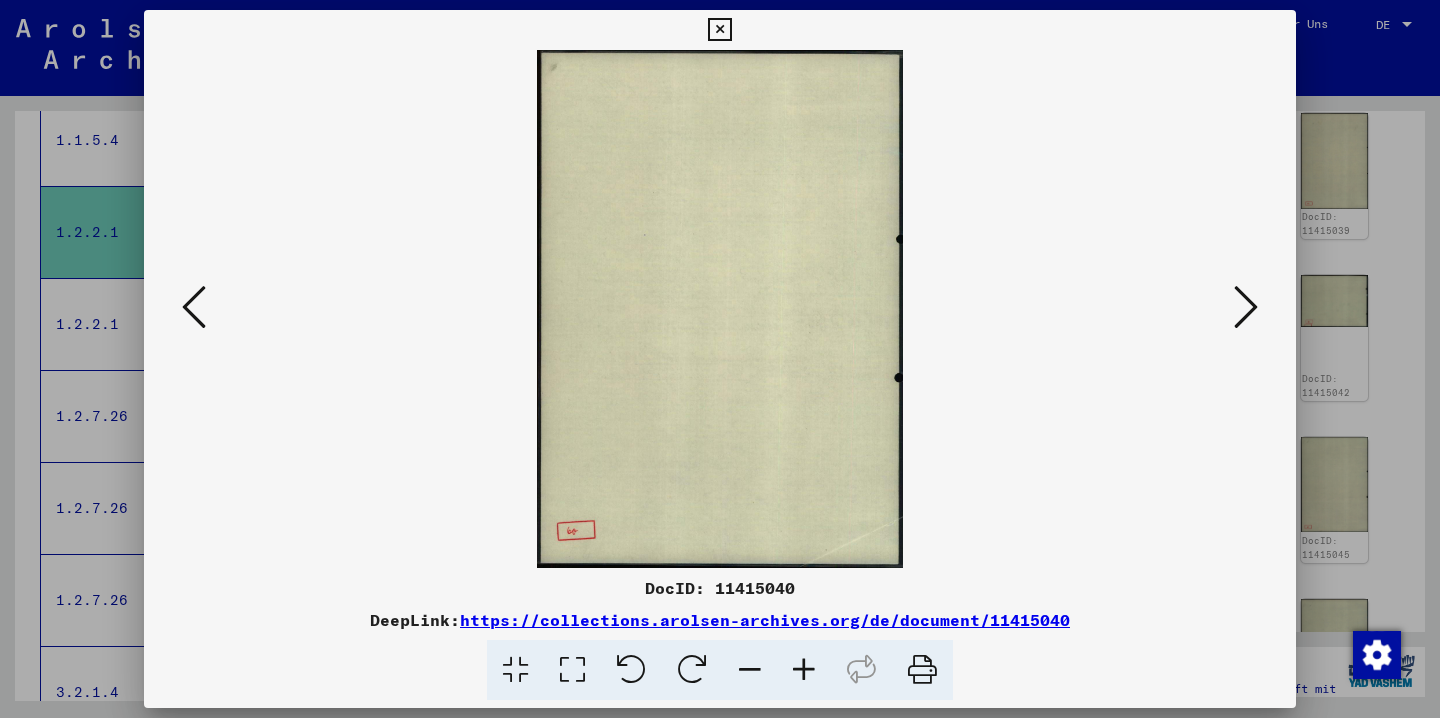 click at bounding box center [1246, 307] 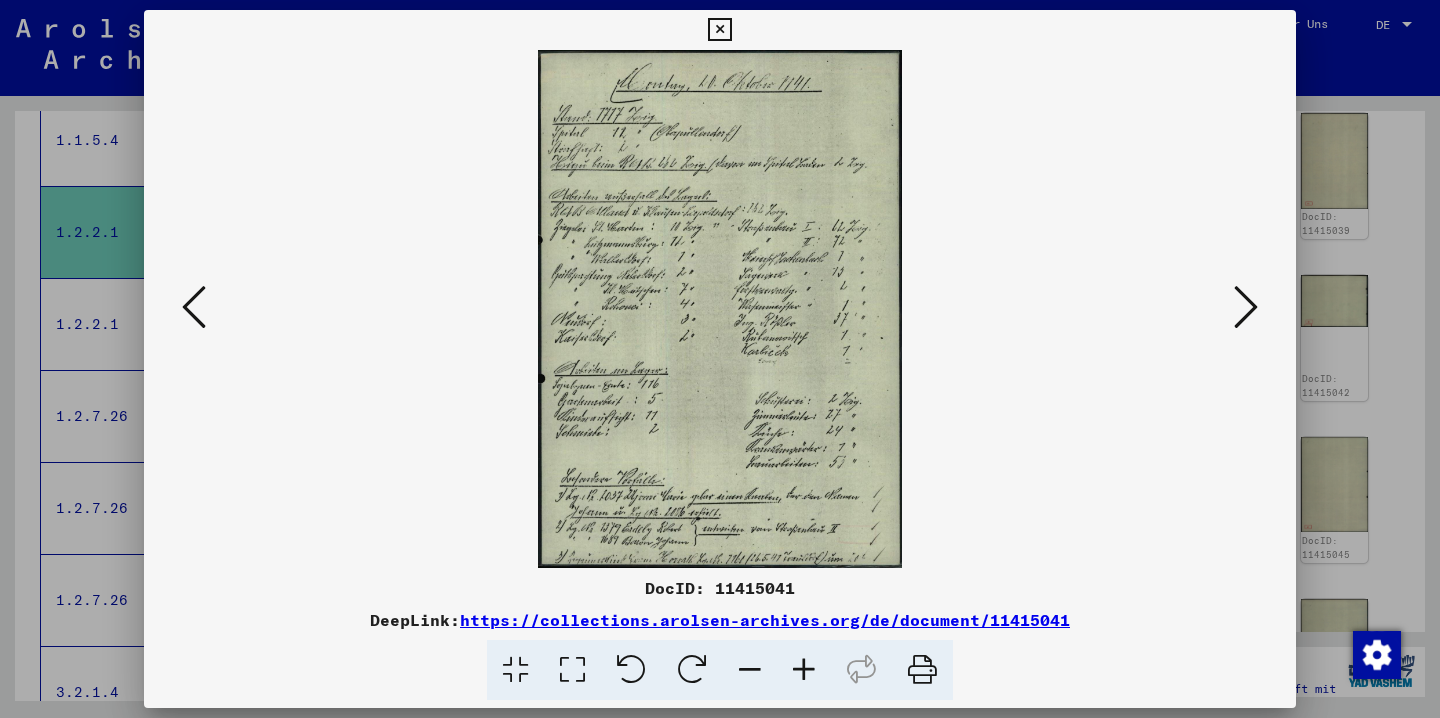 click at bounding box center [1246, 307] 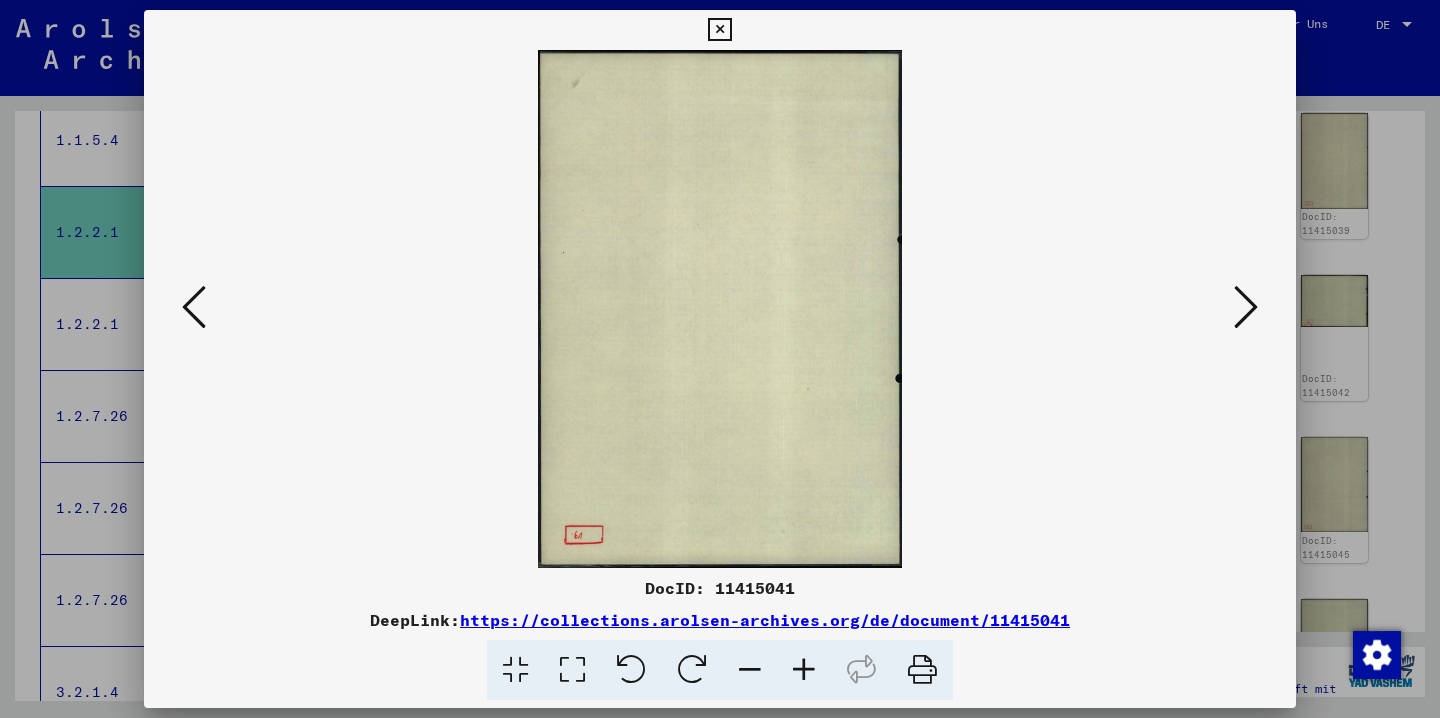 click at bounding box center (1246, 307) 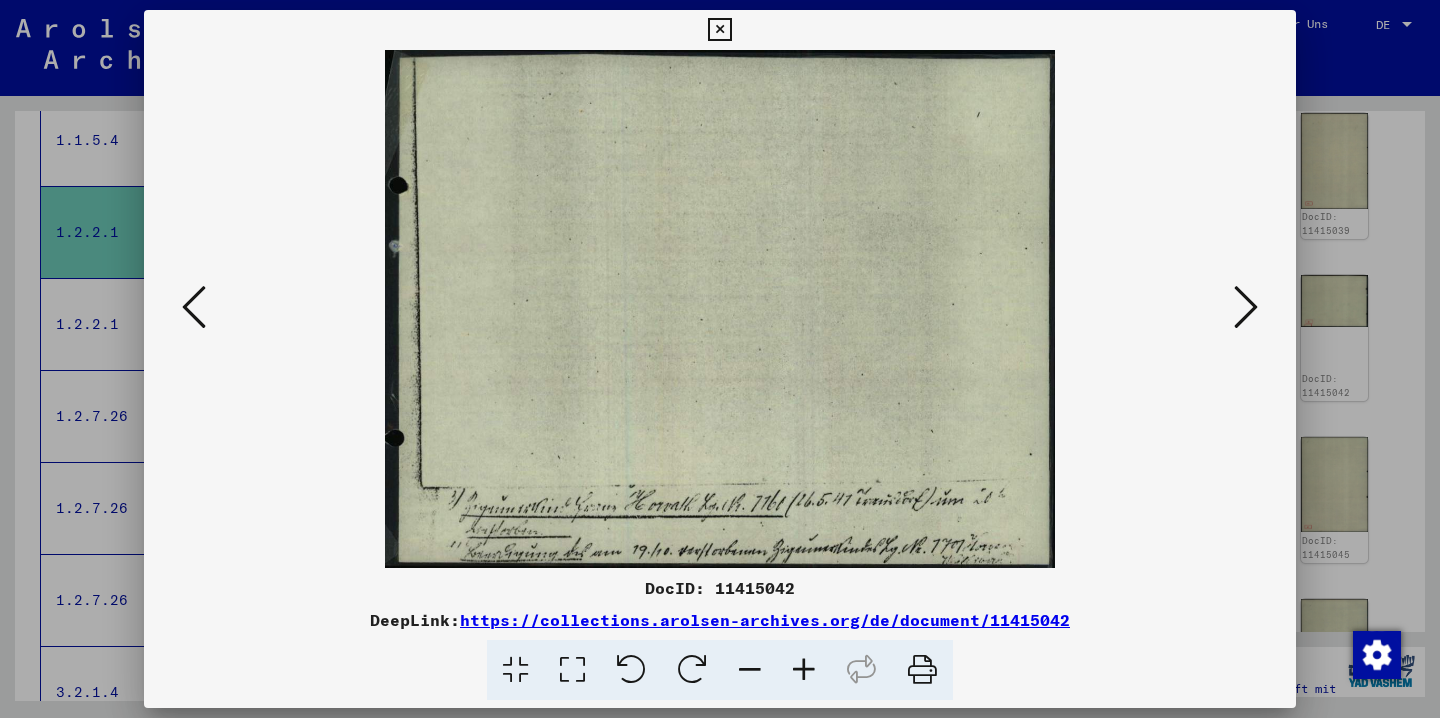 click at bounding box center [1246, 307] 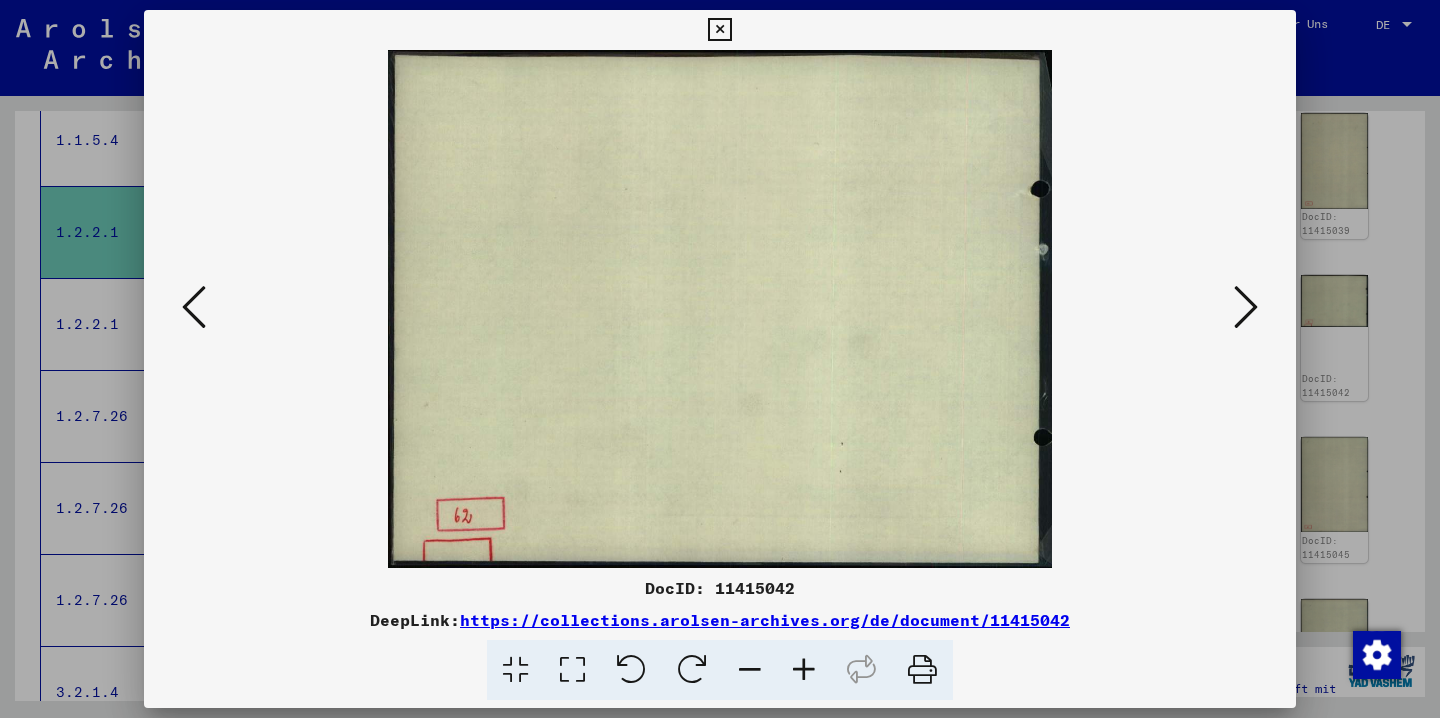 click at bounding box center [1246, 307] 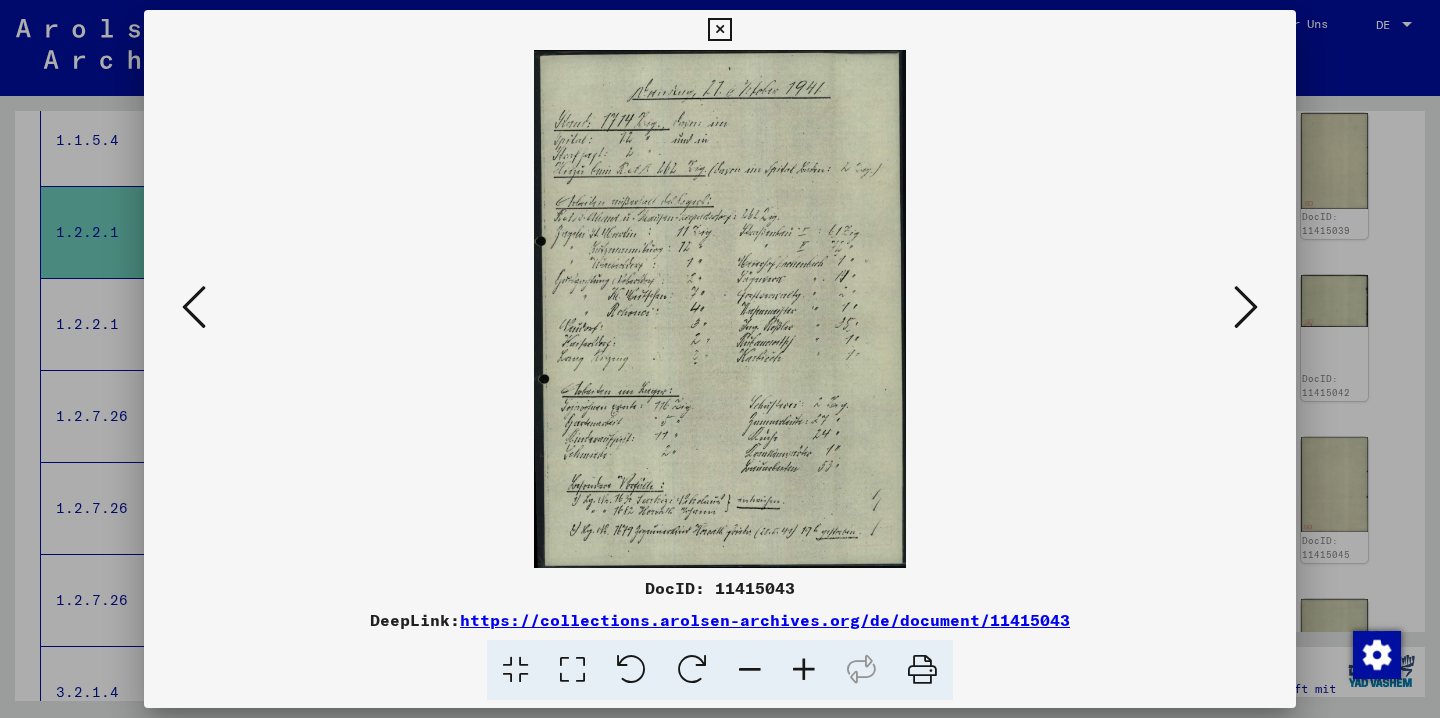 click at bounding box center [1246, 307] 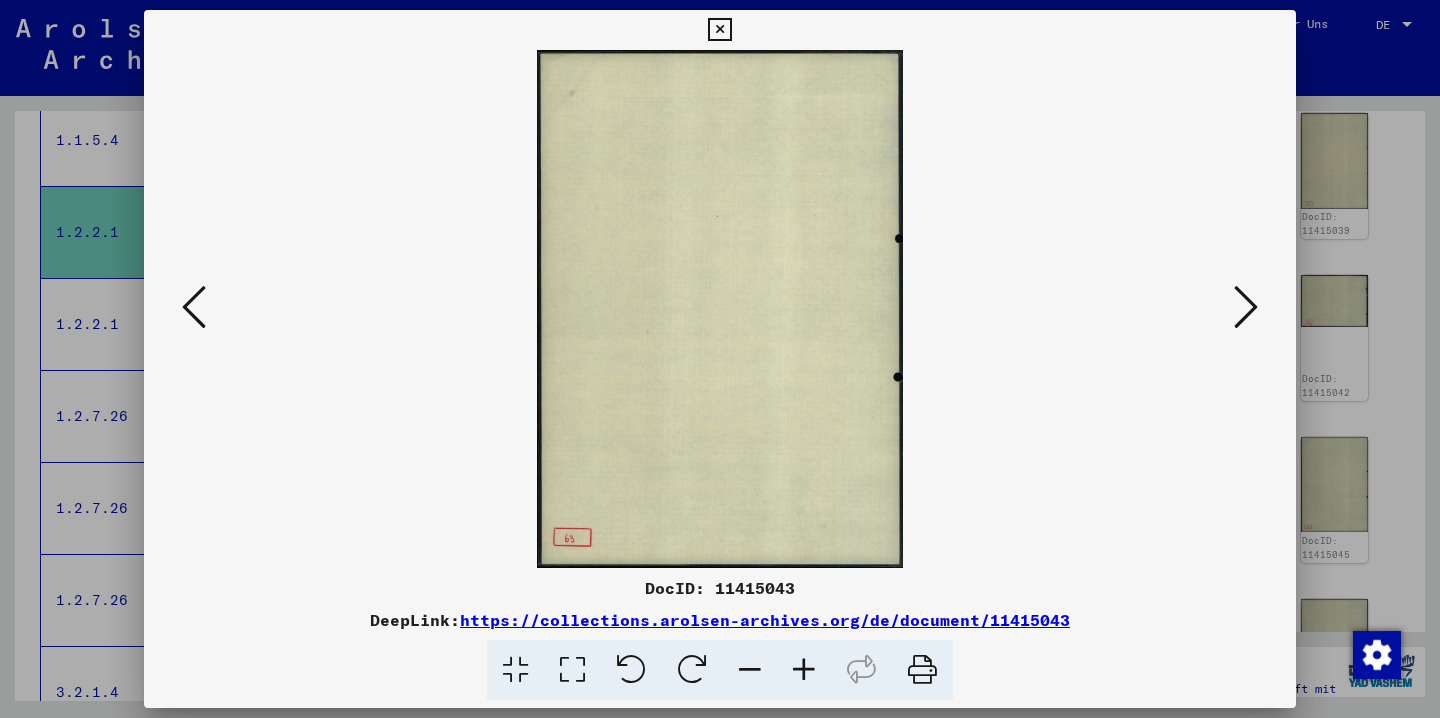 click at bounding box center (1246, 307) 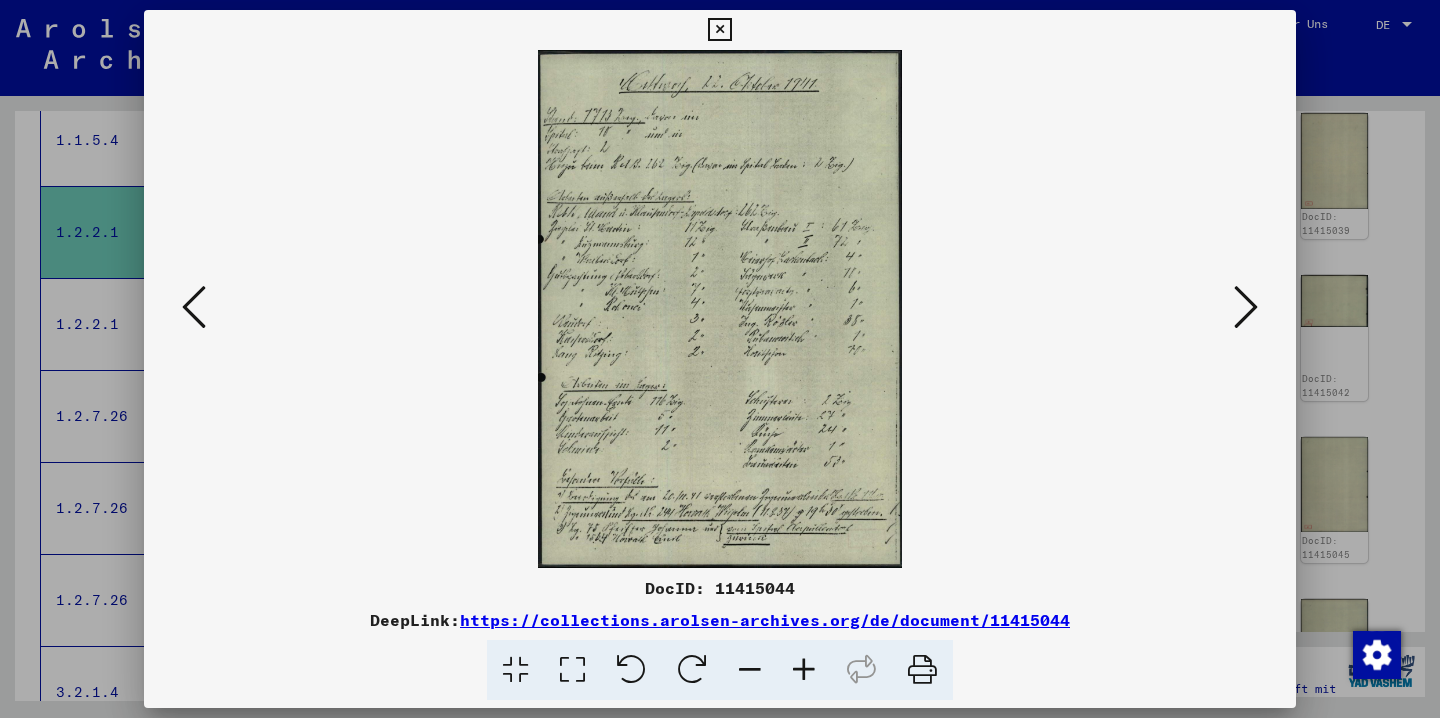 click at bounding box center [1246, 307] 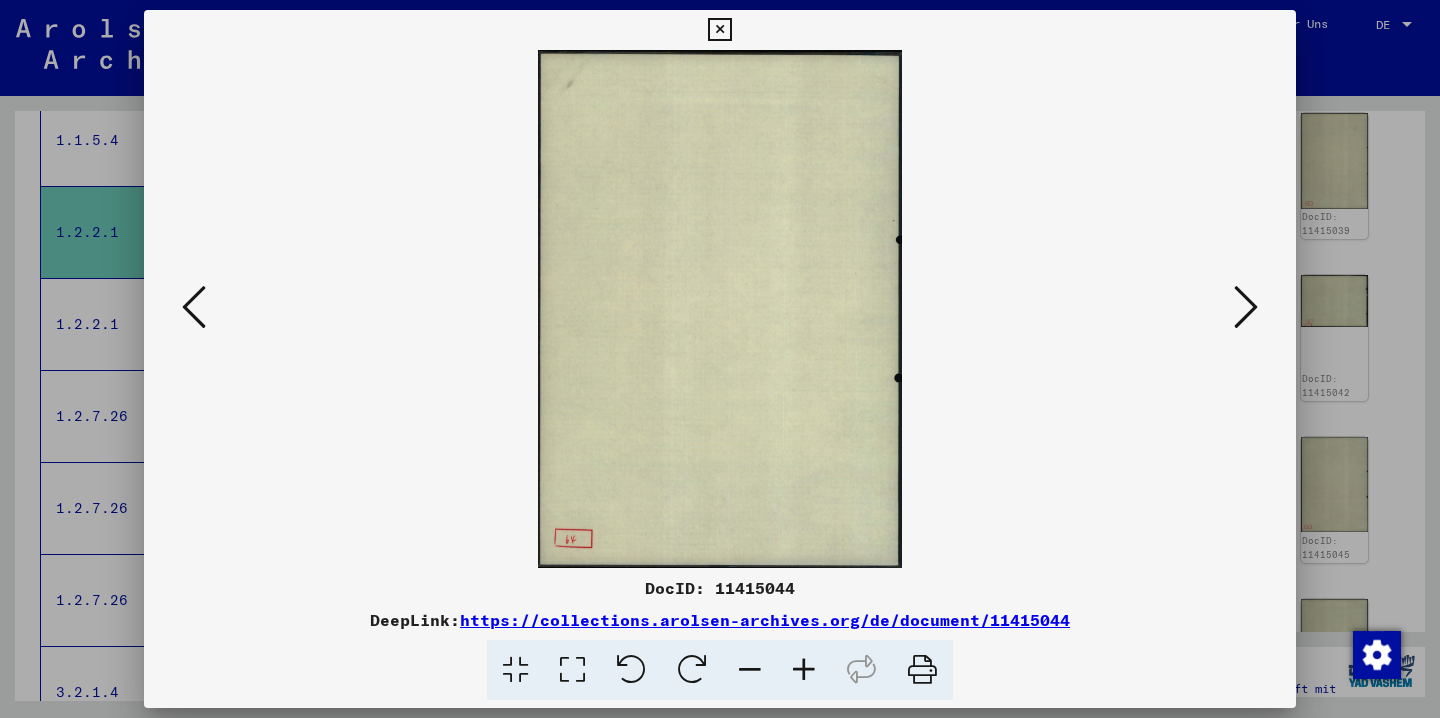 click at bounding box center [1246, 307] 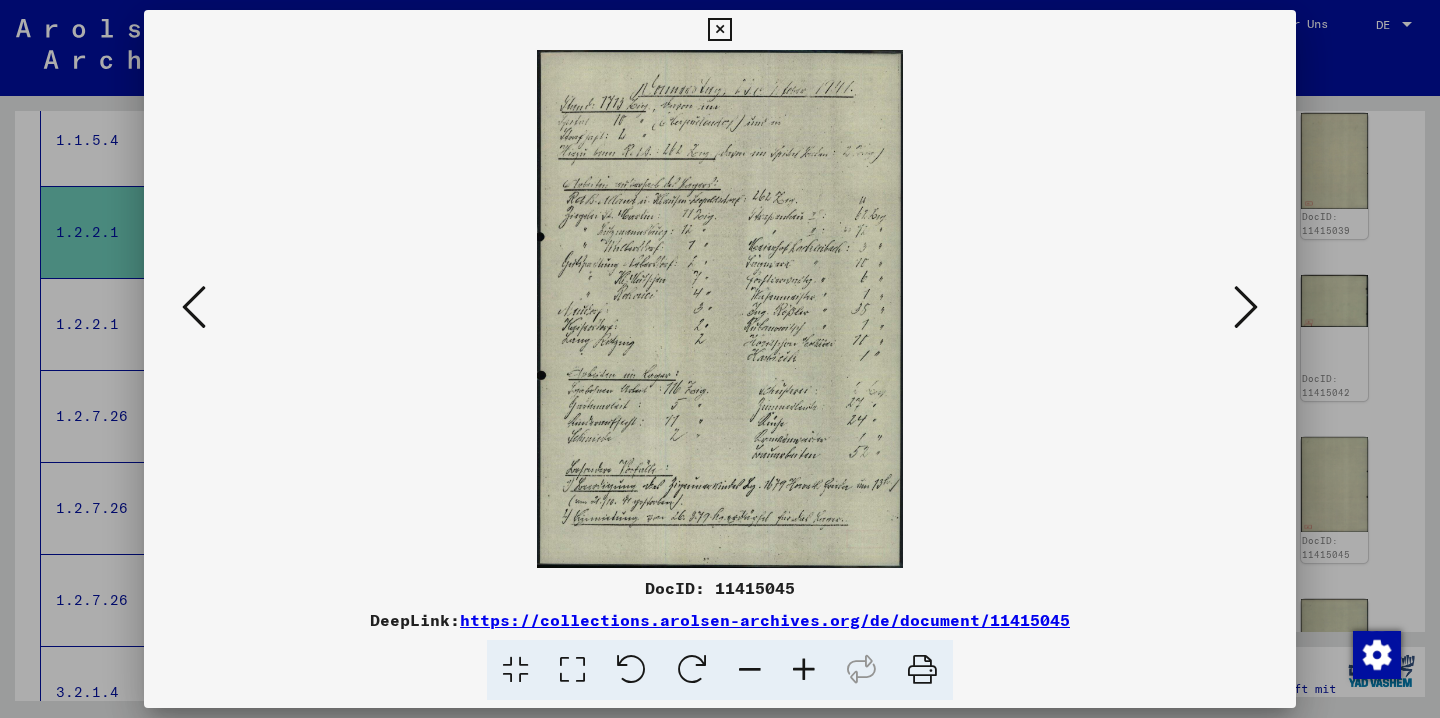 click at bounding box center [1246, 307] 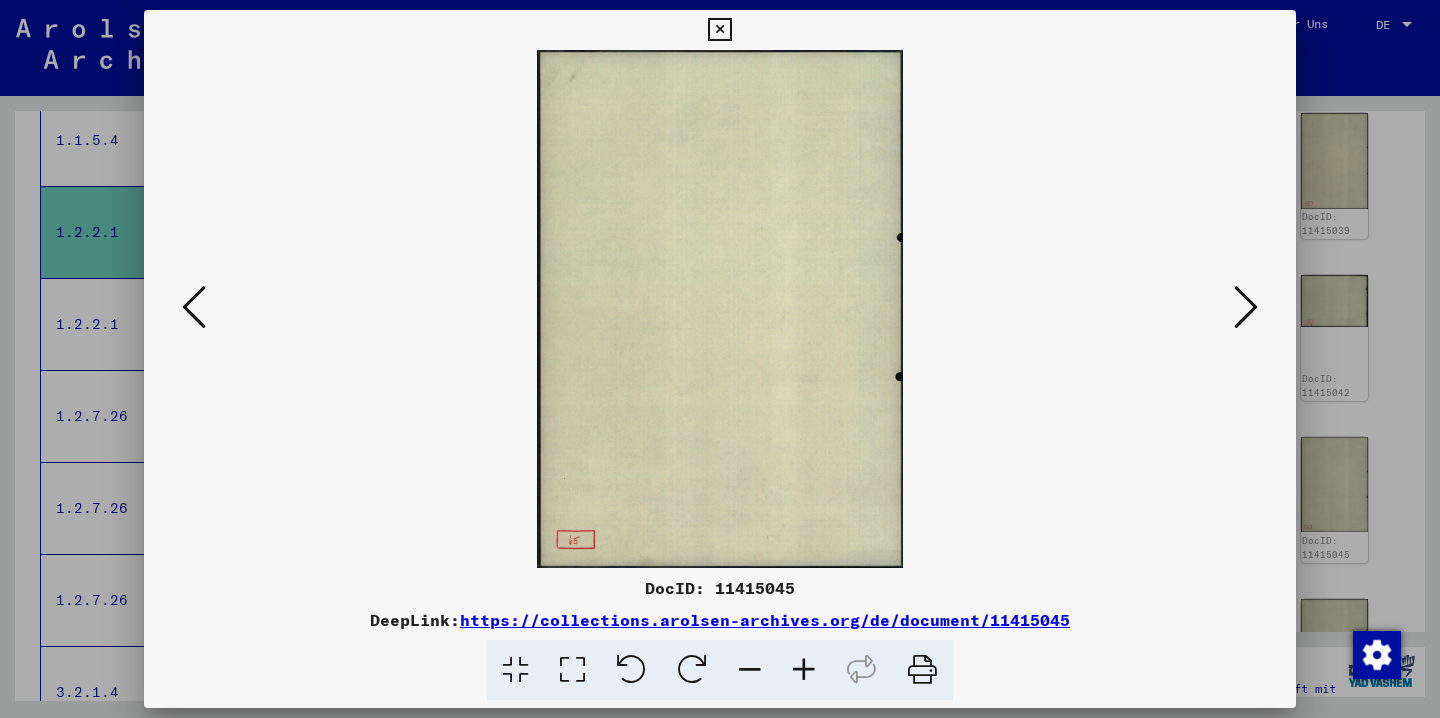 click at bounding box center (1246, 307) 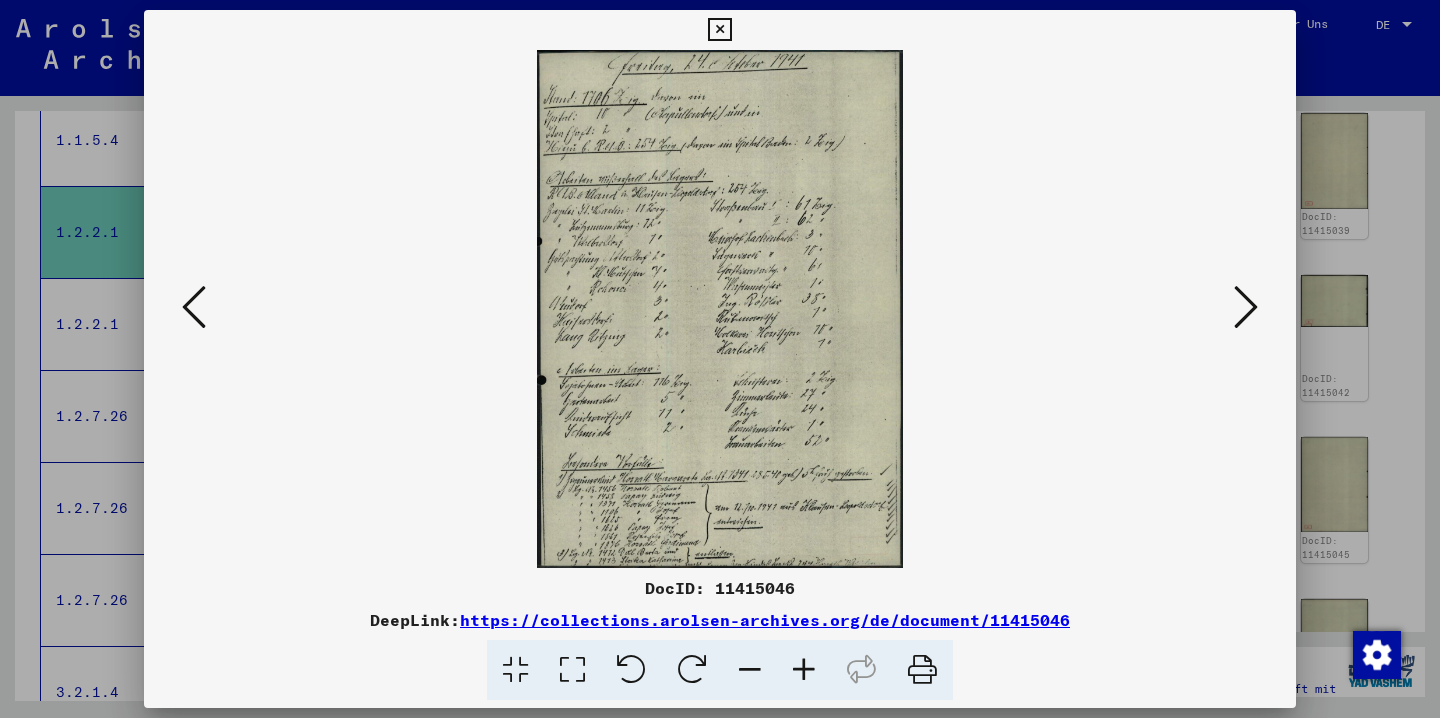 click at bounding box center (1246, 307) 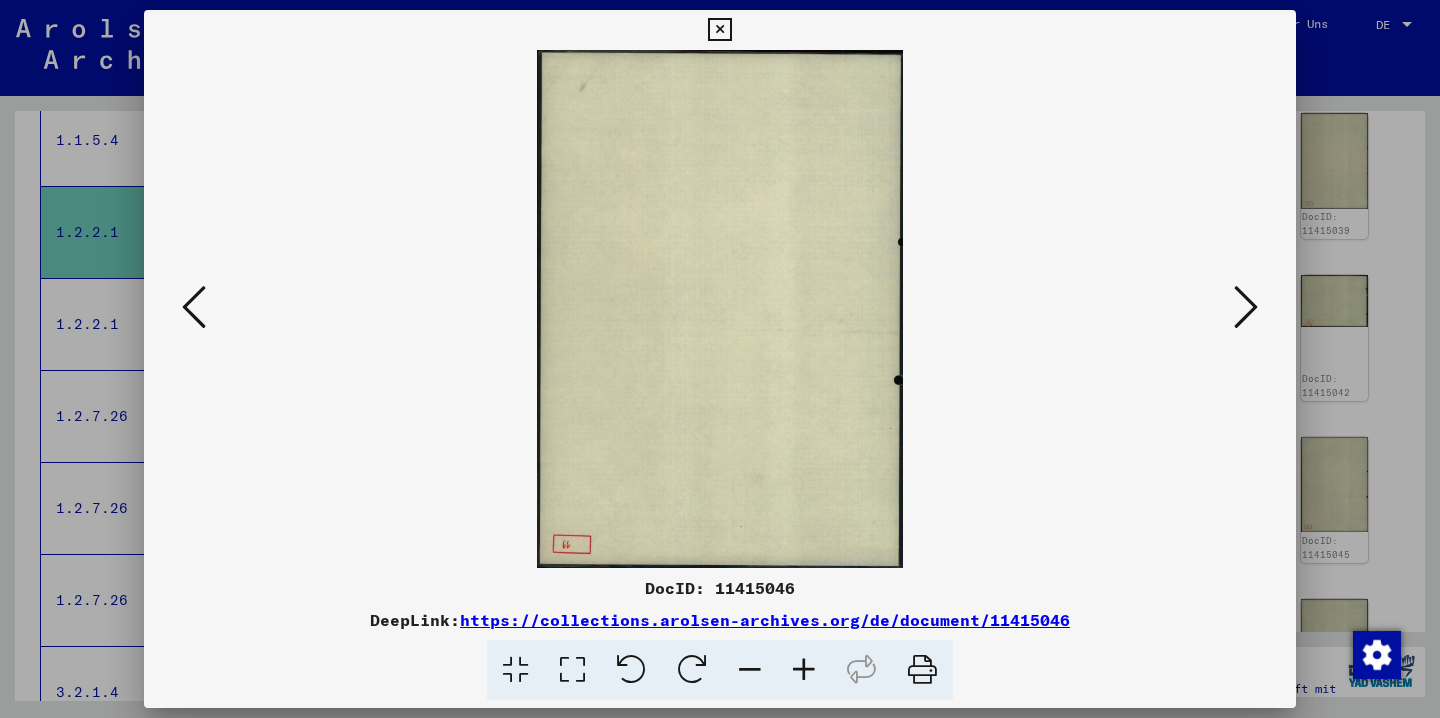click at bounding box center [1246, 307] 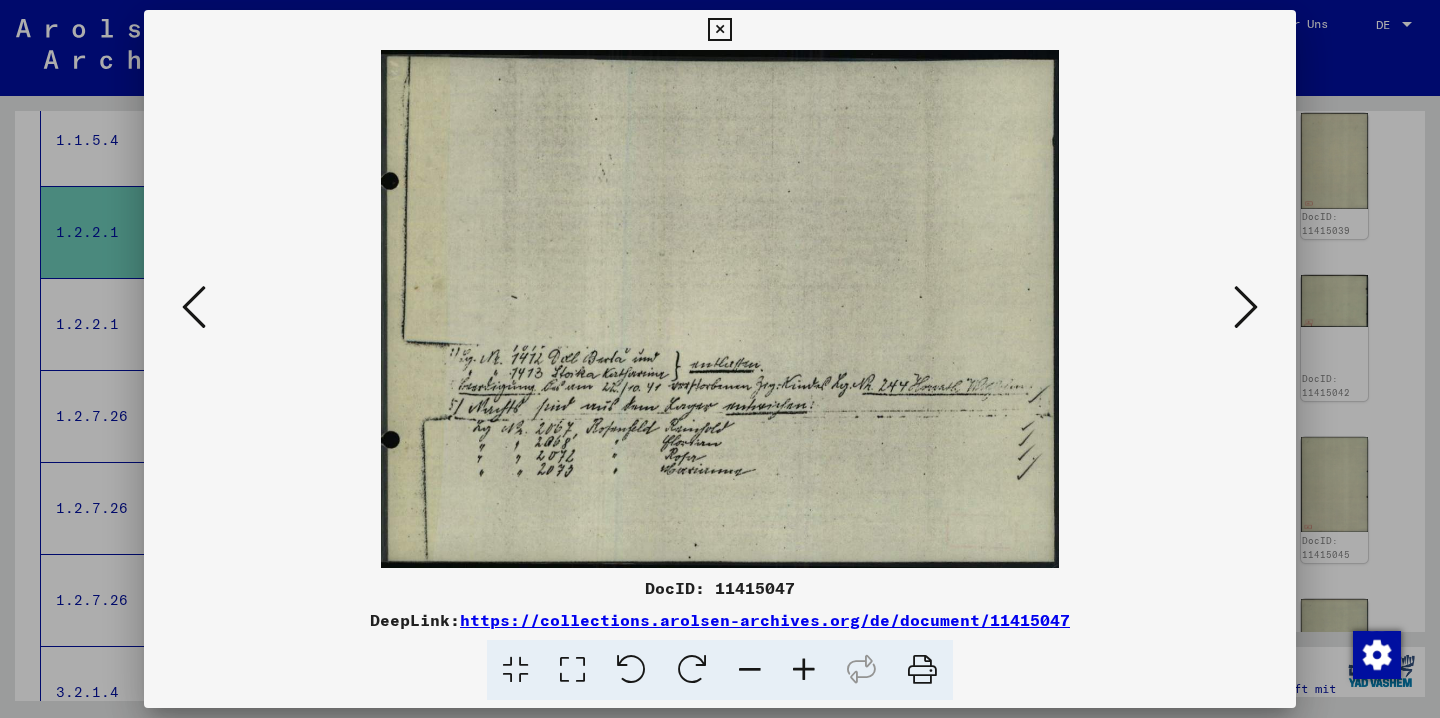 click at bounding box center (1246, 307) 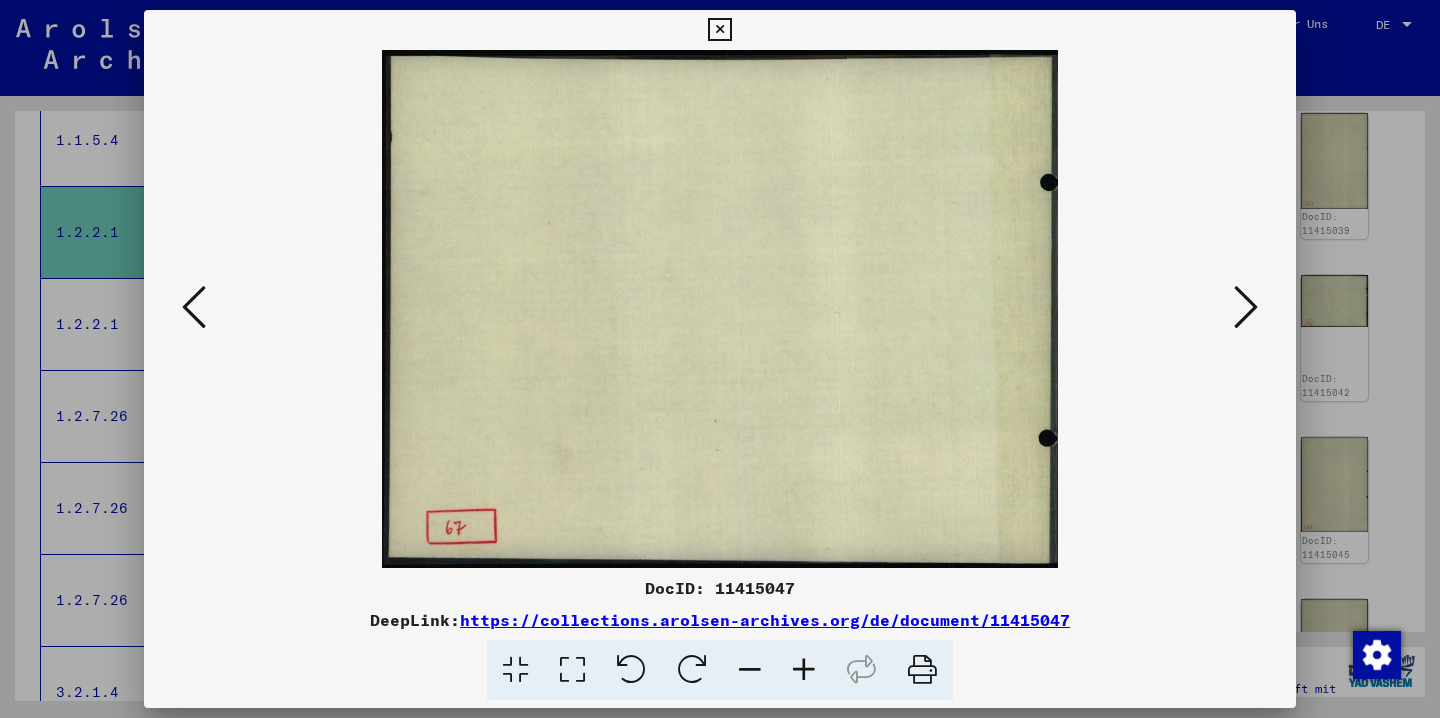 click at bounding box center (1246, 307) 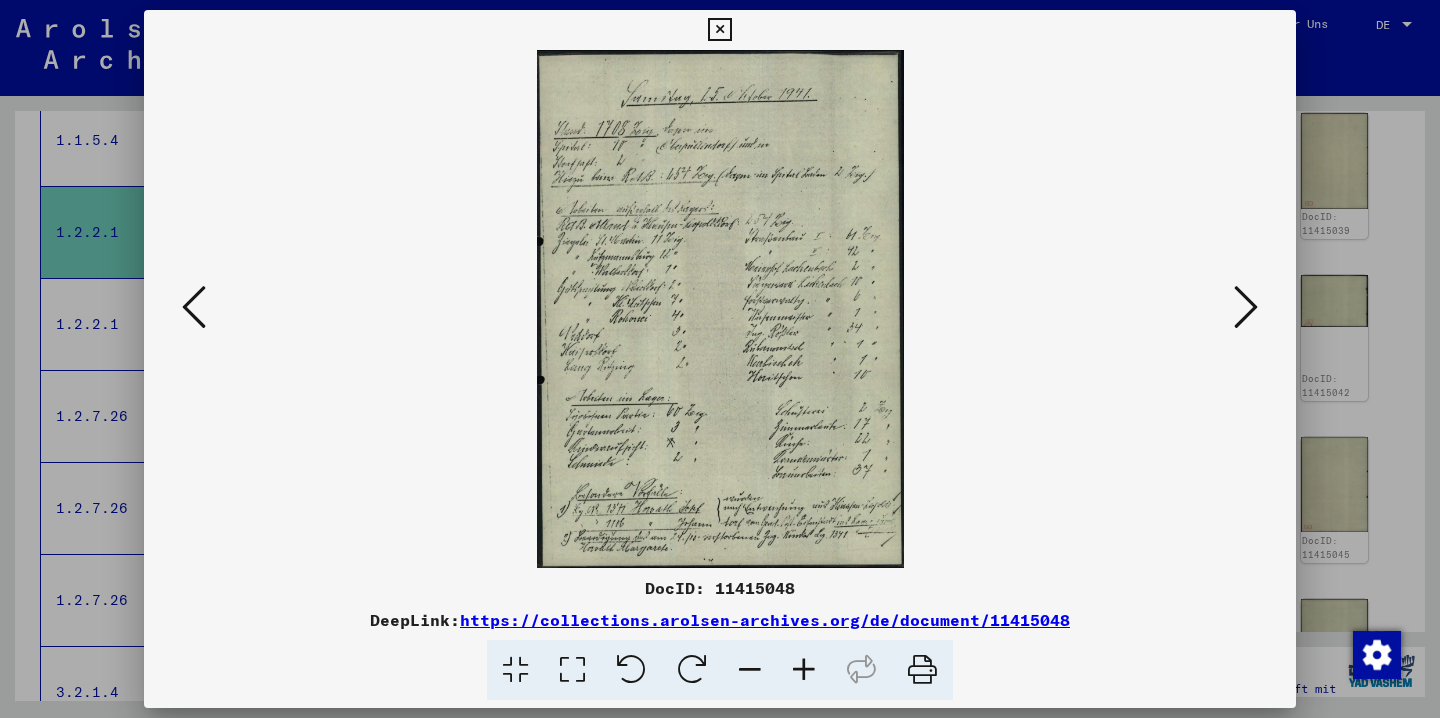 click at bounding box center [1246, 307] 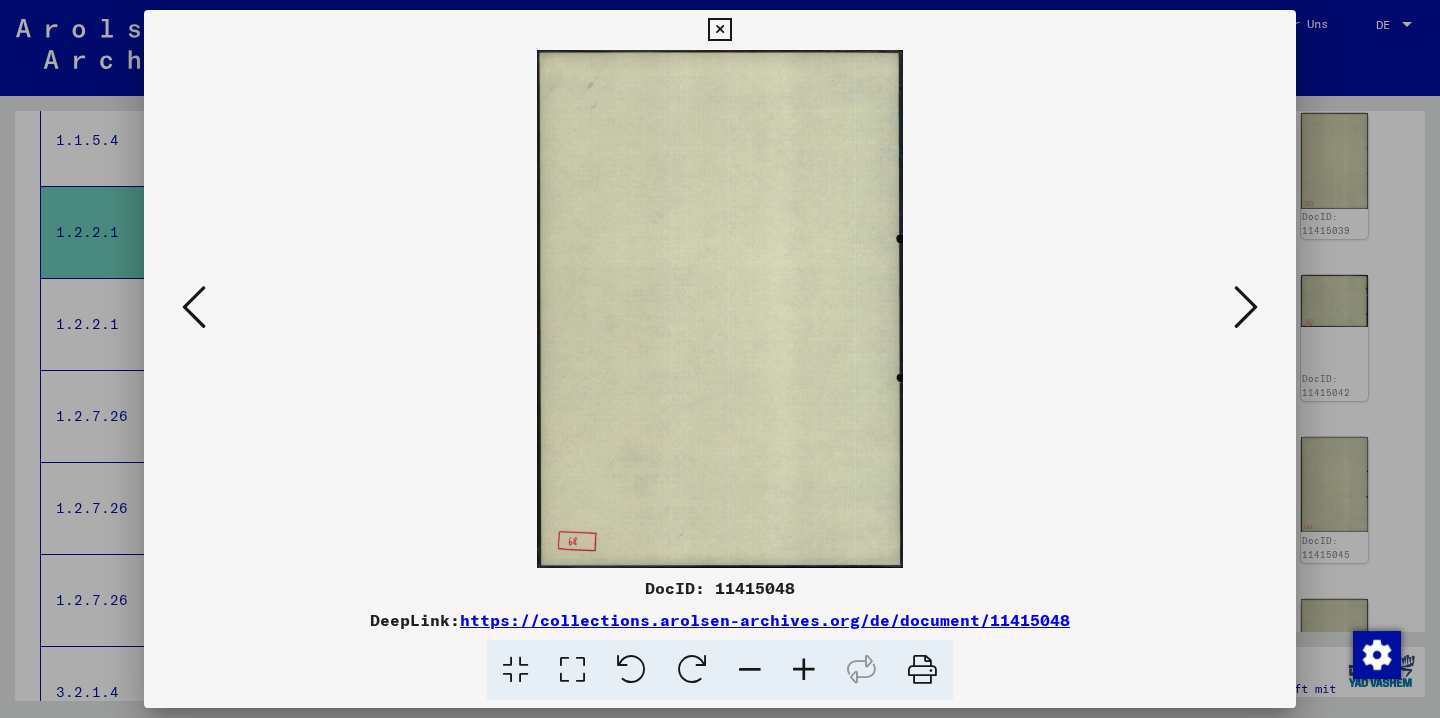 click at bounding box center [1246, 307] 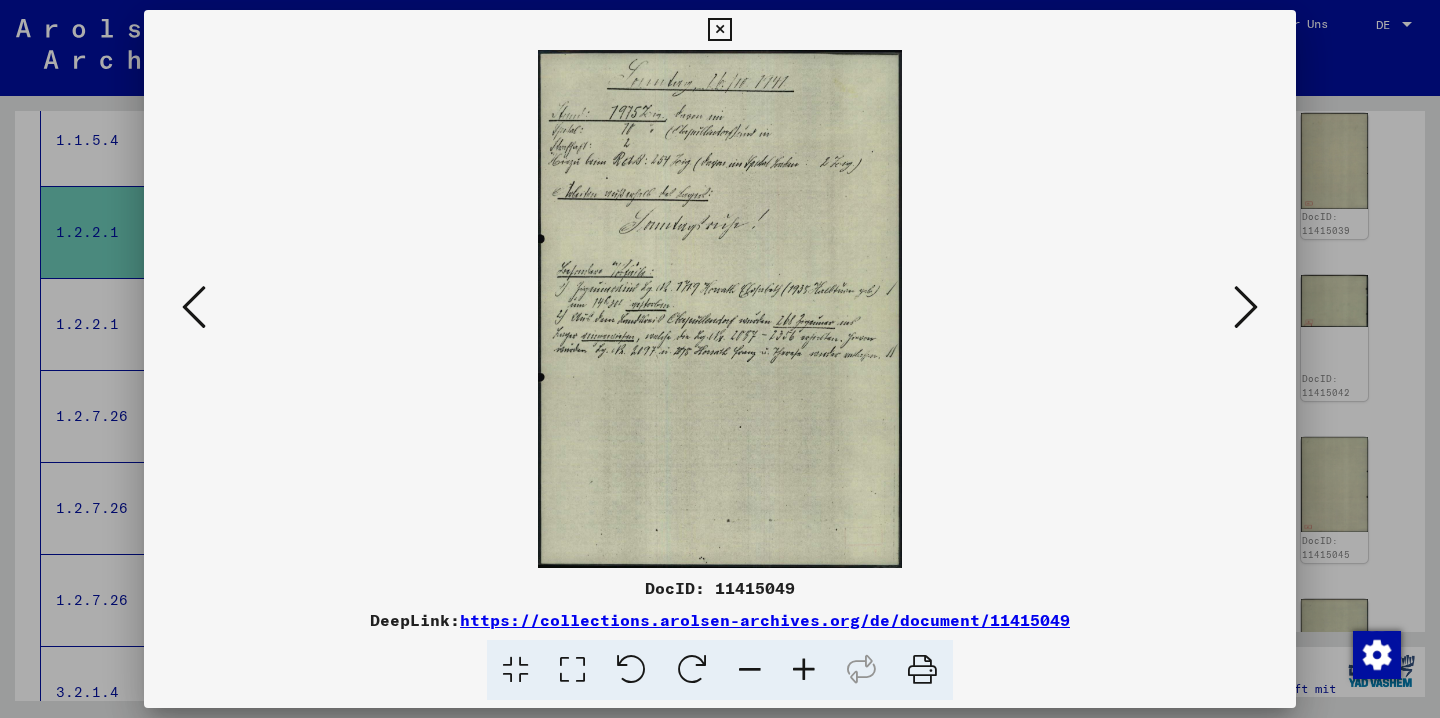 click at bounding box center [1246, 307] 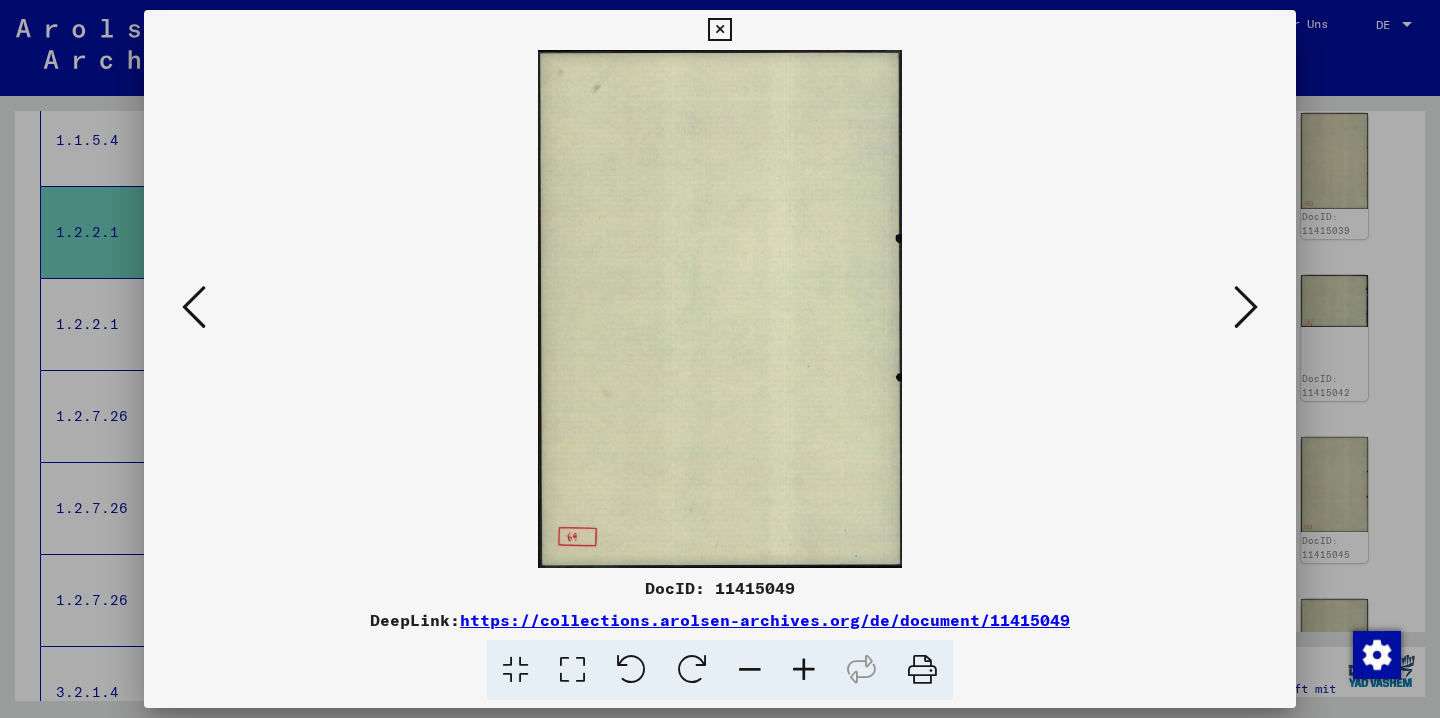 click at bounding box center [1246, 307] 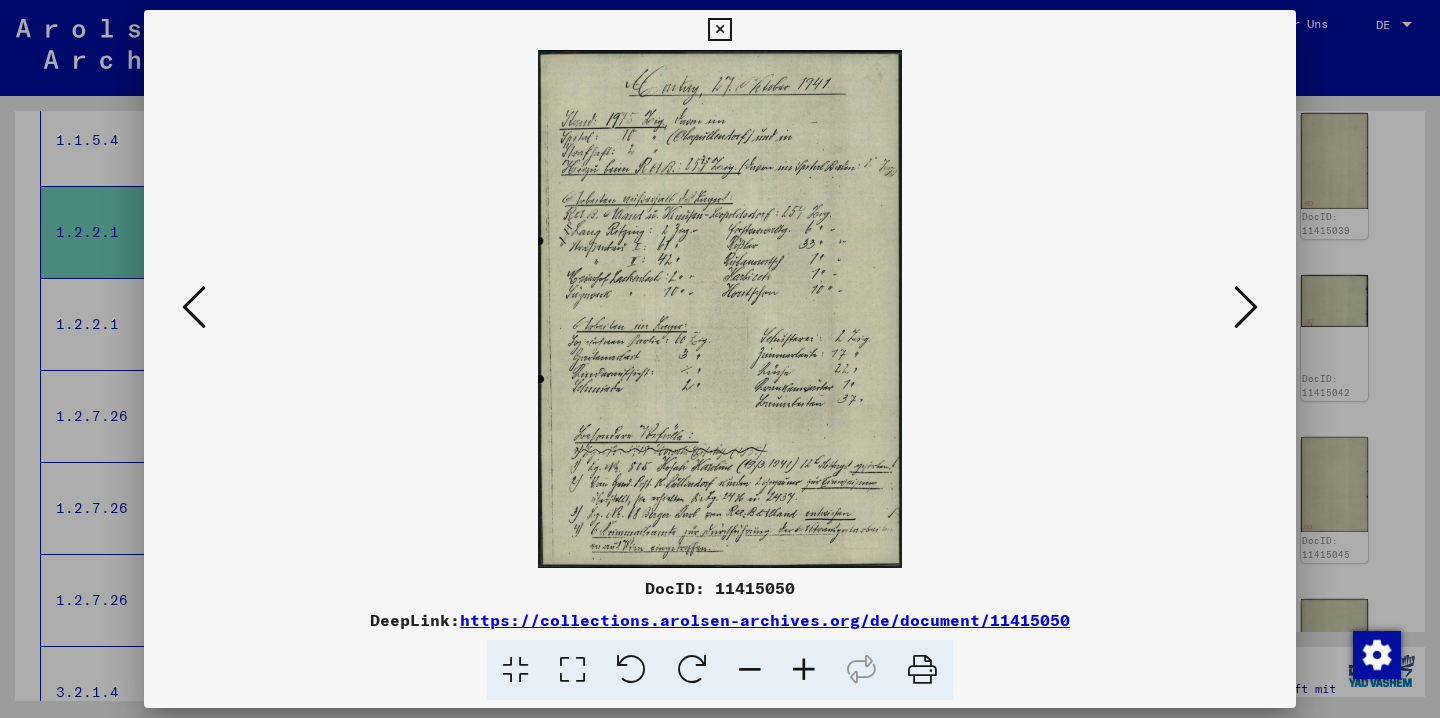 click at bounding box center (1246, 307) 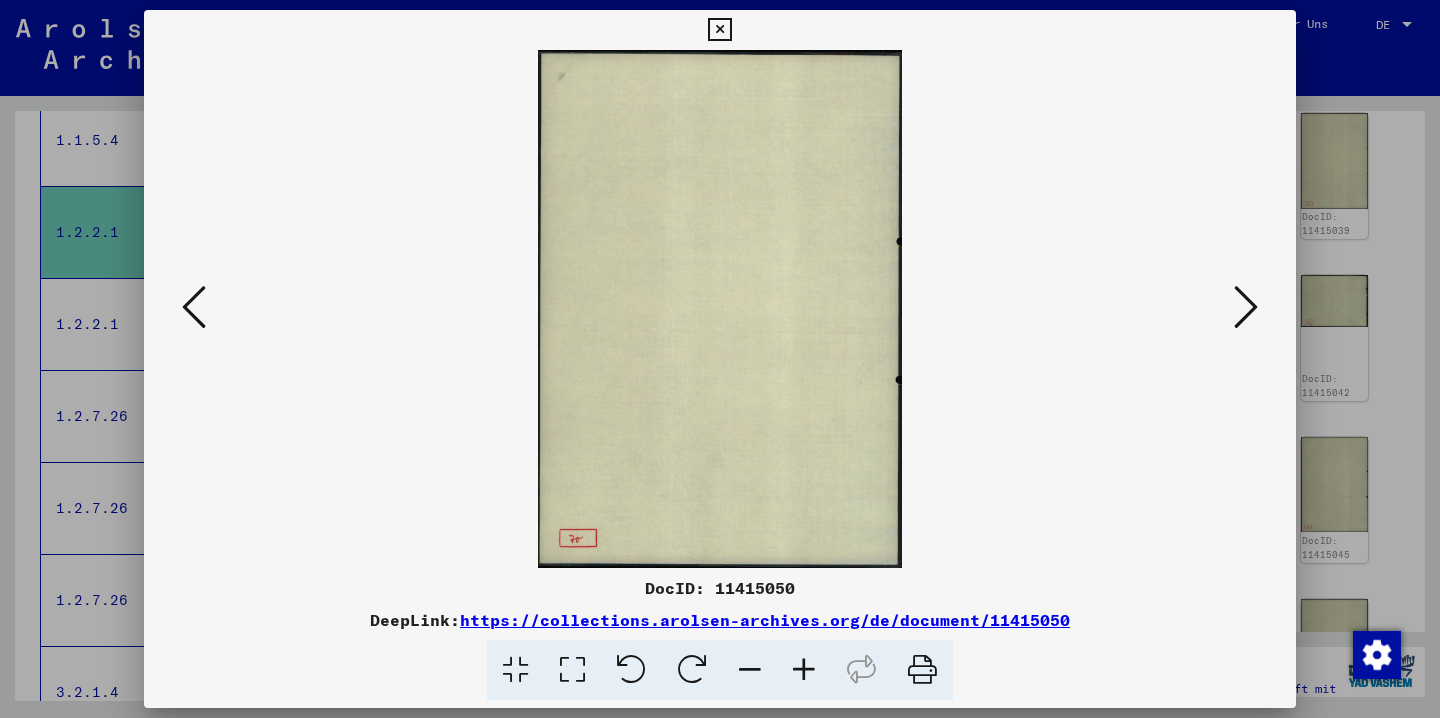 click at bounding box center [1246, 307] 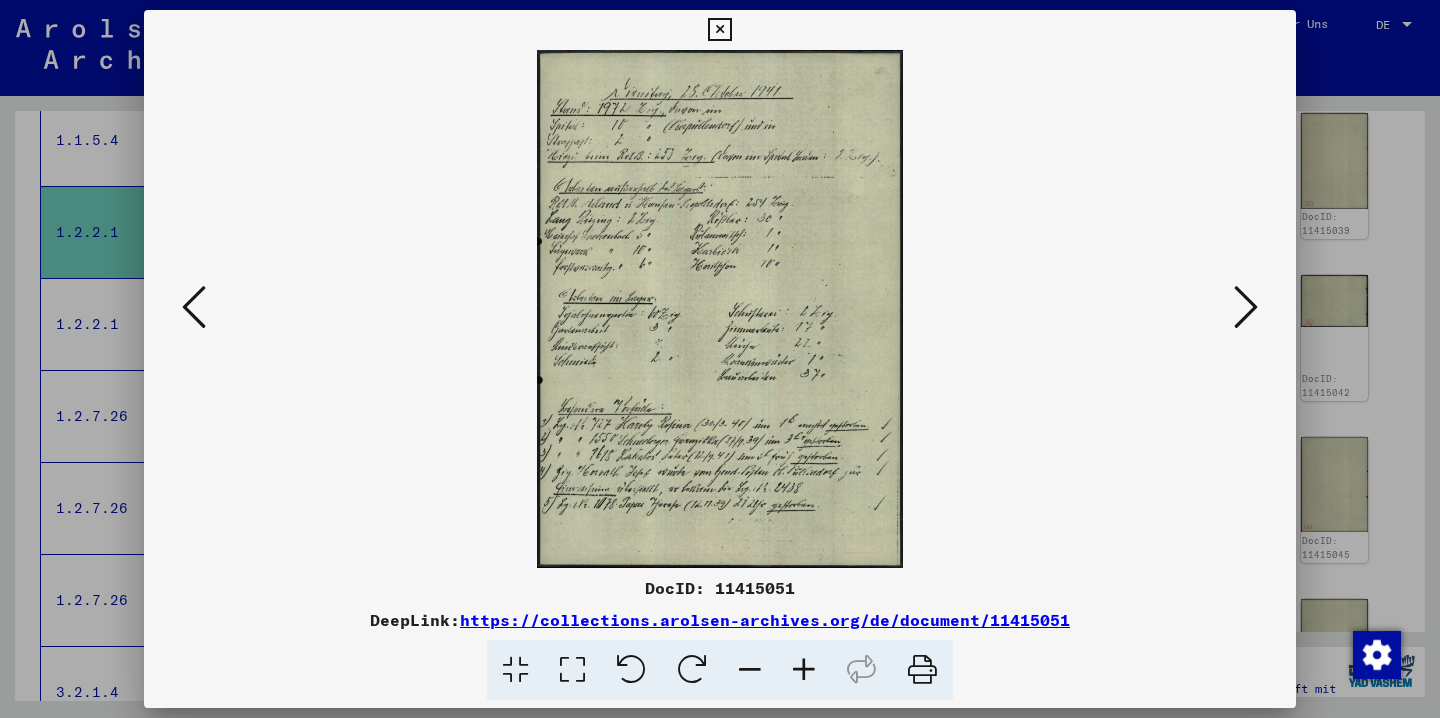 click at bounding box center (1246, 307) 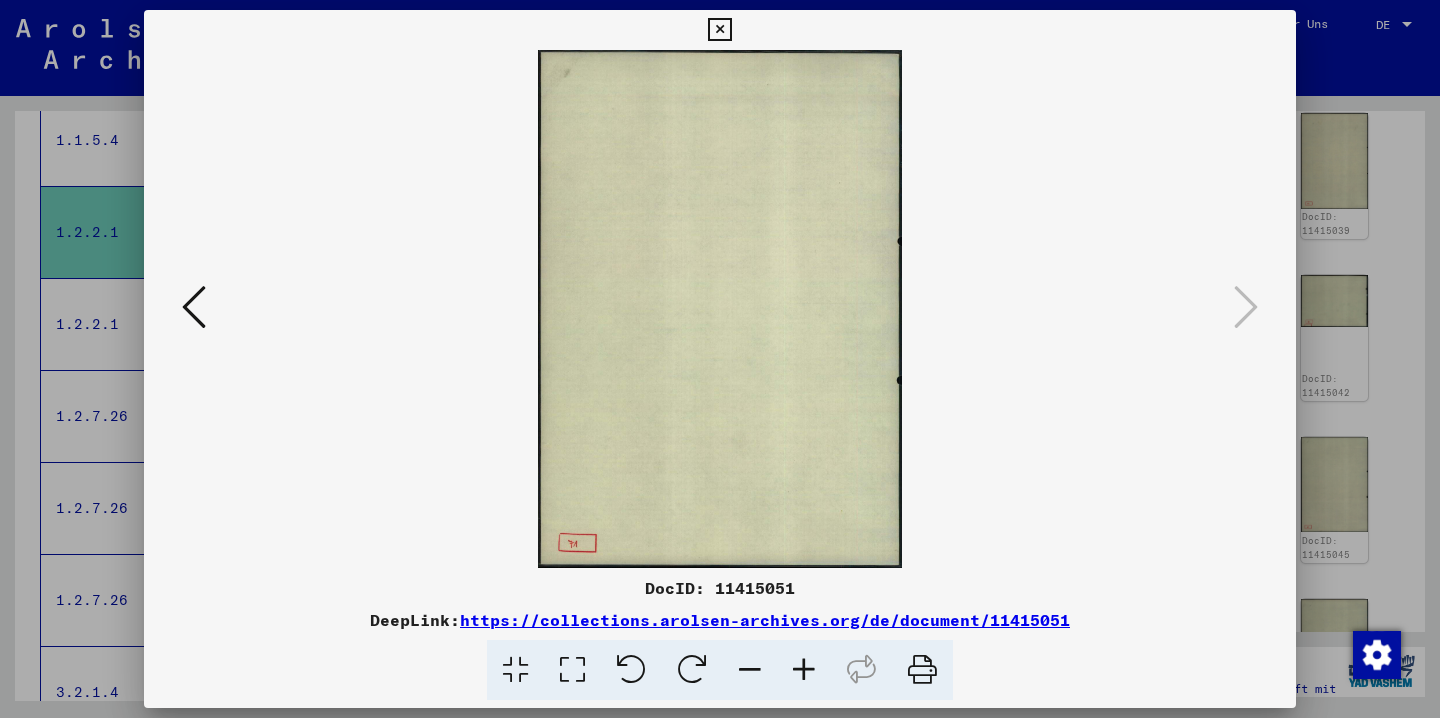 click at bounding box center (719, 30) 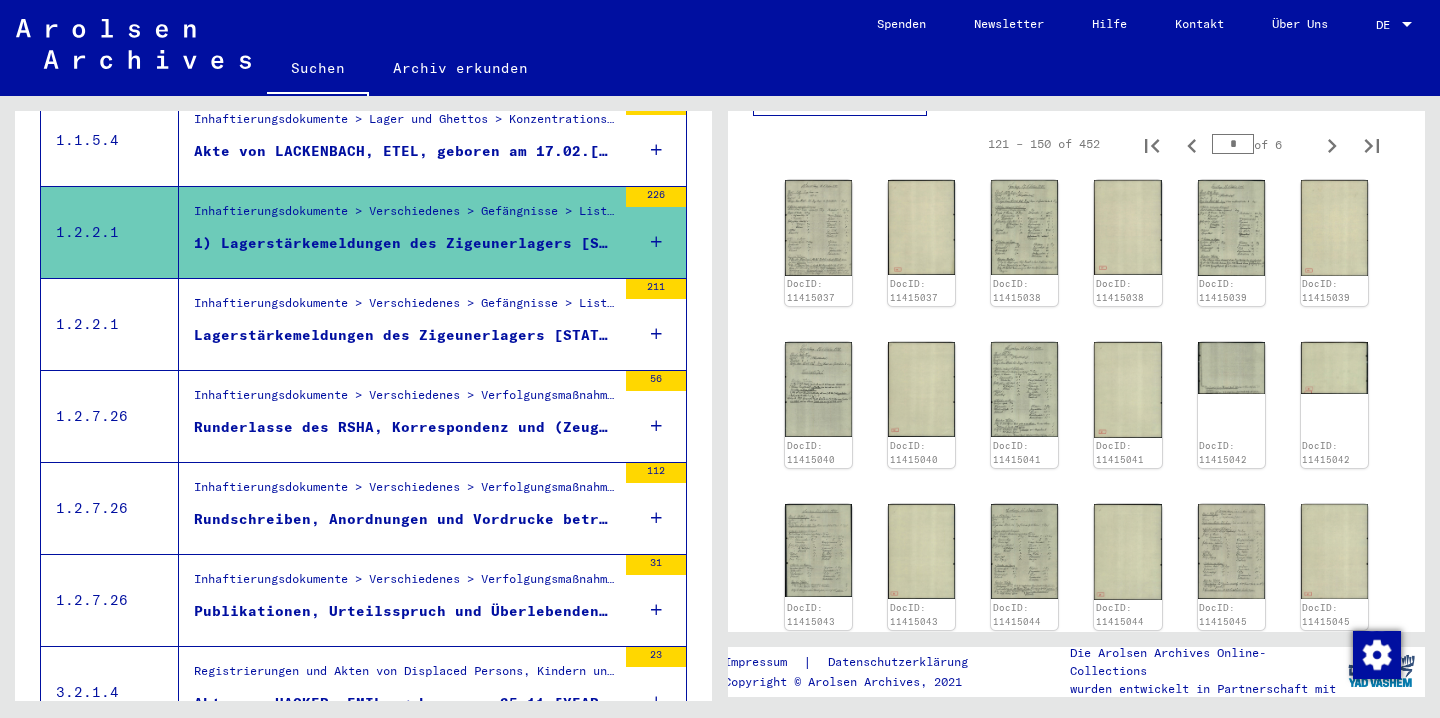 scroll, scrollTop: 1063, scrollLeft: 0, axis: vertical 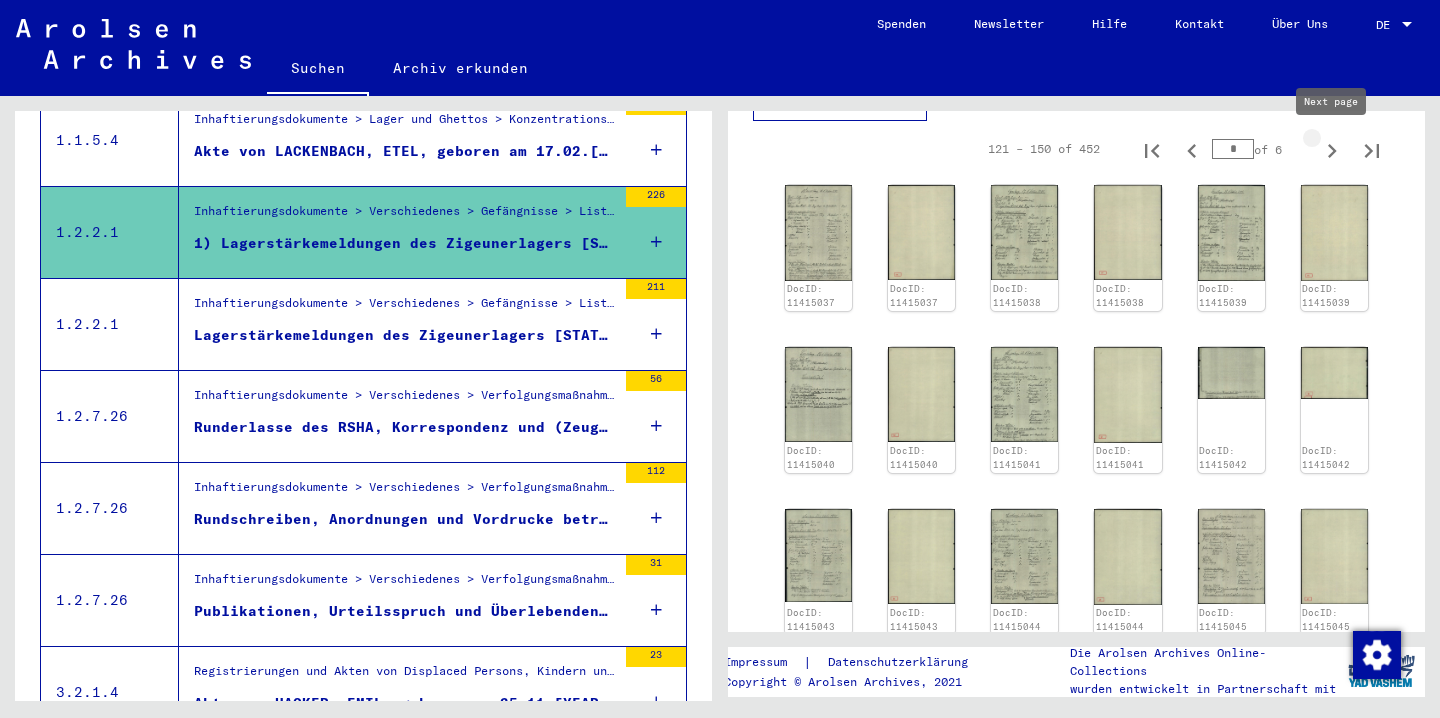 click 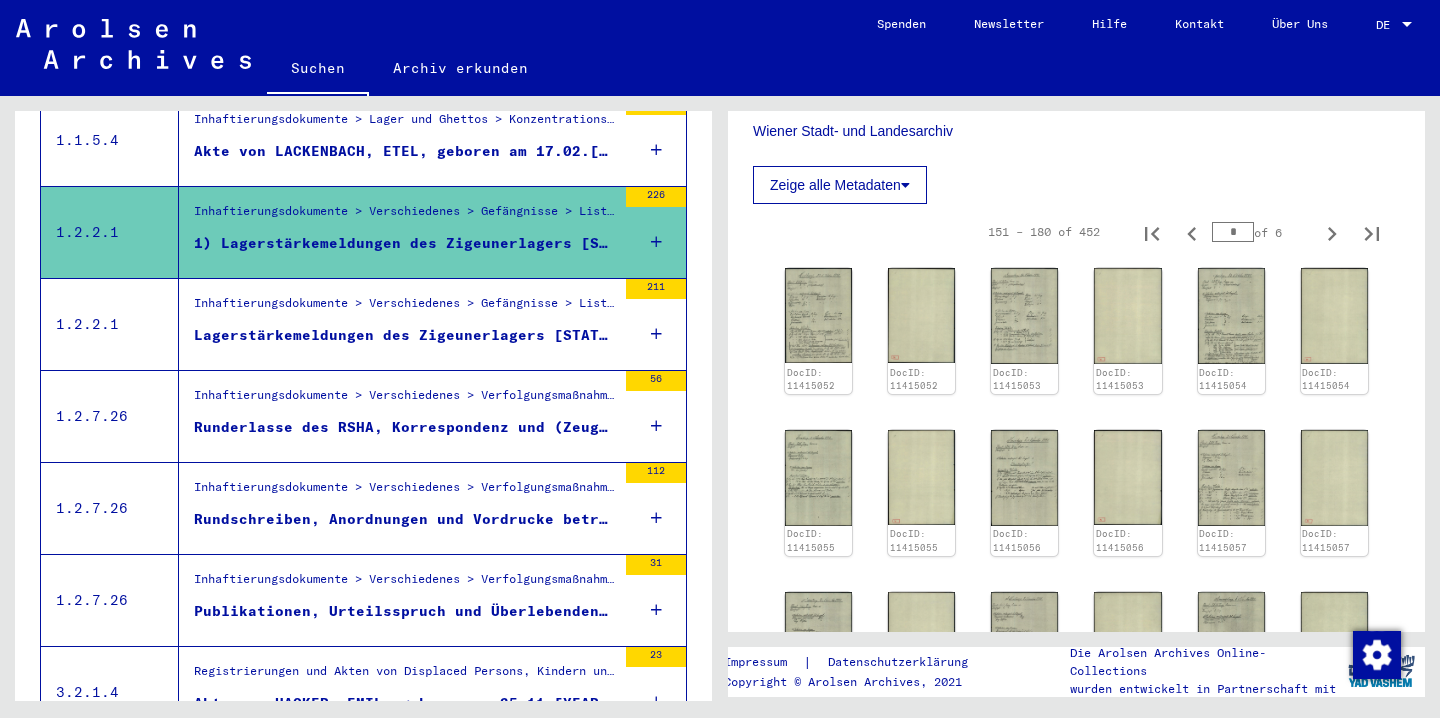 scroll, scrollTop: 983, scrollLeft: 0, axis: vertical 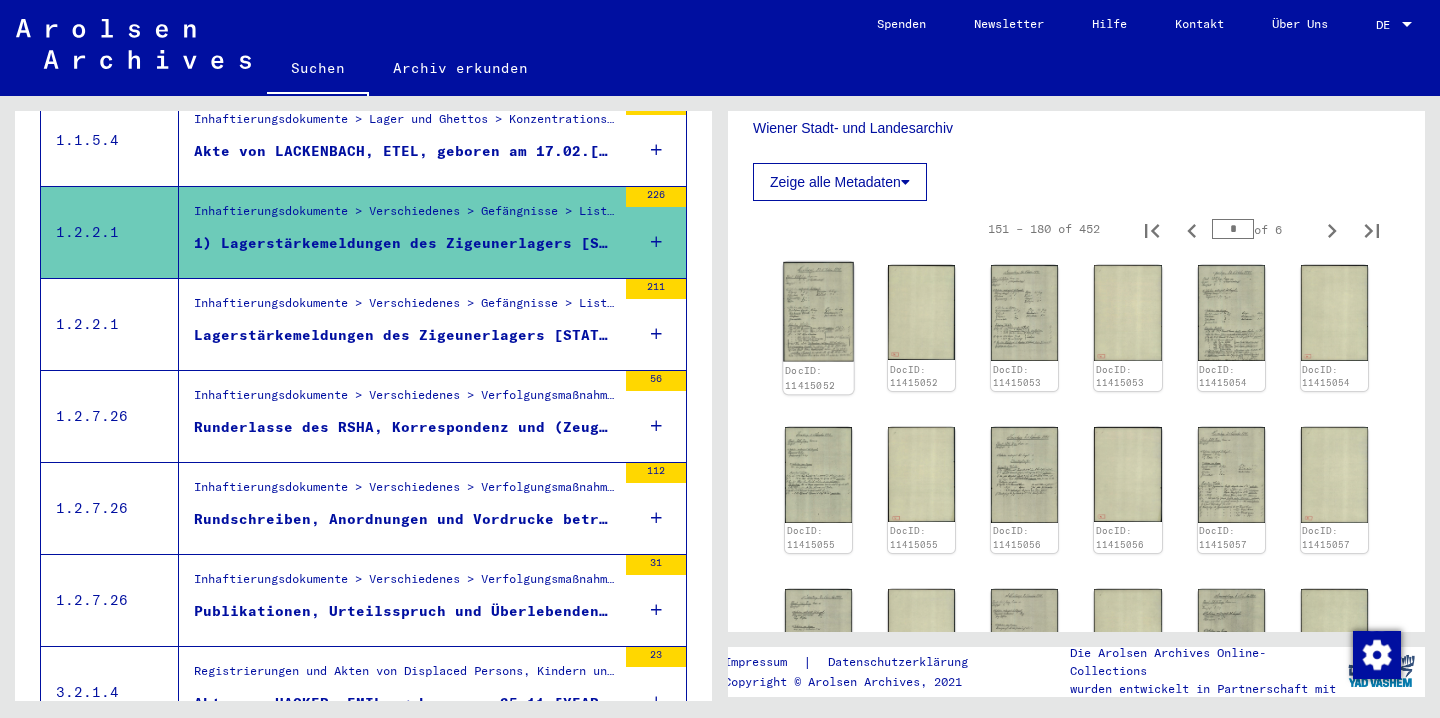 click 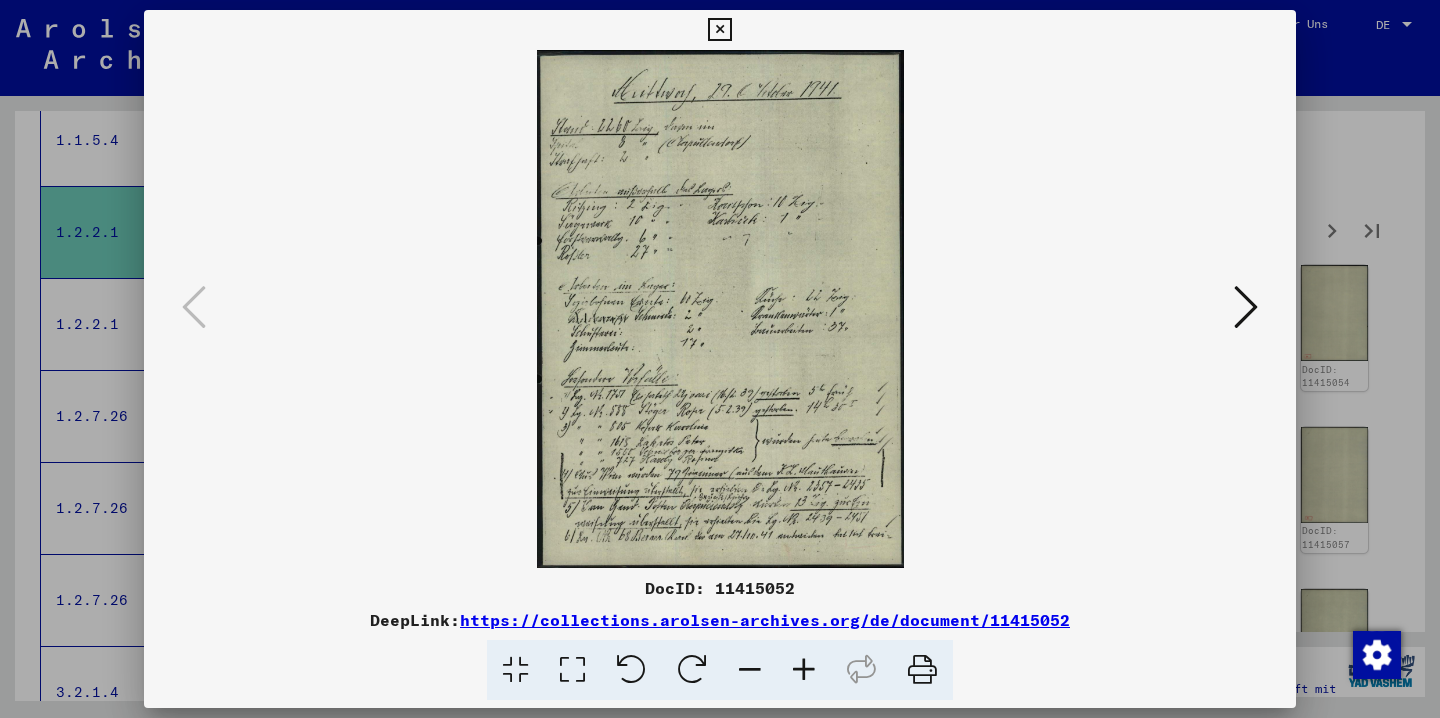 click at bounding box center (1246, 307) 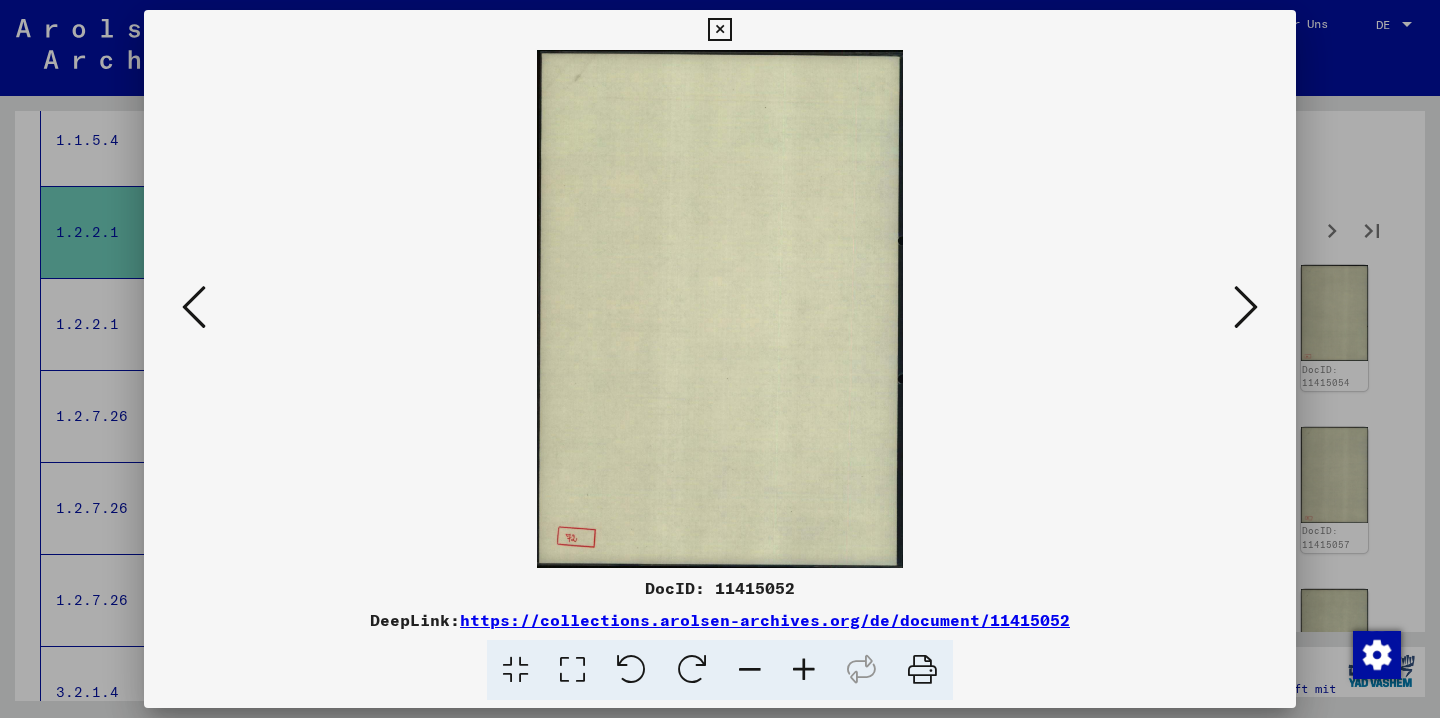 click at bounding box center (1246, 307) 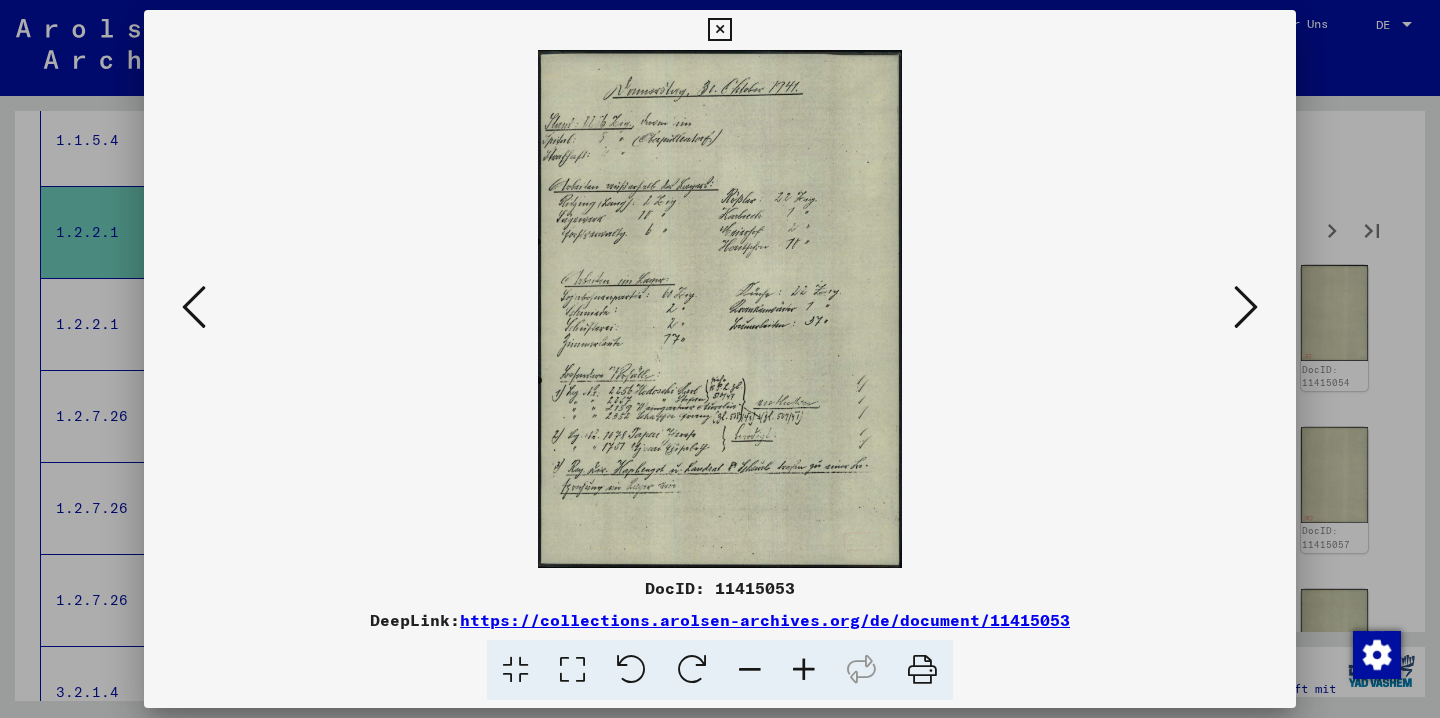 click at bounding box center [1246, 307] 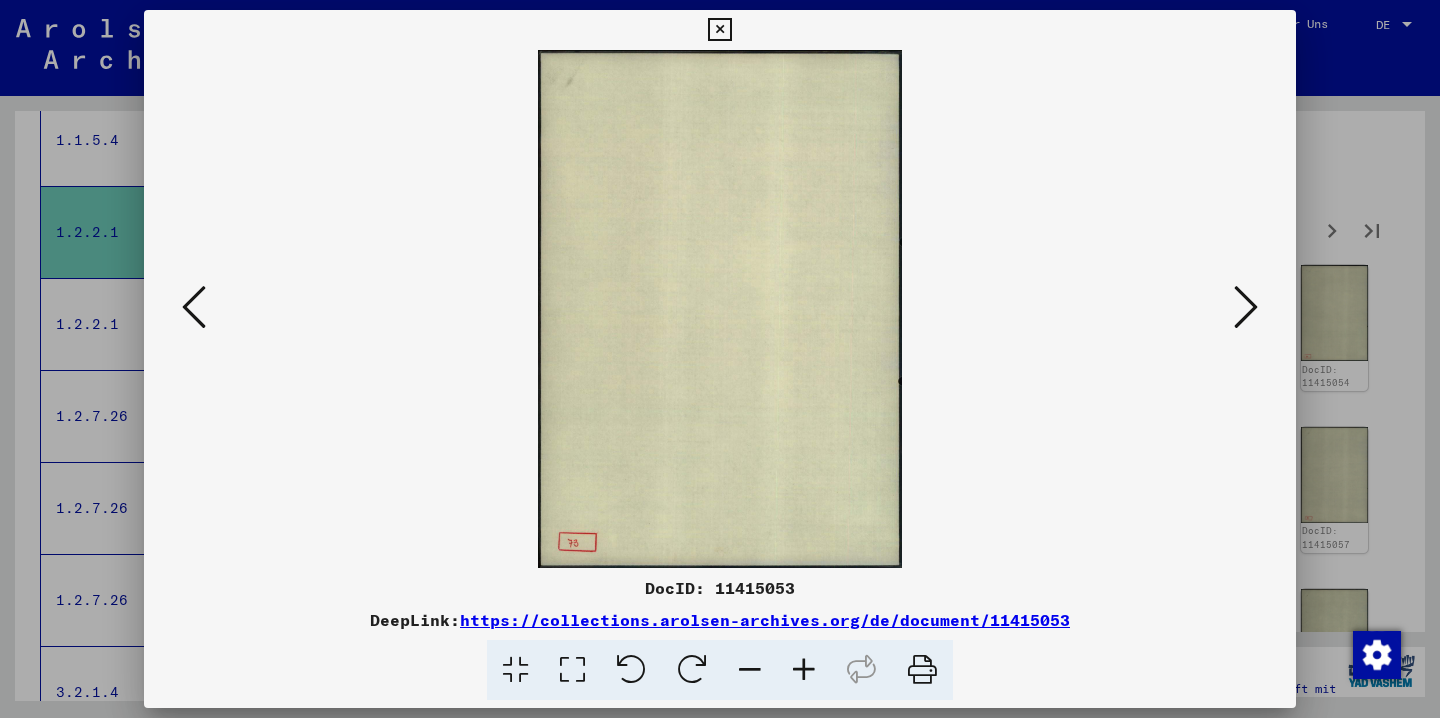 click at bounding box center (1246, 307) 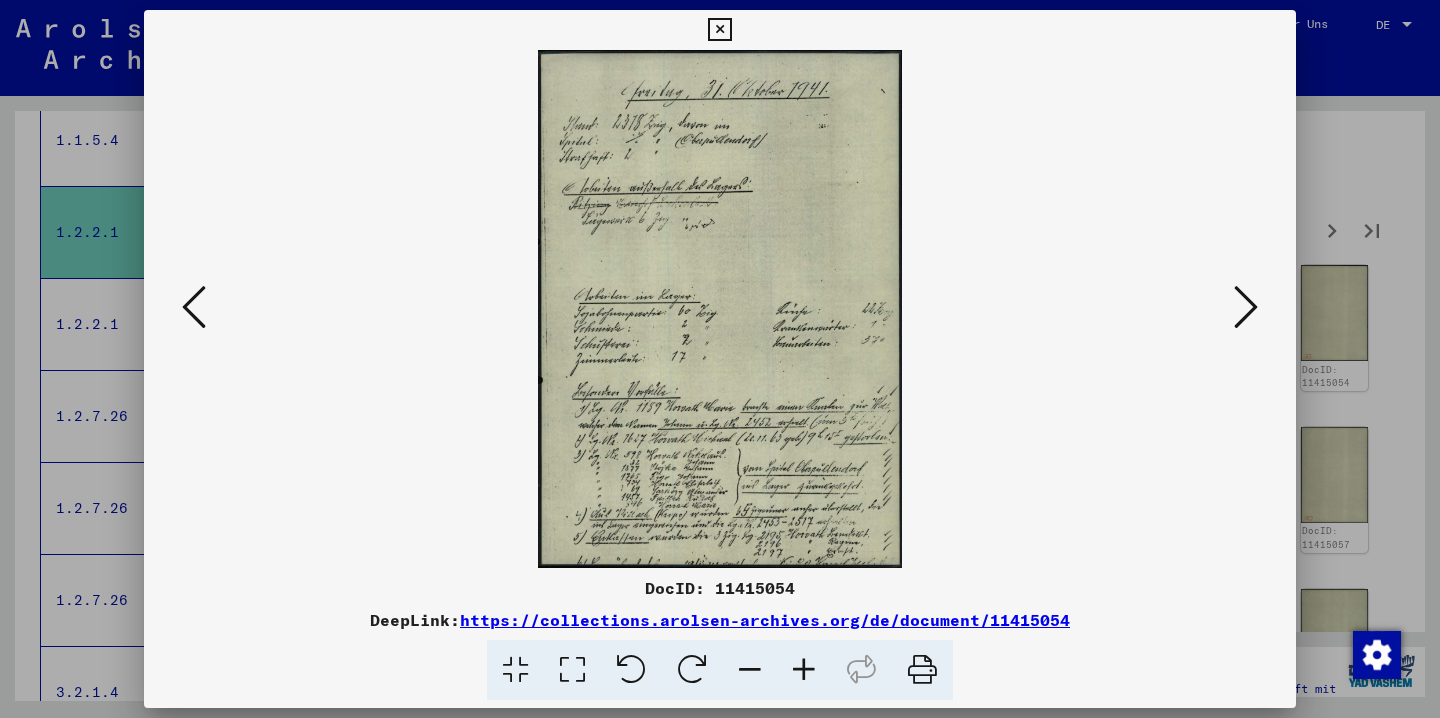 click at bounding box center [194, 307] 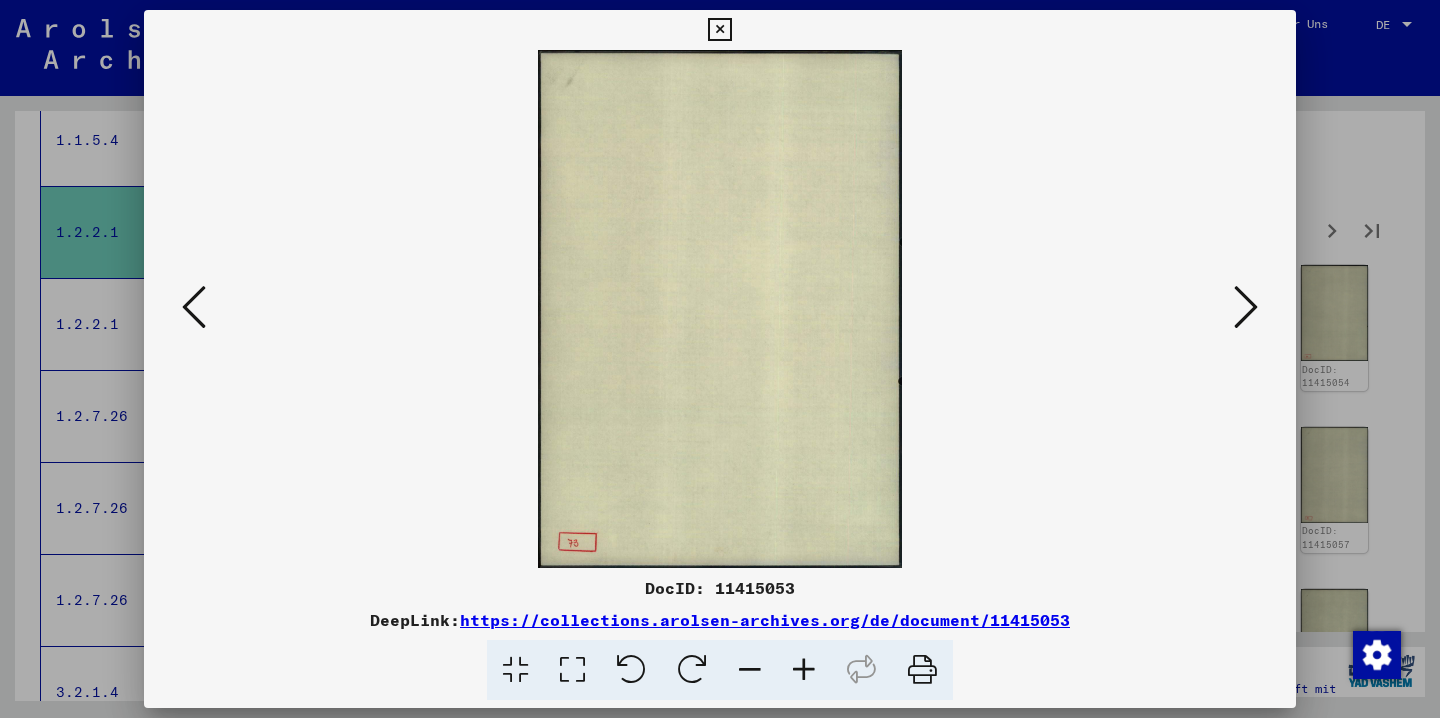click at bounding box center [194, 307] 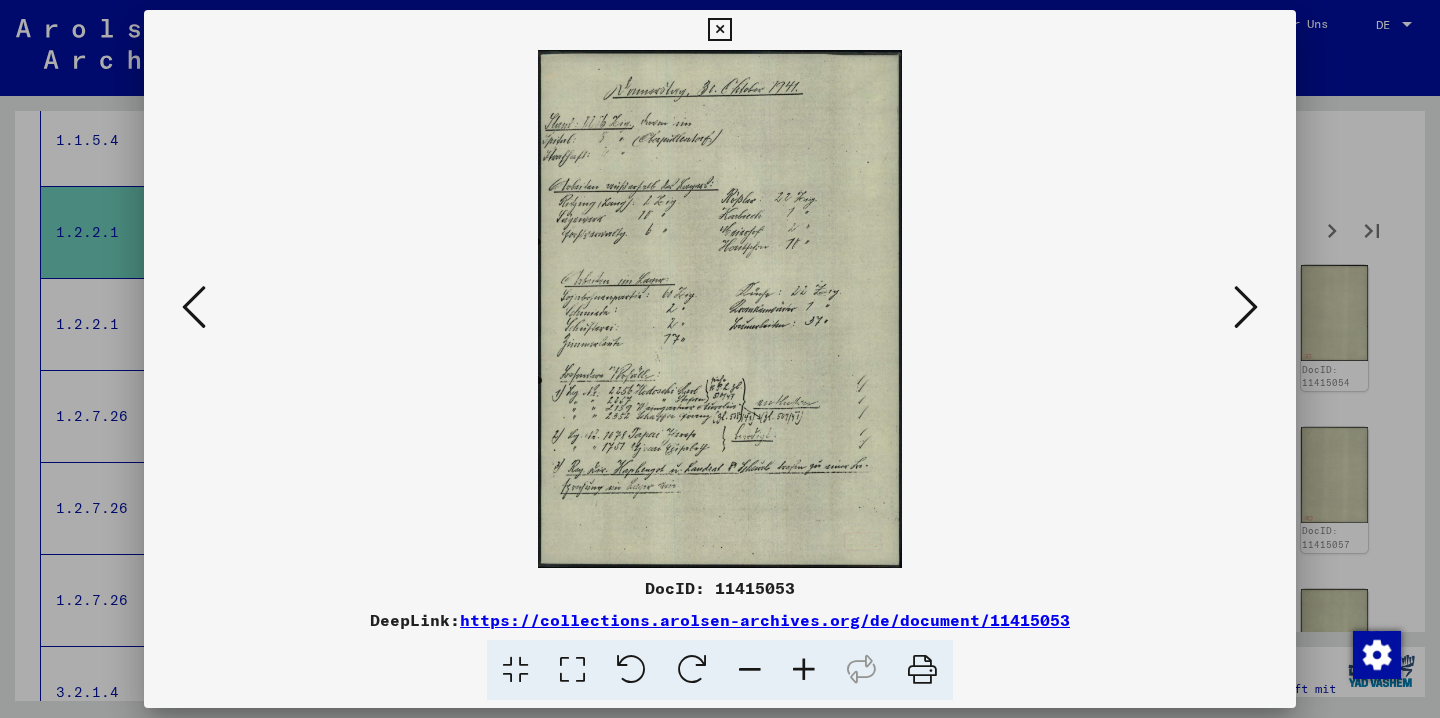 click at bounding box center [1246, 307] 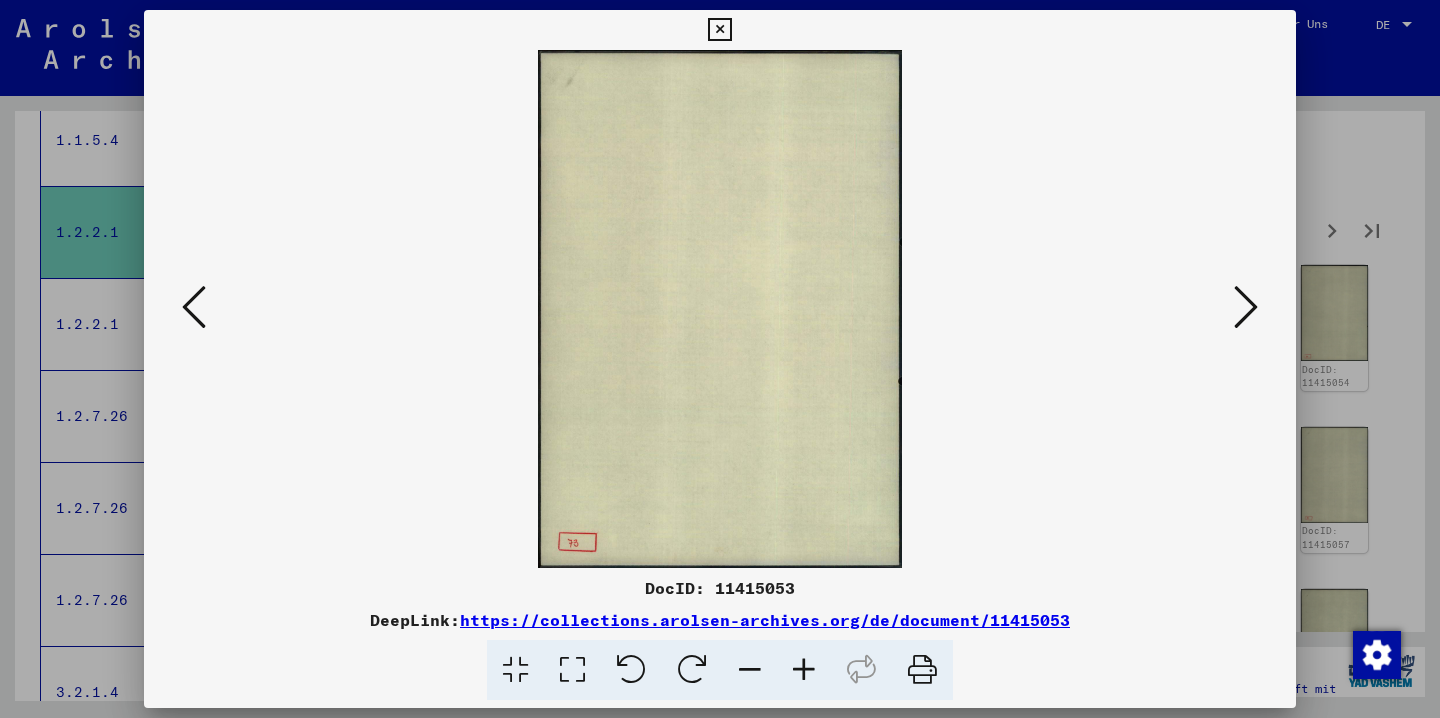 click at bounding box center (1246, 307) 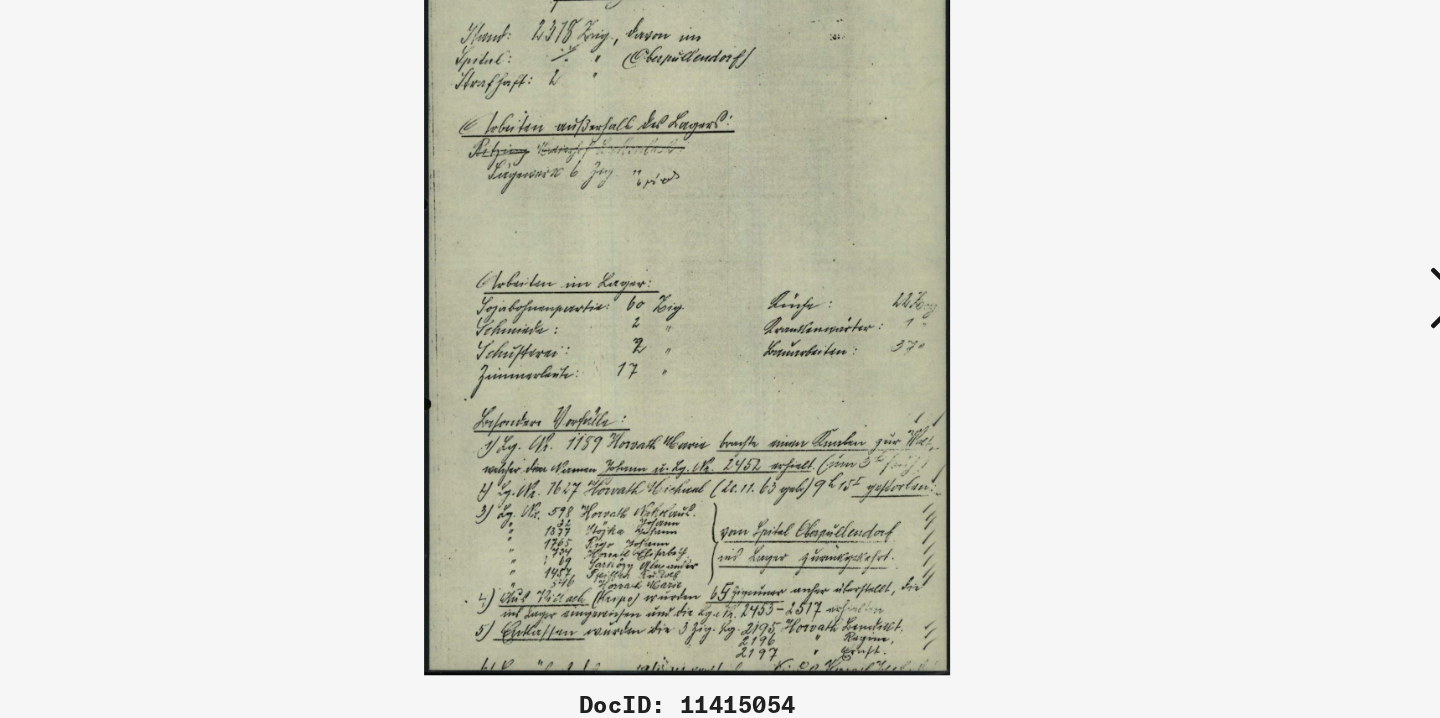 drag, startPoint x: 708, startPoint y: 368, endPoint x: 694, endPoint y: 335, distance: 35.846897 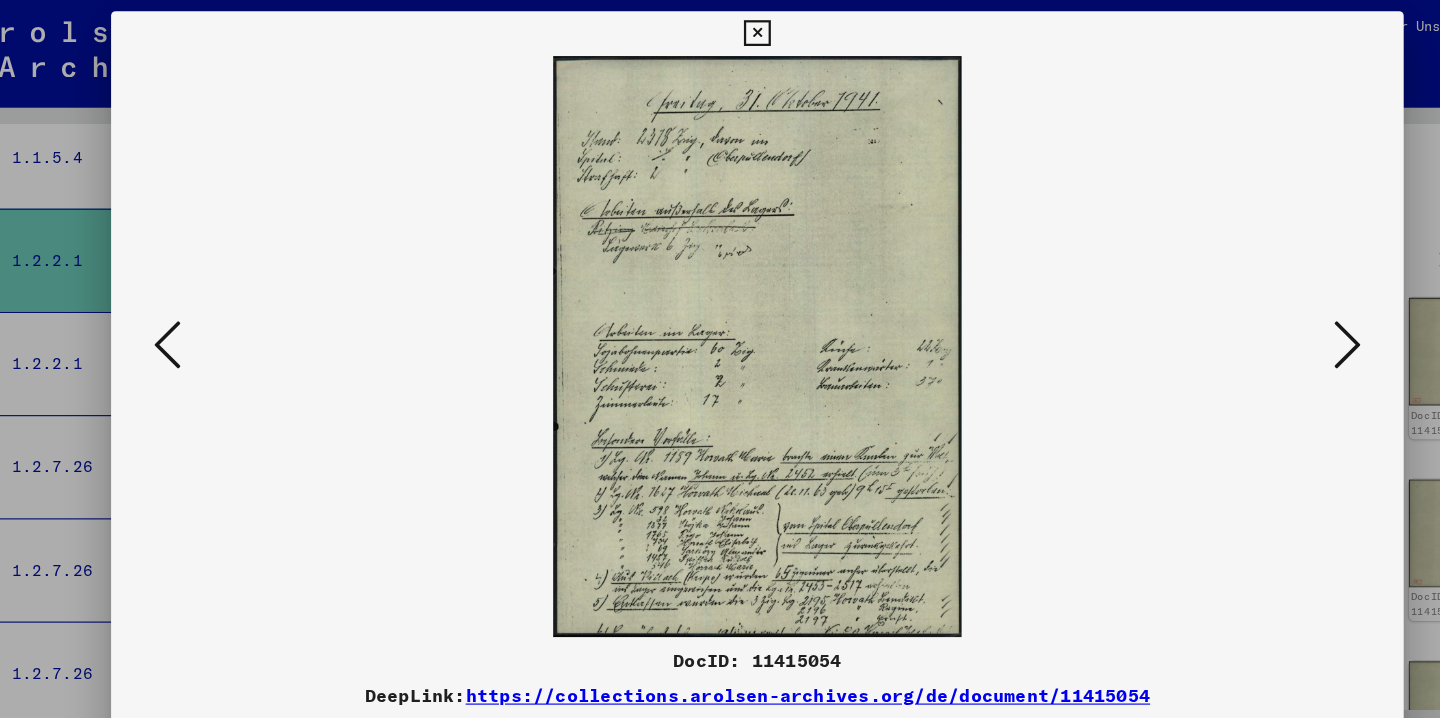 click at bounding box center [1246, 307] 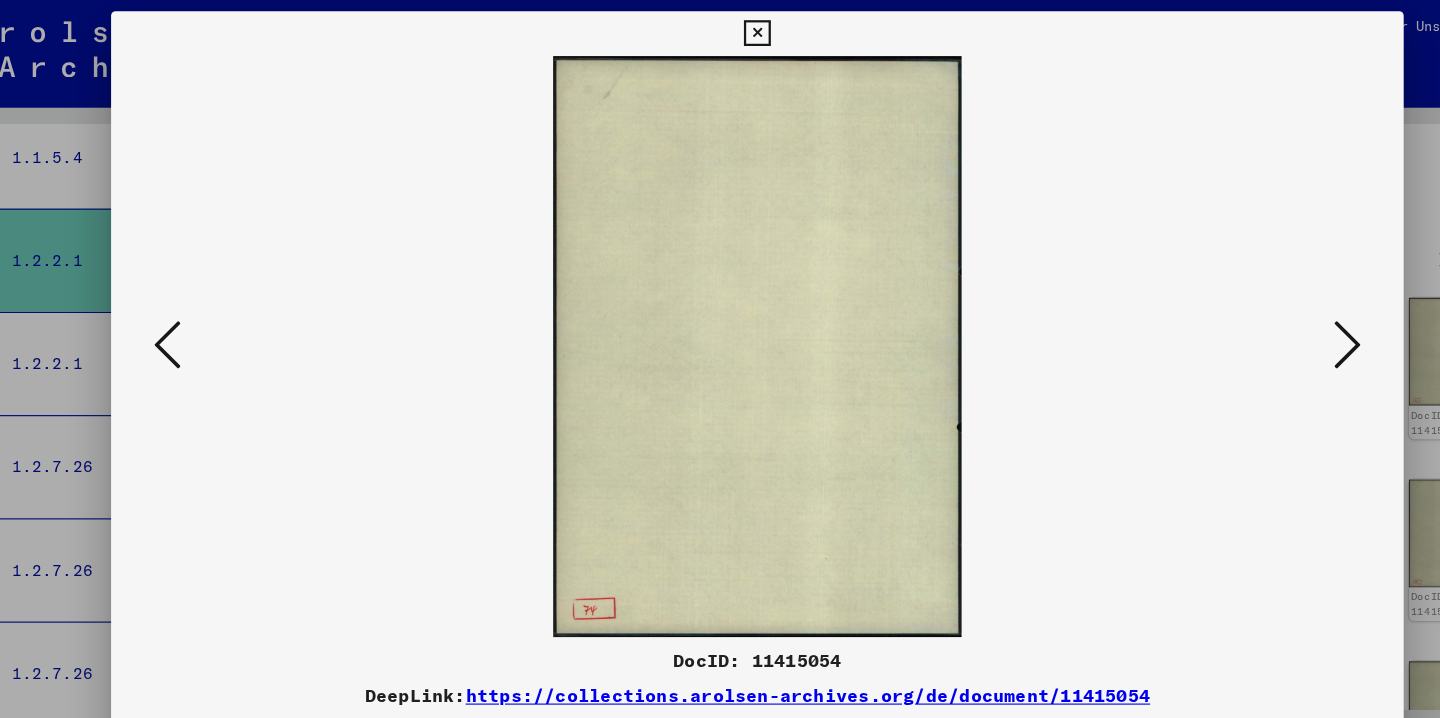 click at bounding box center (1246, 307) 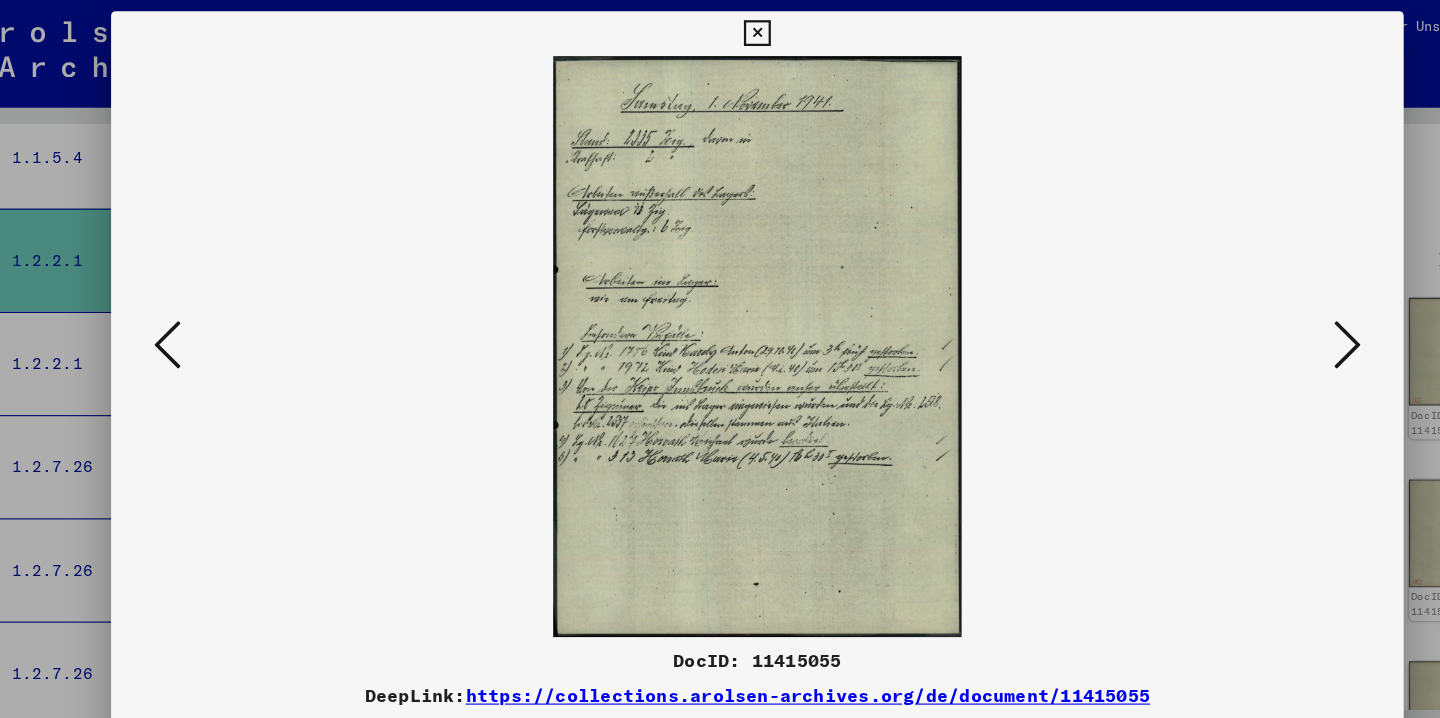 click at bounding box center [1246, 307] 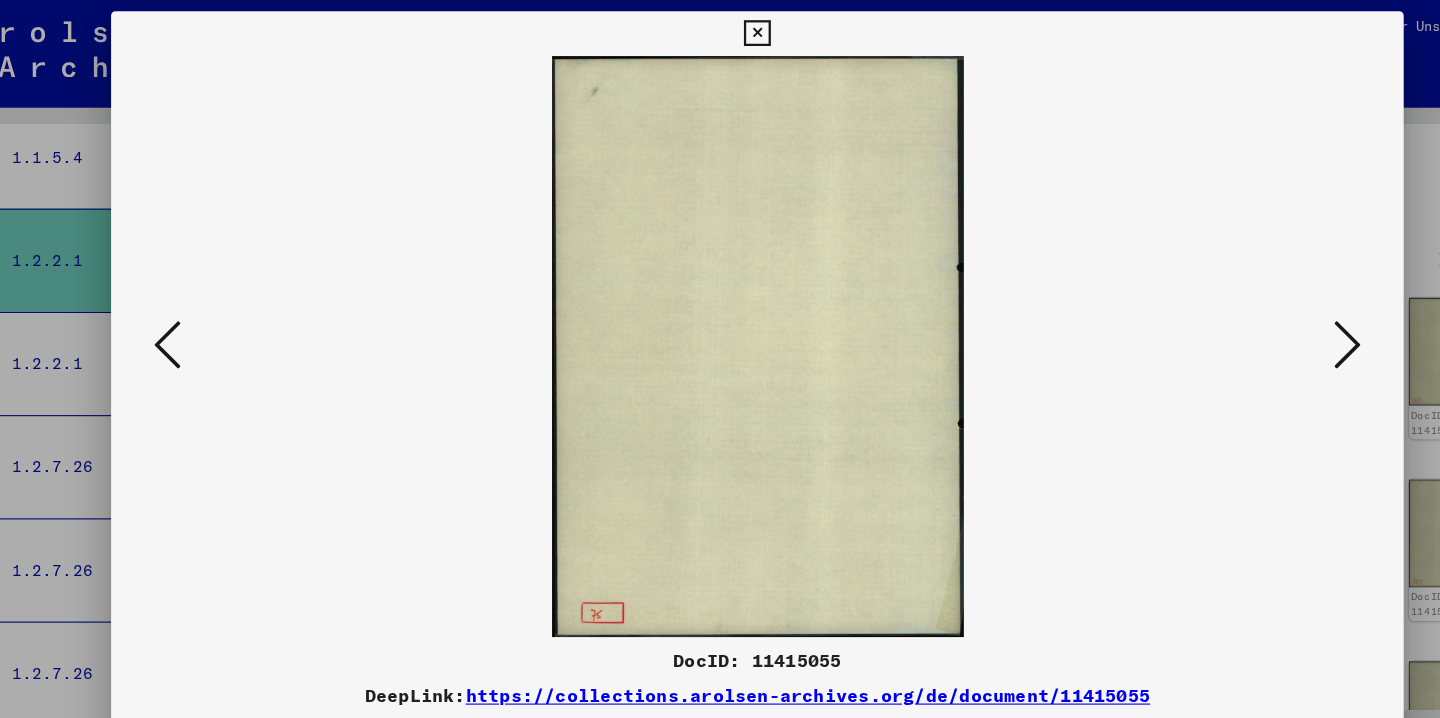 click at bounding box center [1246, 307] 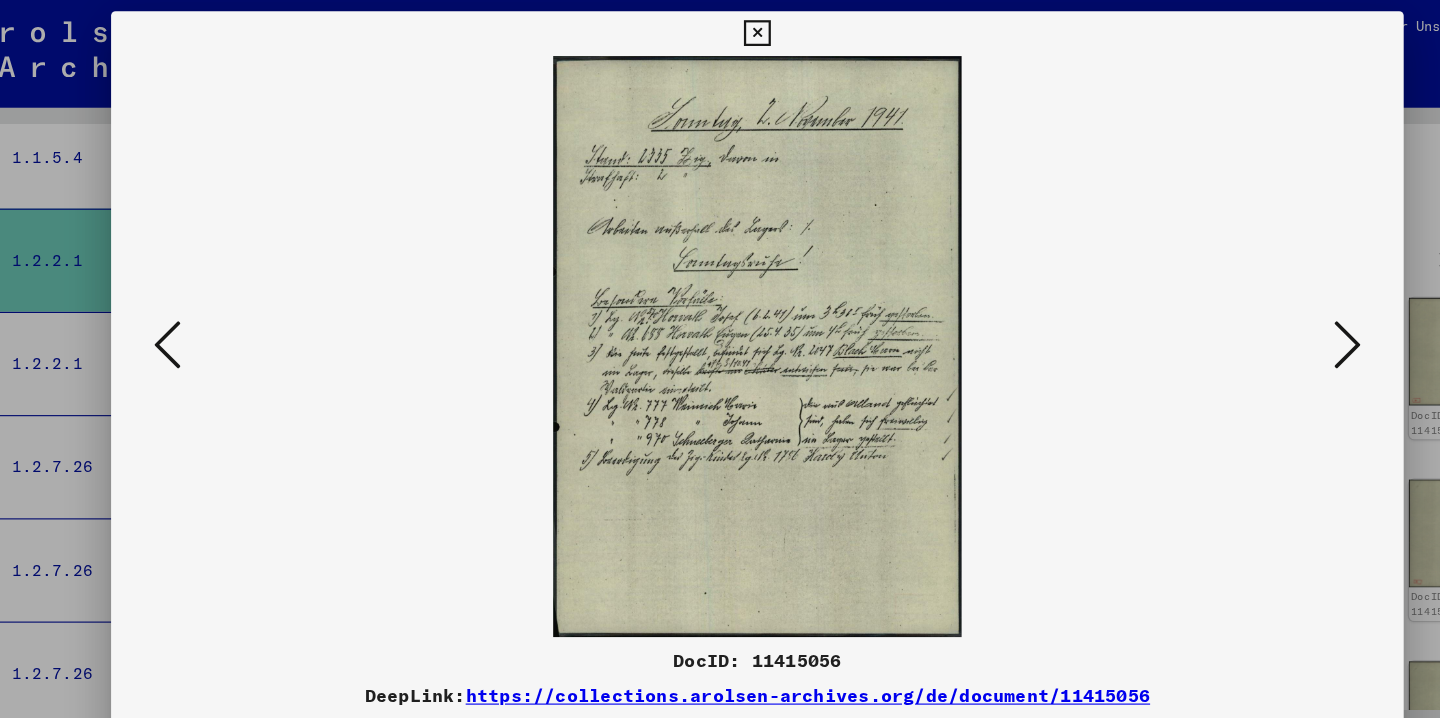 click at bounding box center [1246, 307] 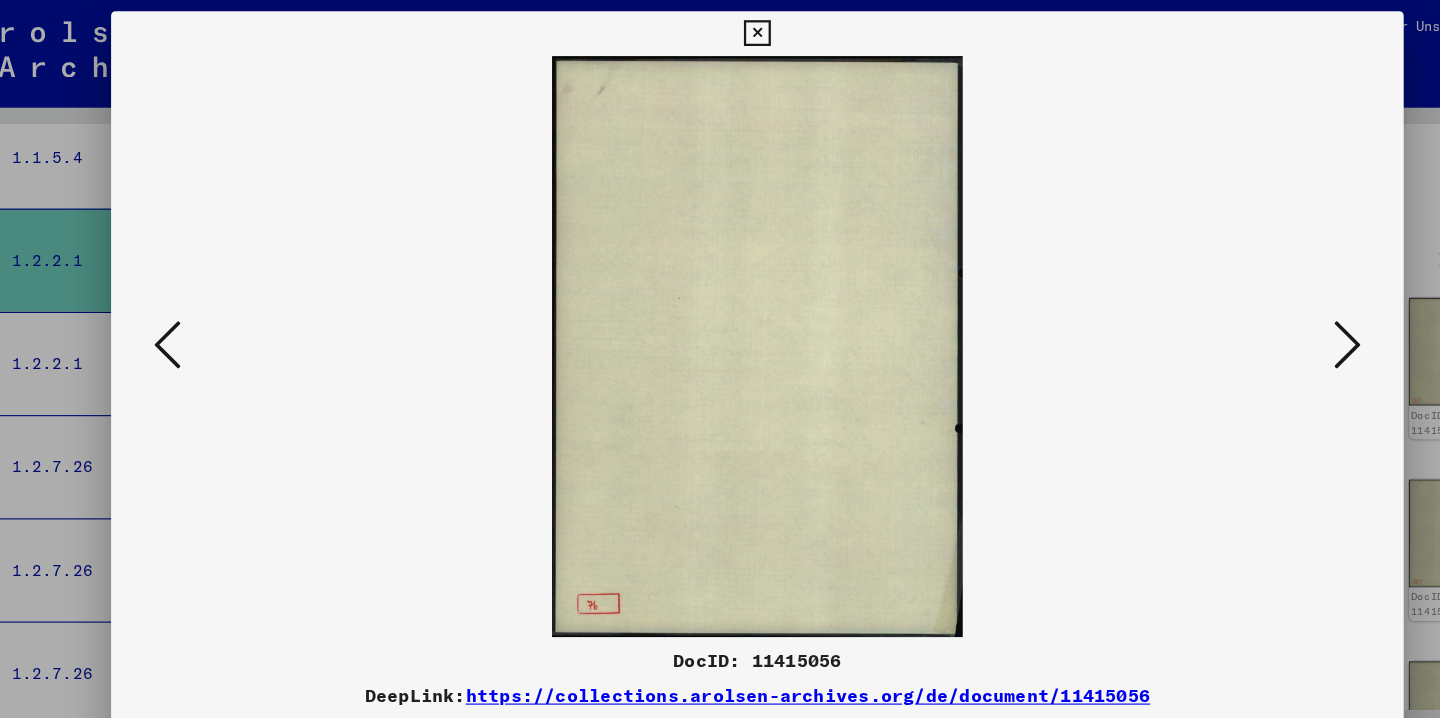 click at bounding box center (1246, 307) 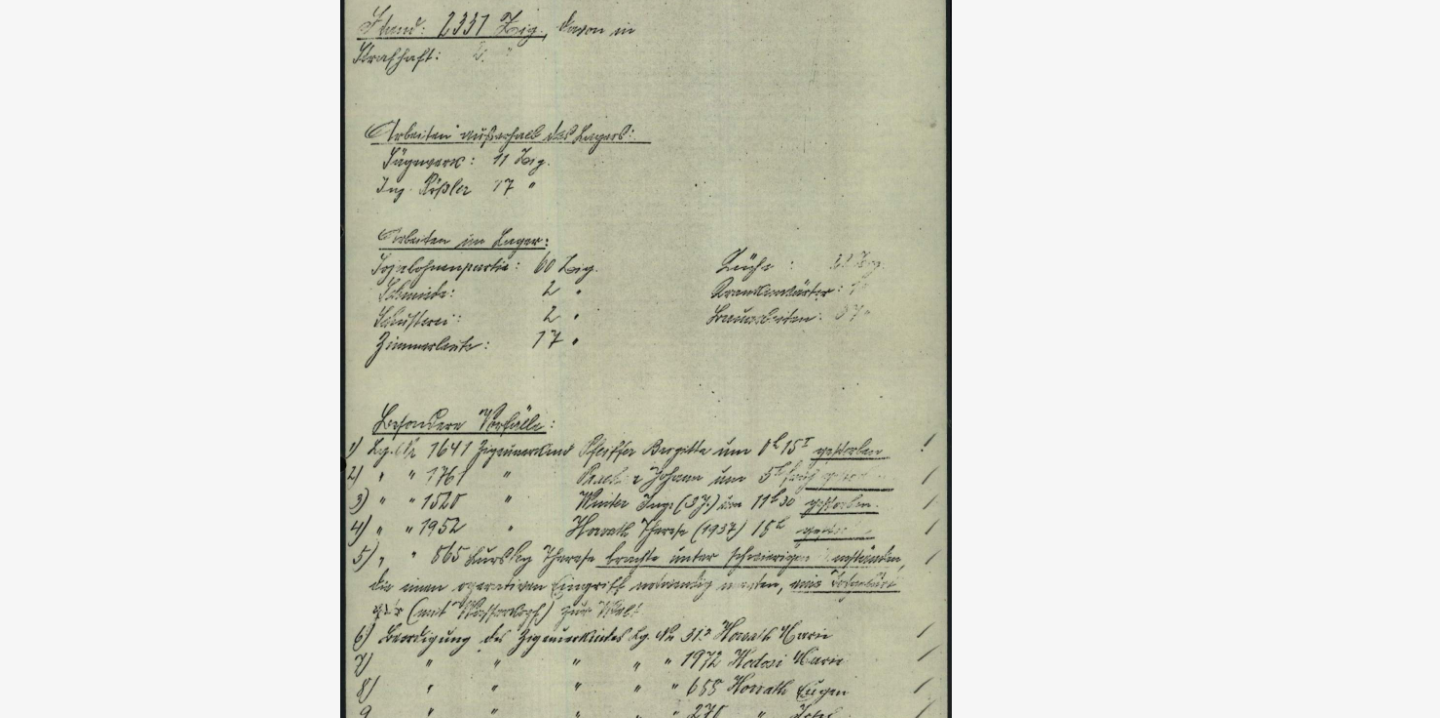 drag, startPoint x: 792, startPoint y: 279, endPoint x: 796, endPoint y: 247, distance: 32.24903 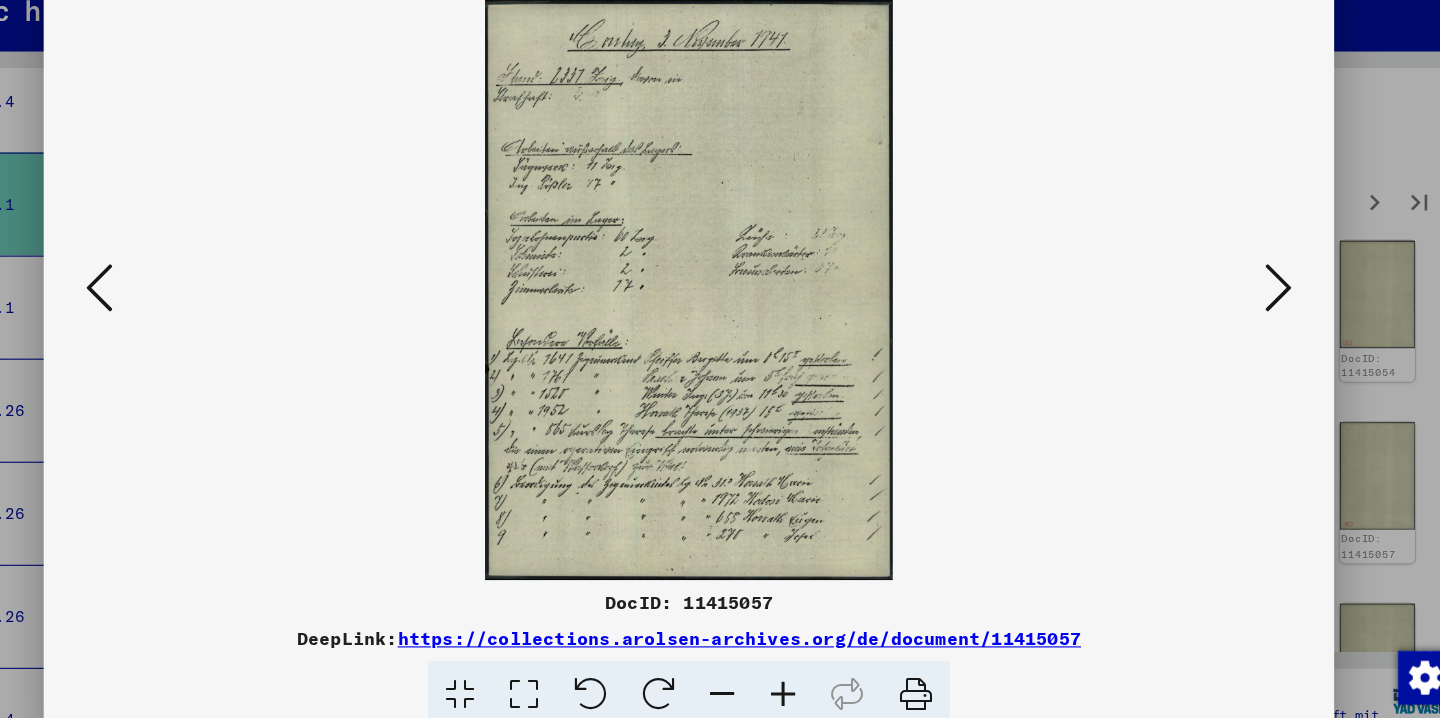 click at bounding box center [1246, 307] 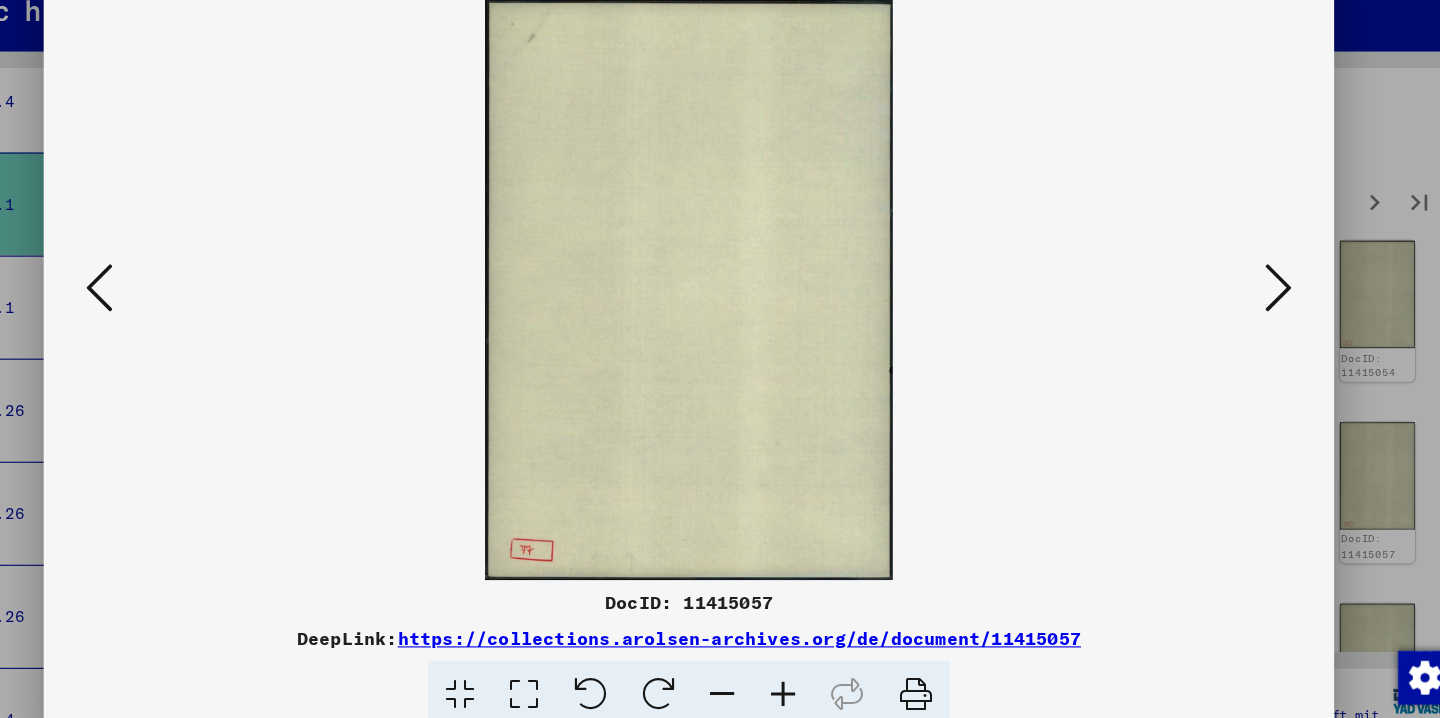 click at bounding box center (1246, 307) 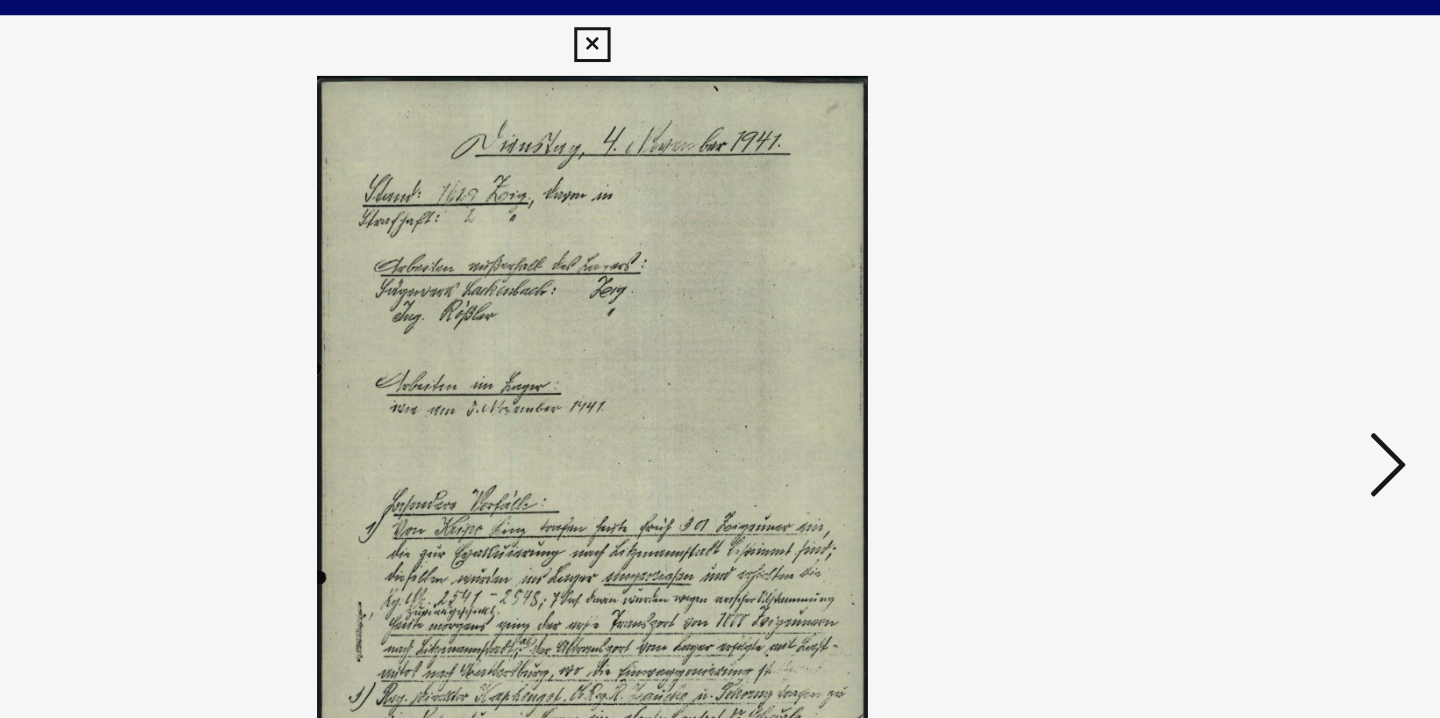 click at bounding box center (1246, 307) 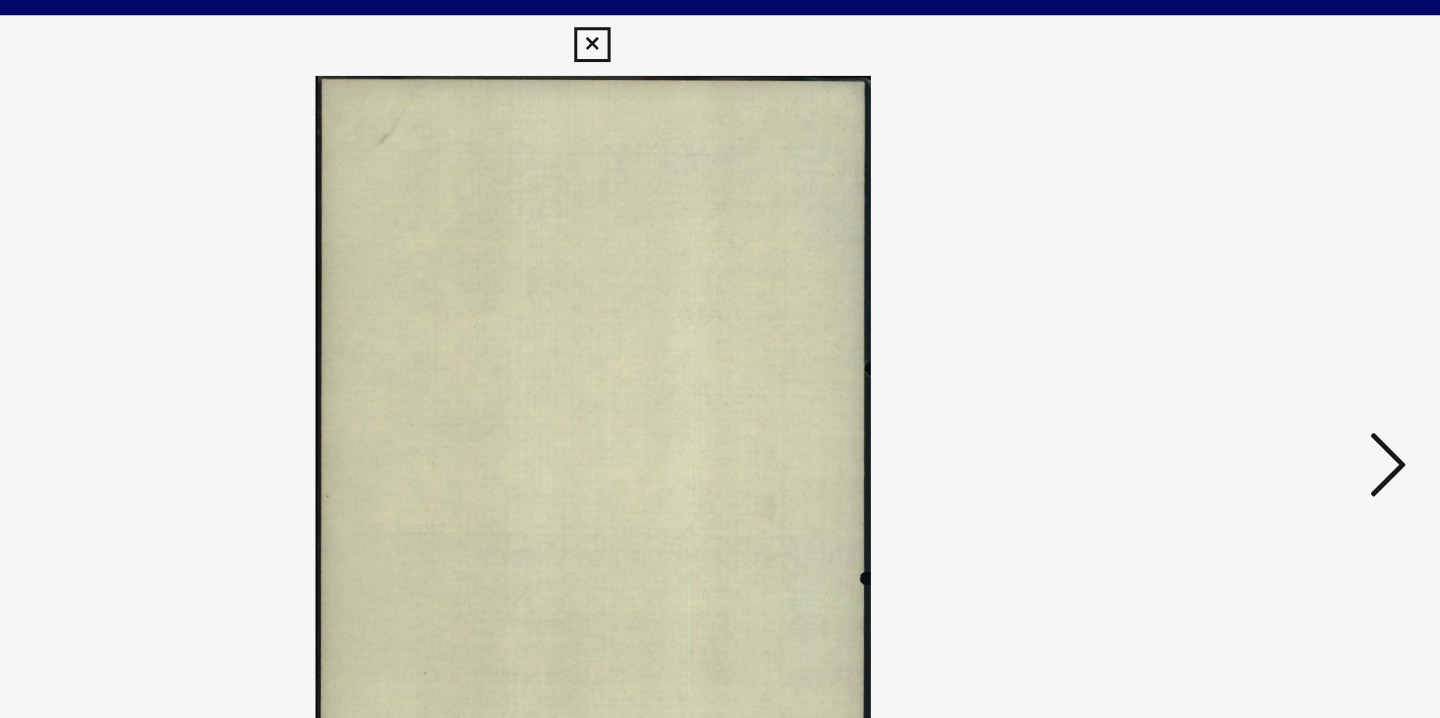 click at bounding box center (1246, 307) 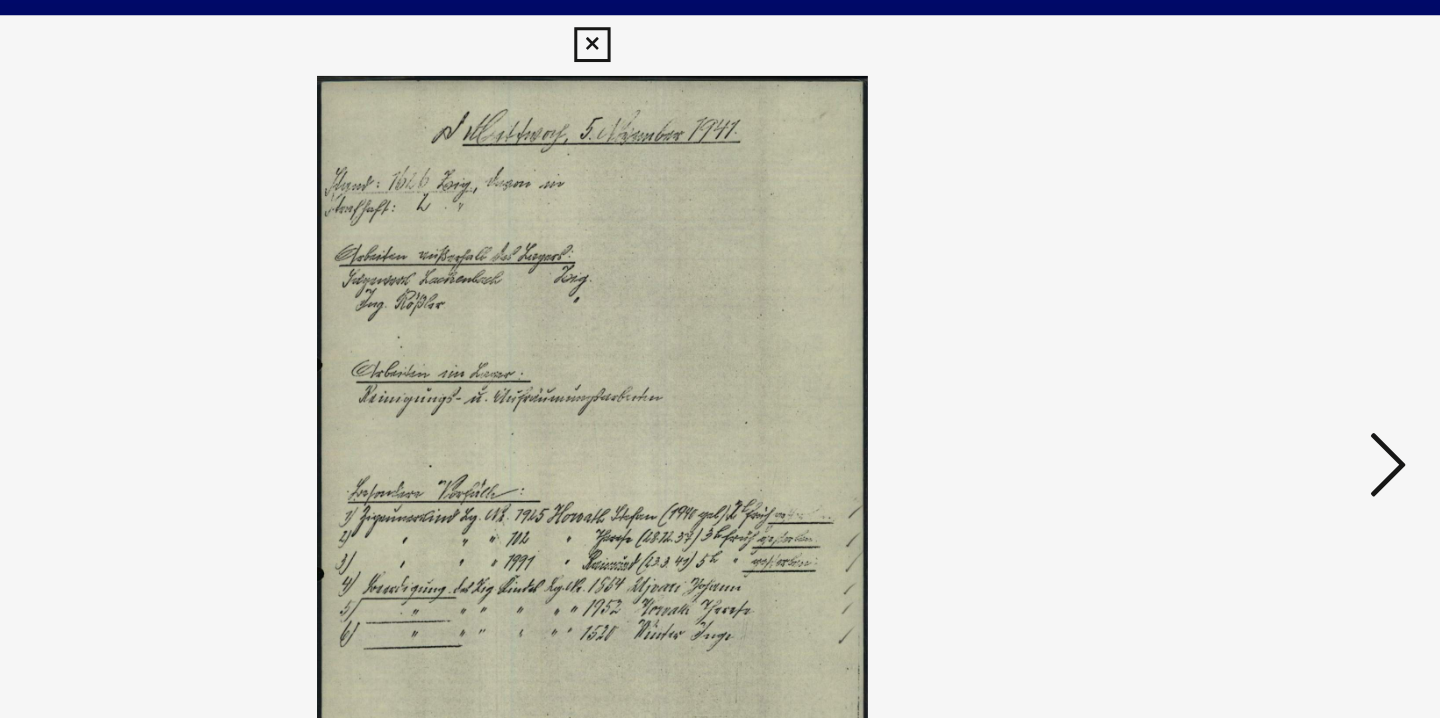 click at bounding box center [1246, 307] 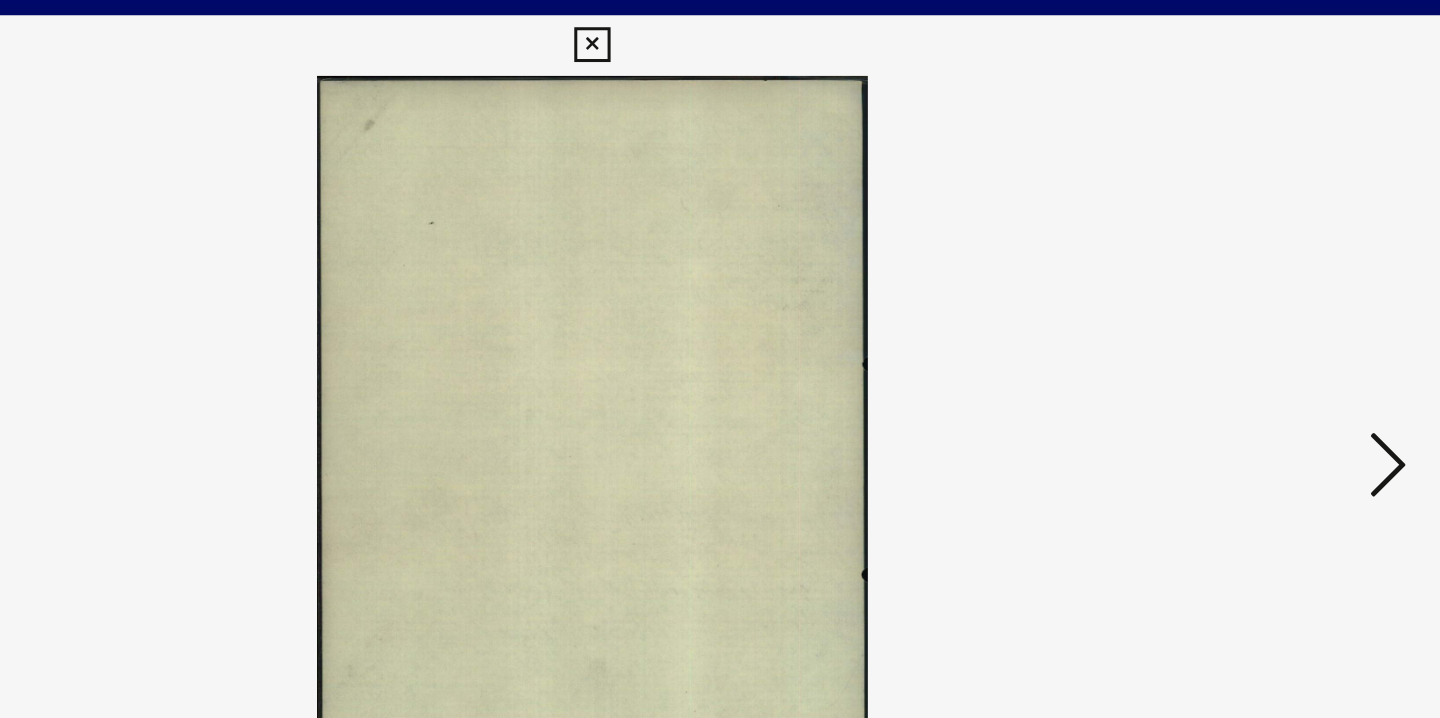 click at bounding box center [1246, 307] 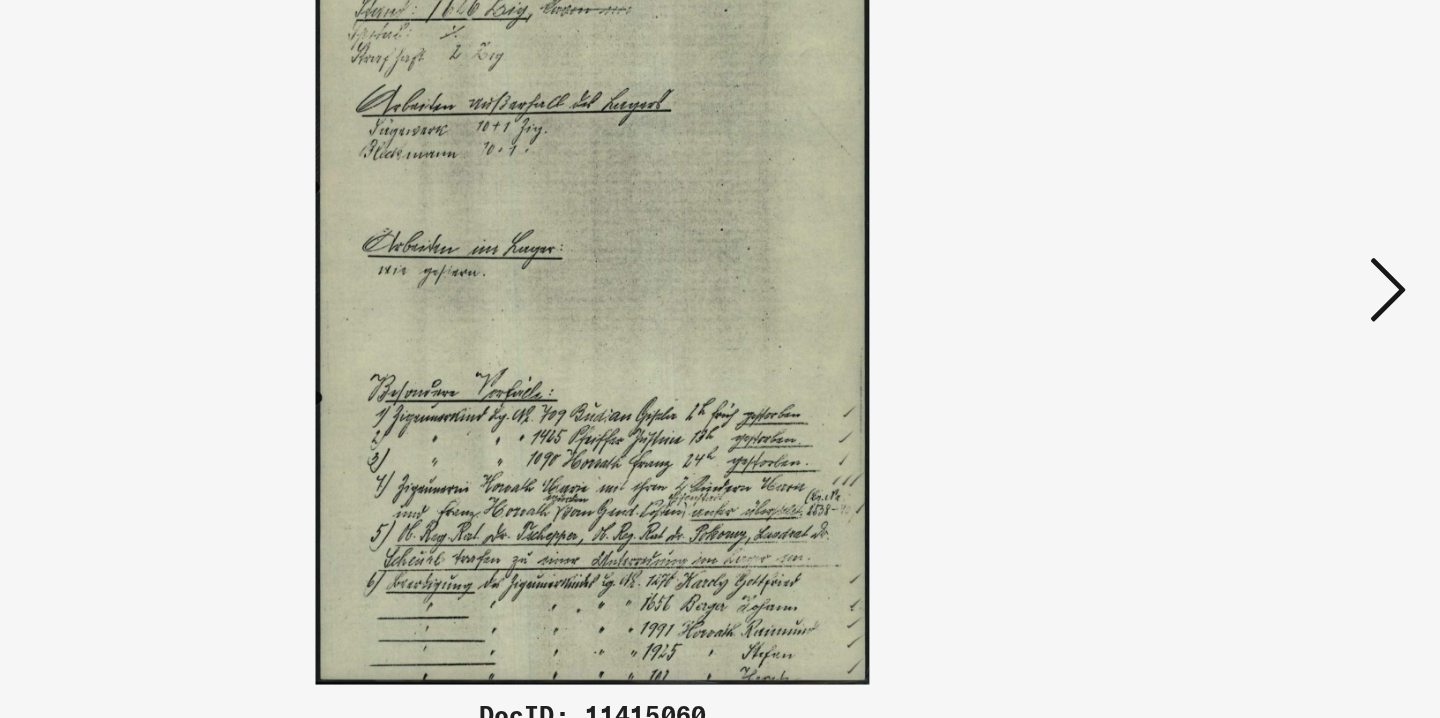 click at bounding box center [1246, 307] 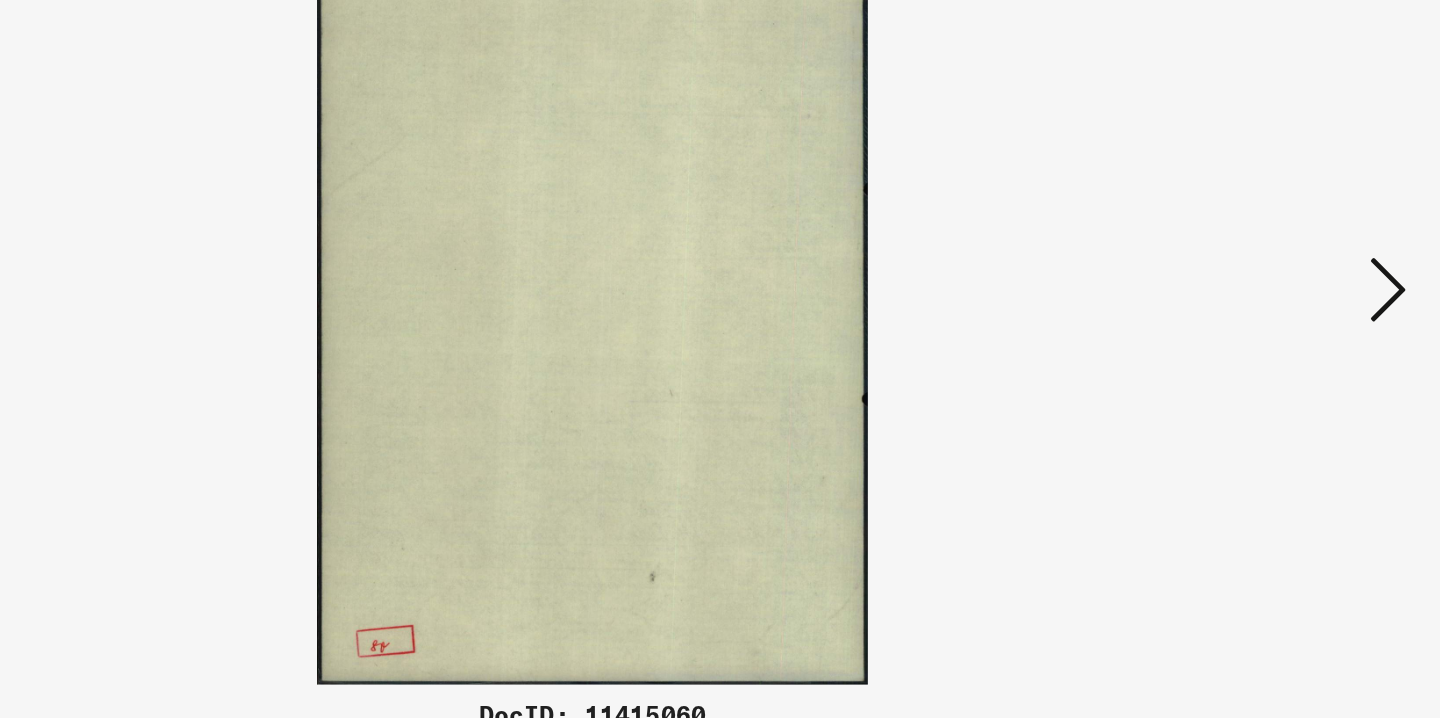 click at bounding box center [1246, 307] 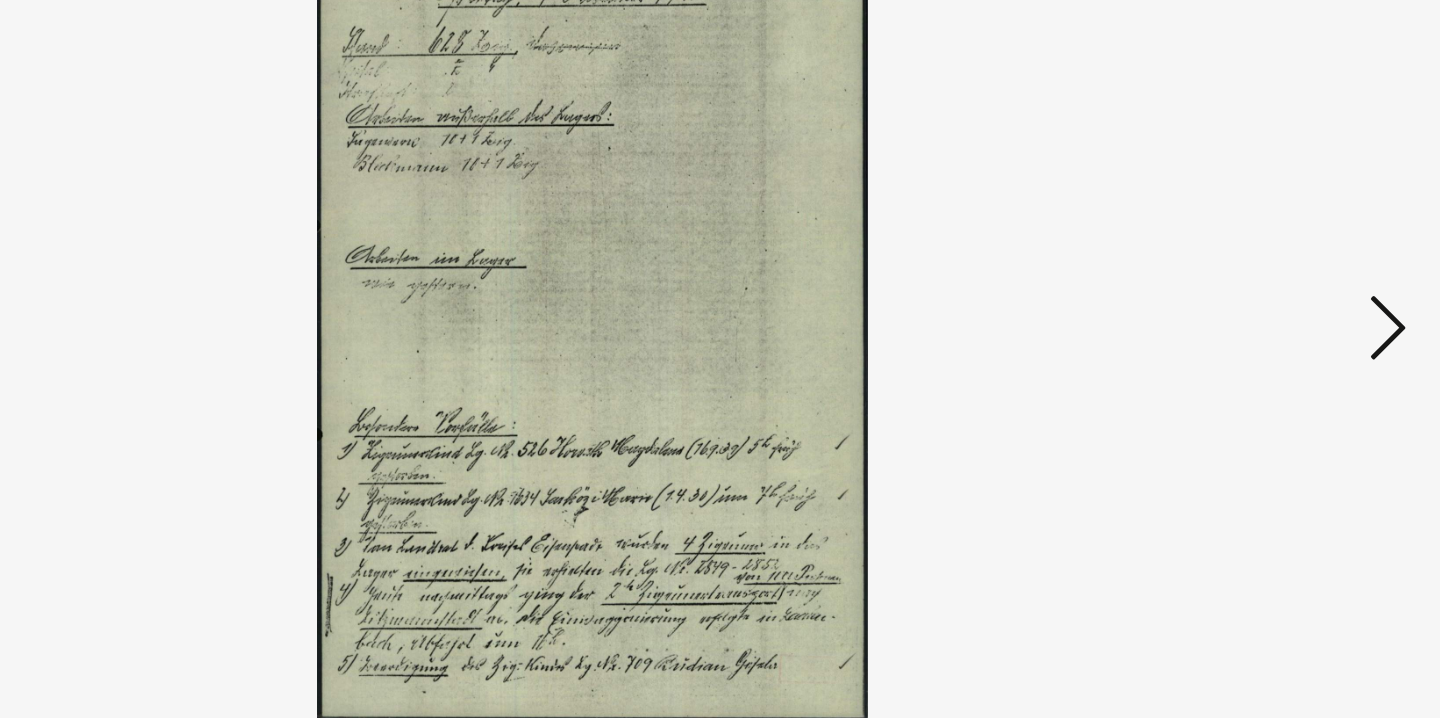 click at bounding box center [1246, 307] 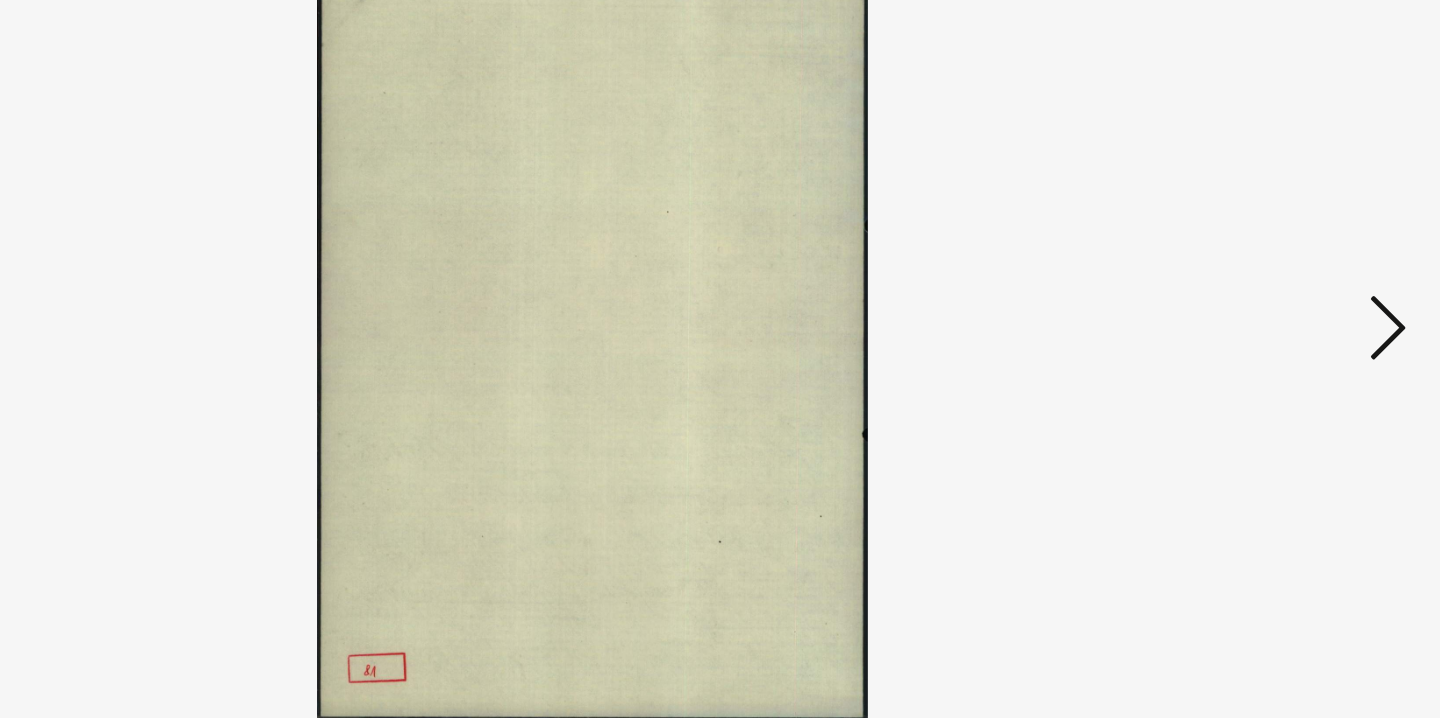 click at bounding box center [1246, 307] 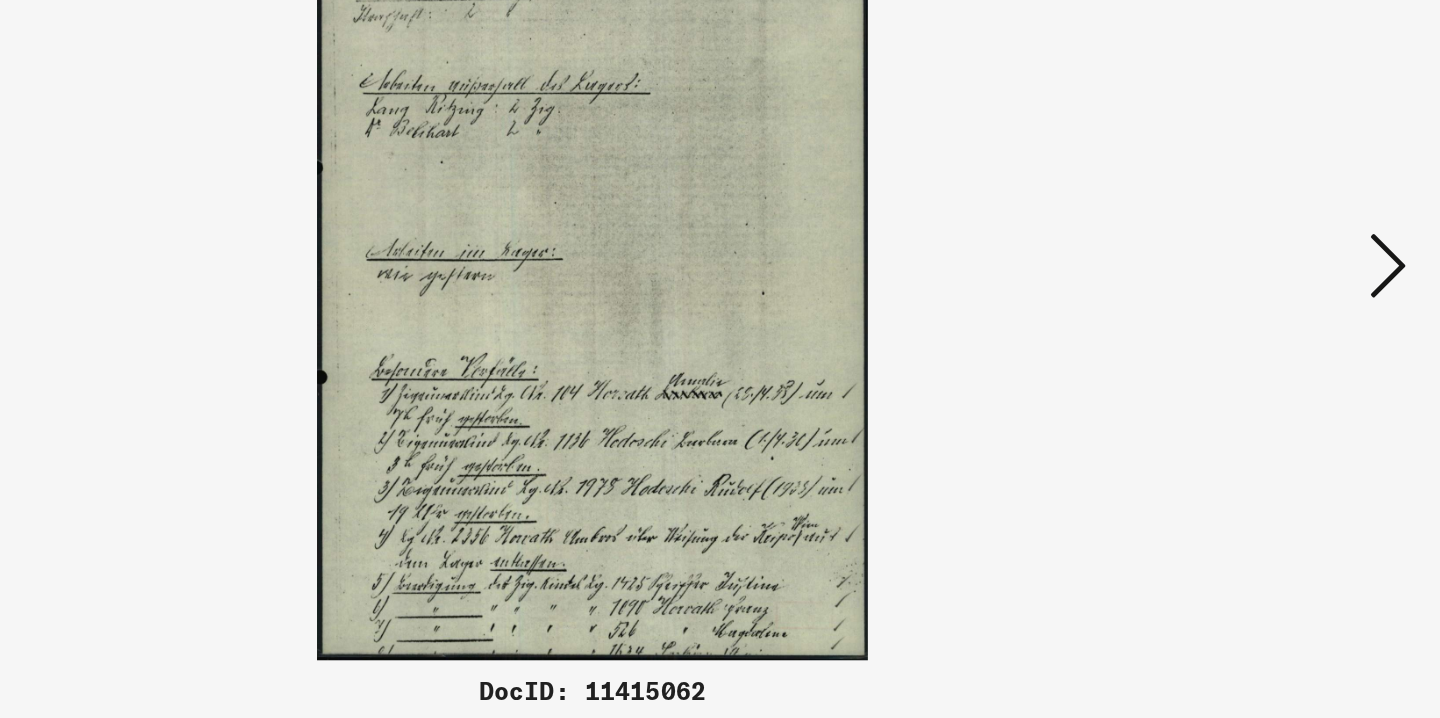 click at bounding box center [1246, 307] 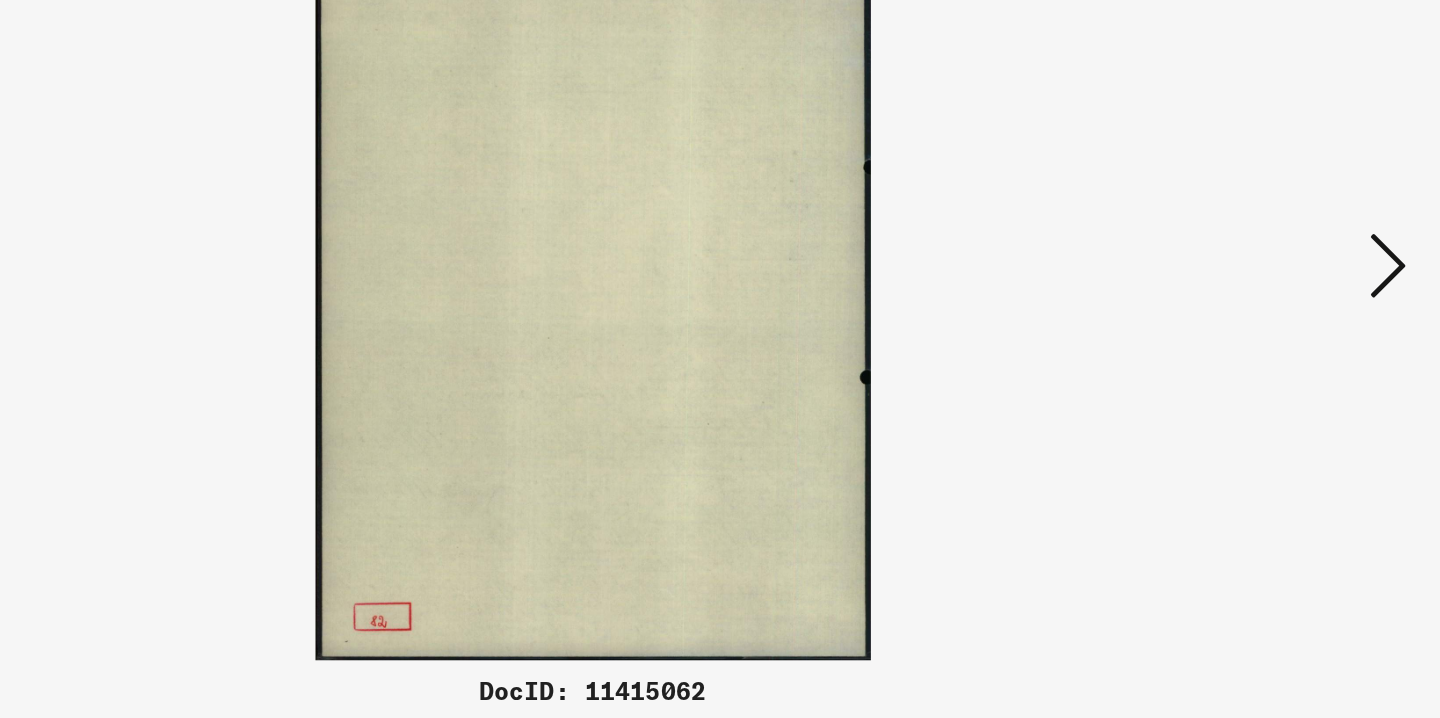 click at bounding box center (1246, 307) 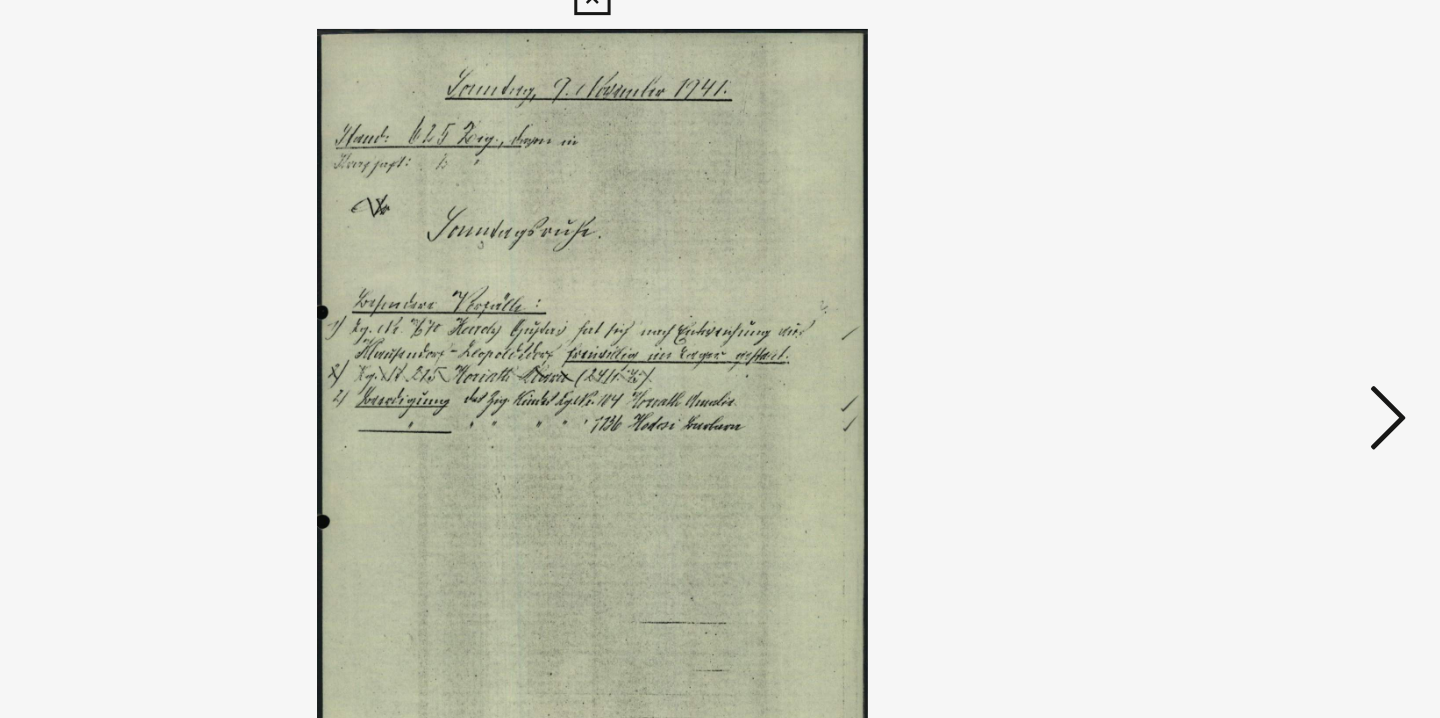 click at bounding box center (1246, 307) 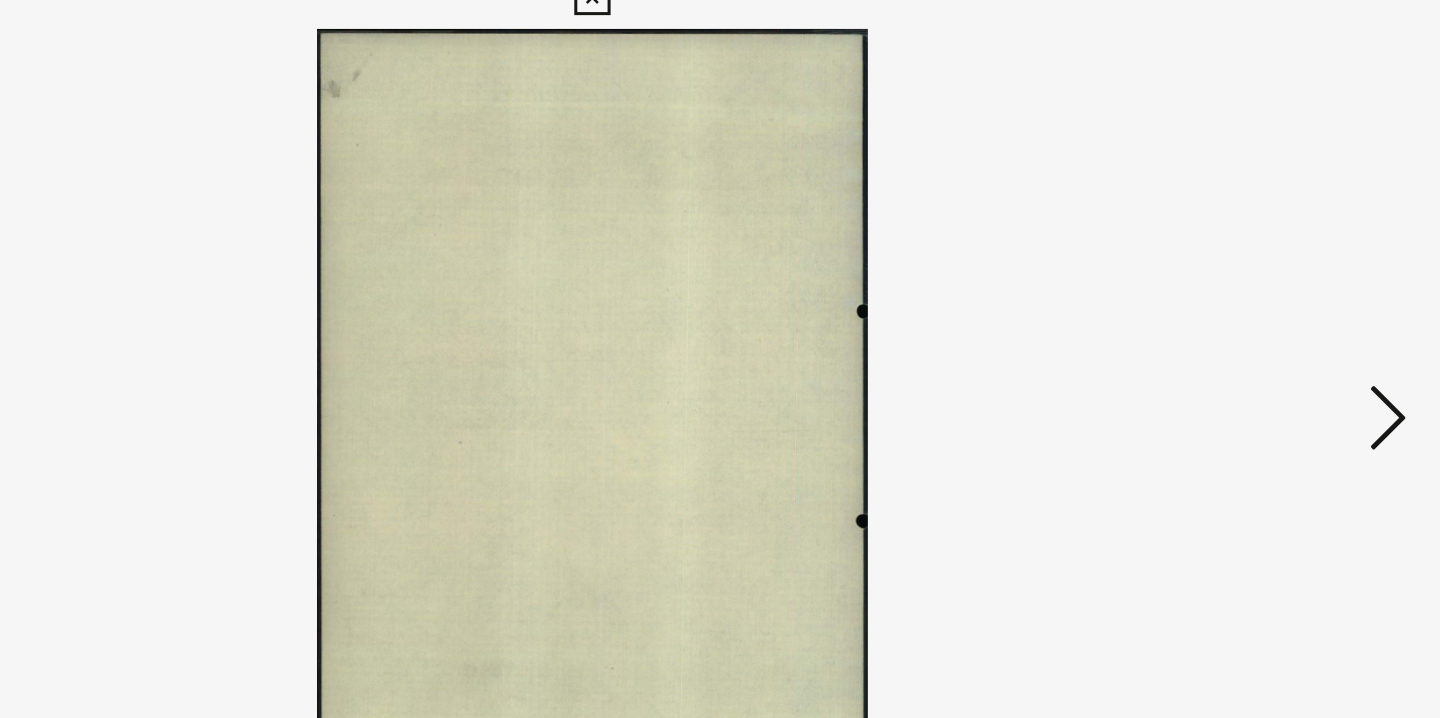 click at bounding box center (1246, 307) 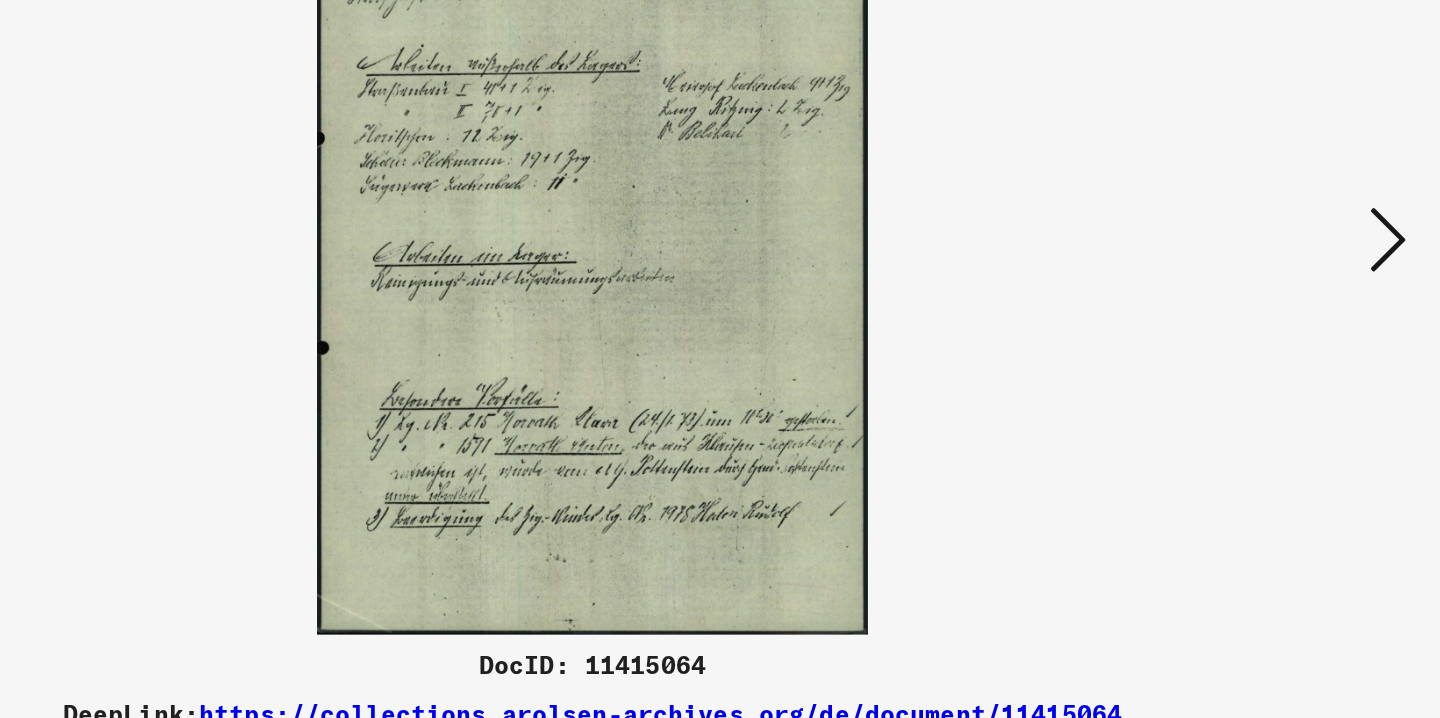 click at bounding box center (1246, 307) 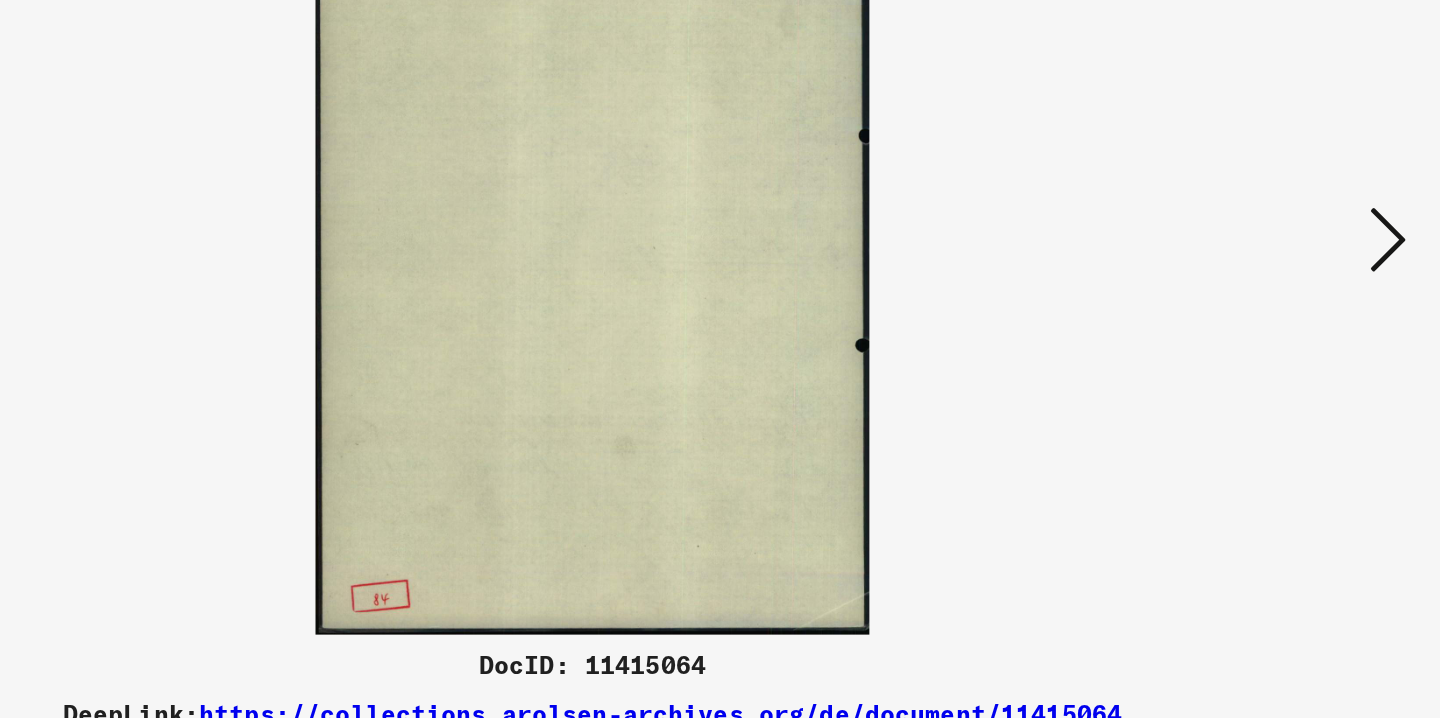 click at bounding box center (1246, 307) 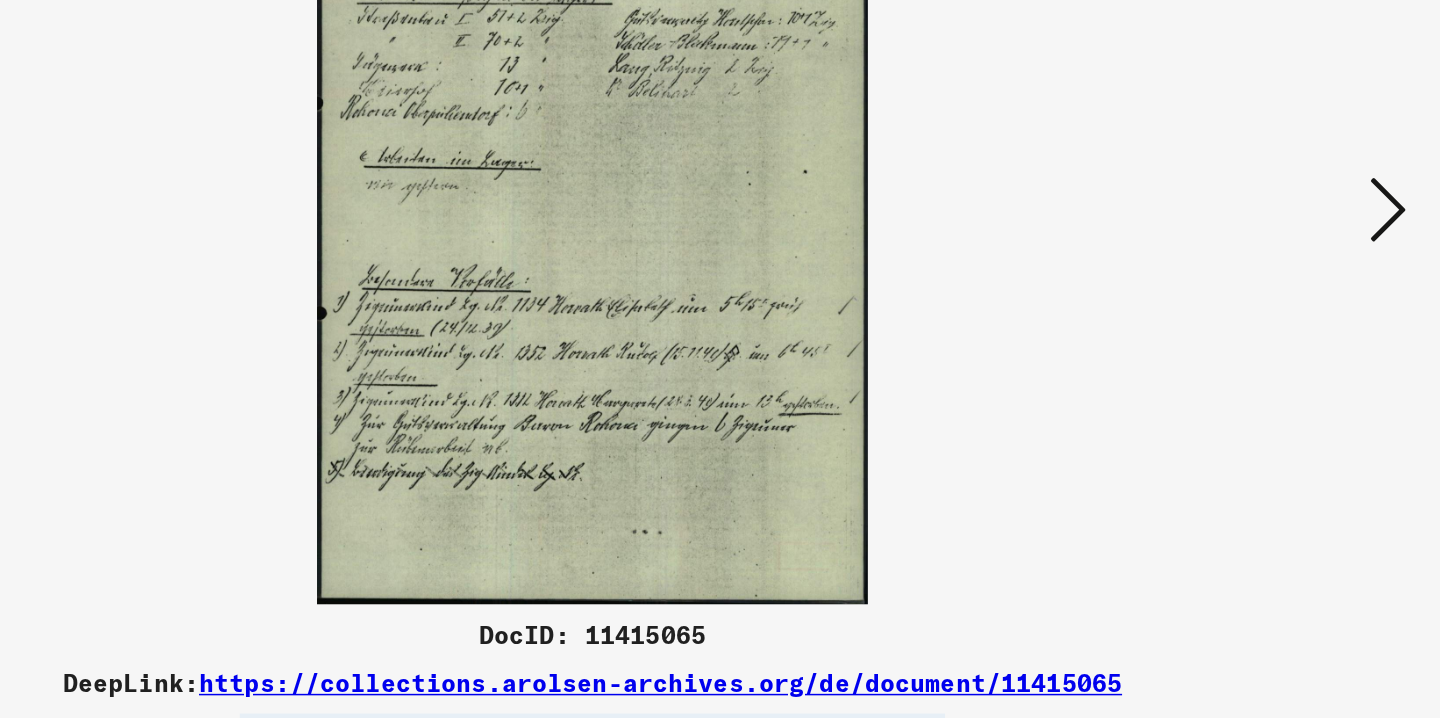 click at bounding box center [1246, 307] 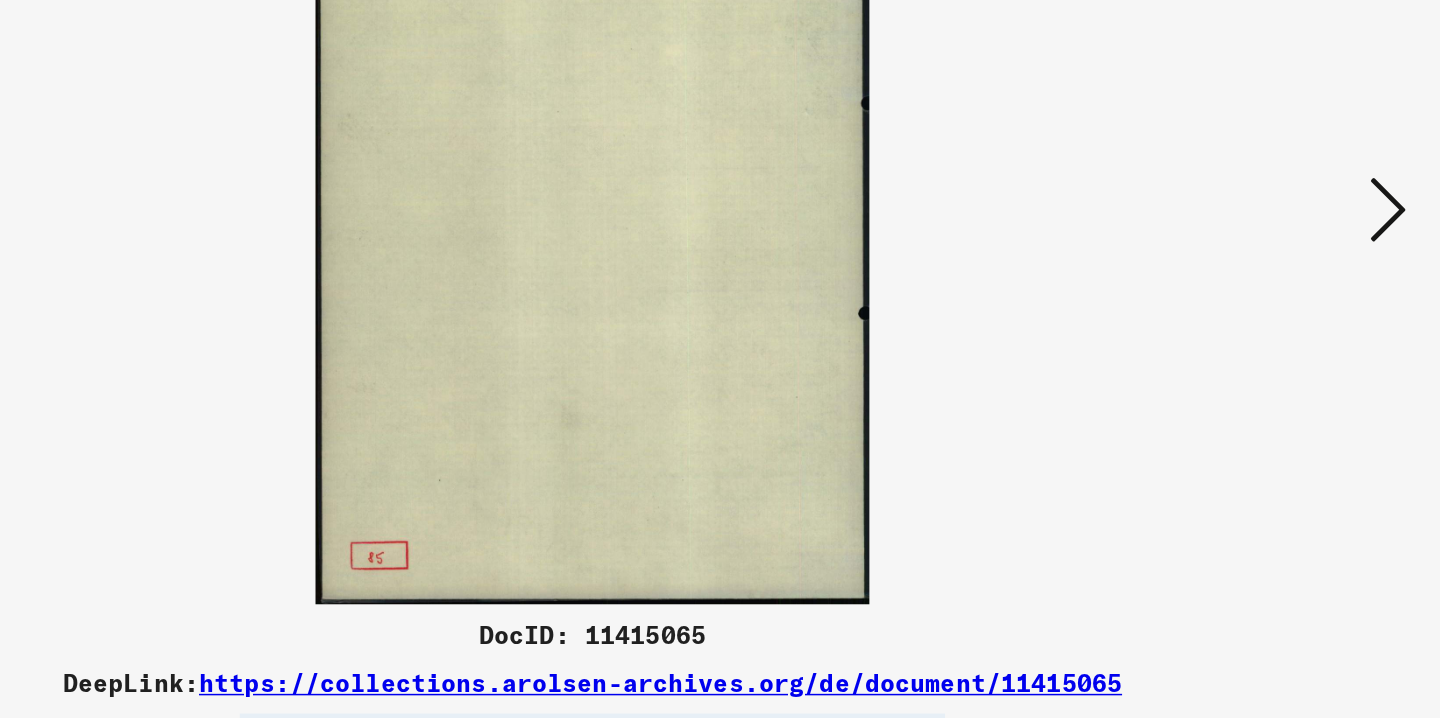 click at bounding box center (1246, 307) 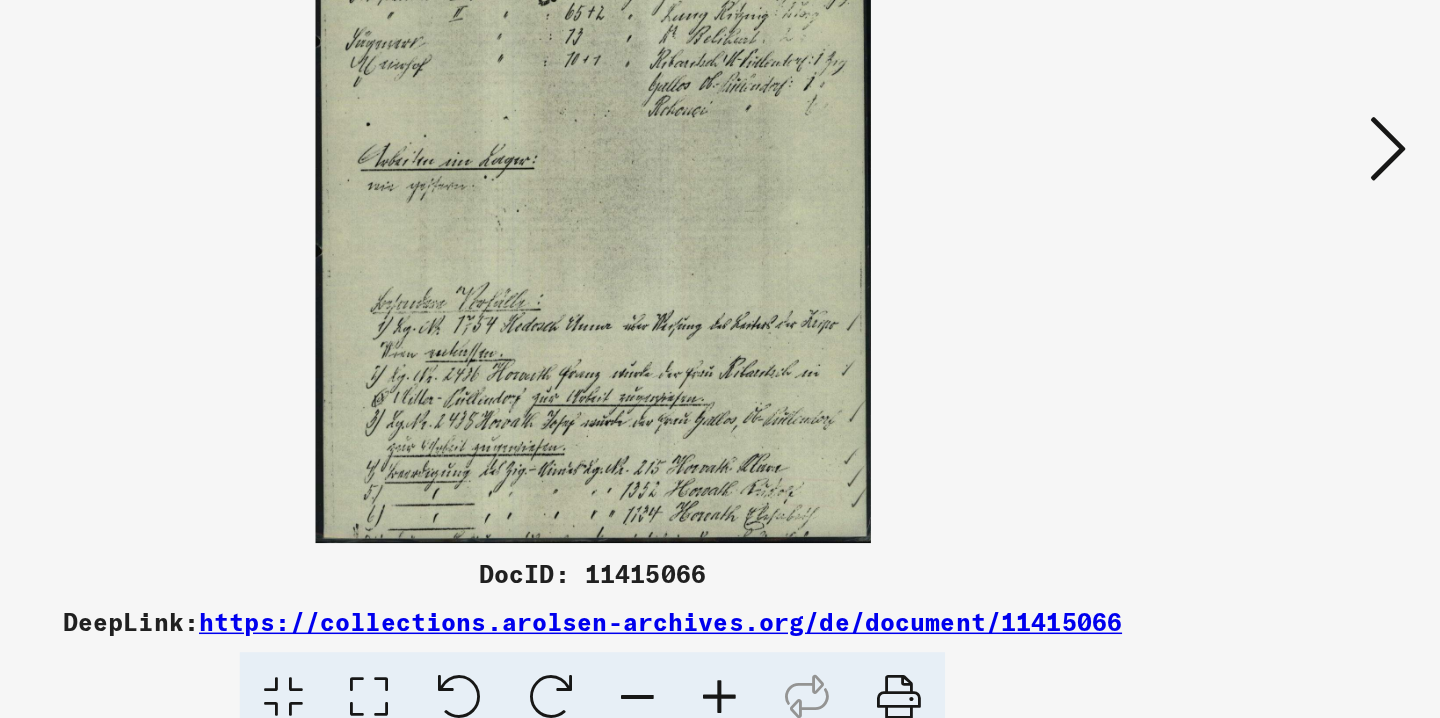 click at bounding box center [1246, 307] 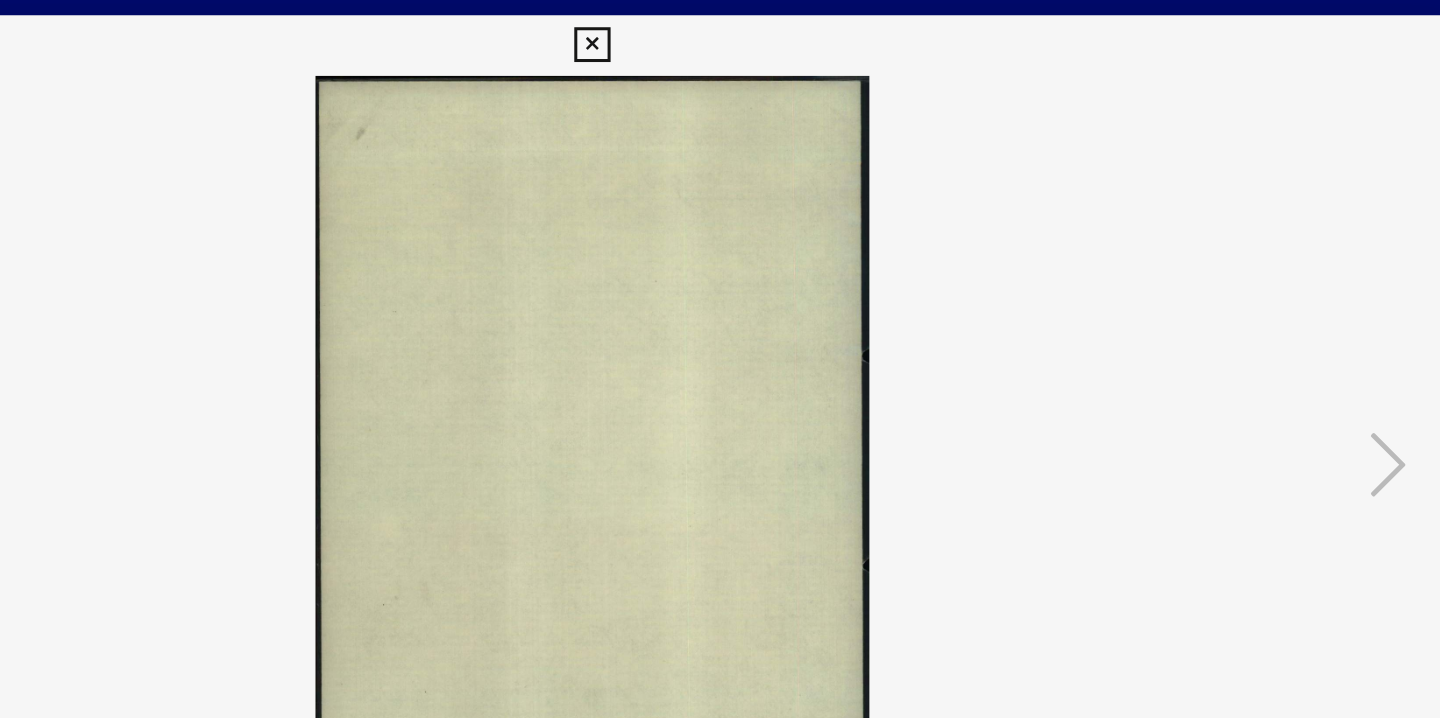 click at bounding box center (719, 30) 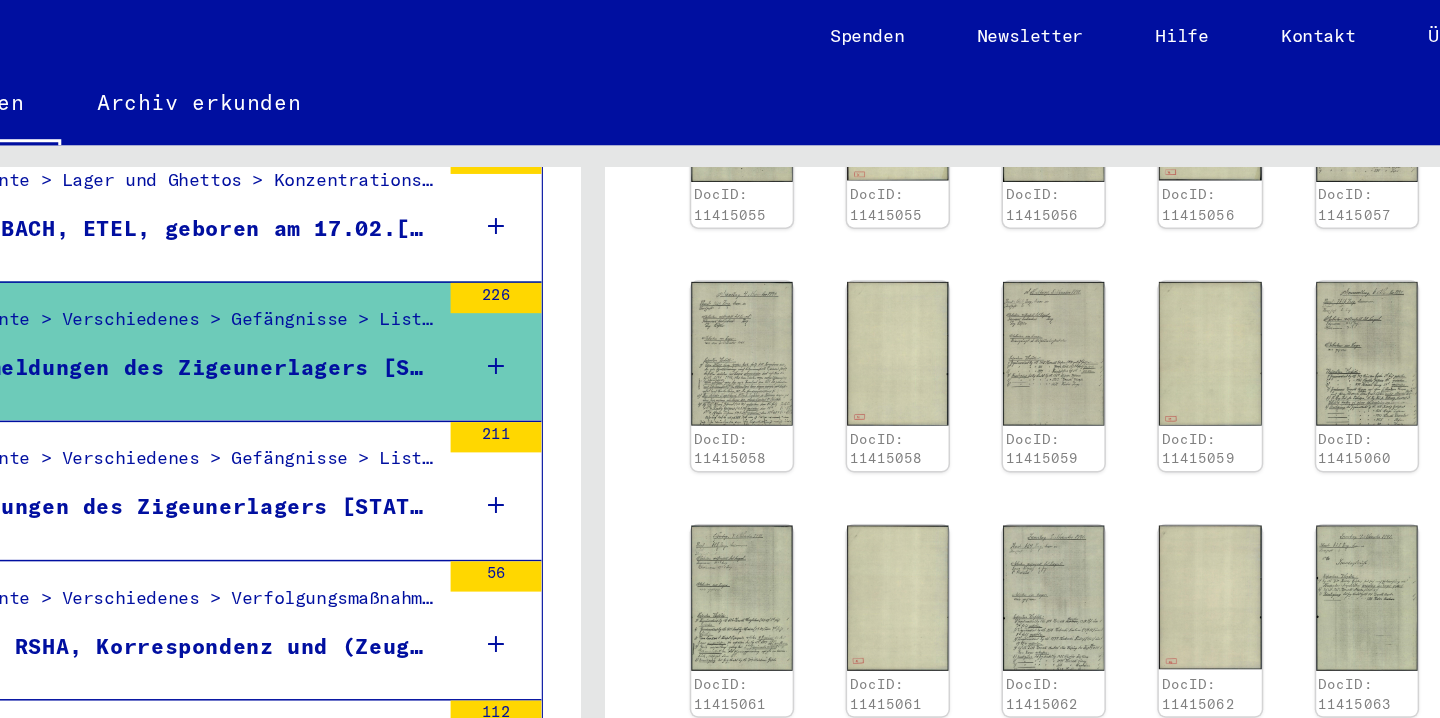 scroll, scrollTop: 1386, scrollLeft: 0, axis: vertical 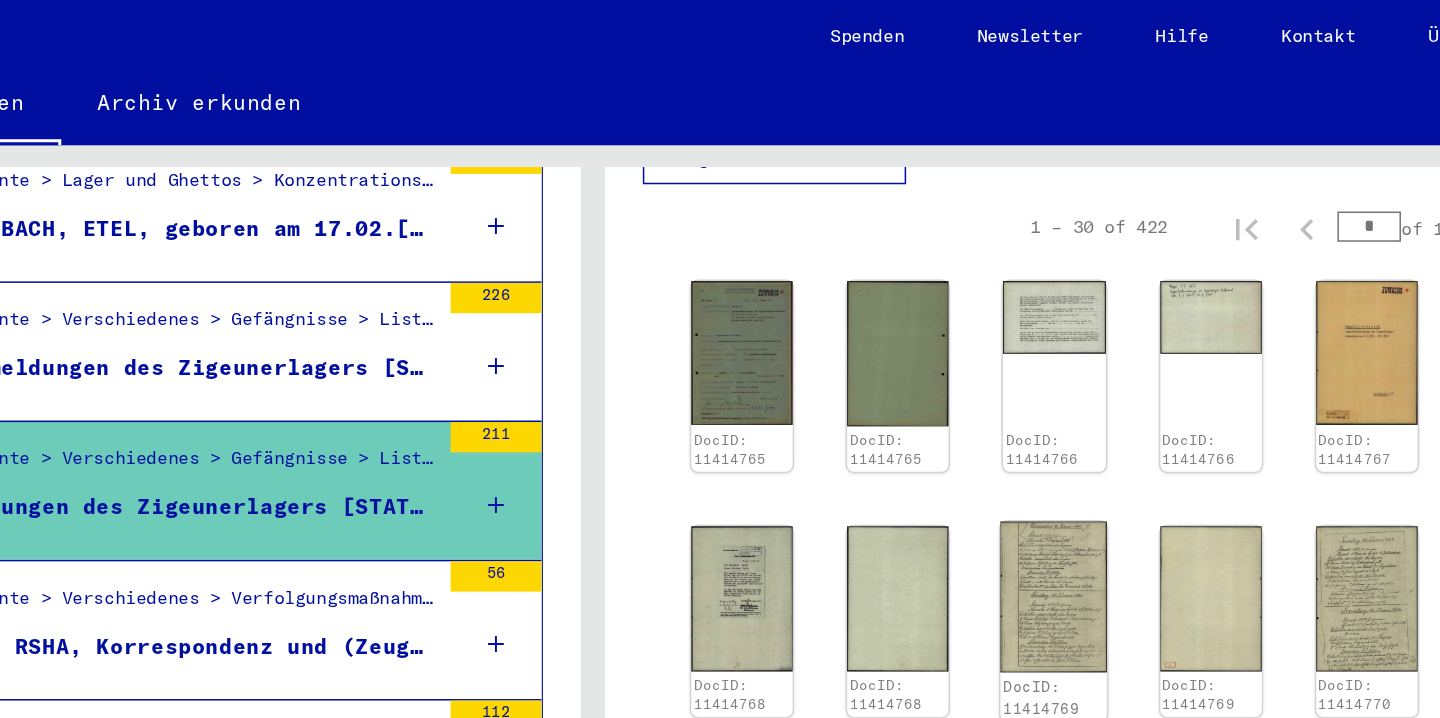 click 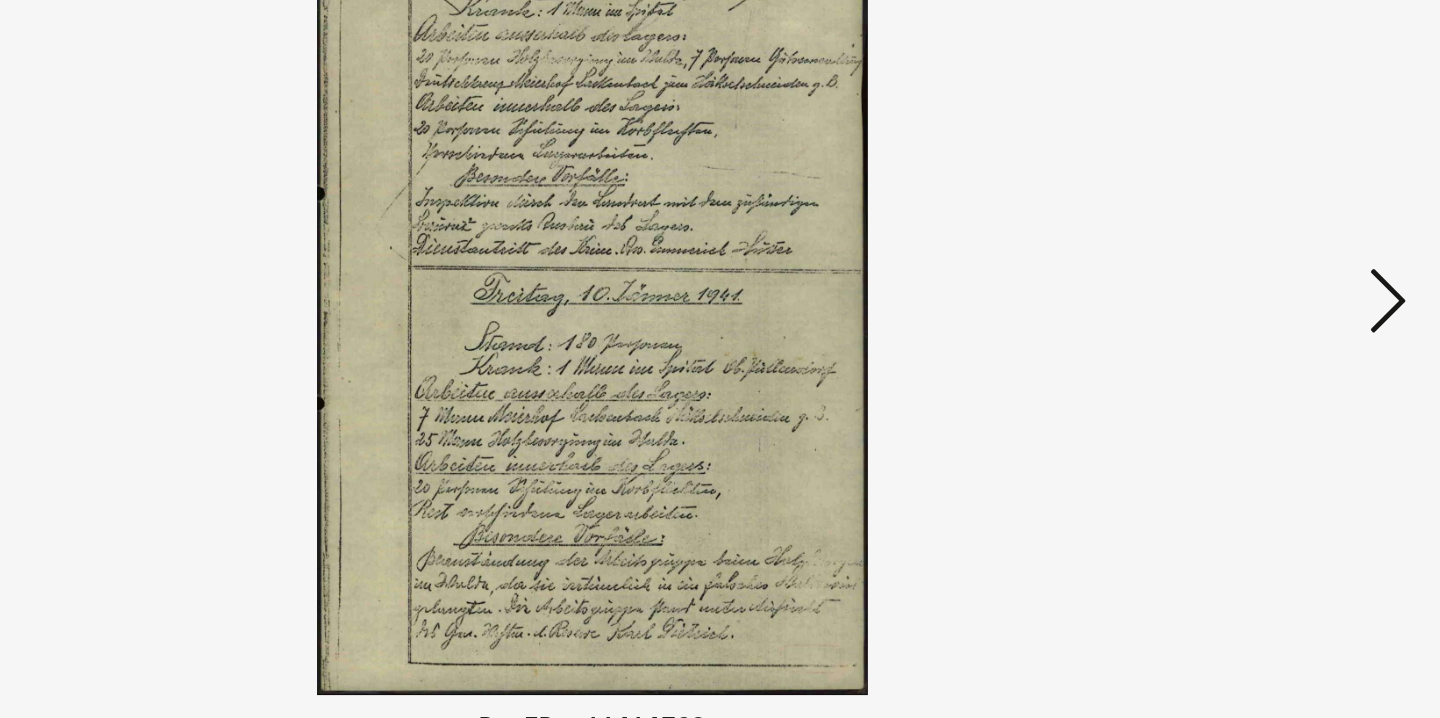click at bounding box center [1246, 307] 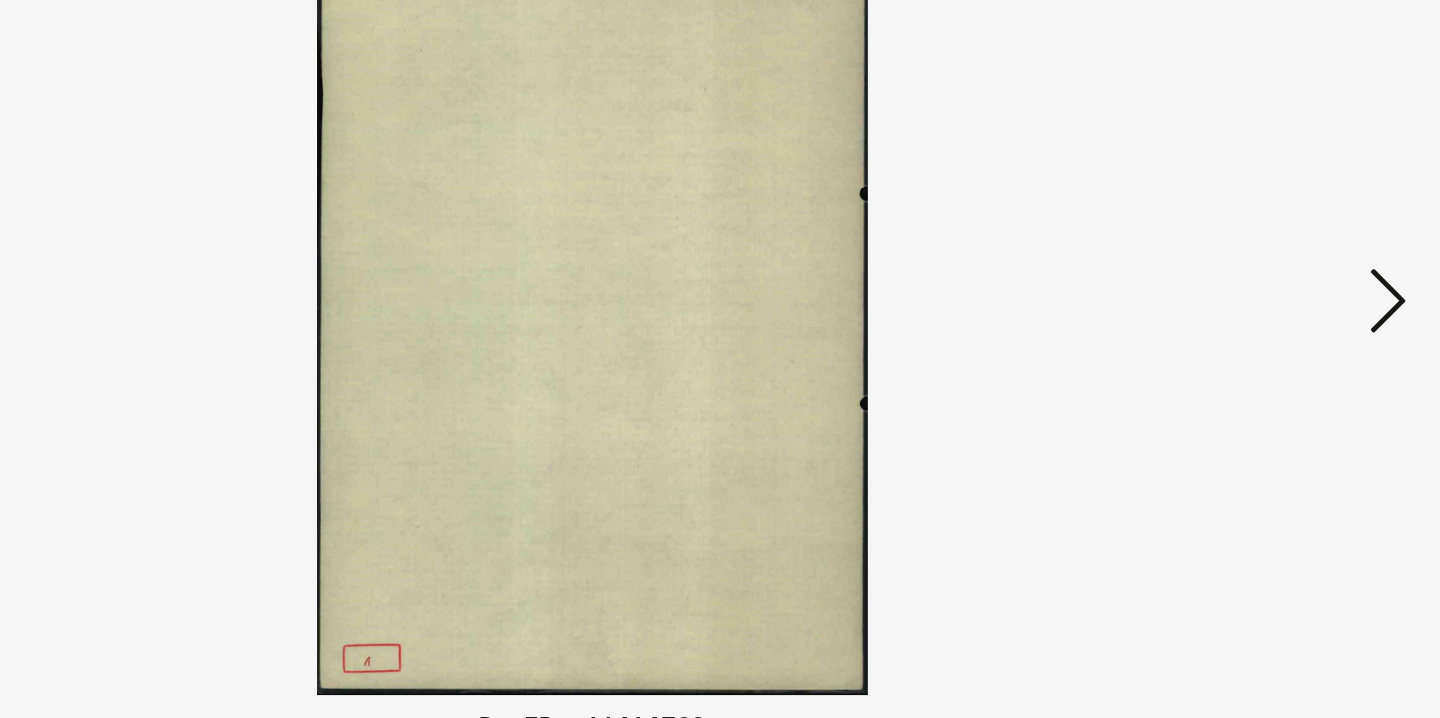 click at bounding box center [1246, 307] 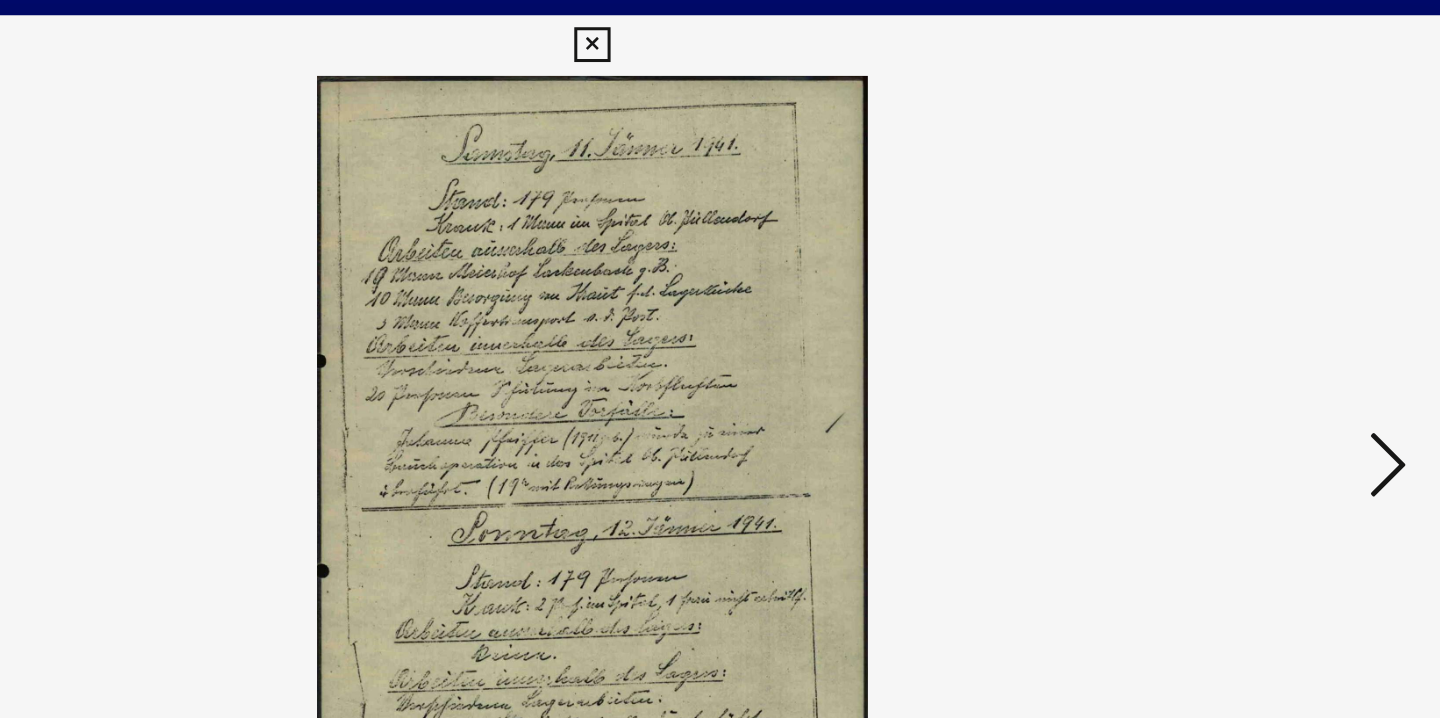 click at bounding box center (719, 30) 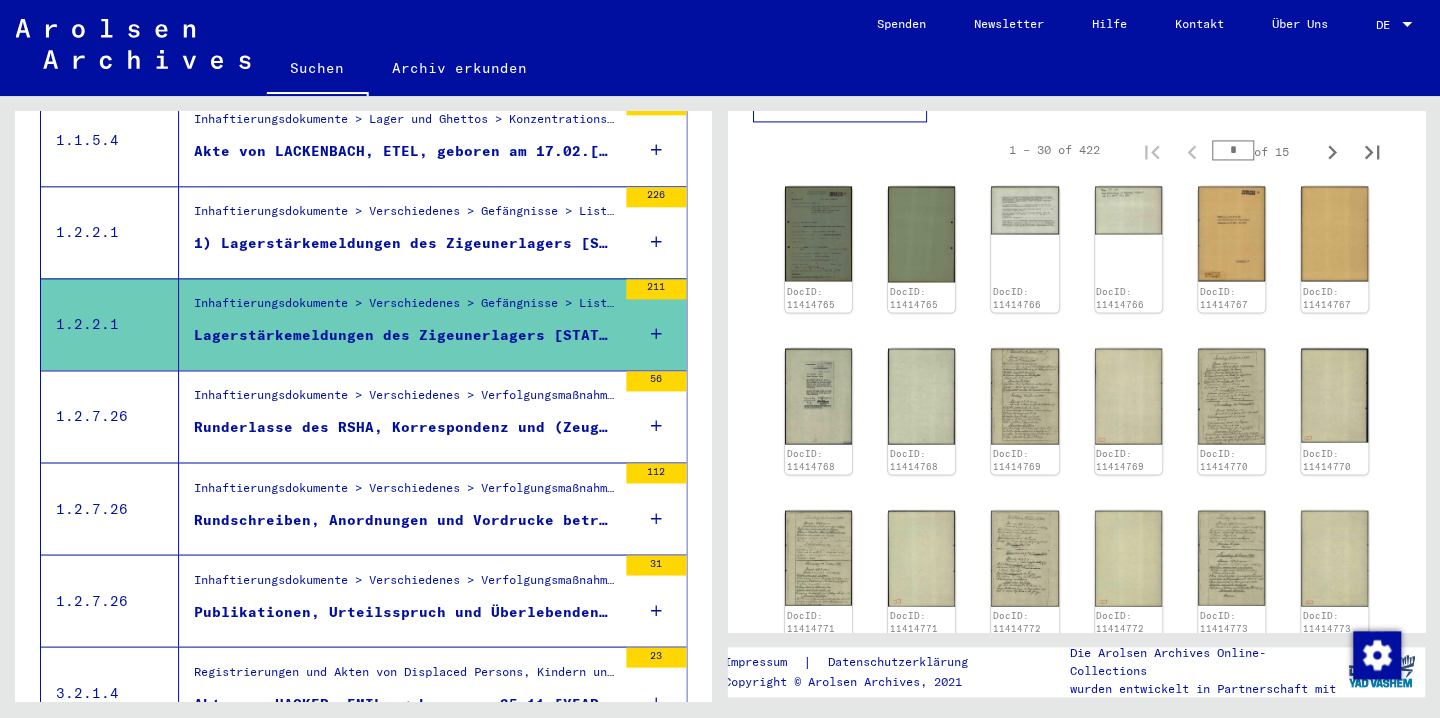 scroll, scrollTop: 0, scrollLeft: 0, axis: both 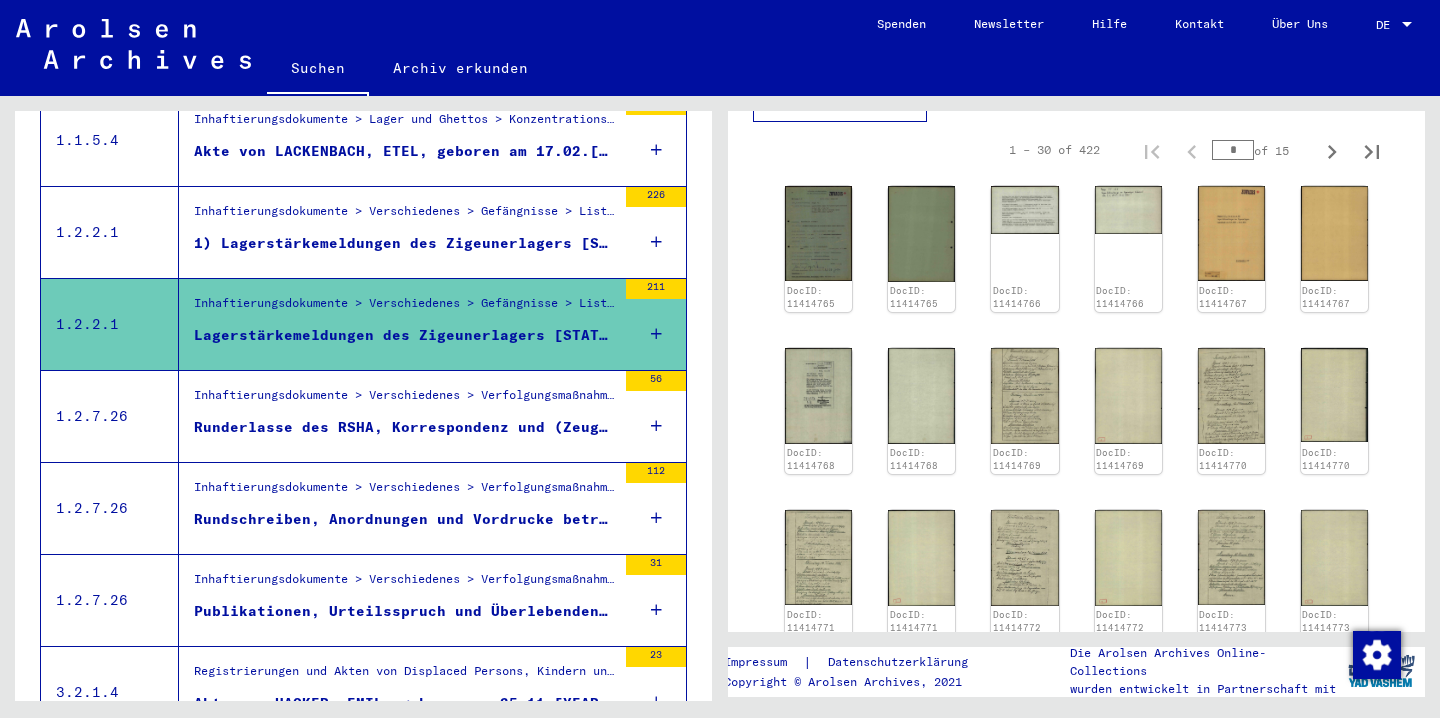 click on "Inhaftierungsdokumente > Verschiedenes > Gefängnisse > Listenmaterial Gruppe P.P. > Reichsgaue im heutigen ÖSTERREICH 1) Lagerstärkemeldungen des Zigeunerlagers [CITY], vom 1.9.41 - 4.2.42, ca. 539 Namen (zum Teil schlecht lesbar), Nationalitäten nicht angeführt -  ..." at bounding box center (405, 232) 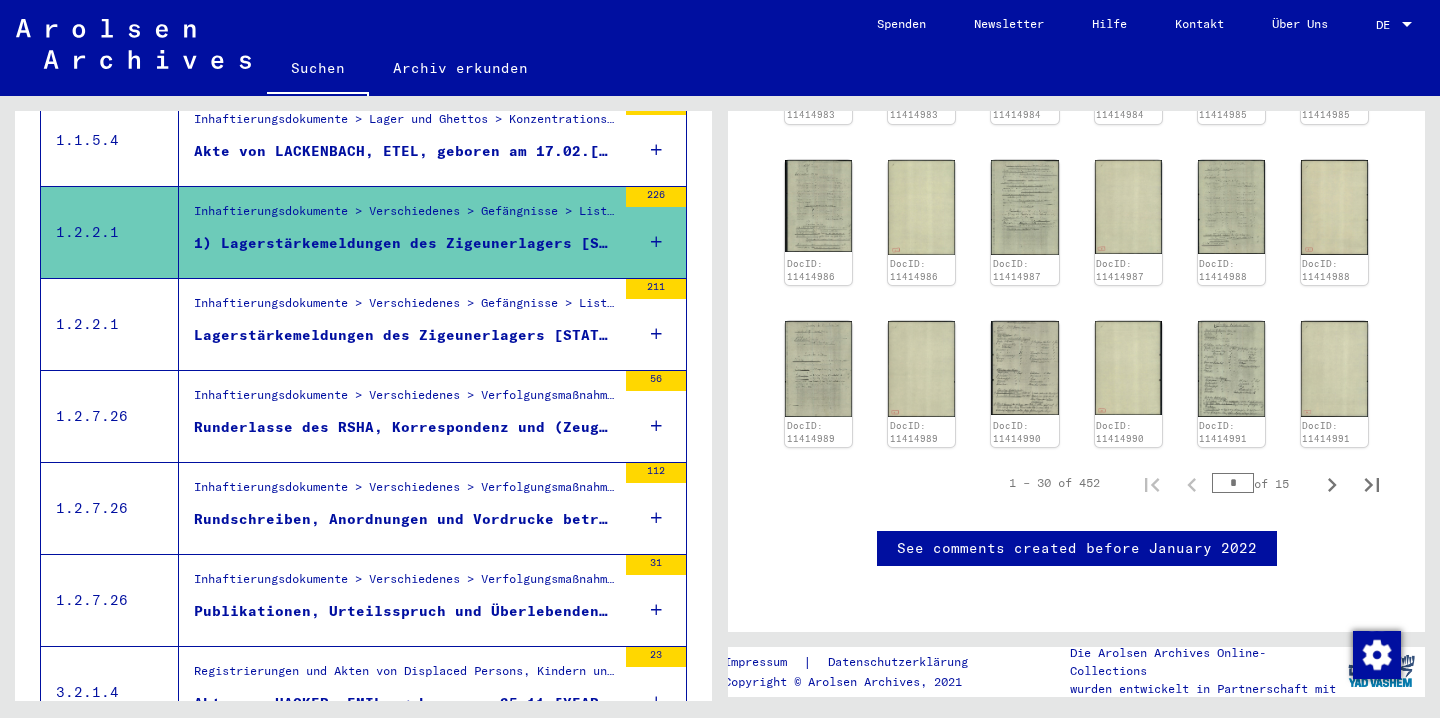 scroll, scrollTop: 1615, scrollLeft: 0, axis: vertical 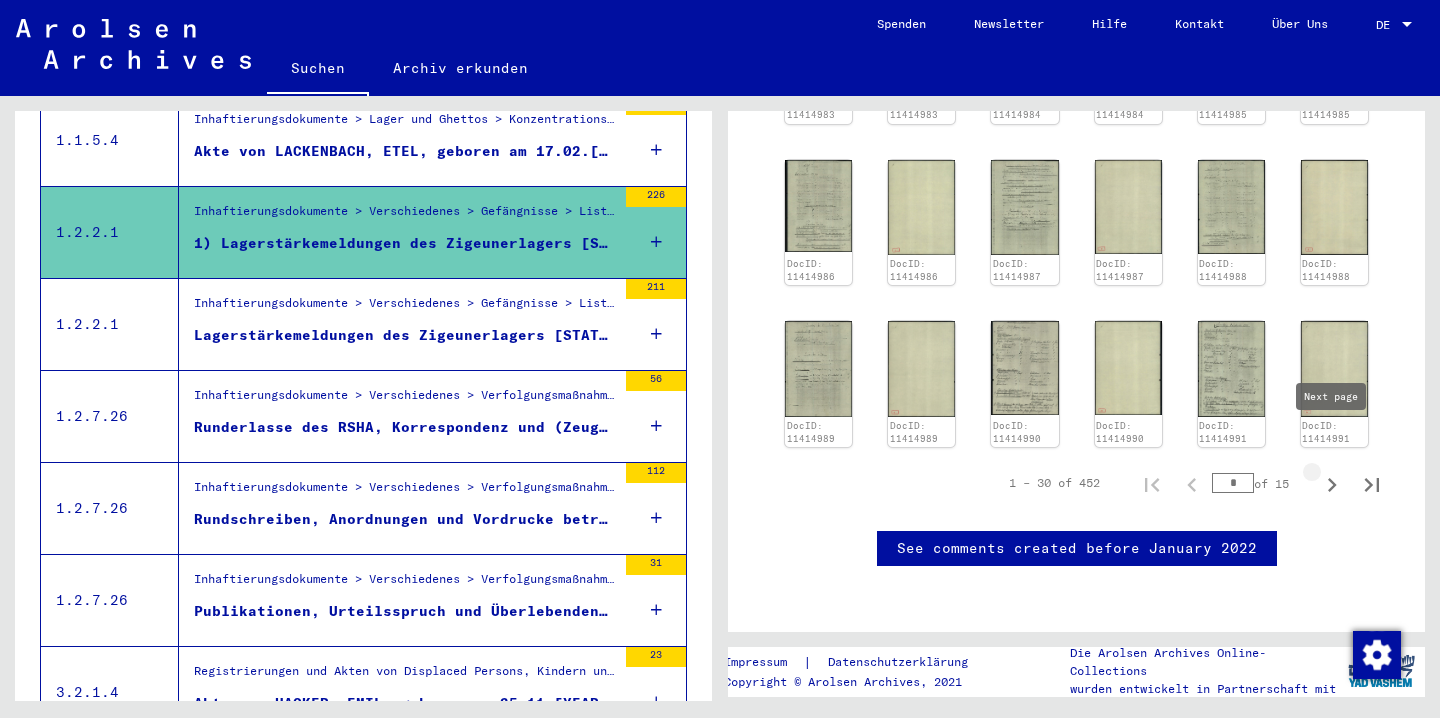 click 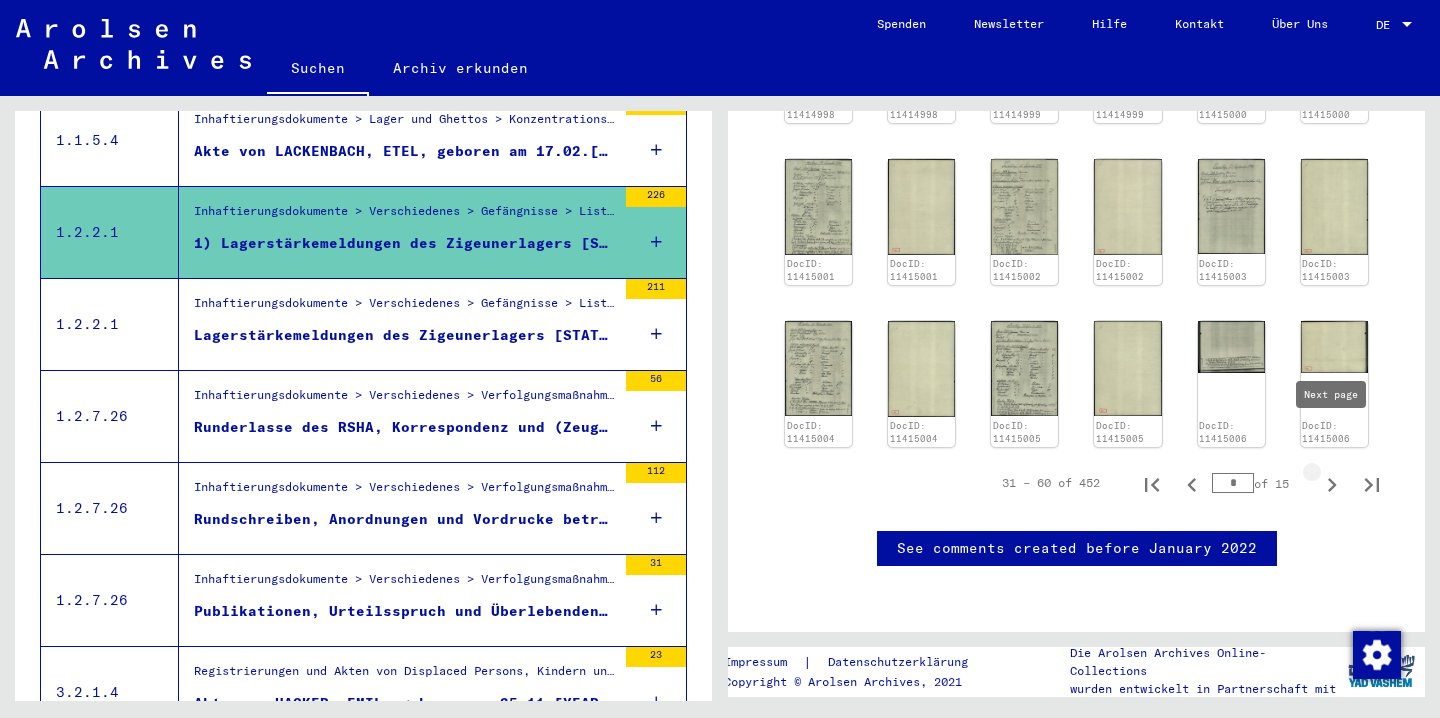 click 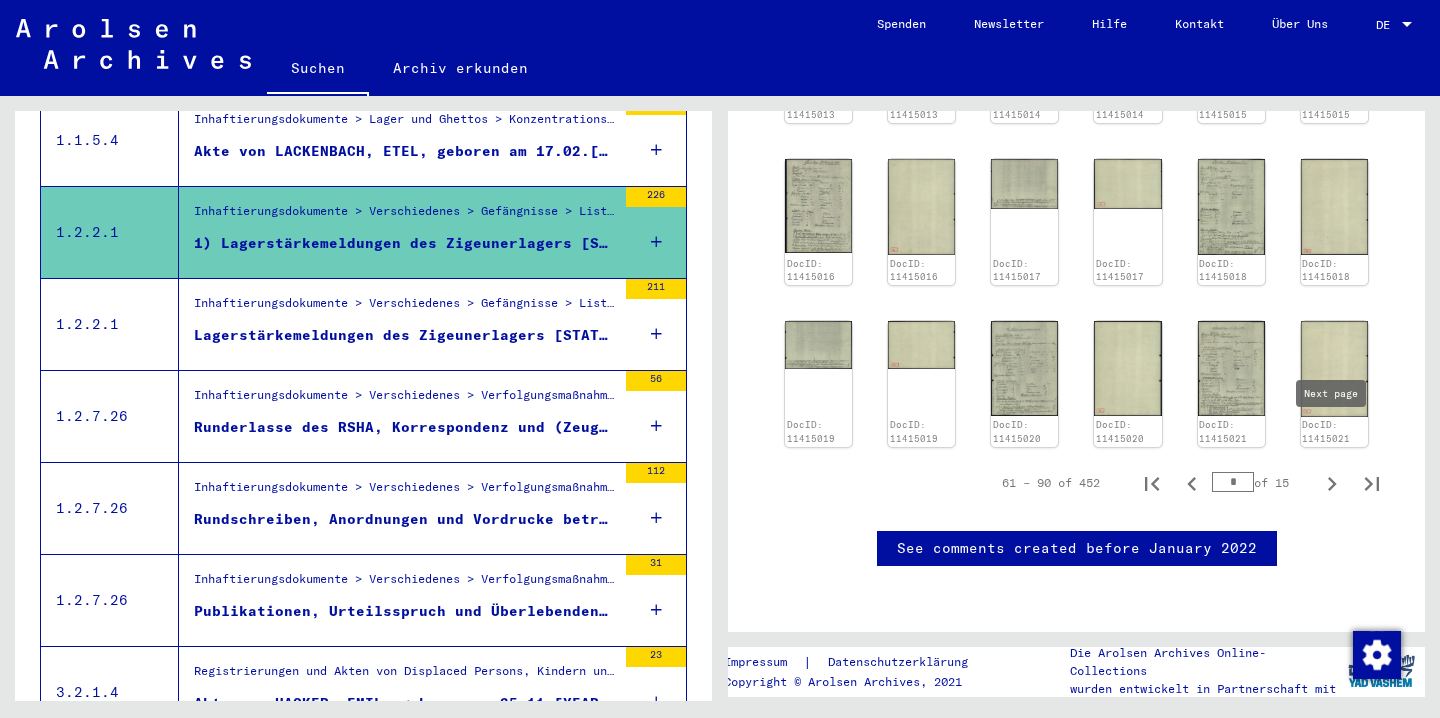 click 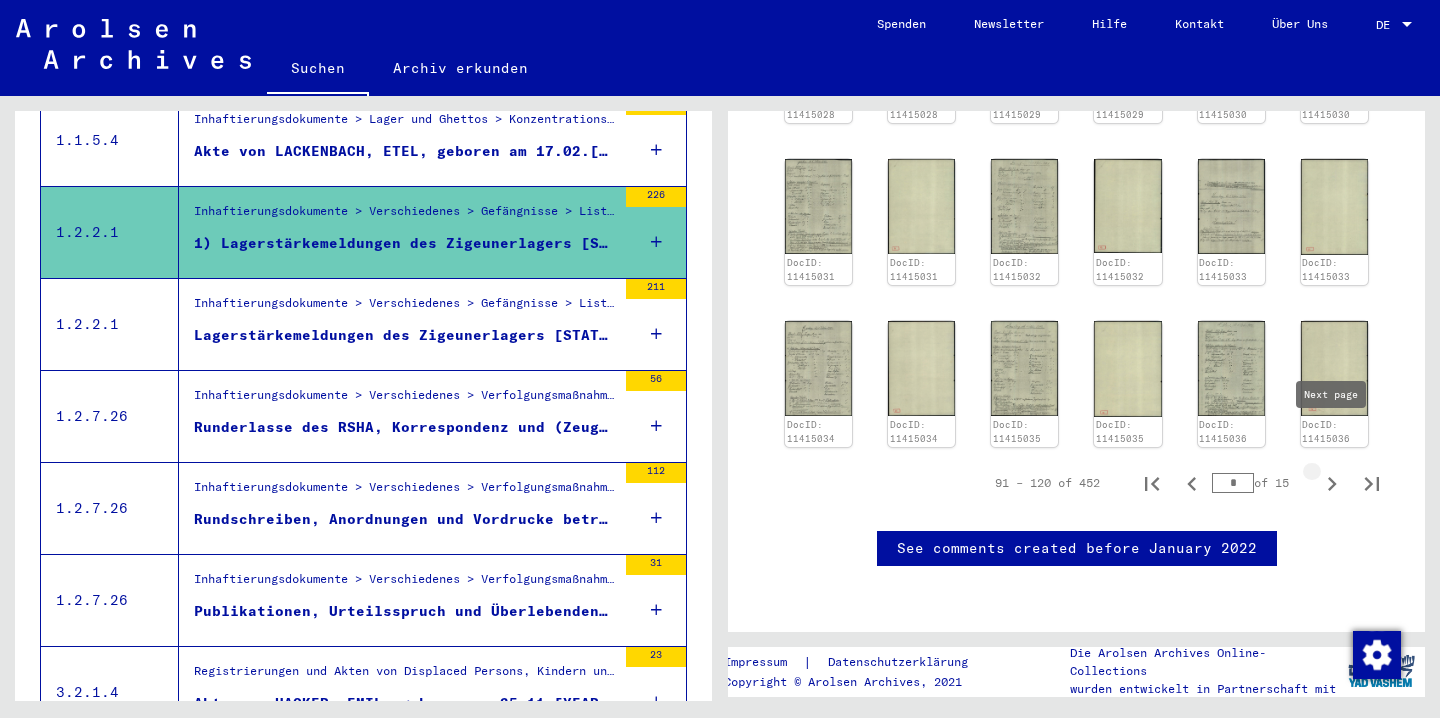 click 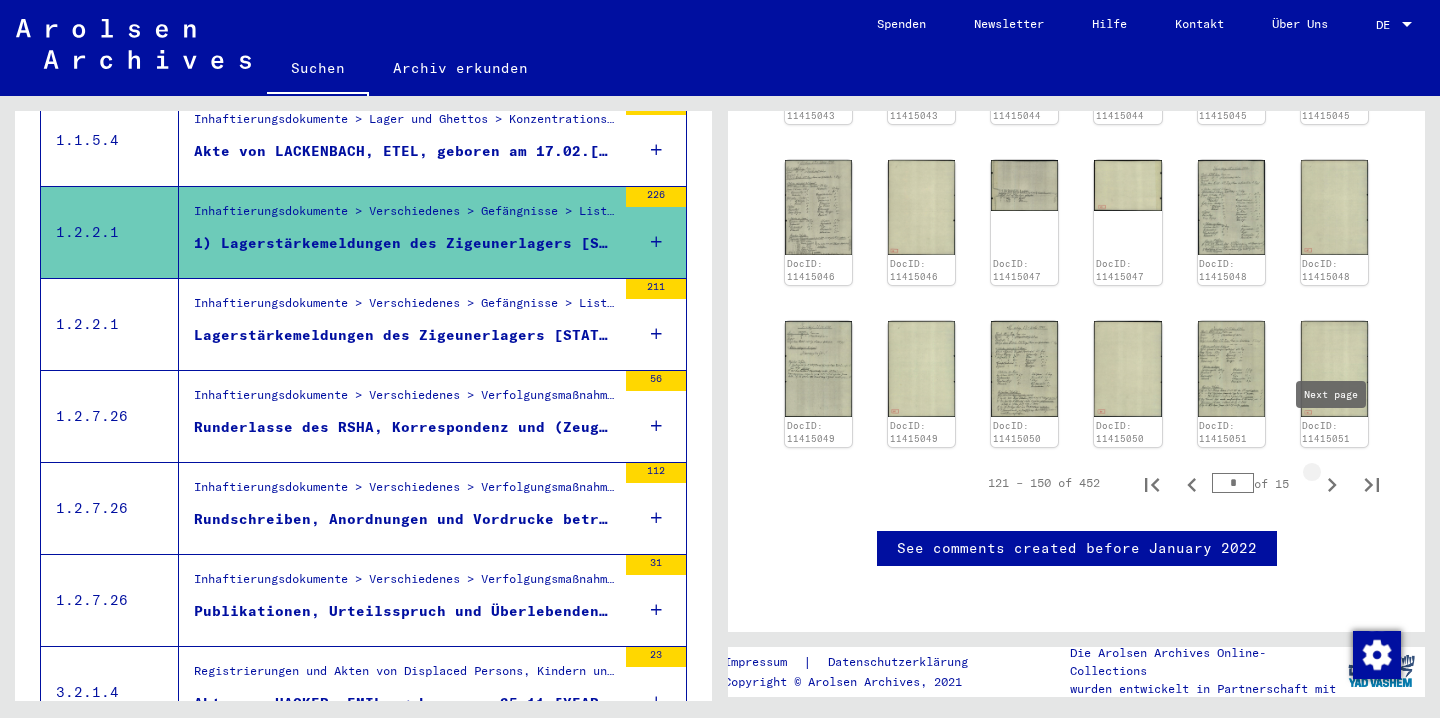 click 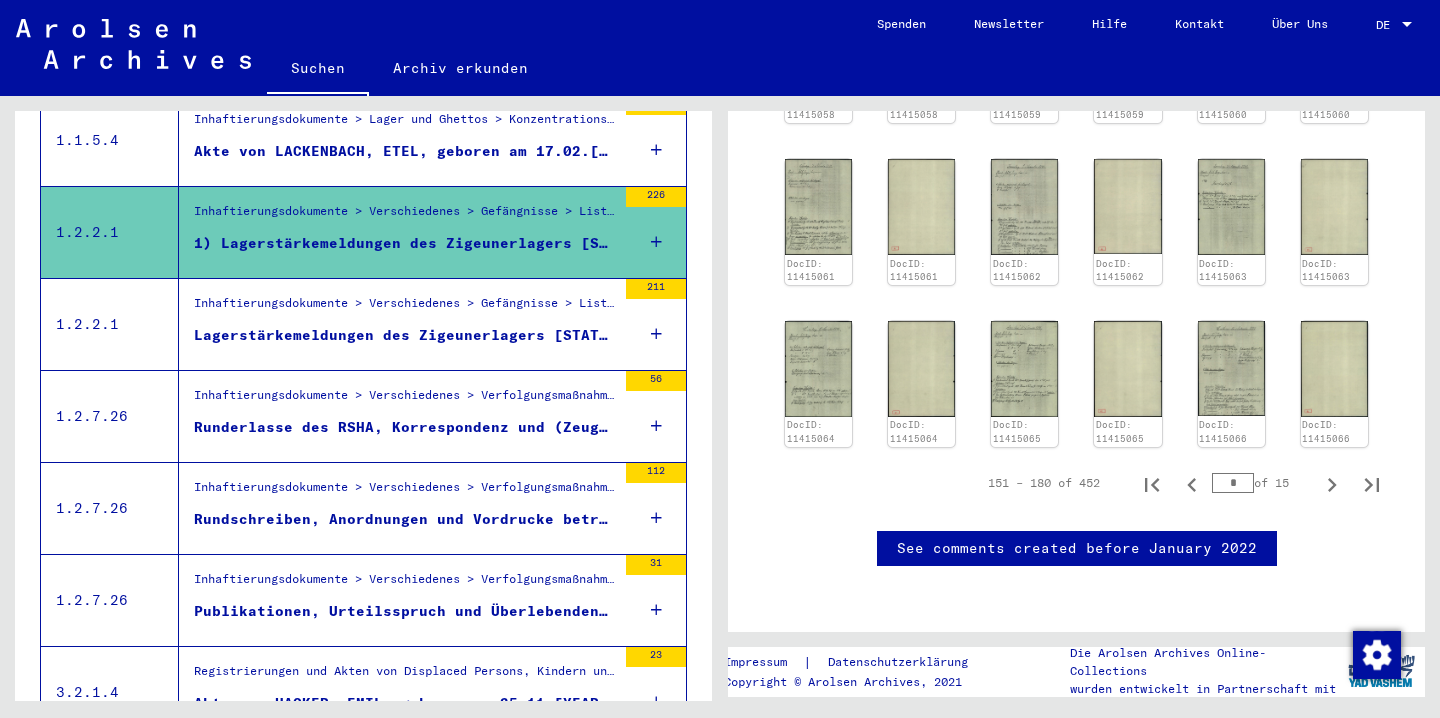 click 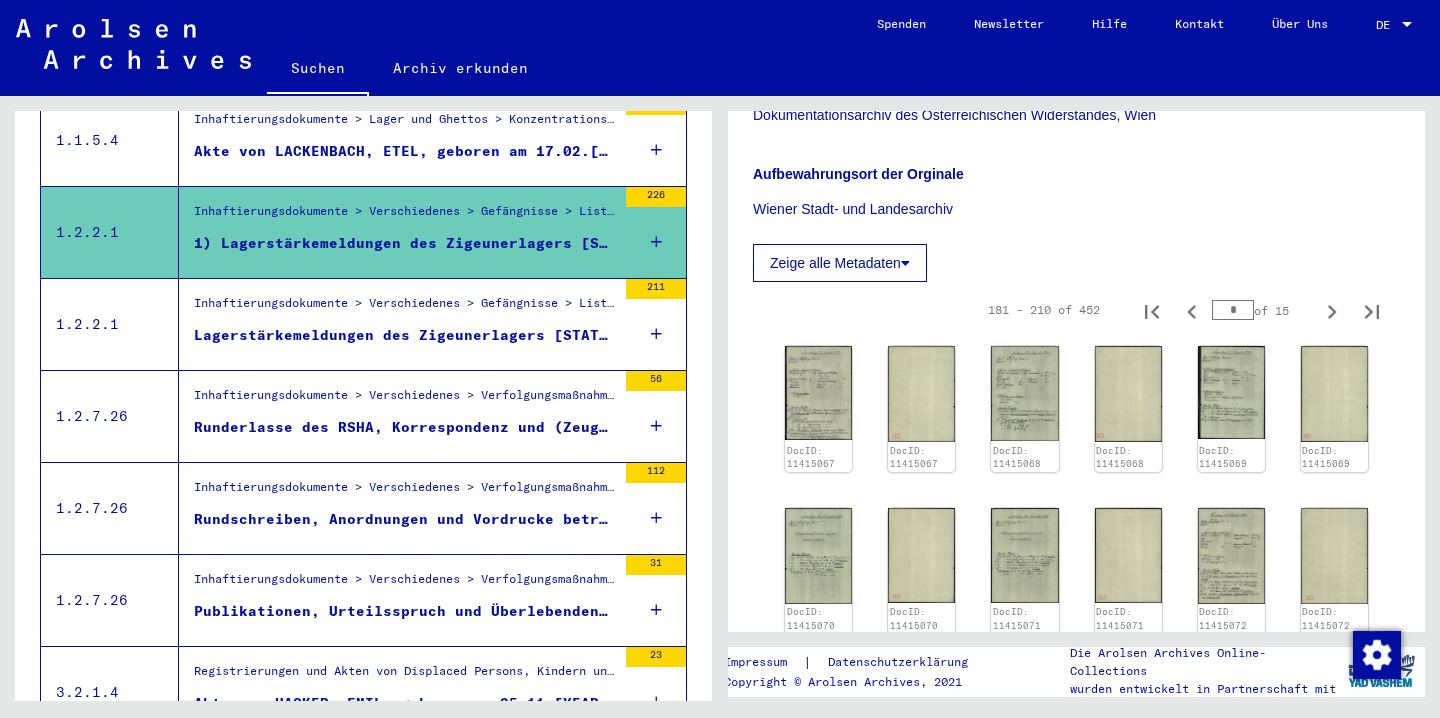 scroll, scrollTop: 903, scrollLeft: 0, axis: vertical 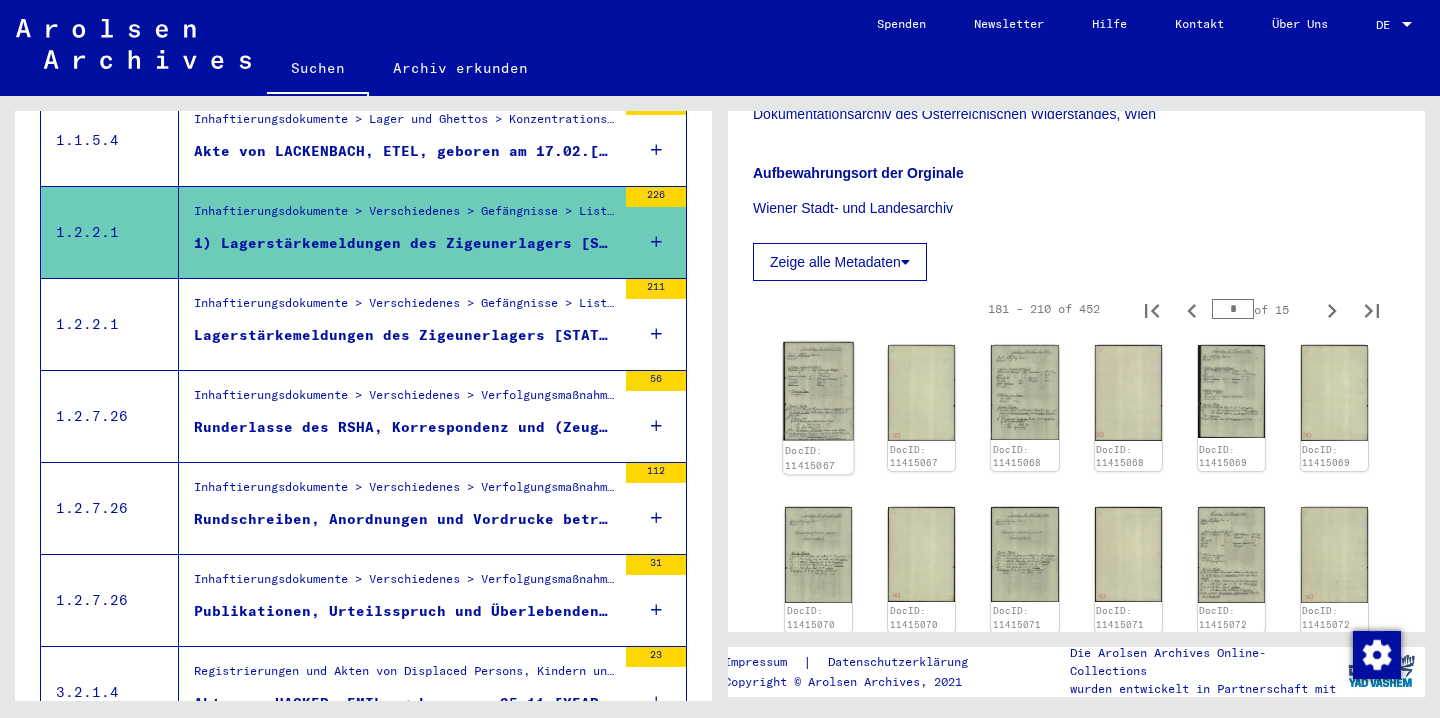 click 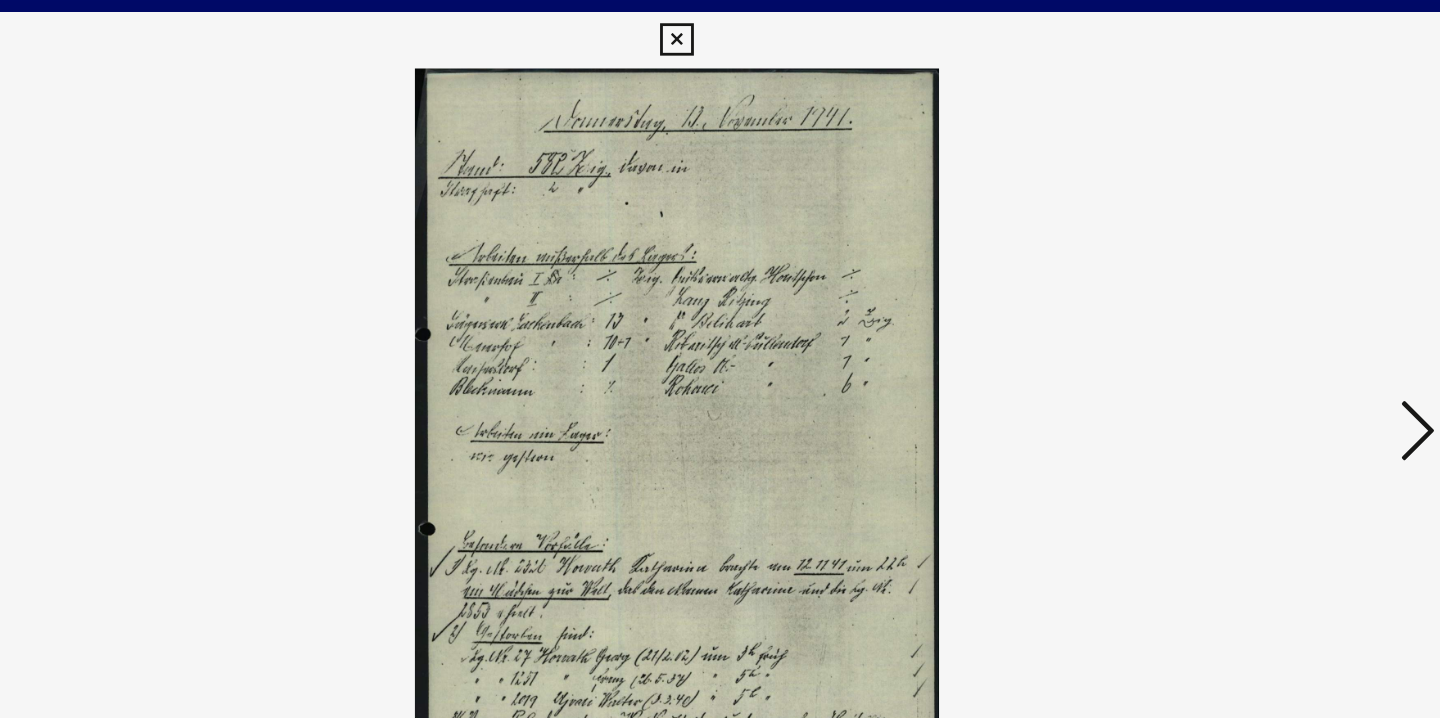 click at bounding box center (1246, 307) 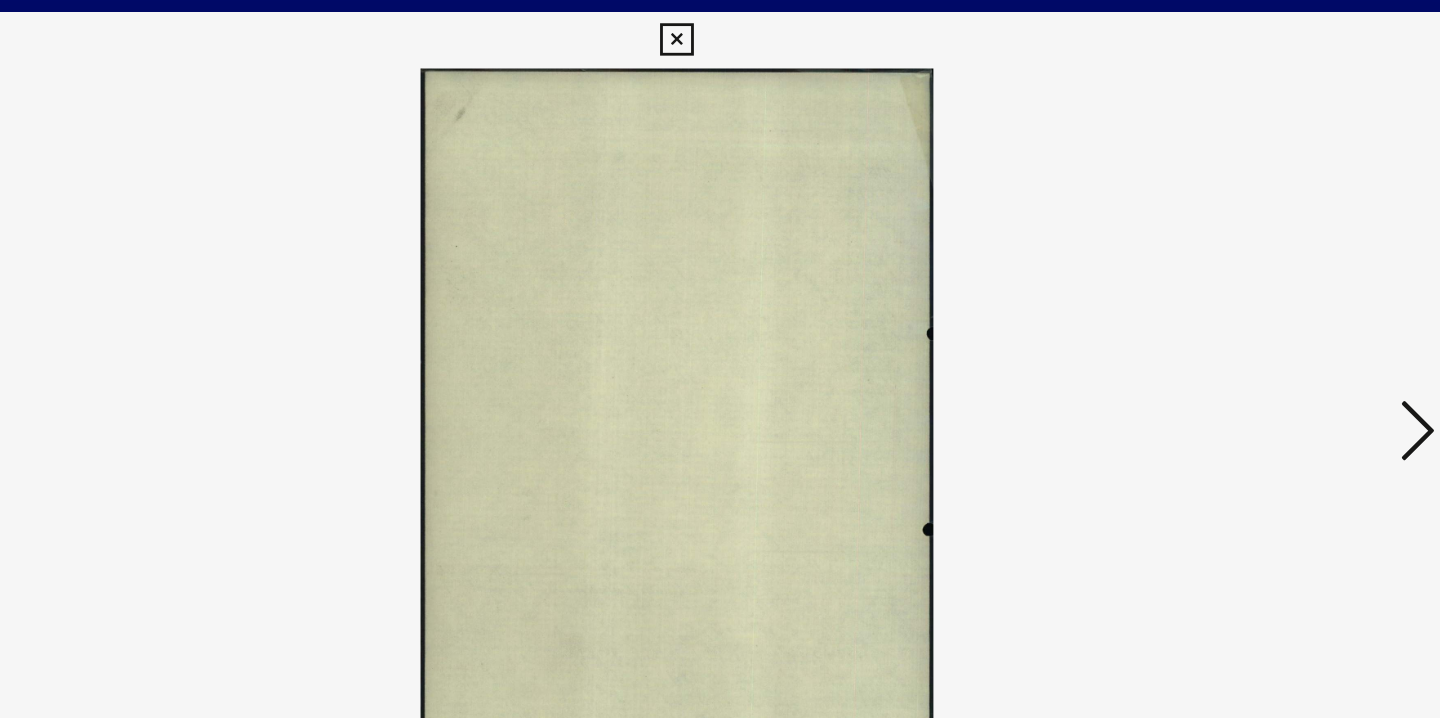 click at bounding box center [1246, 307] 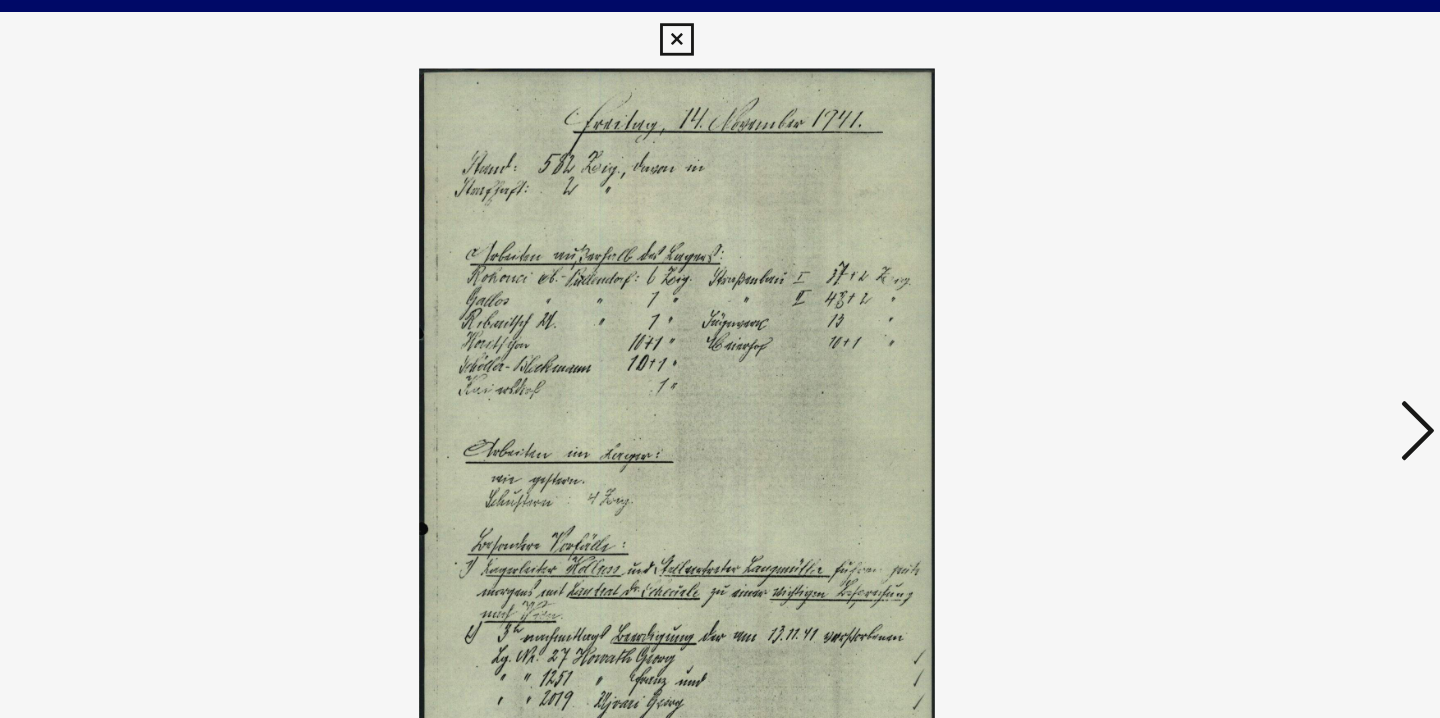 drag, startPoint x: 810, startPoint y: 303, endPoint x: 789, endPoint y: 242, distance: 64.513565 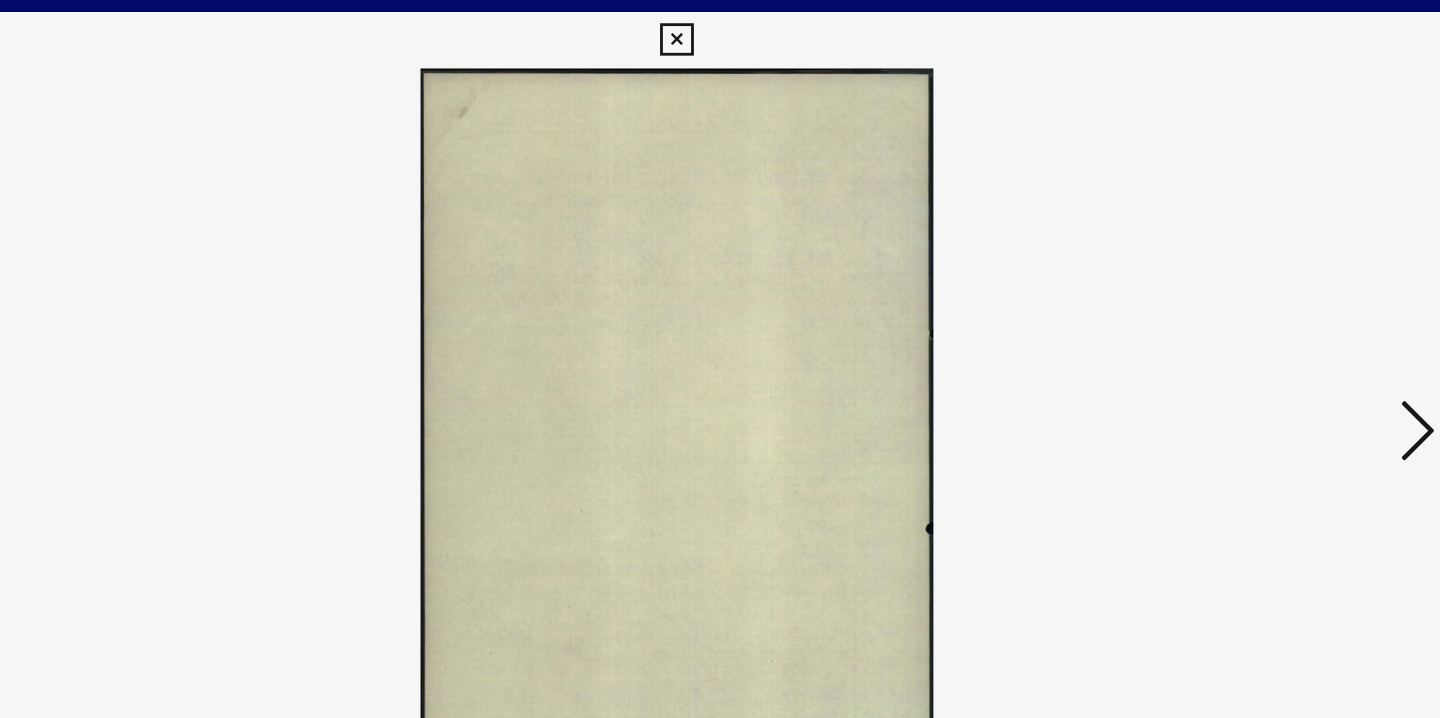 click at bounding box center (1246, 307) 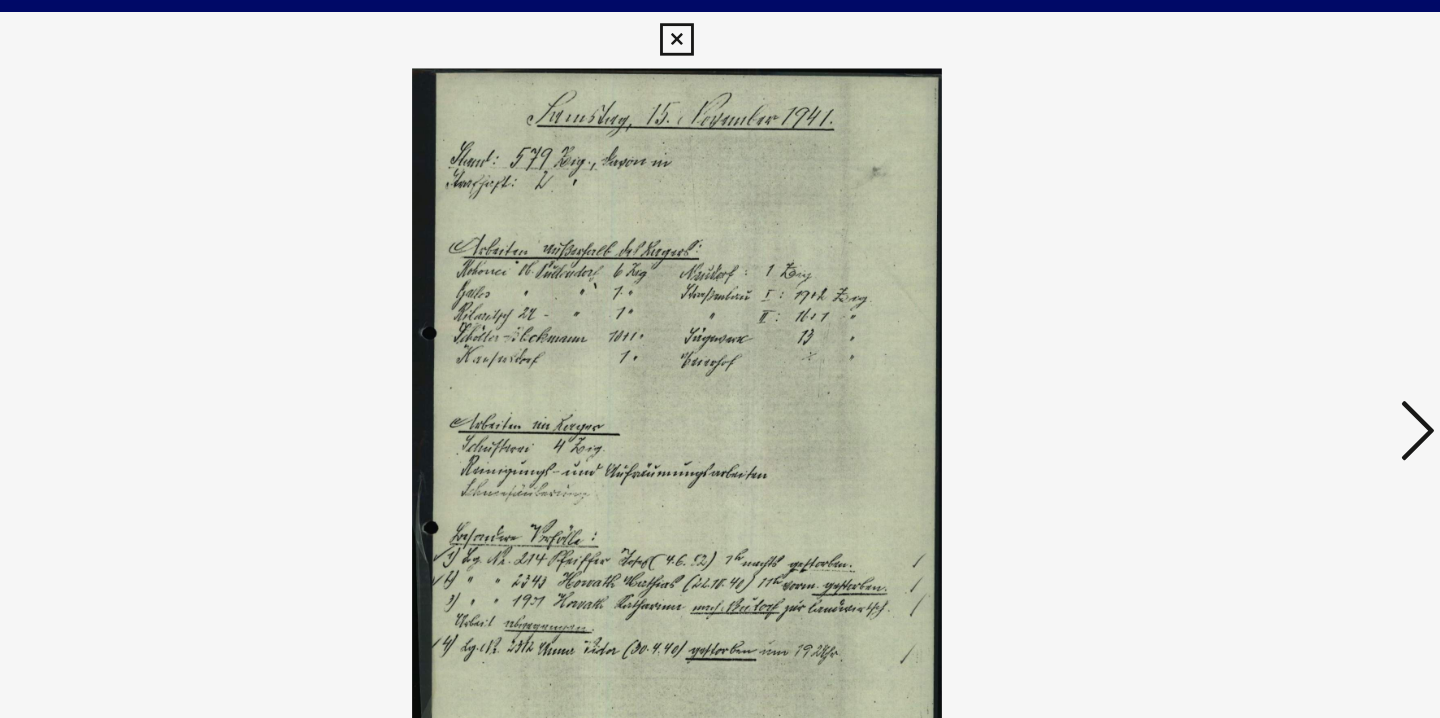 click at bounding box center (1246, 307) 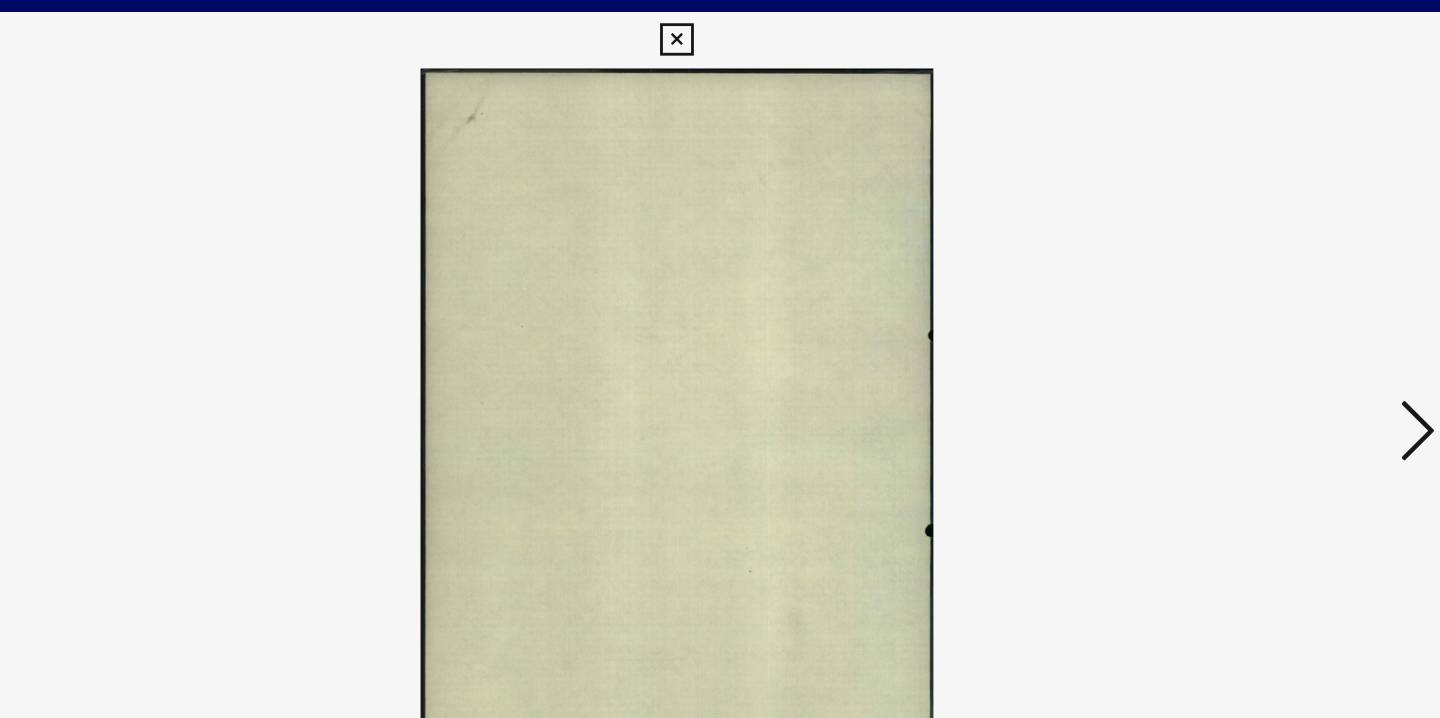 click at bounding box center [1246, 307] 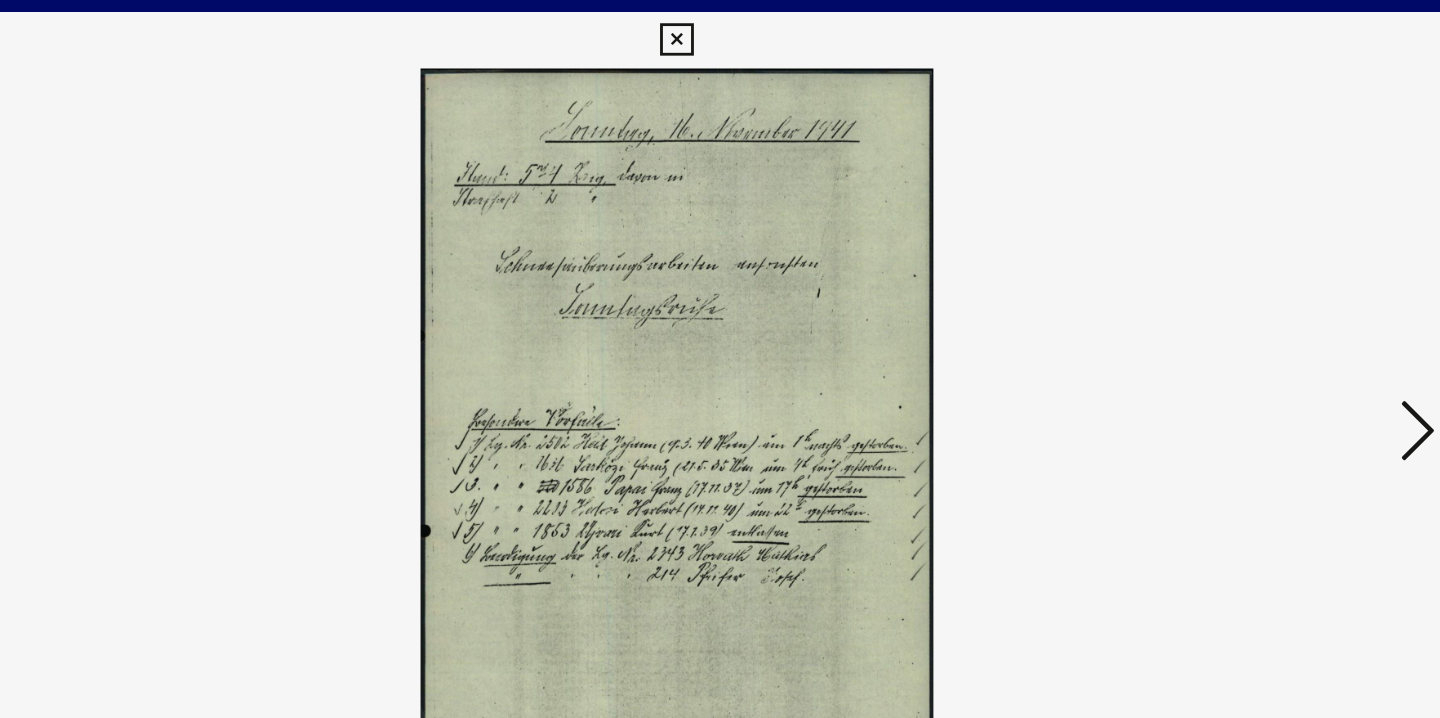 click at bounding box center [1246, 307] 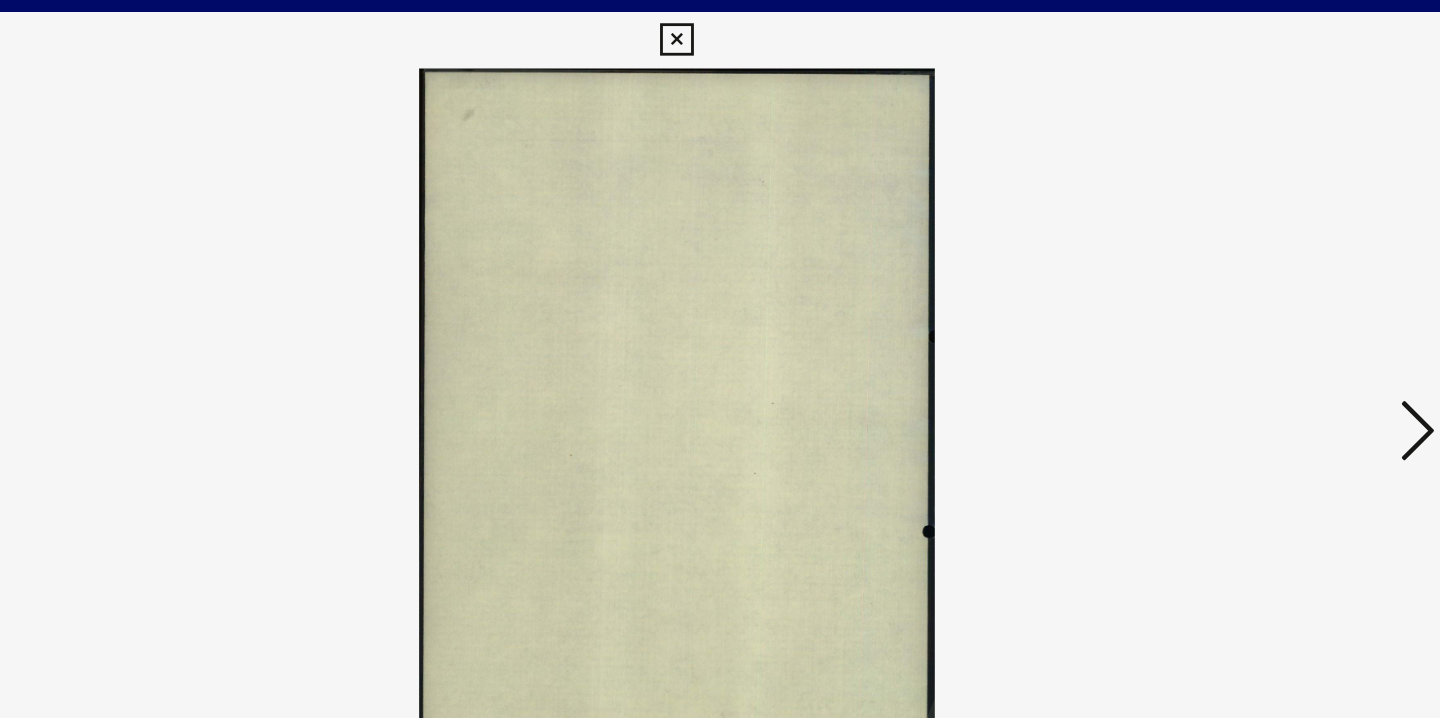 click at bounding box center (1246, 307) 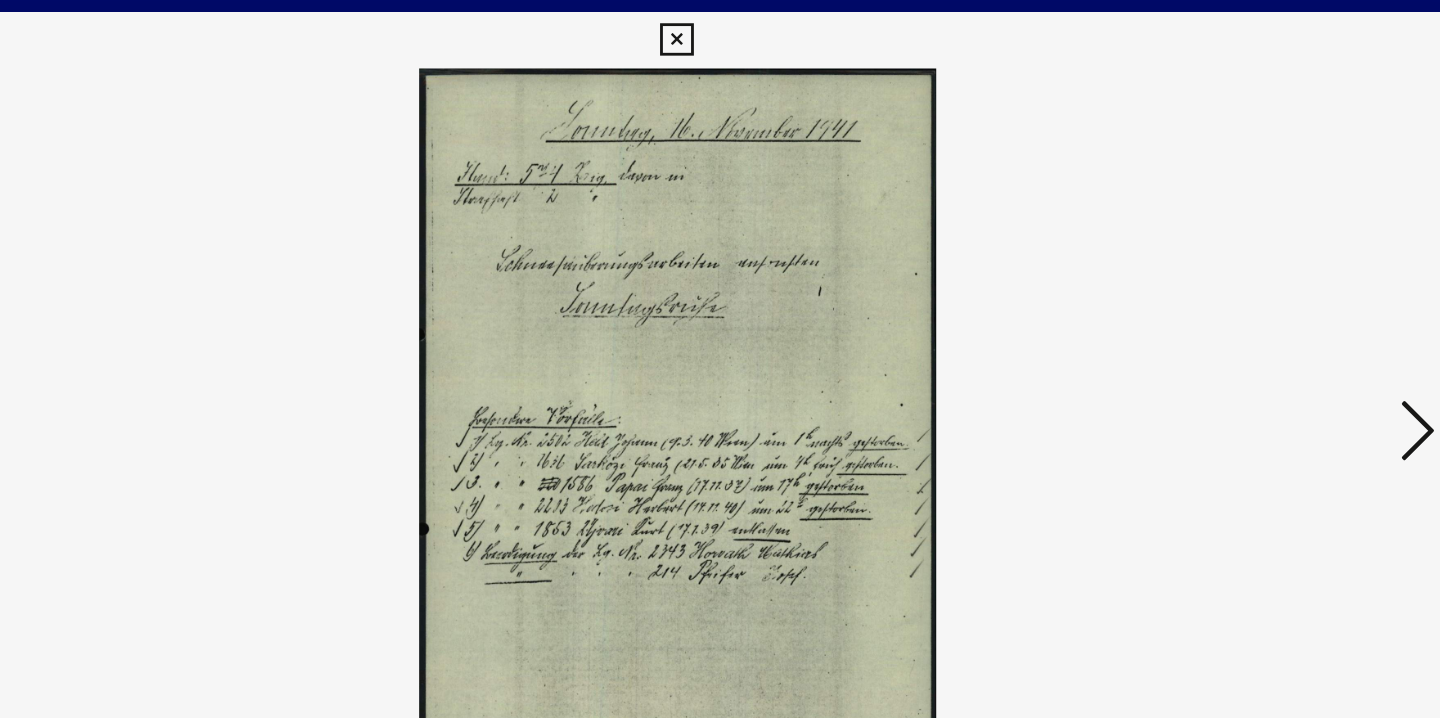 click at bounding box center [1246, 307] 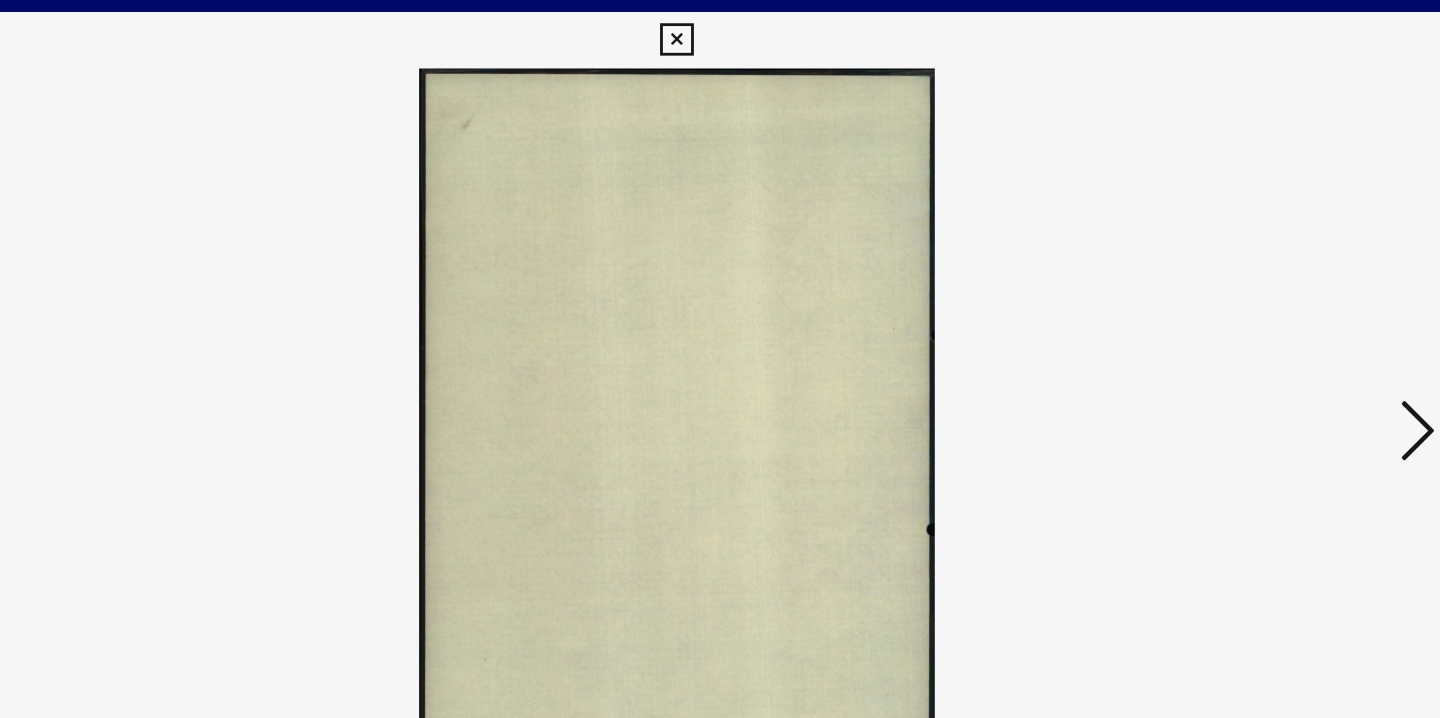 click at bounding box center [1246, 307] 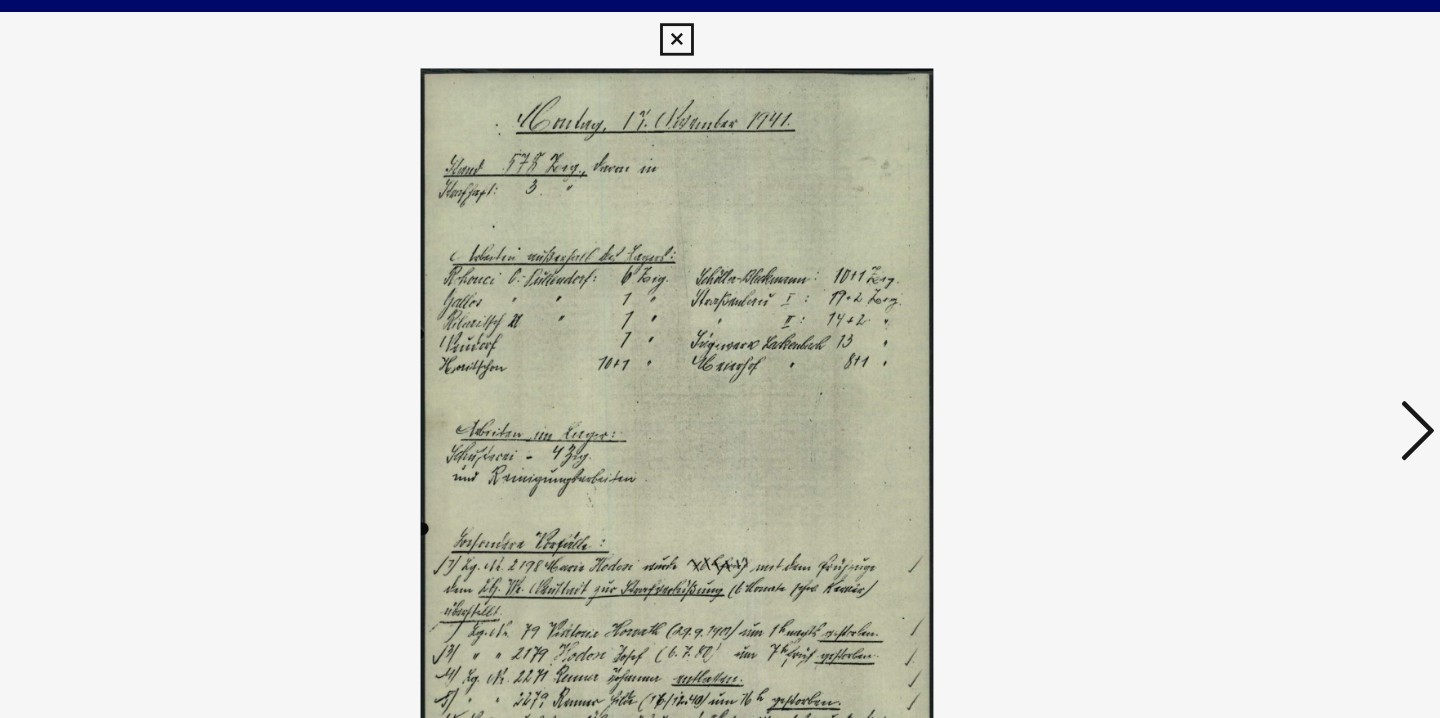 click at bounding box center [1246, 307] 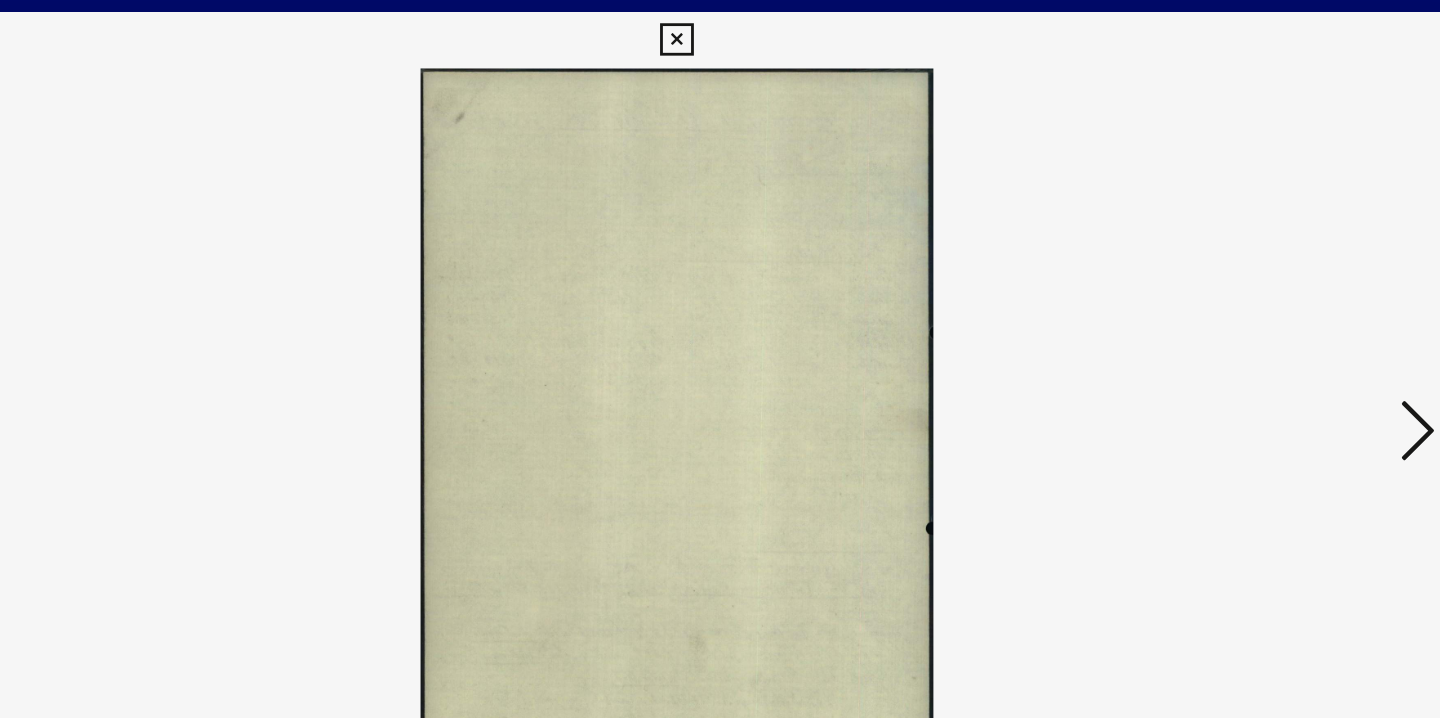 click at bounding box center [1246, 307] 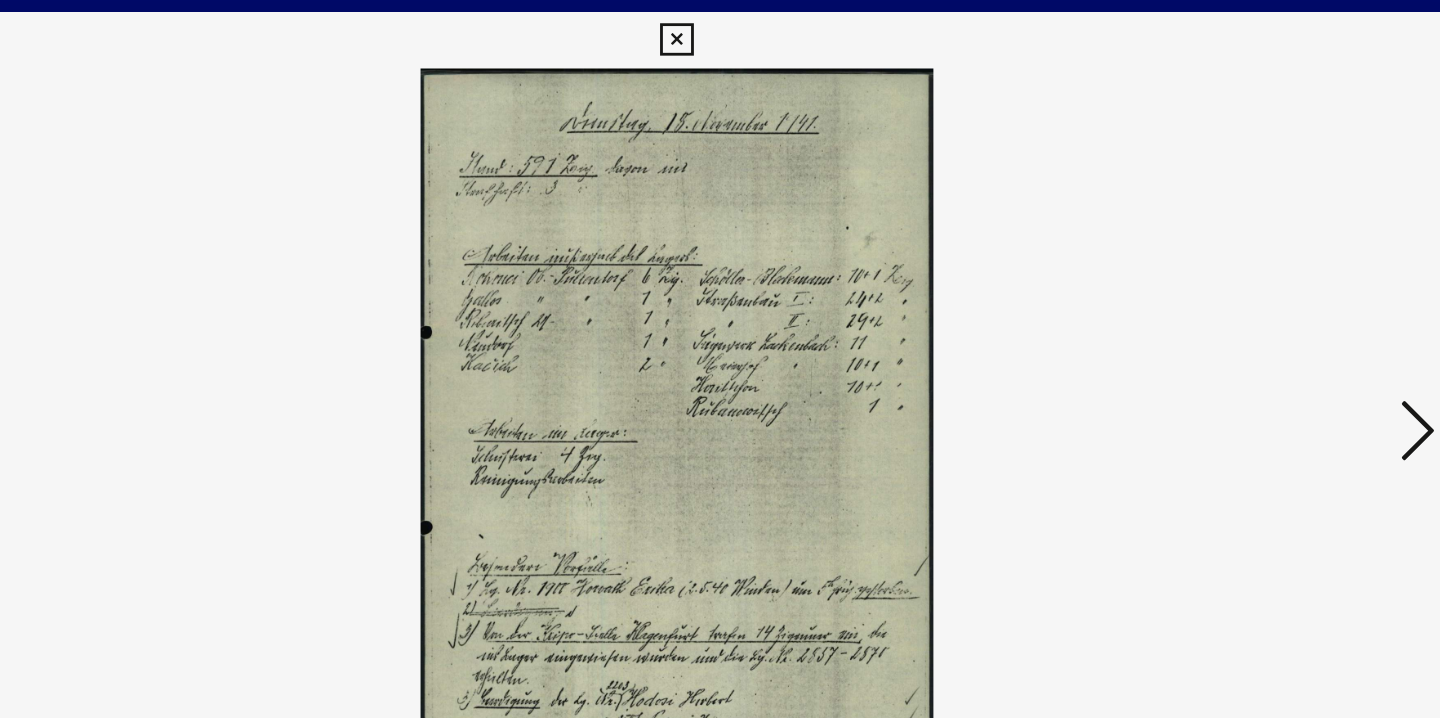 drag, startPoint x: 844, startPoint y: 335, endPoint x: 819, endPoint y: 237, distance: 101.13852 